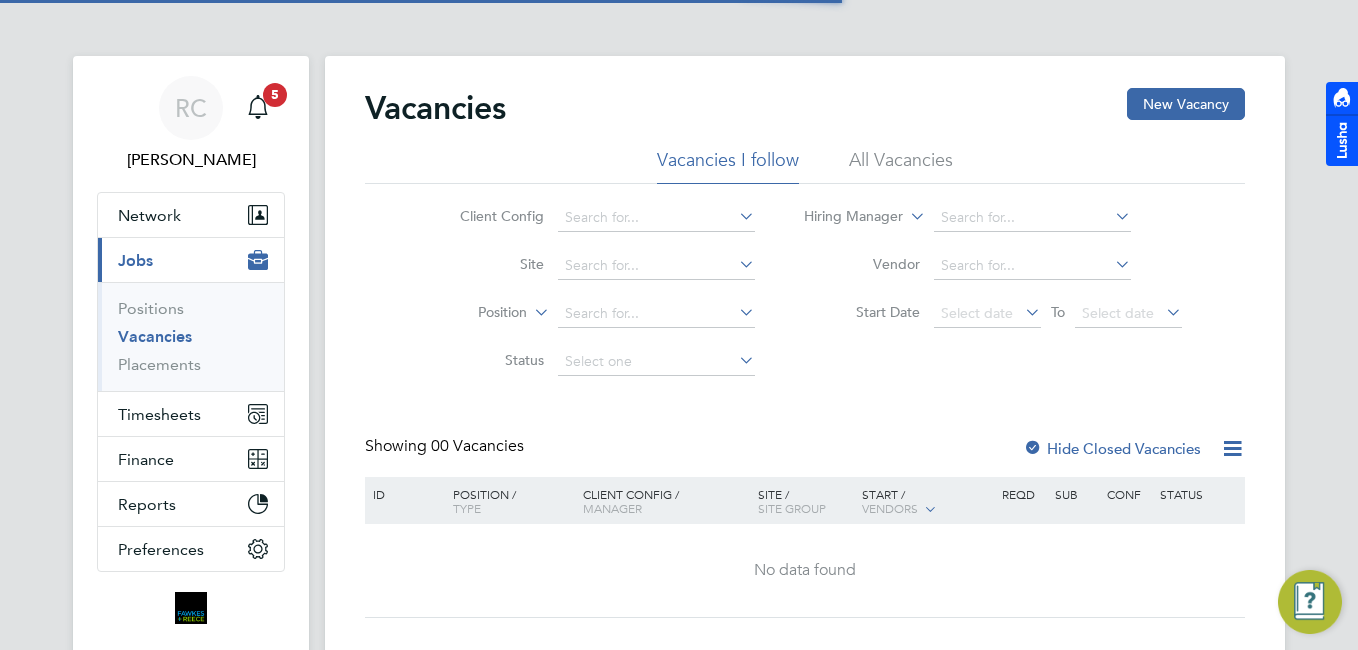 scroll, scrollTop: 0, scrollLeft: 0, axis: both 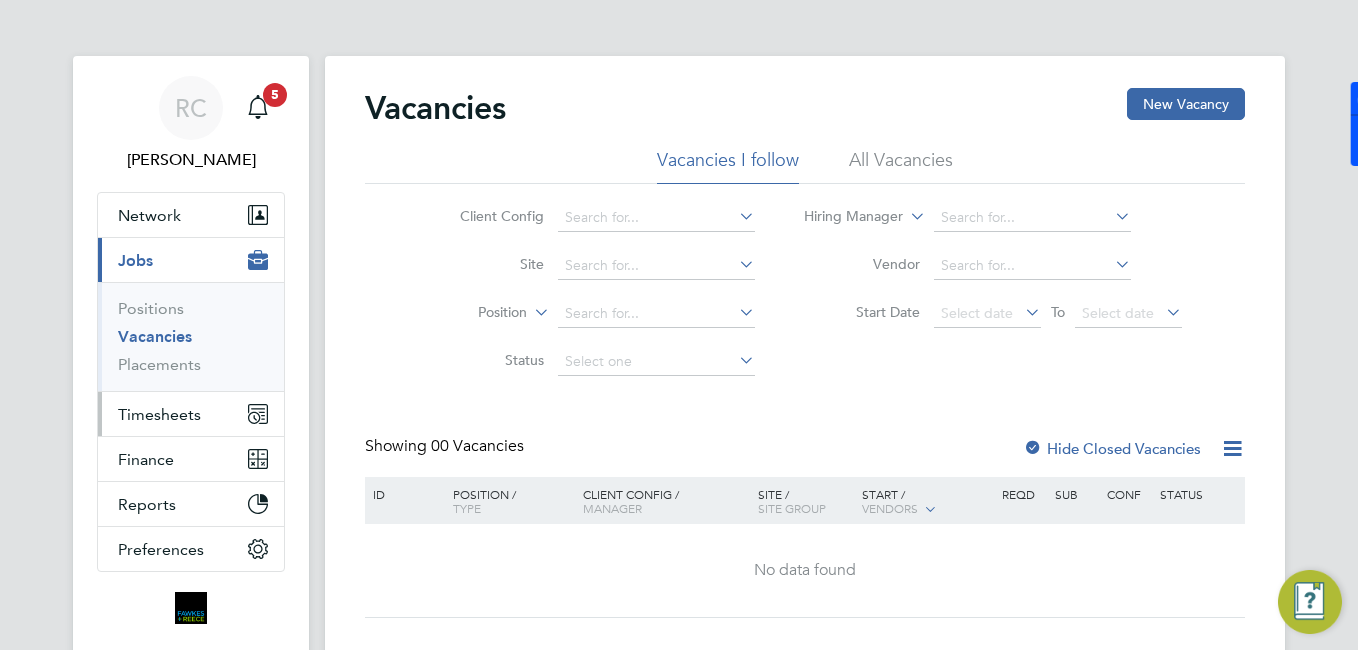 click on "Timesheets" at bounding box center (191, 414) 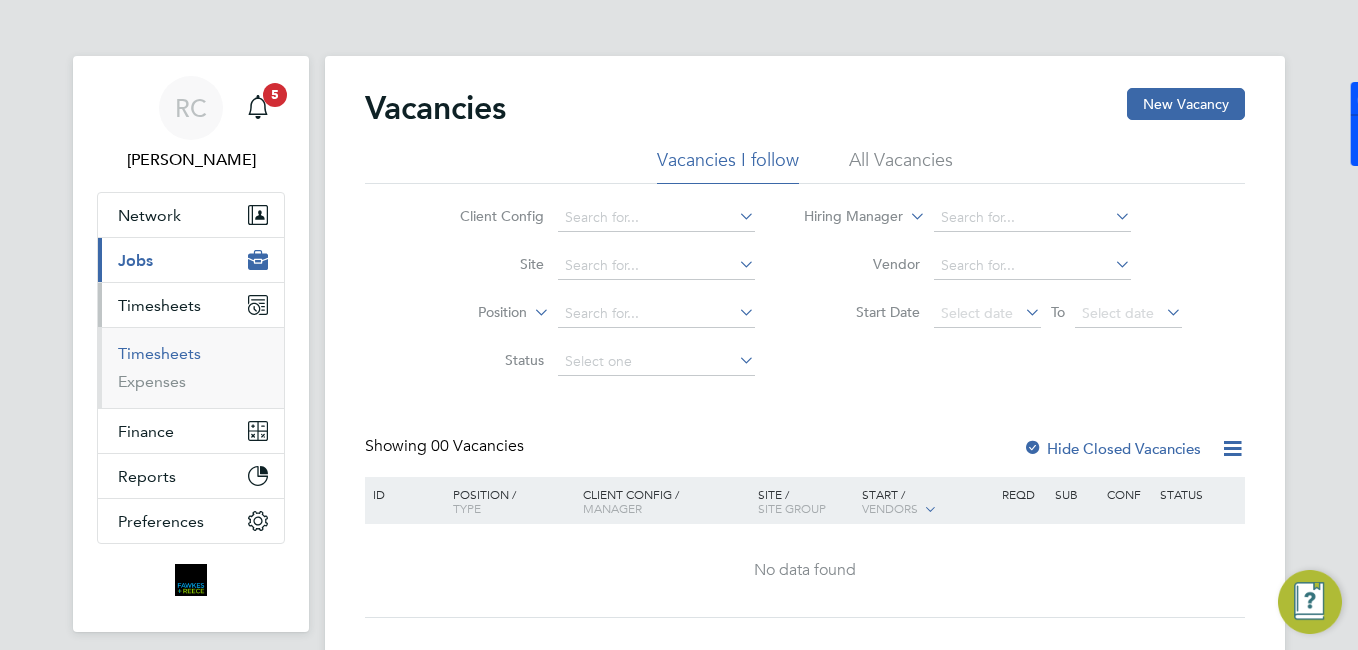 click on "Timesheets" at bounding box center (159, 353) 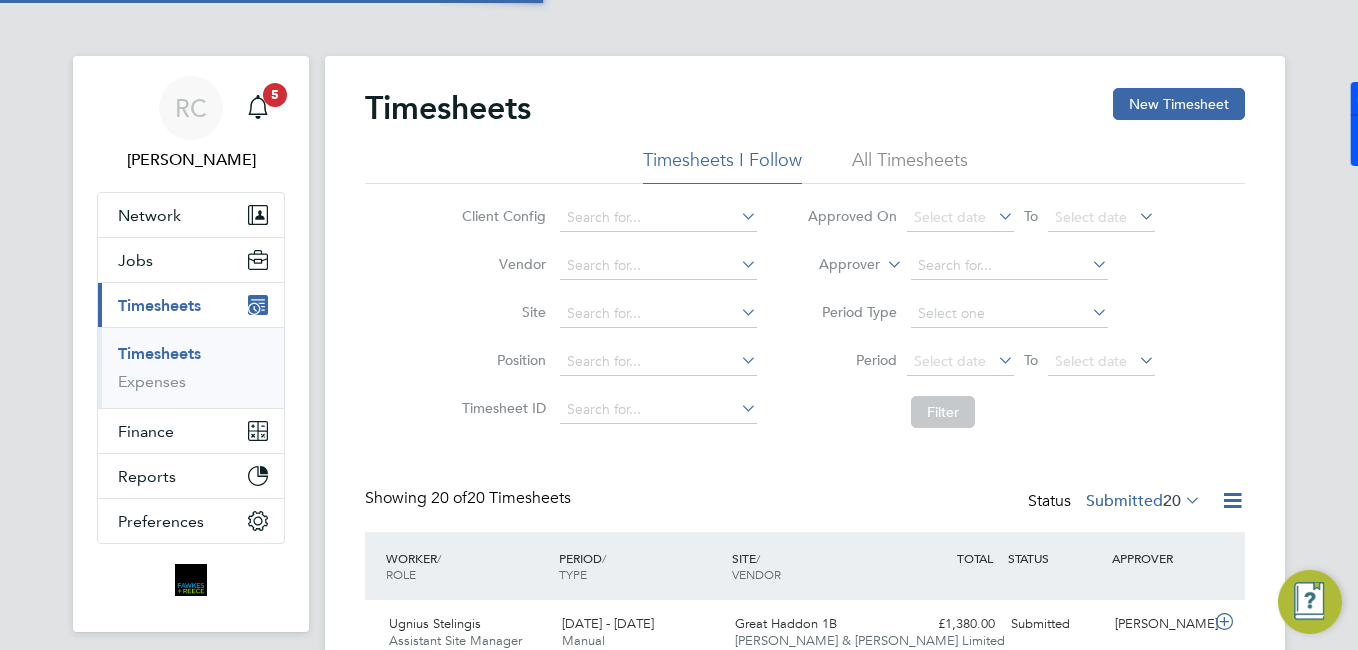 scroll, scrollTop: 10, scrollLeft: 10, axis: both 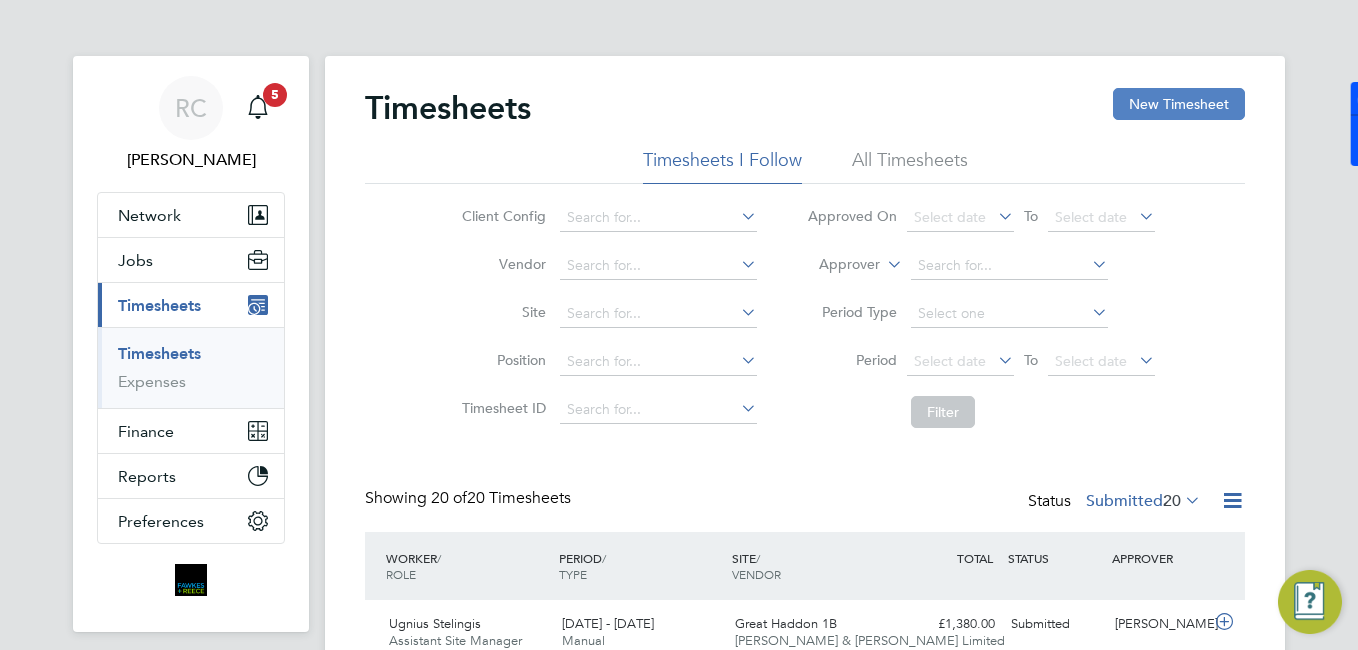 click on "New Timesheet" 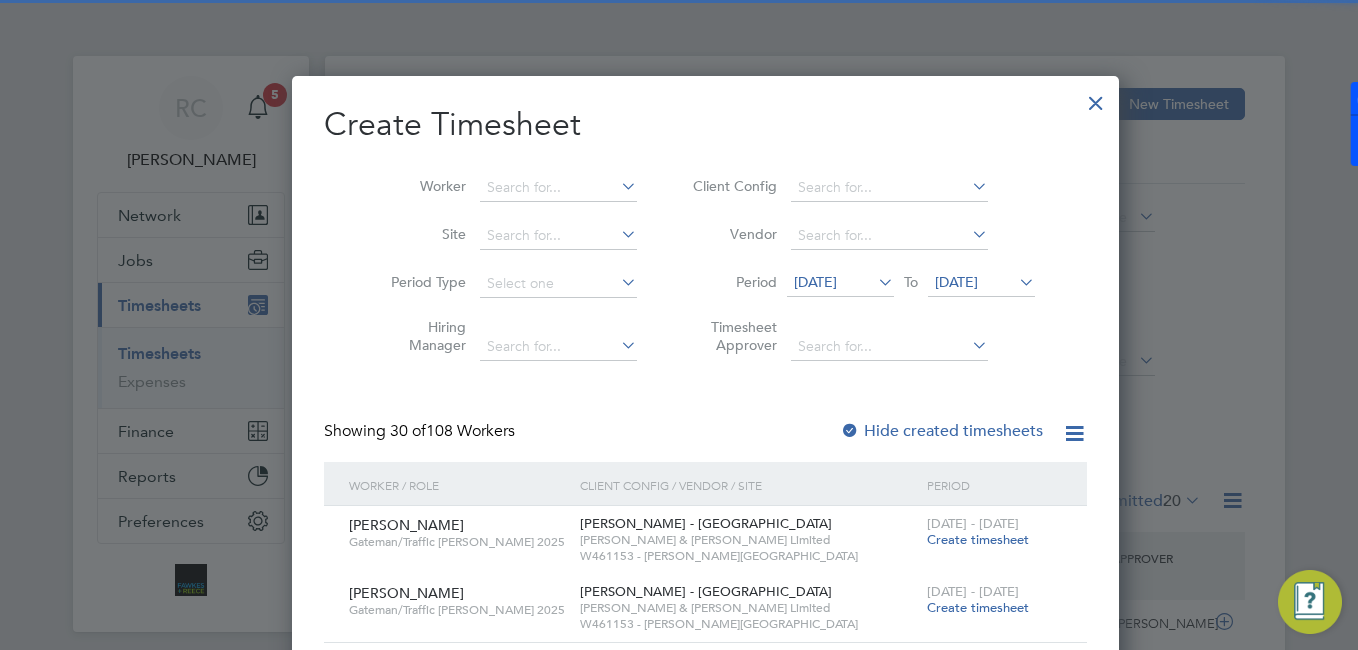 type 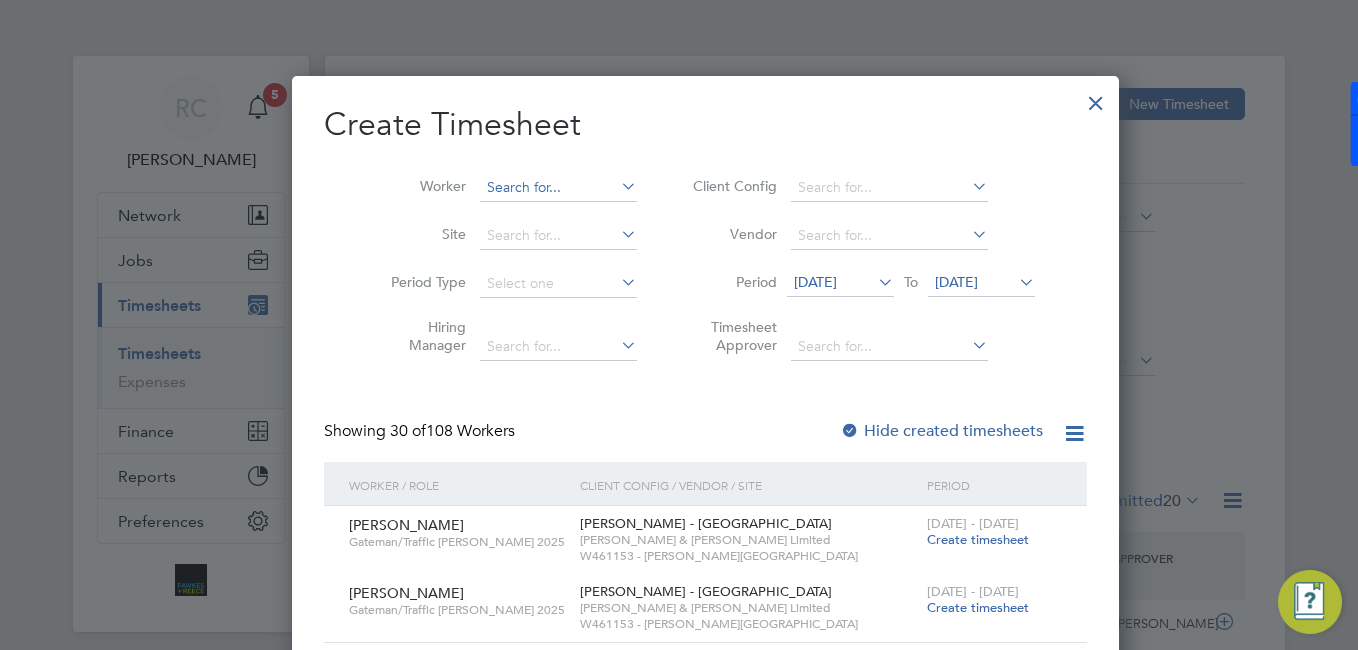 click at bounding box center (558, 188) 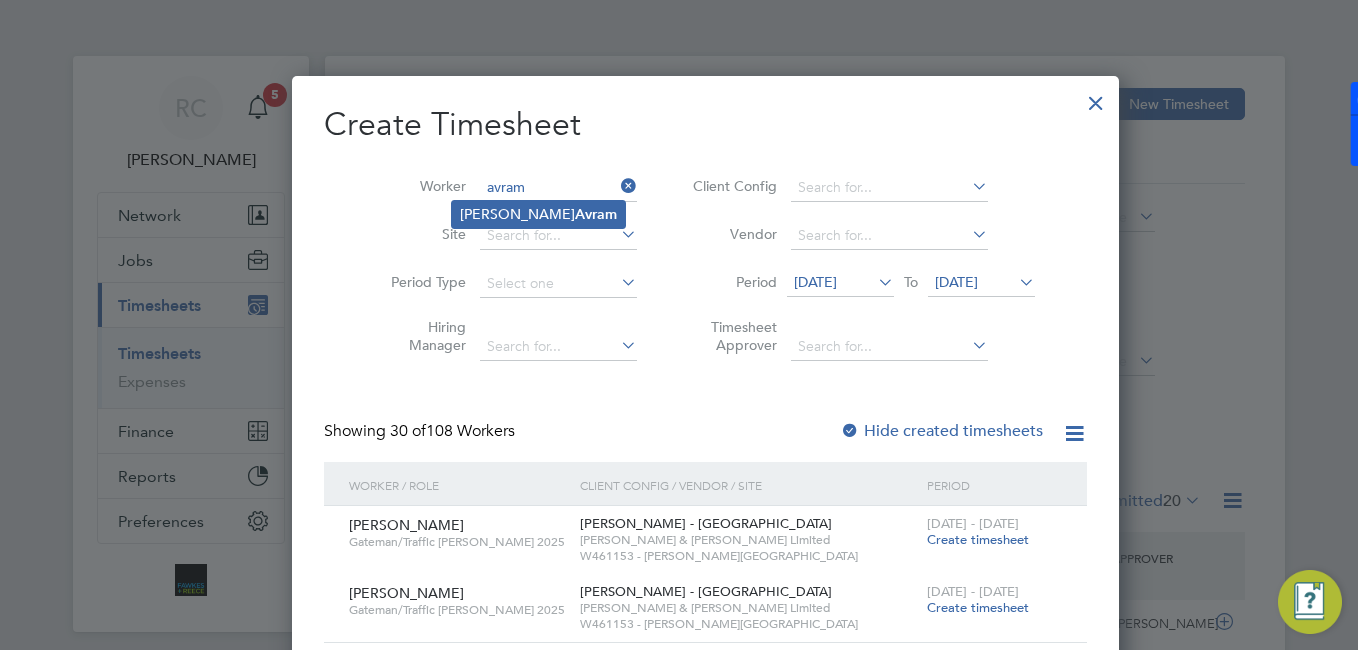 drag, startPoint x: 528, startPoint y: 193, endPoint x: 528, endPoint y: 211, distance: 18 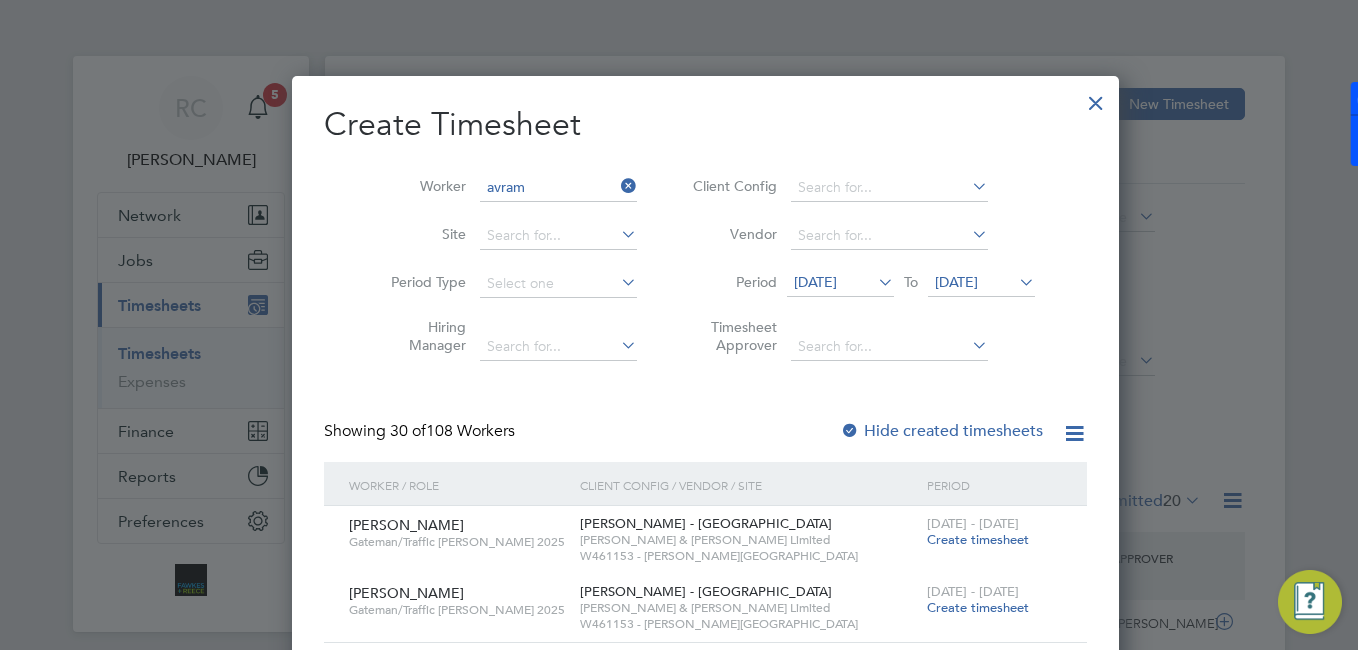 click on "Avram" 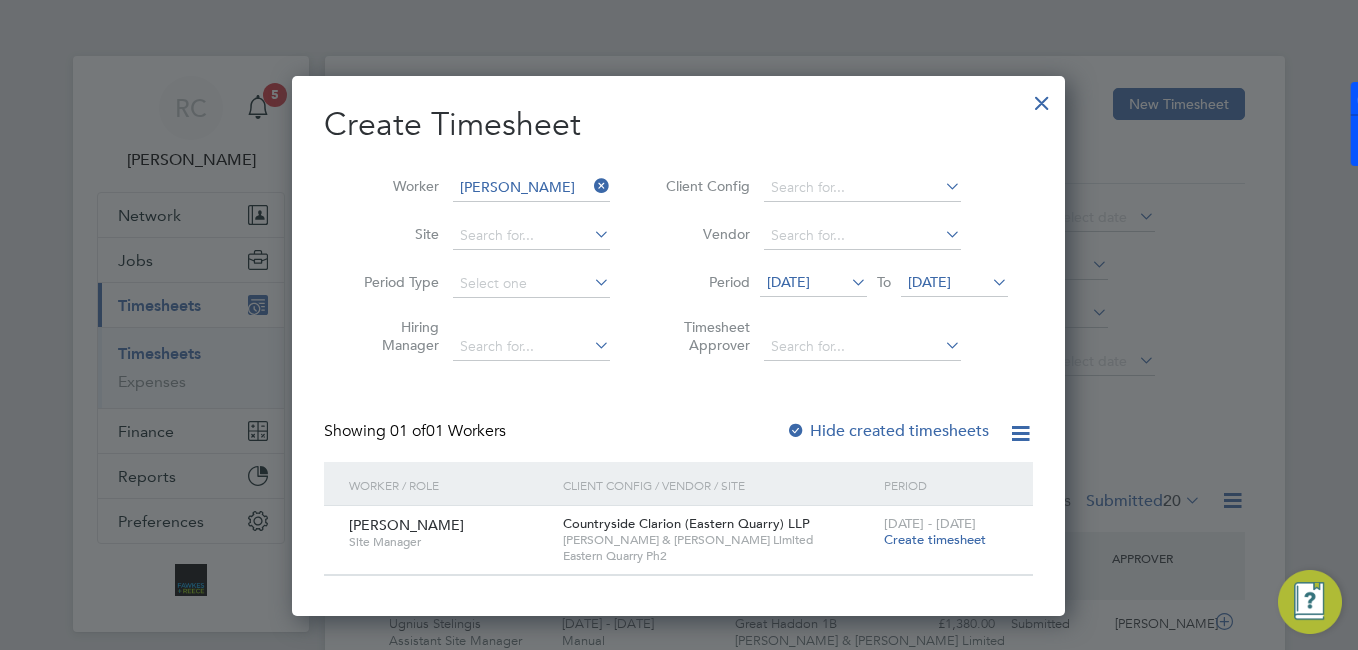click on "Create timesheet" at bounding box center (935, 539) 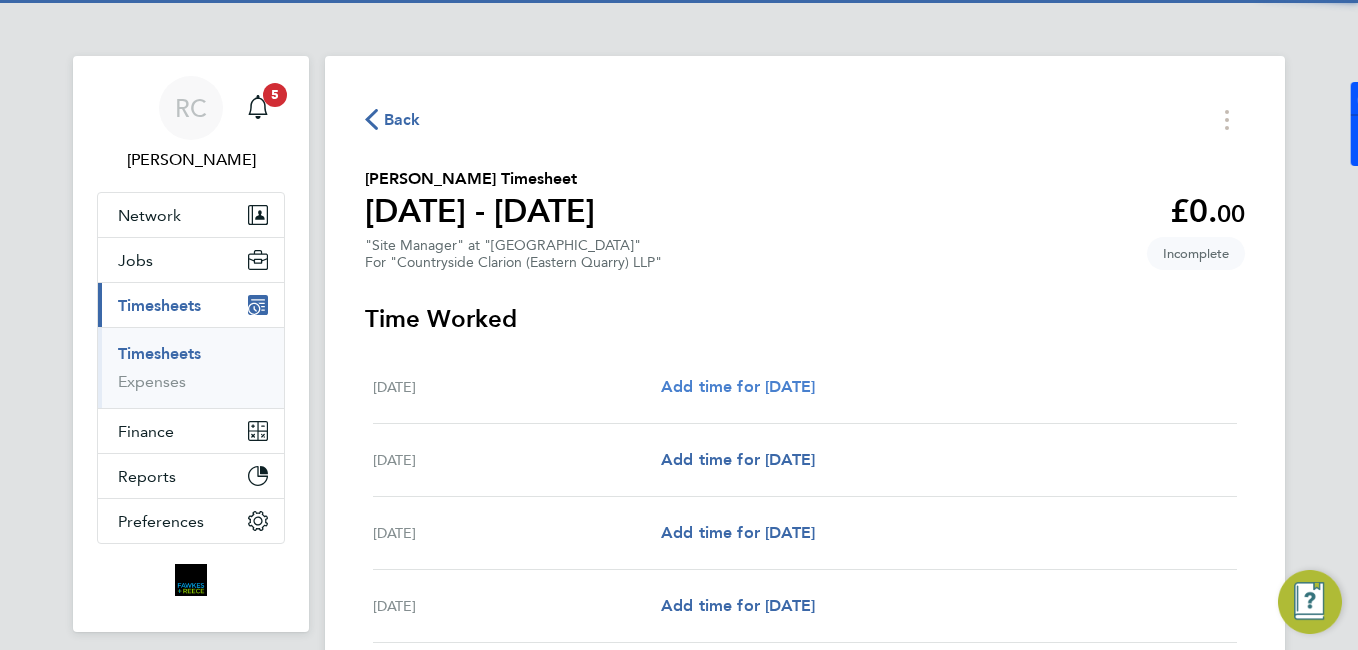 click on "Add time for [DATE]" at bounding box center (738, 386) 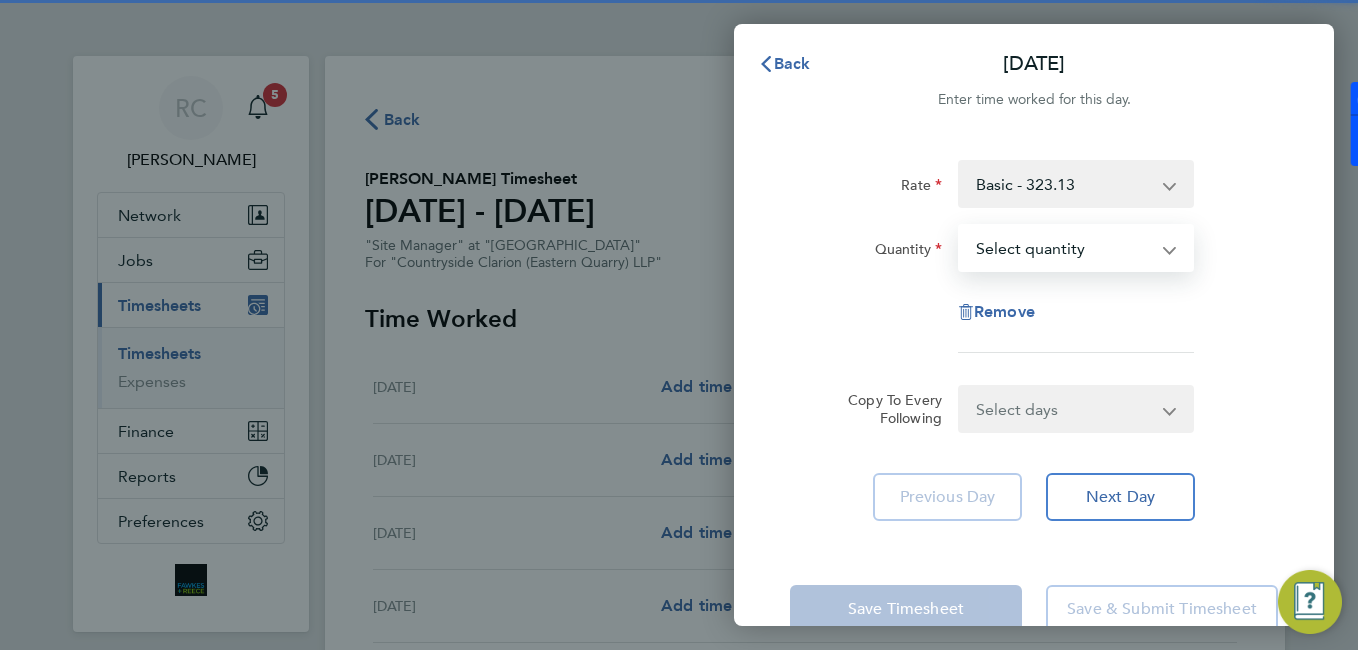 drag, startPoint x: 992, startPoint y: 242, endPoint x: 991, endPoint y: 269, distance: 27.018513 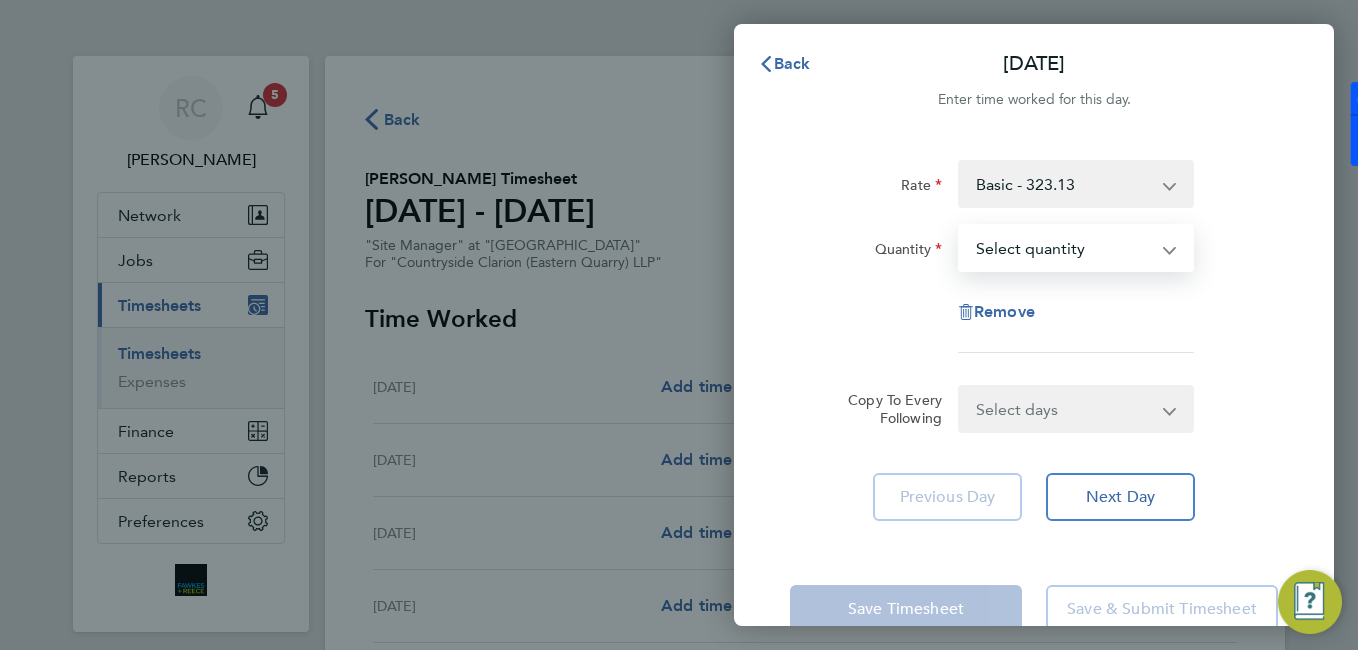 select on "1" 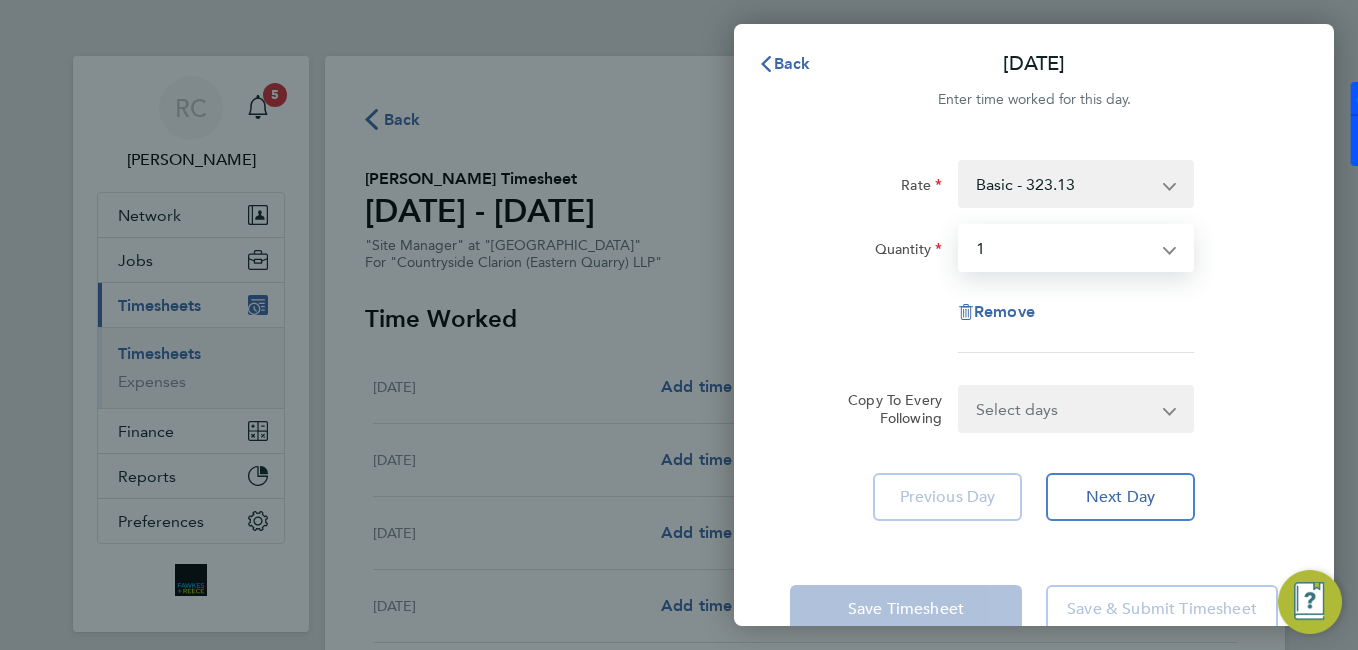 click on "Select quantity   0.5   1" at bounding box center (1064, 248) 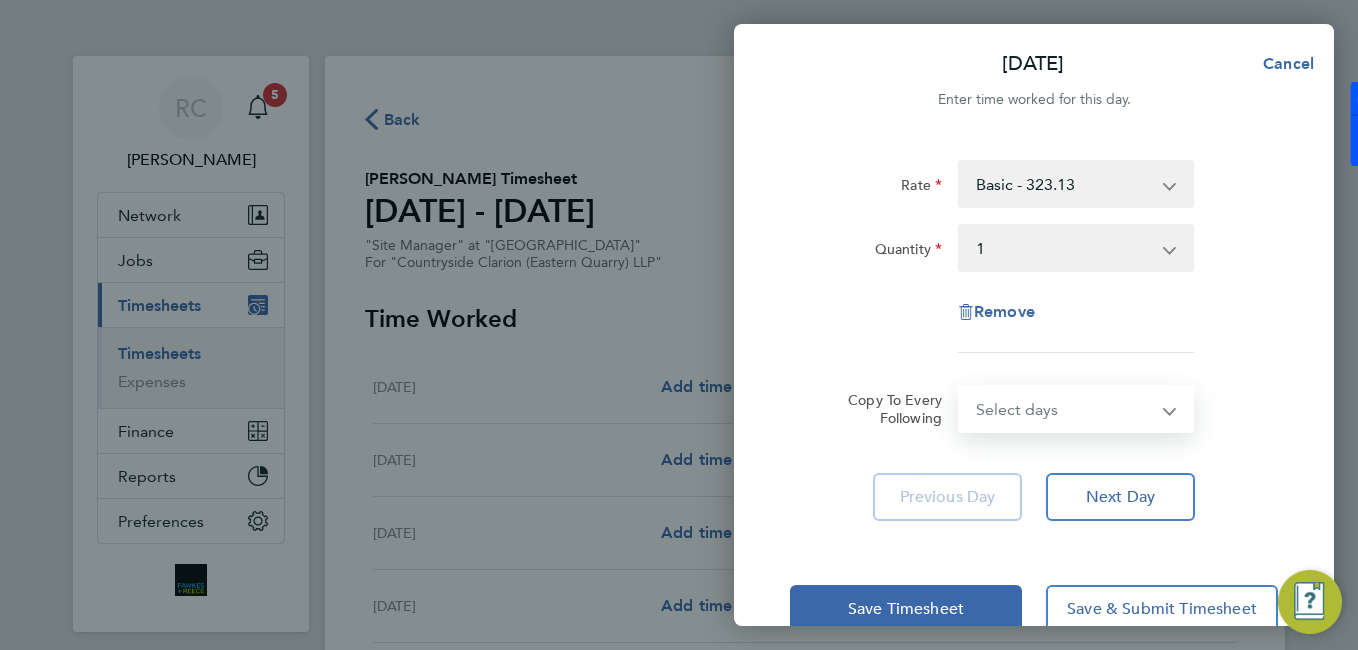 click on "Select days   Day   Weekday (Mon-Fri)   Weekend (Sat-Sun)   [DATE]   [DATE]   [DATE]   [DATE]   [DATE]   [DATE]" at bounding box center [1065, 409] 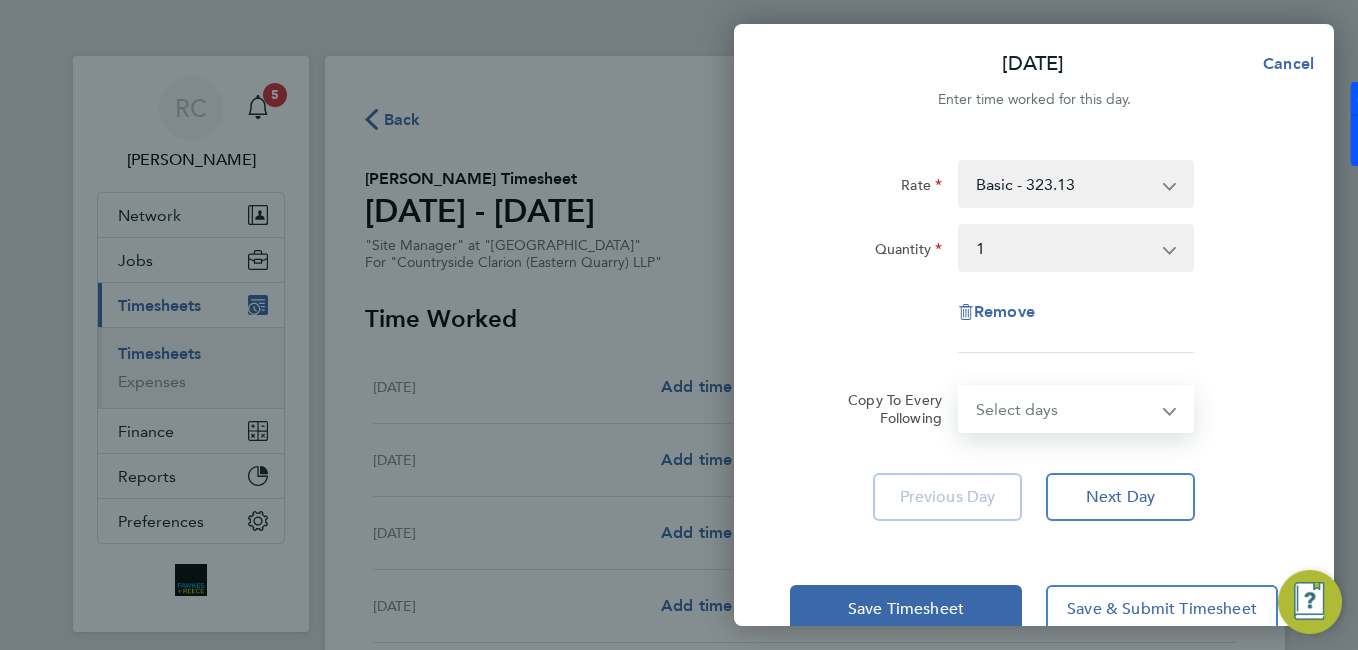 select on "WEEKDAY" 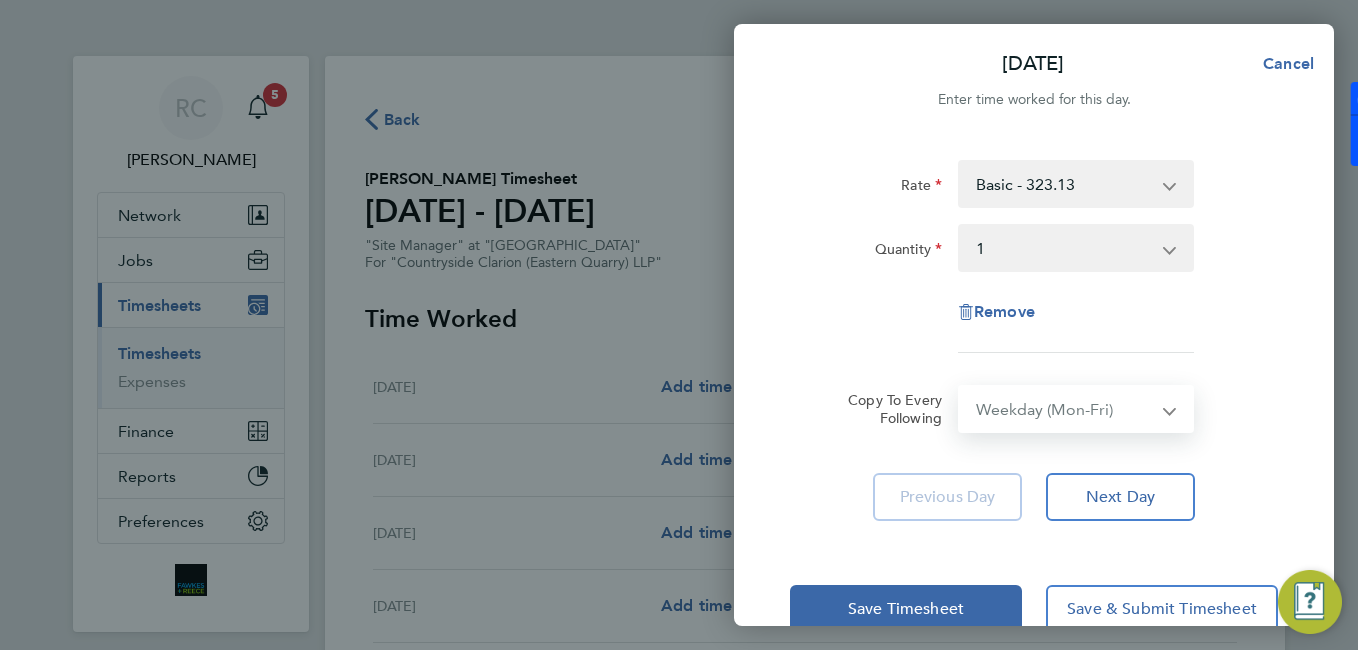 click on "Select days   Day   Weekday (Mon-Fri)   Weekend (Sat-Sun)   [DATE]   [DATE]   [DATE]   [DATE]   [DATE]   [DATE]" at bounding box center [1065, 409] 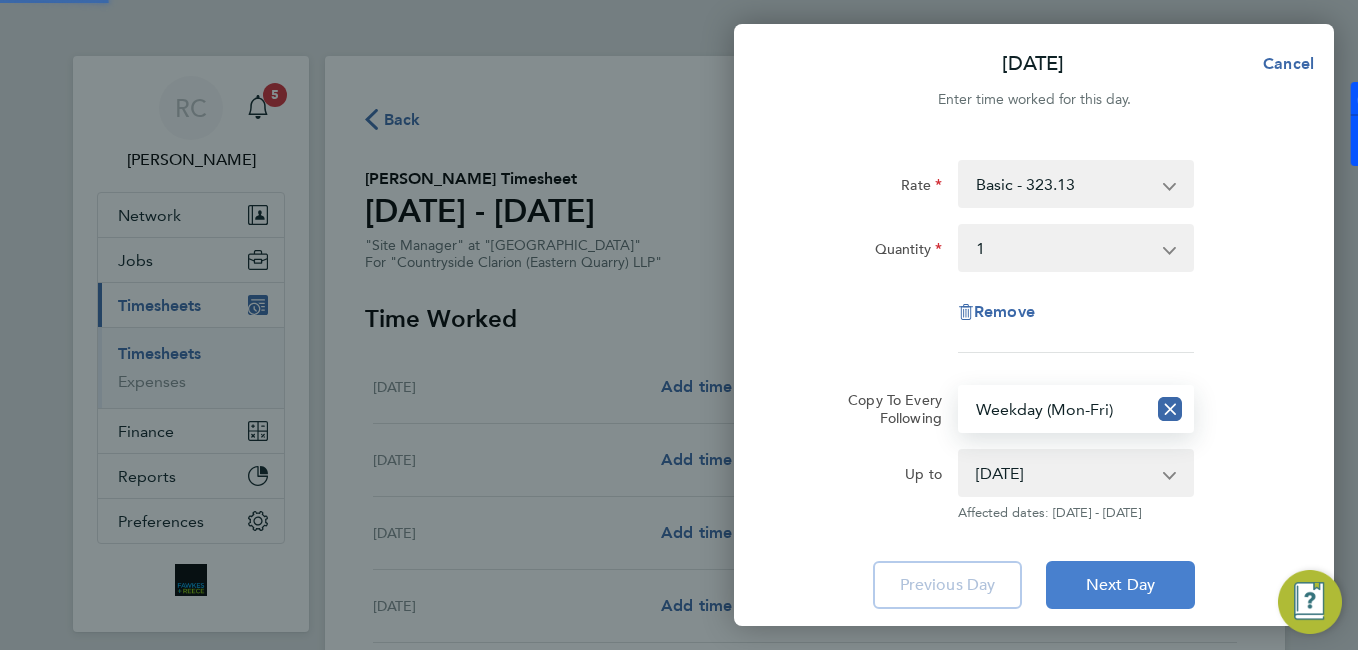 click on "Next Day" 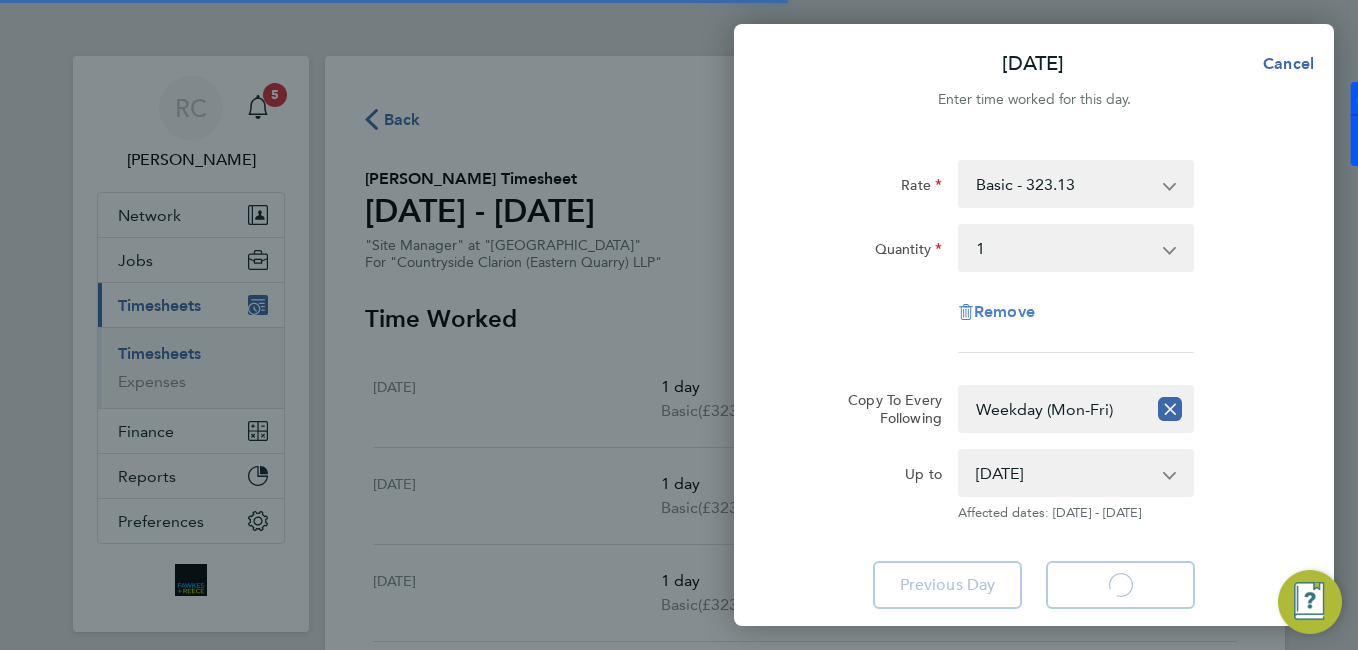 select on "1" 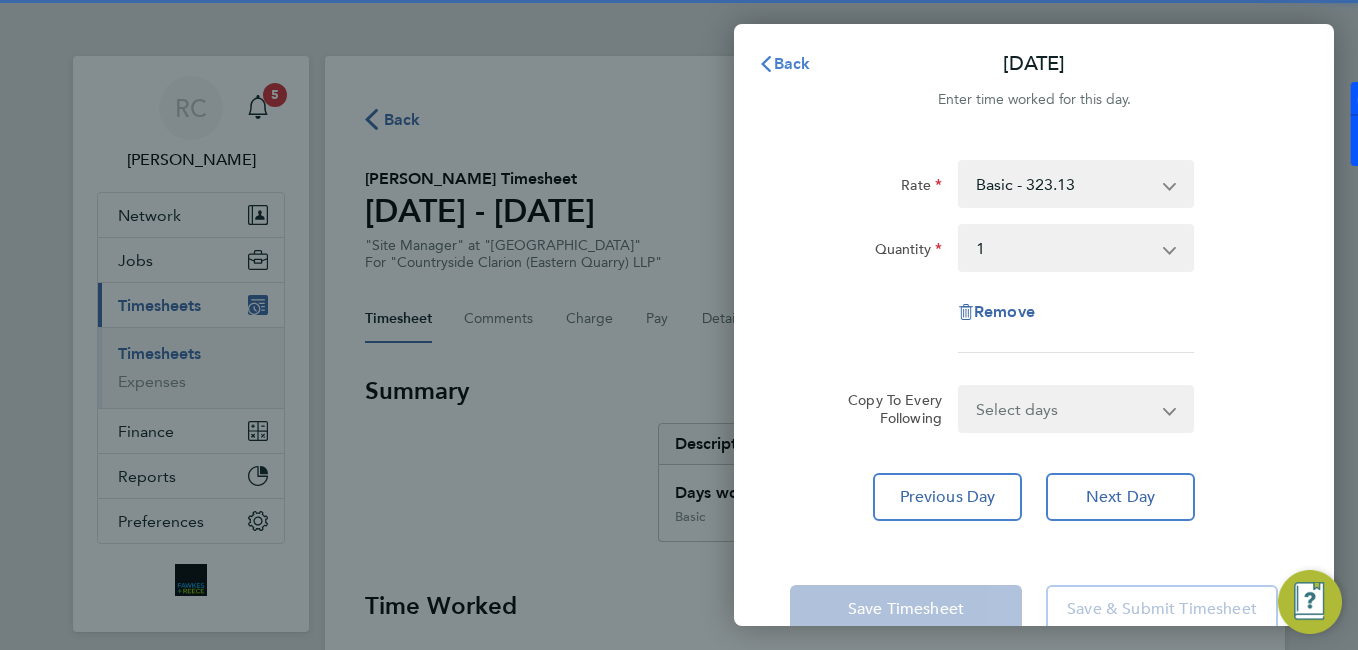 click on "Back" 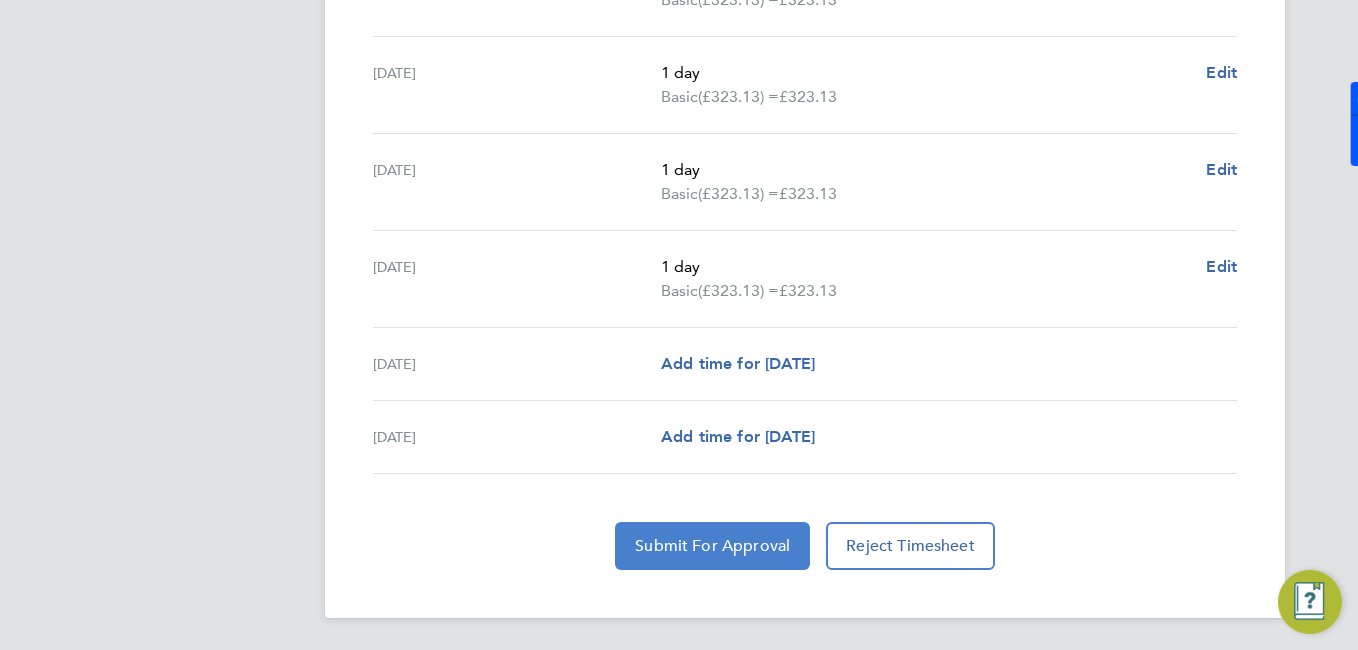 click on "Submit For Approval" 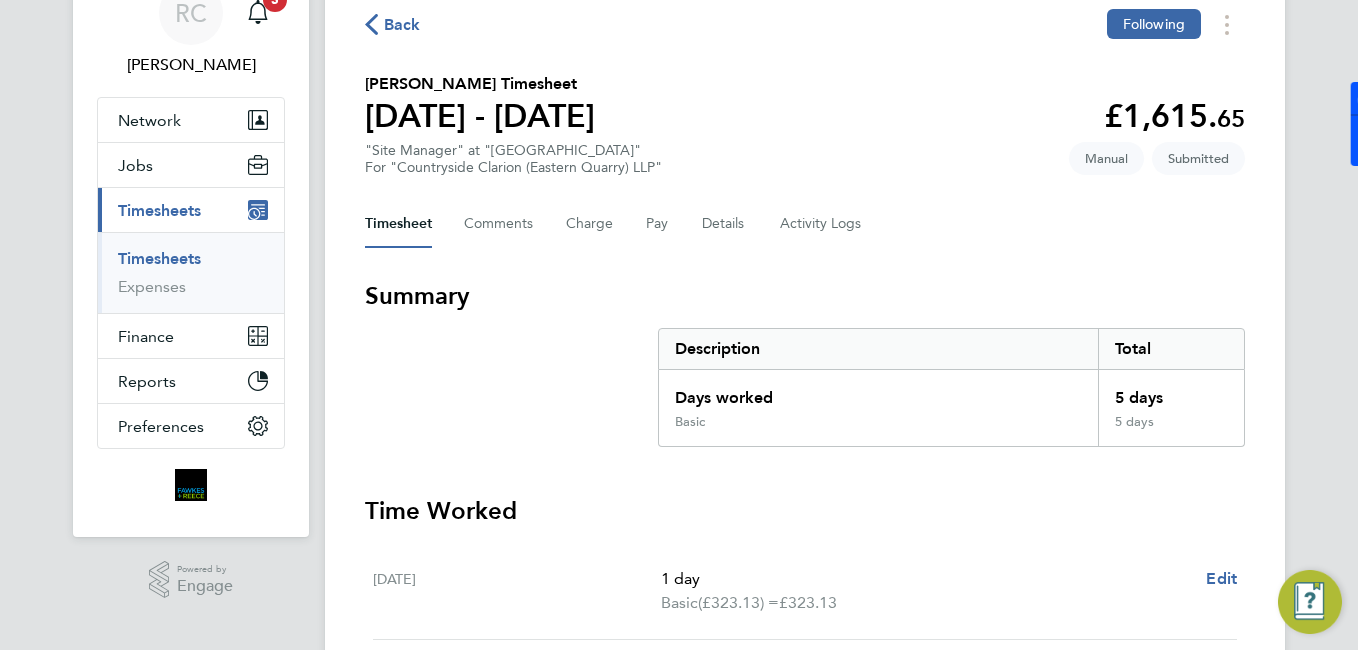 click on "Timesheets" at bounding box center [159, 258] 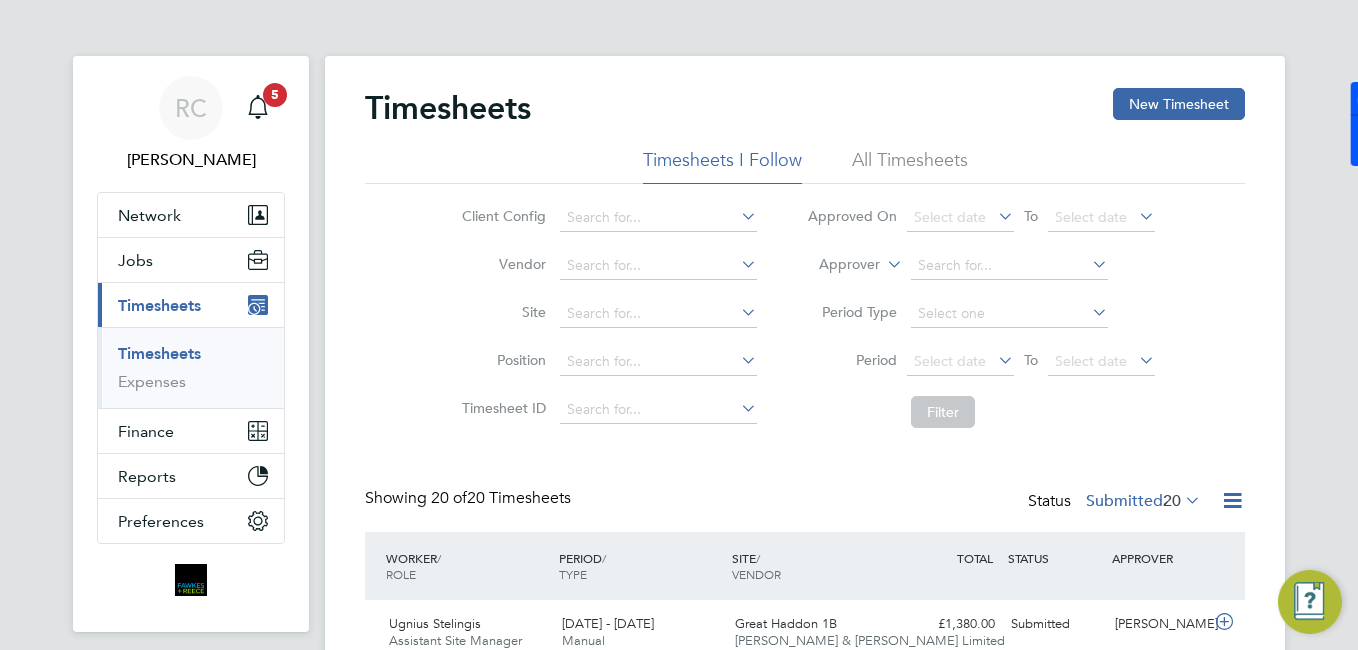 click on "Timesheets" at bounding box center [159, 353] 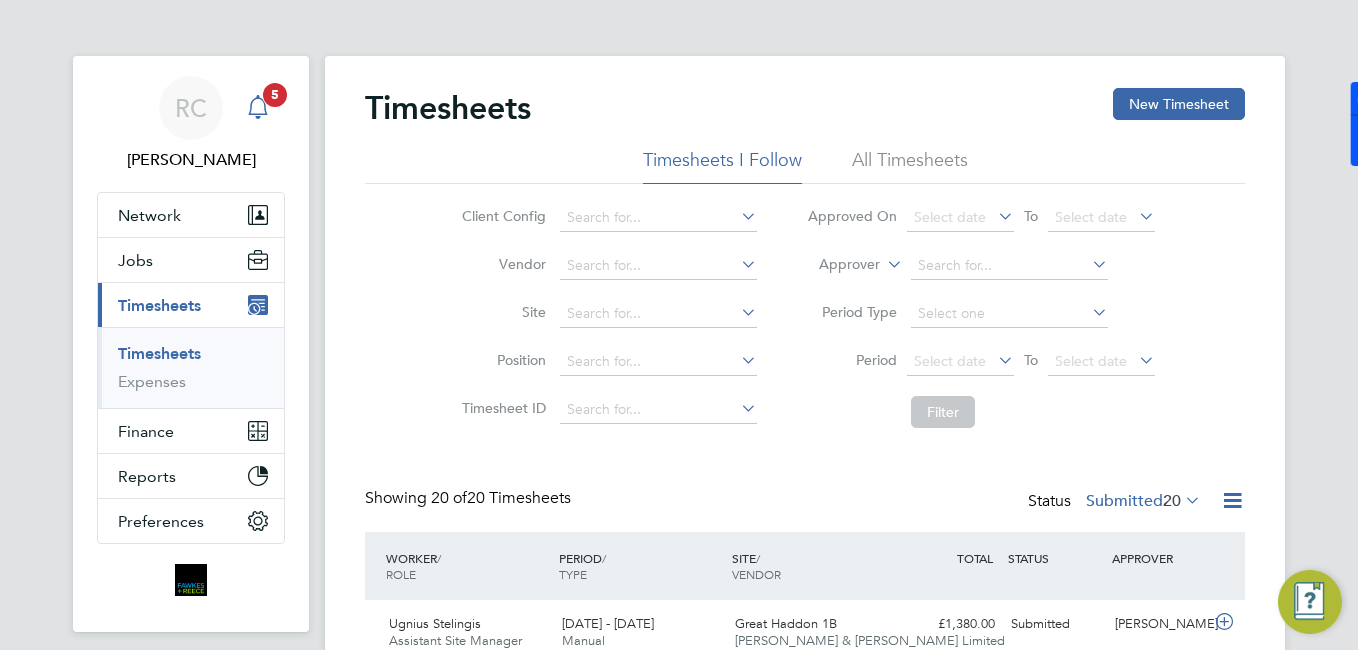 click at bounding box center [258, 108] 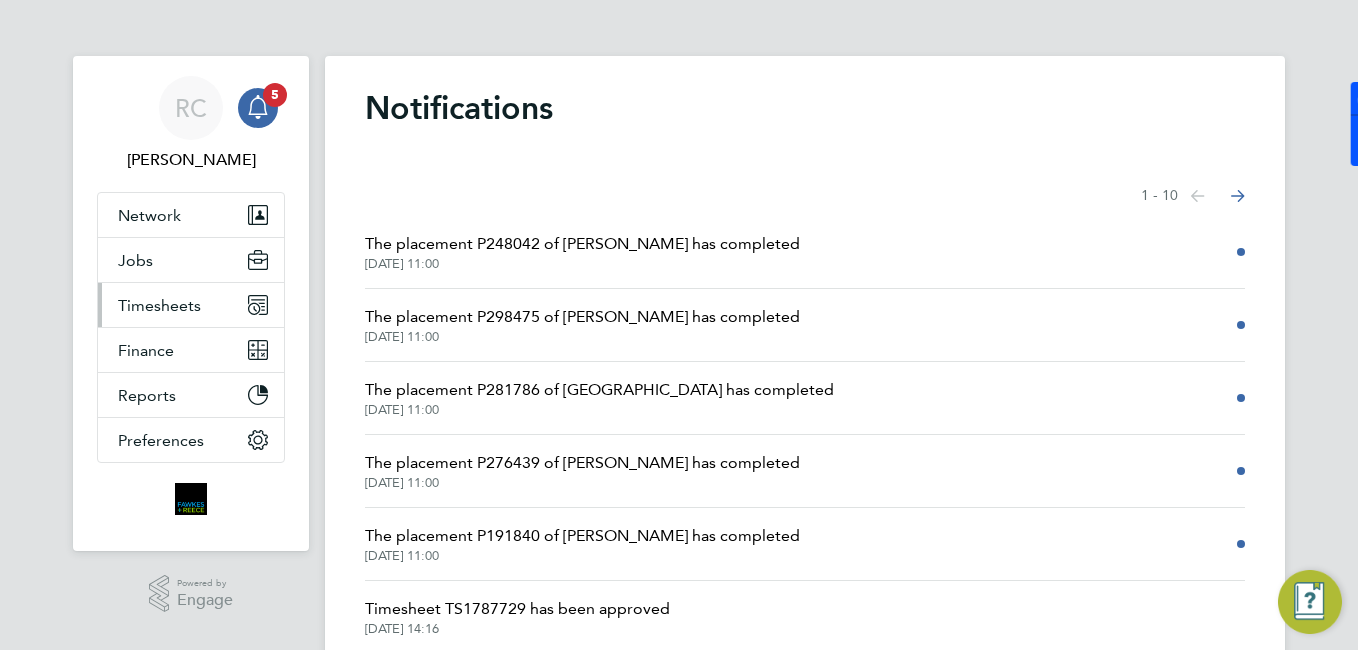 click on "Timesheets" at bounding box center (159, 305) 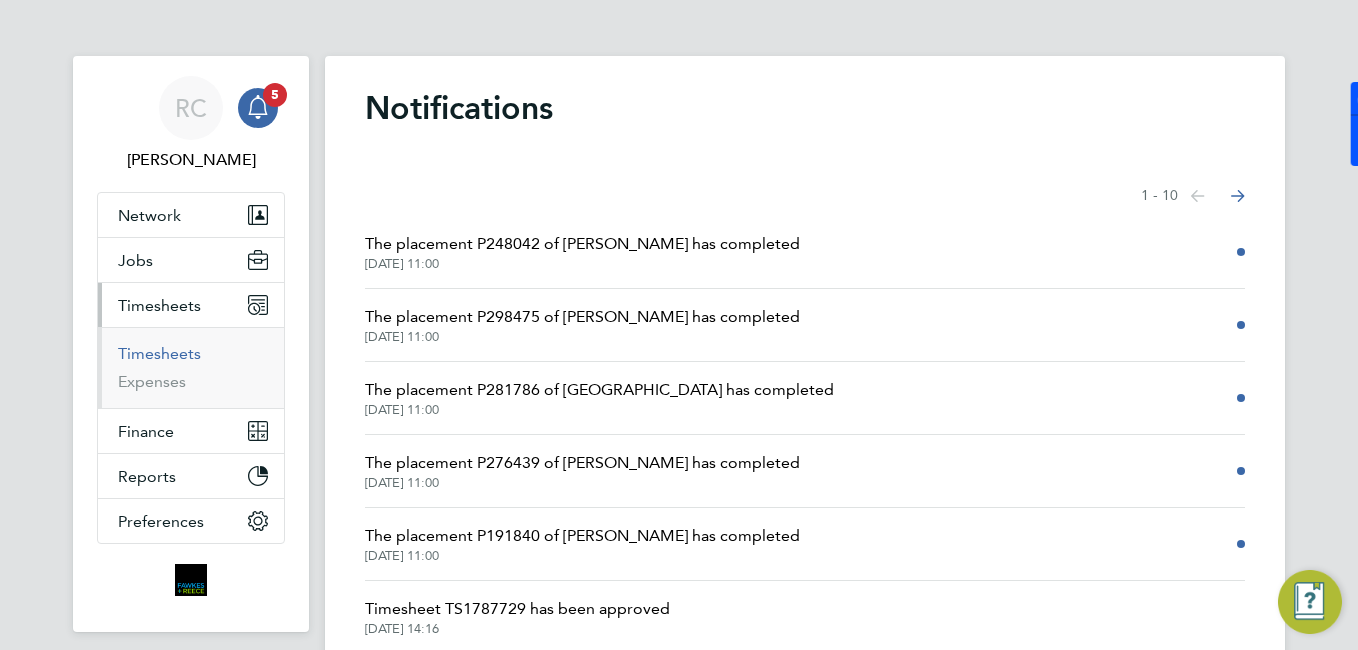 click on "Timesheets" at bounding box center [159, 353] 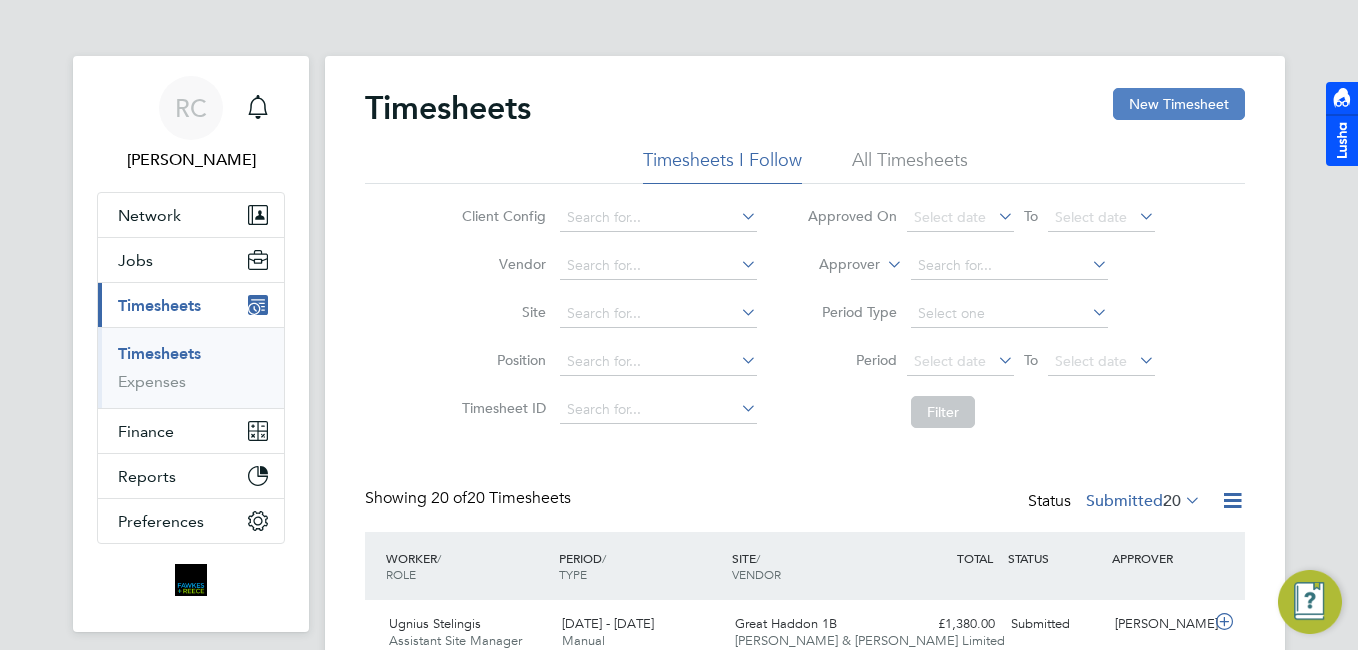drag, startPoint x: 1144, startPoint y: 102, endPoint x: 1135, endPoint y: 111, distance: 12.727922 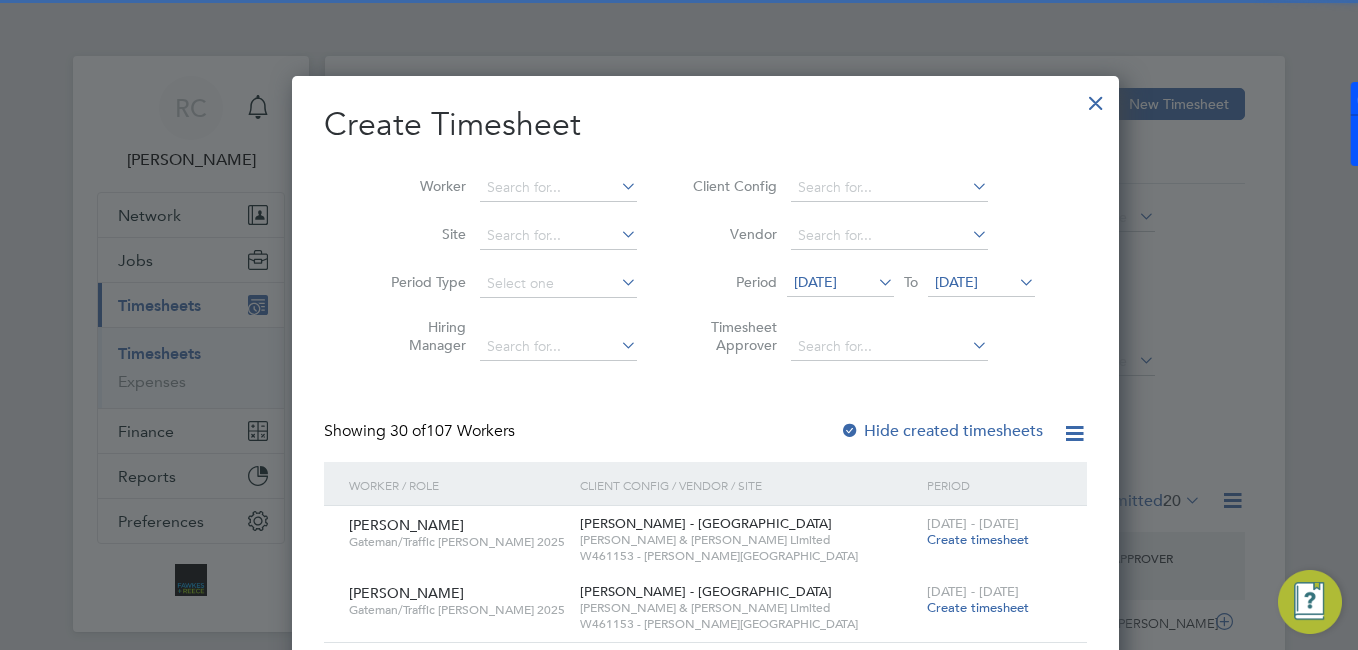 click on "Worker" at bounding box center (506, 188) 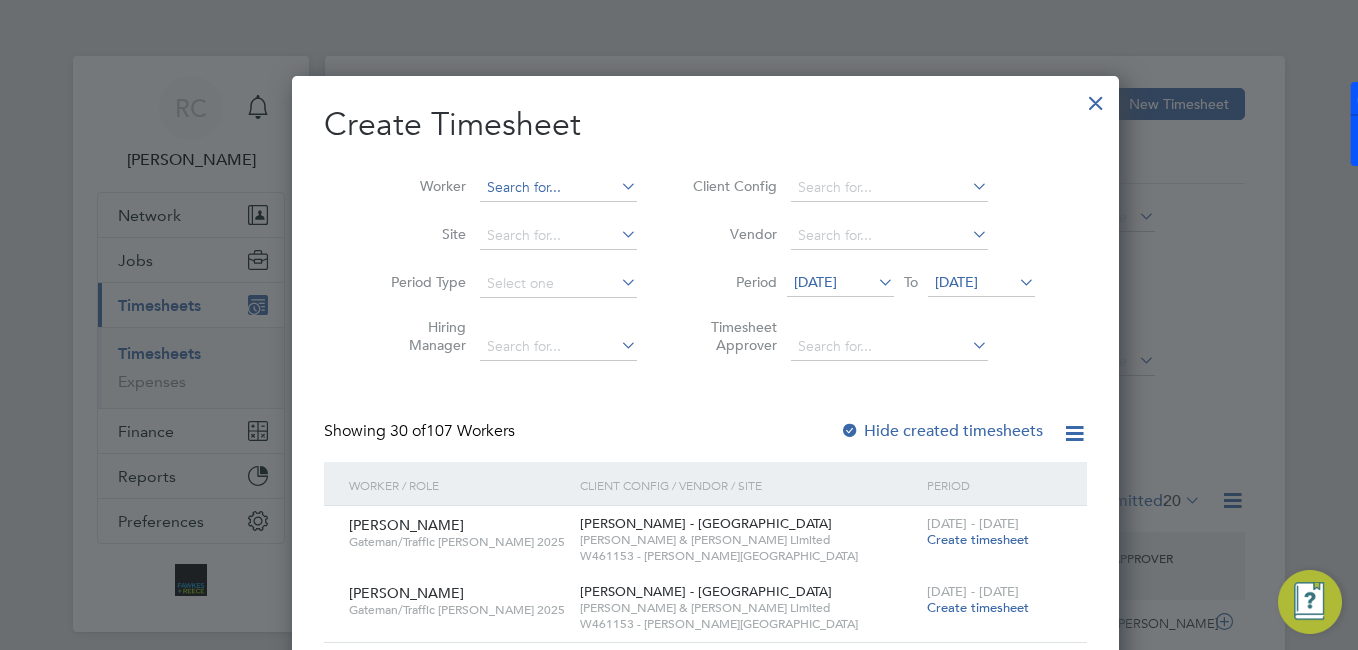 click on "Worker" at bounding box center [506, 188] 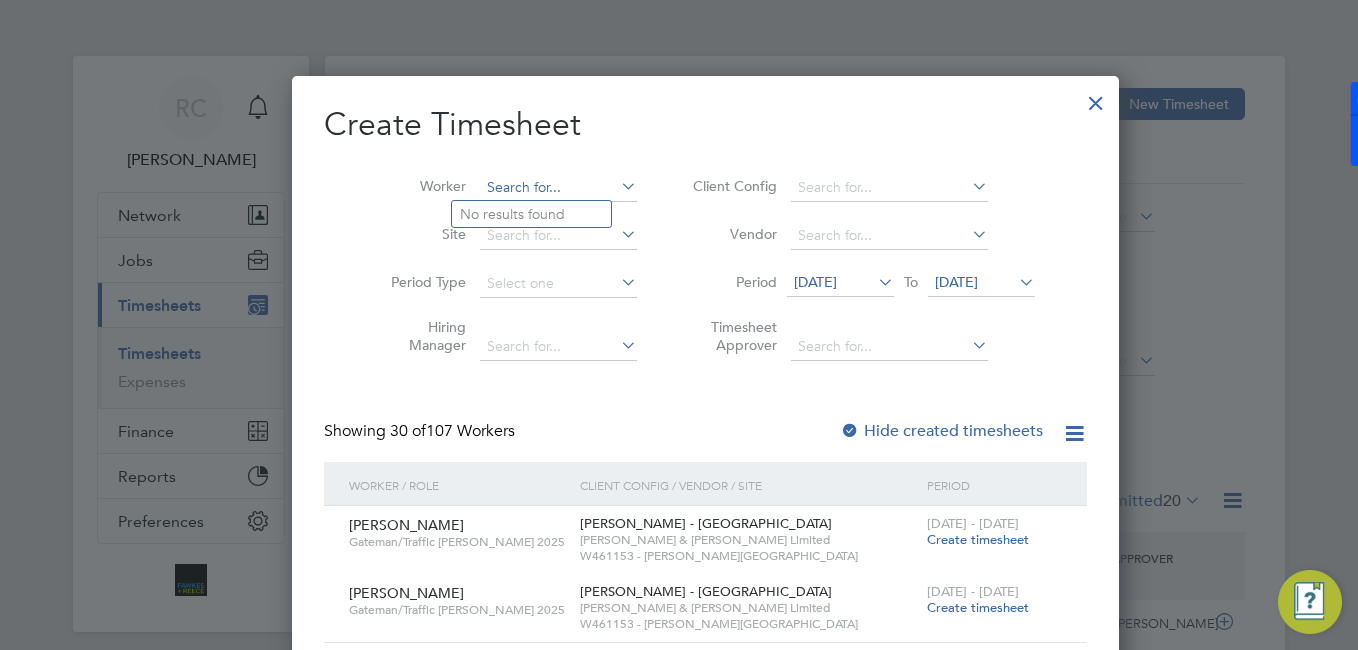 click at bounding box center [558, 188] 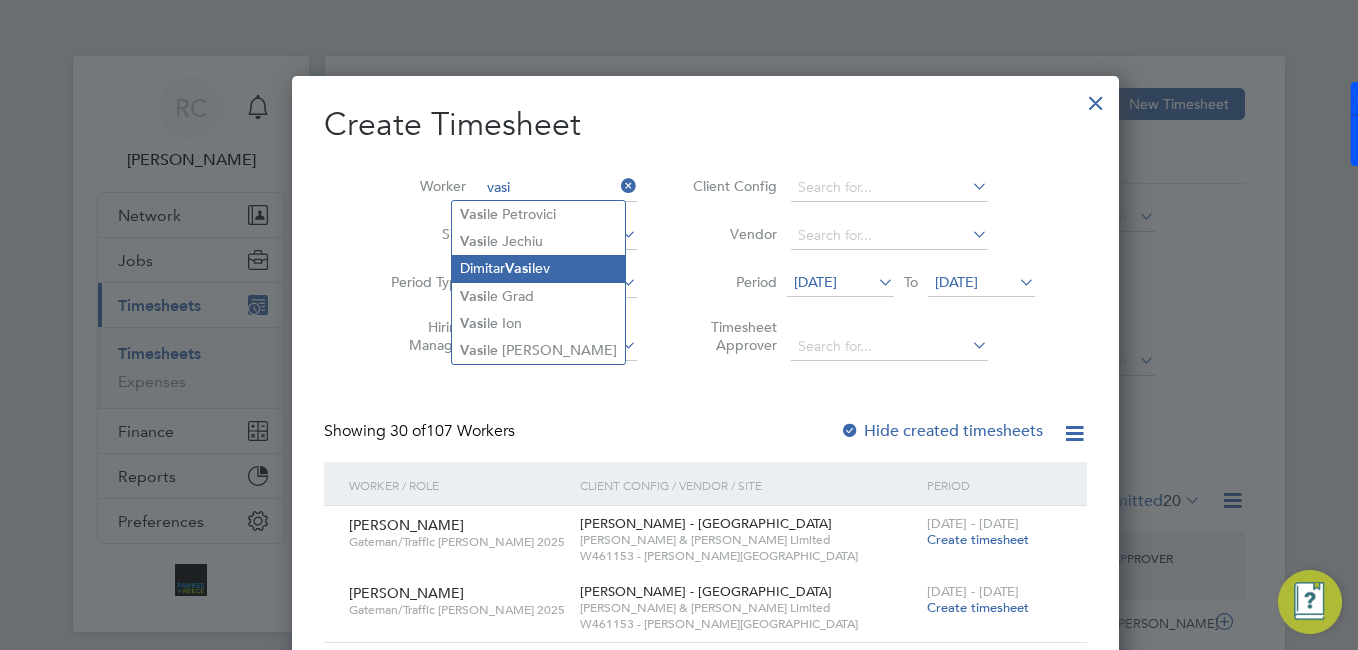 click on "Vasi" 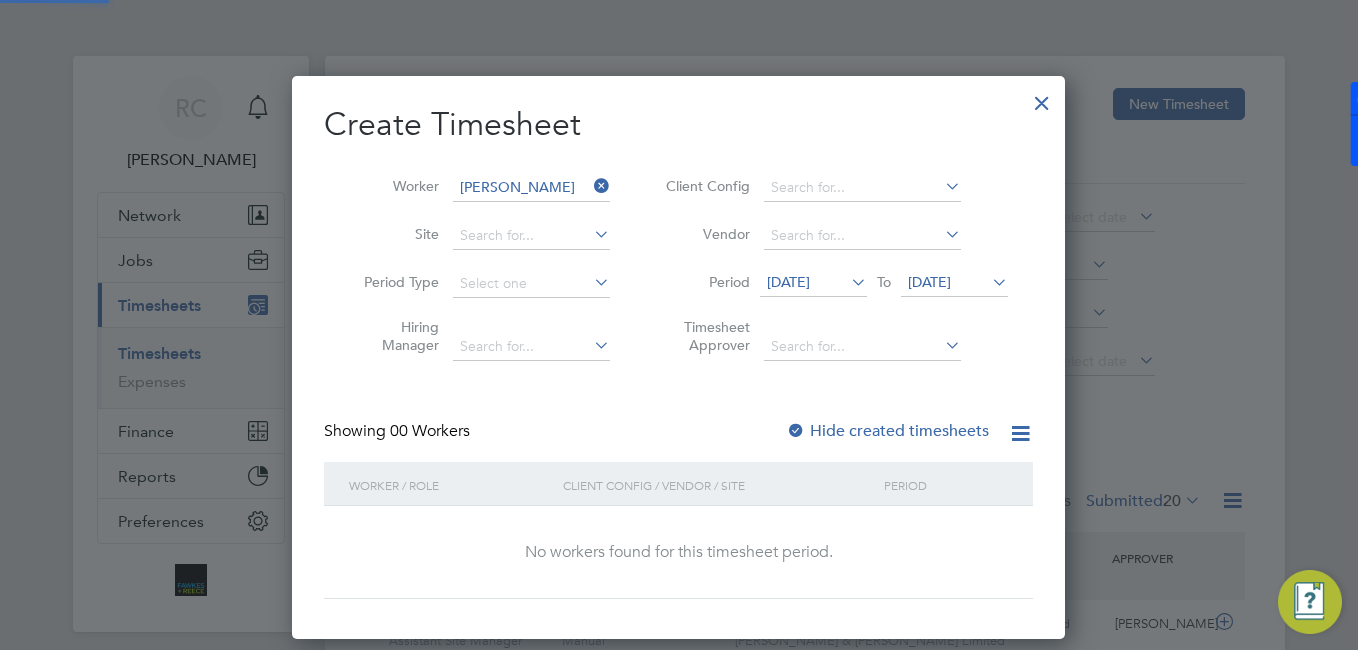 click on "Create Timesheet Worker   [PERSON_NAME] Site   Period Type   Hiring Manager   Client Config   Vendor   Period
[DATE]
To
[DATE]
Timesheet Approver   Showing   00 Workers Hide created timesheets Worker / Role Client Config / Vendor / Site Period No workers found for this timesheet period. Show  30  more" at bounding box center [678, 351] 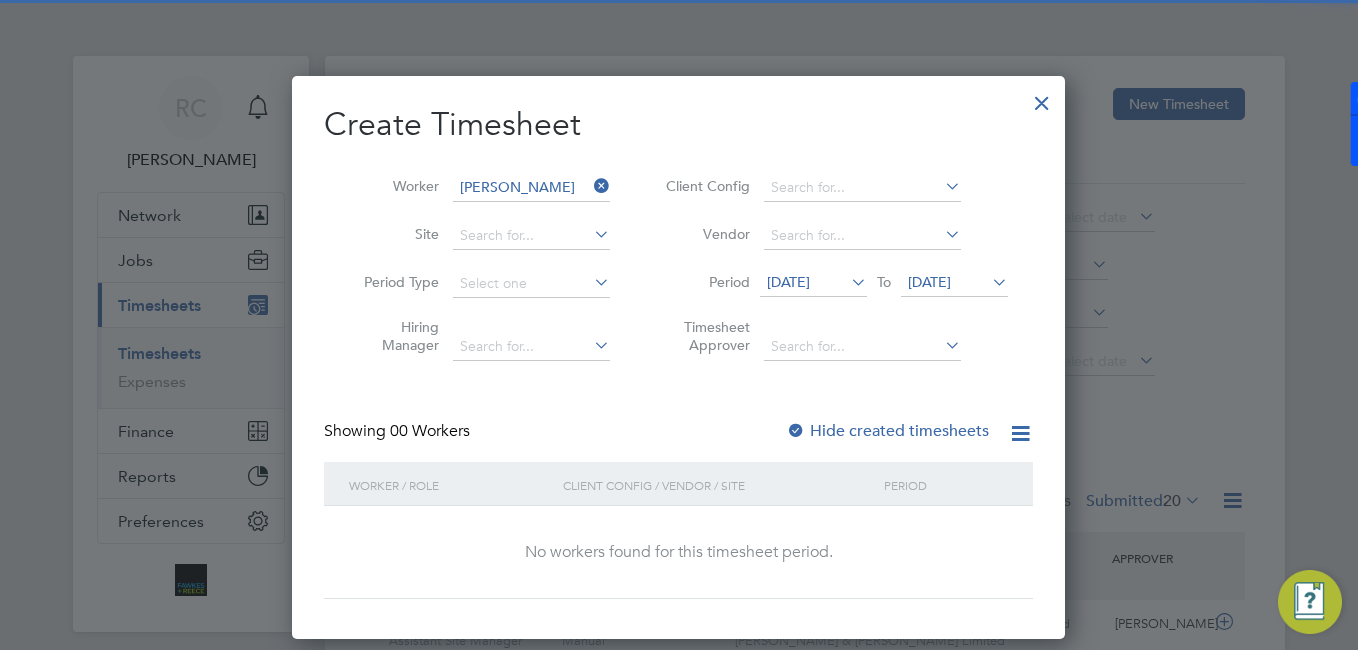 click on "Hide created timesheets" at bounding box center [887, 431] 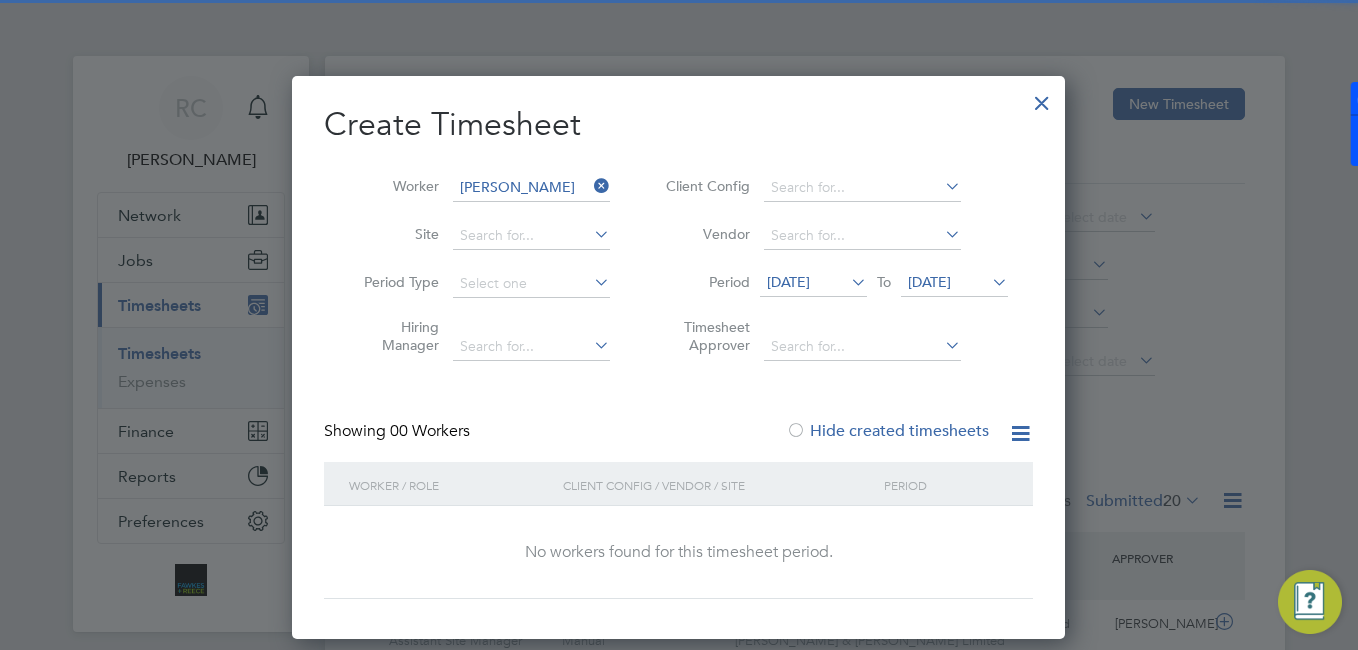 click at bounding box center (847, 282) 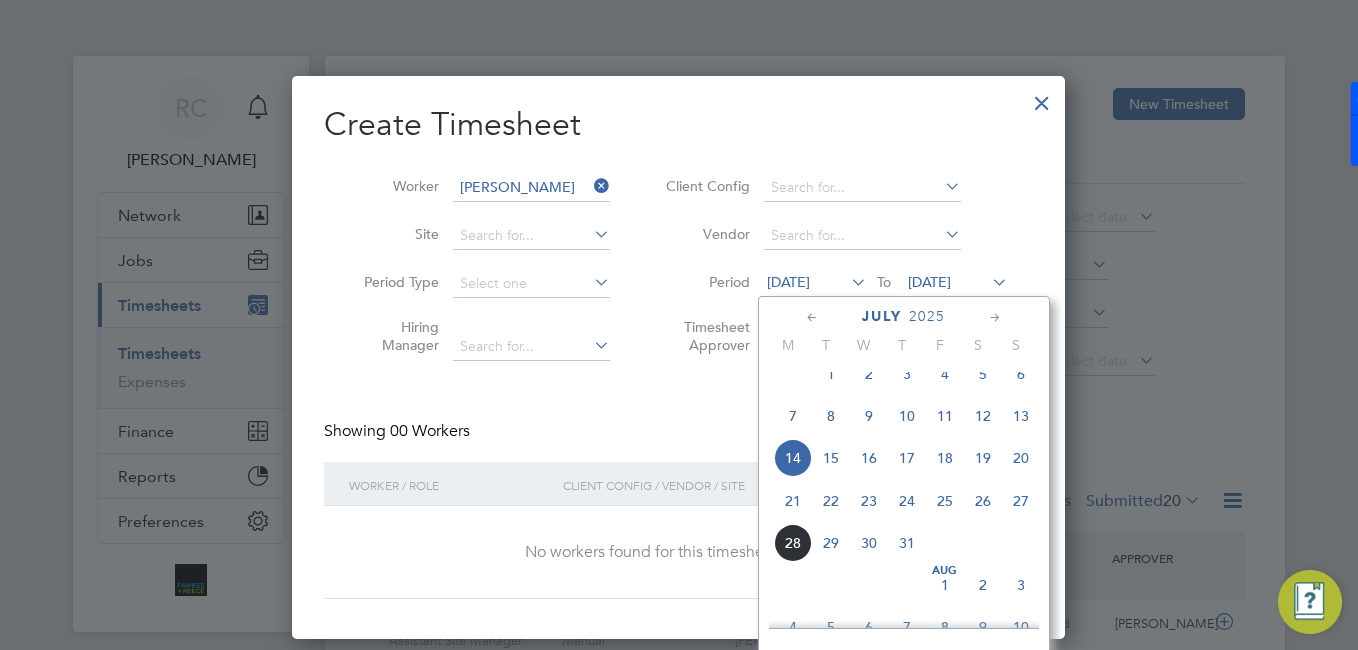click on "21" 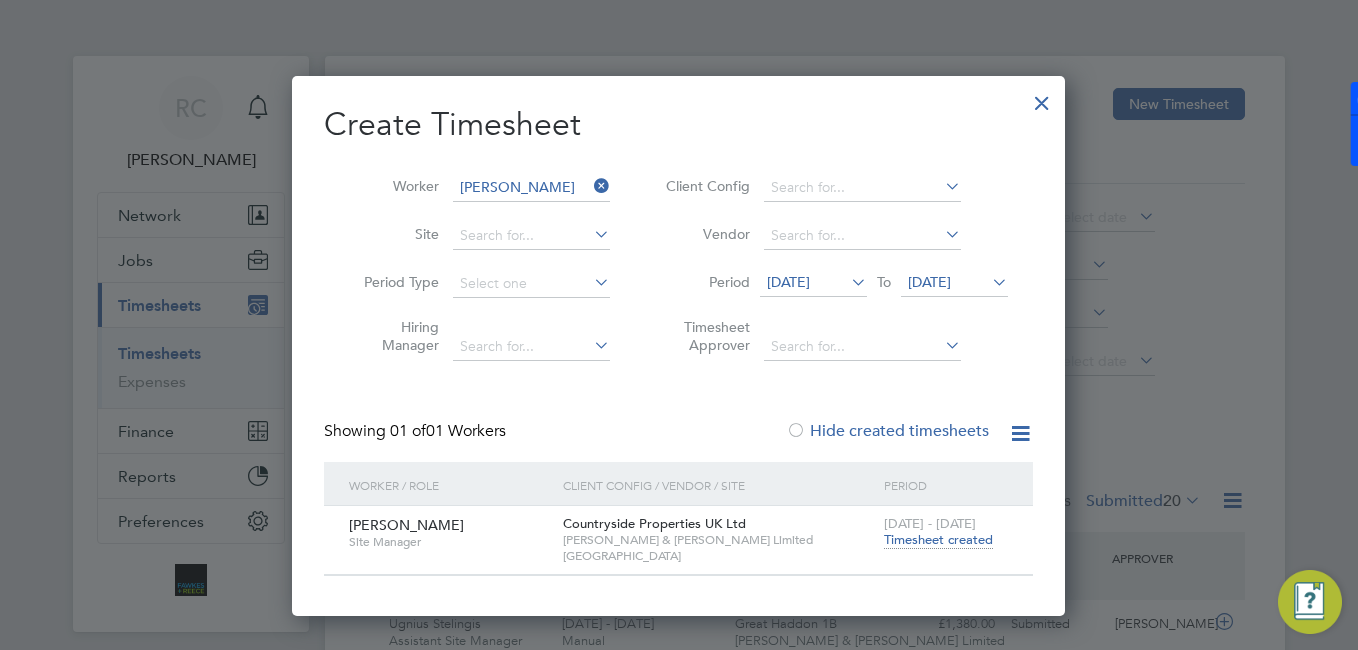 click on "Timesheet created" at bounding box center [938, 540] 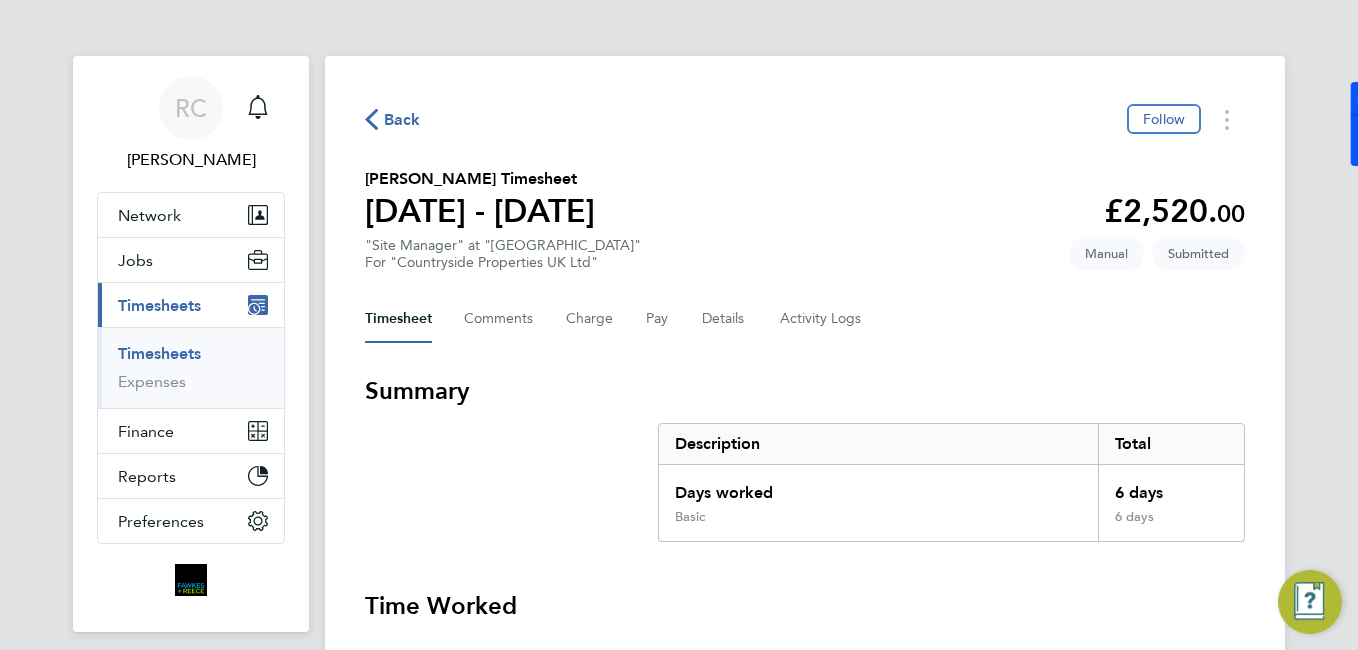 click on "Timesheets" at bounding box center [159, 353] 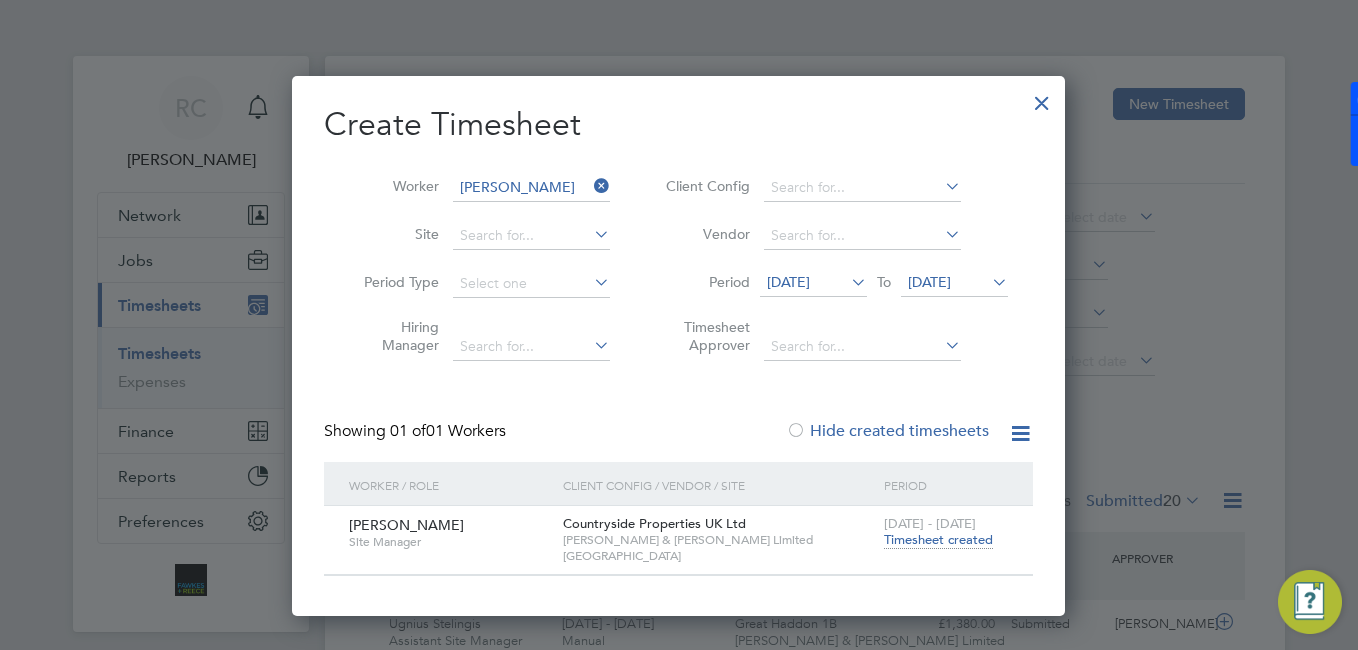 click on "Worker   [PERSON_NAME]" at bounding box center (479, 188) 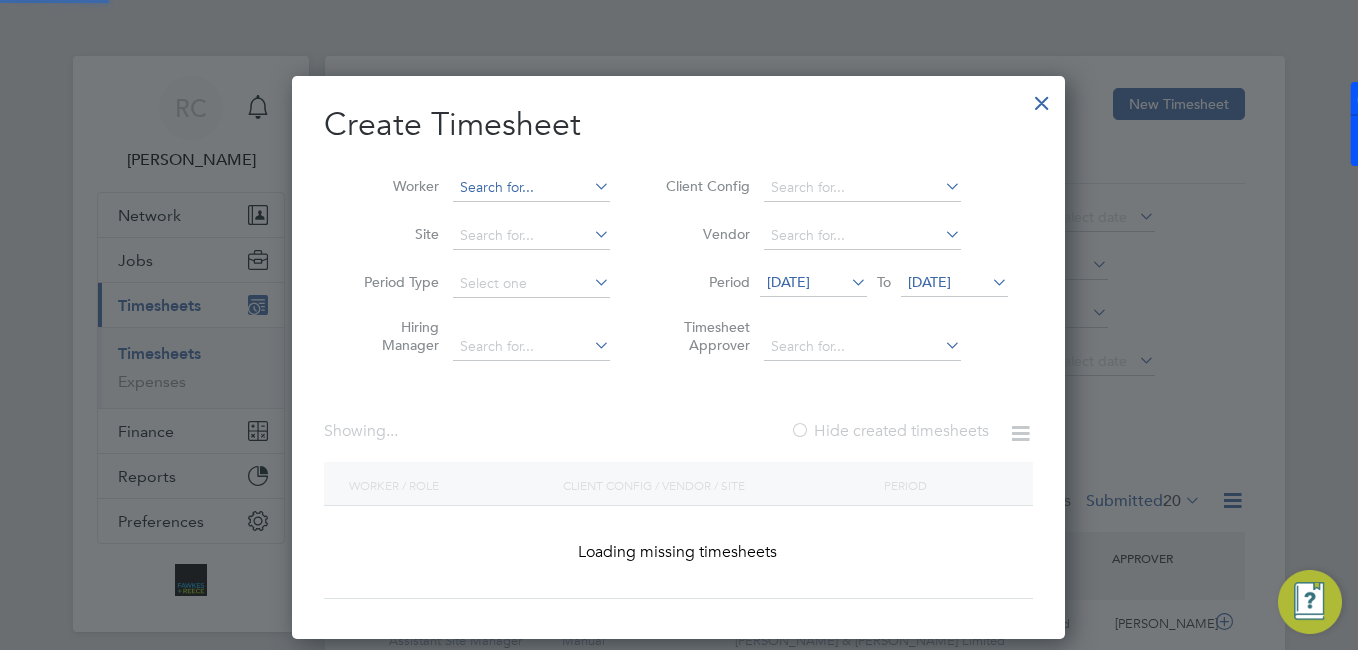 click at bounding box center (531, 188) 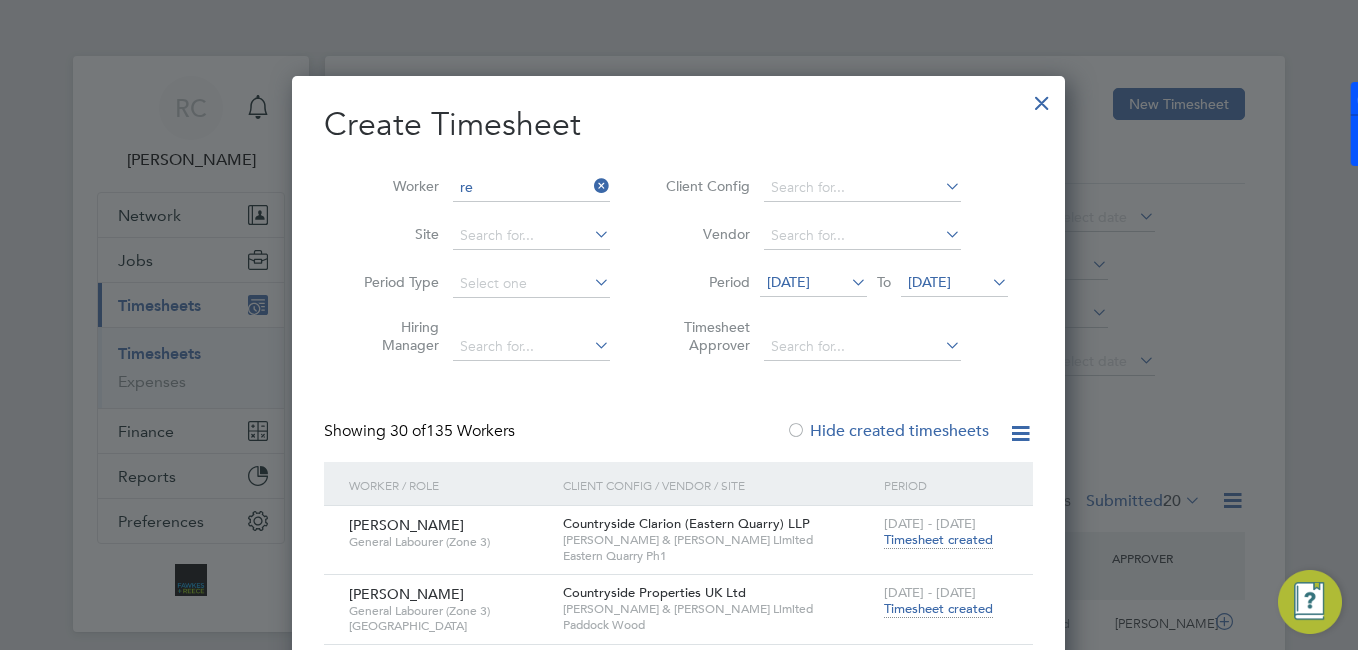 type on "r" 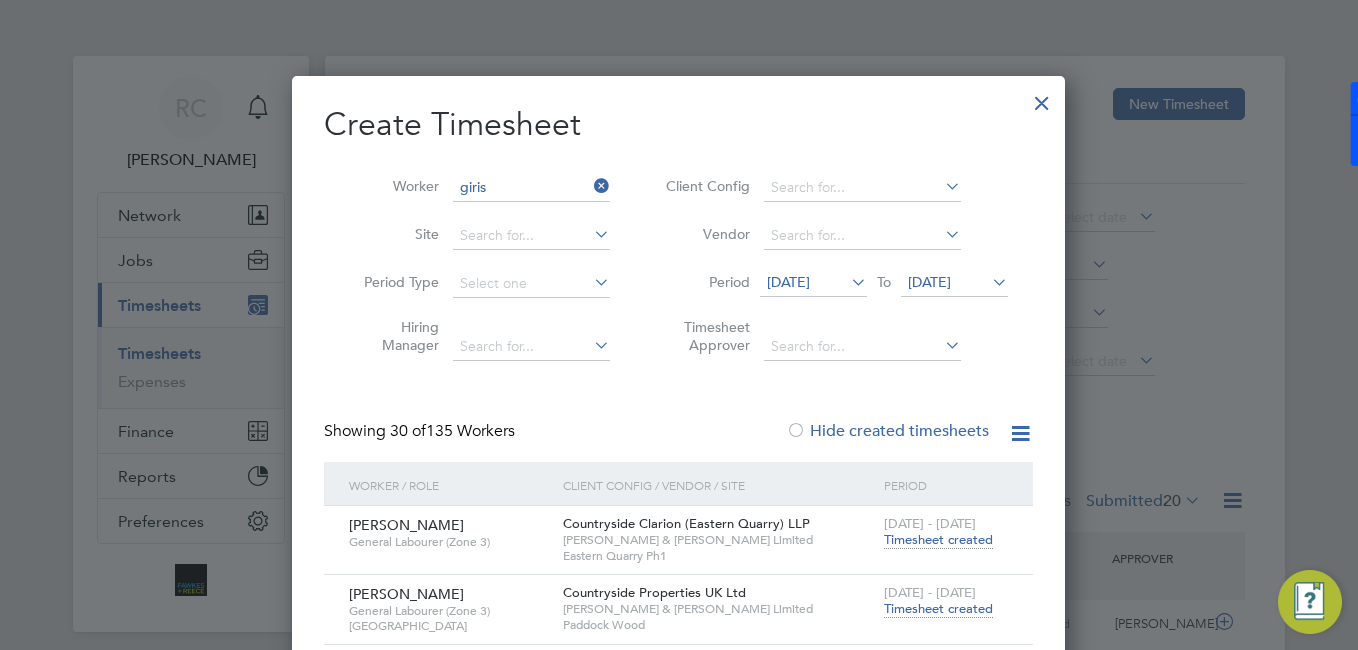 type on "giris" 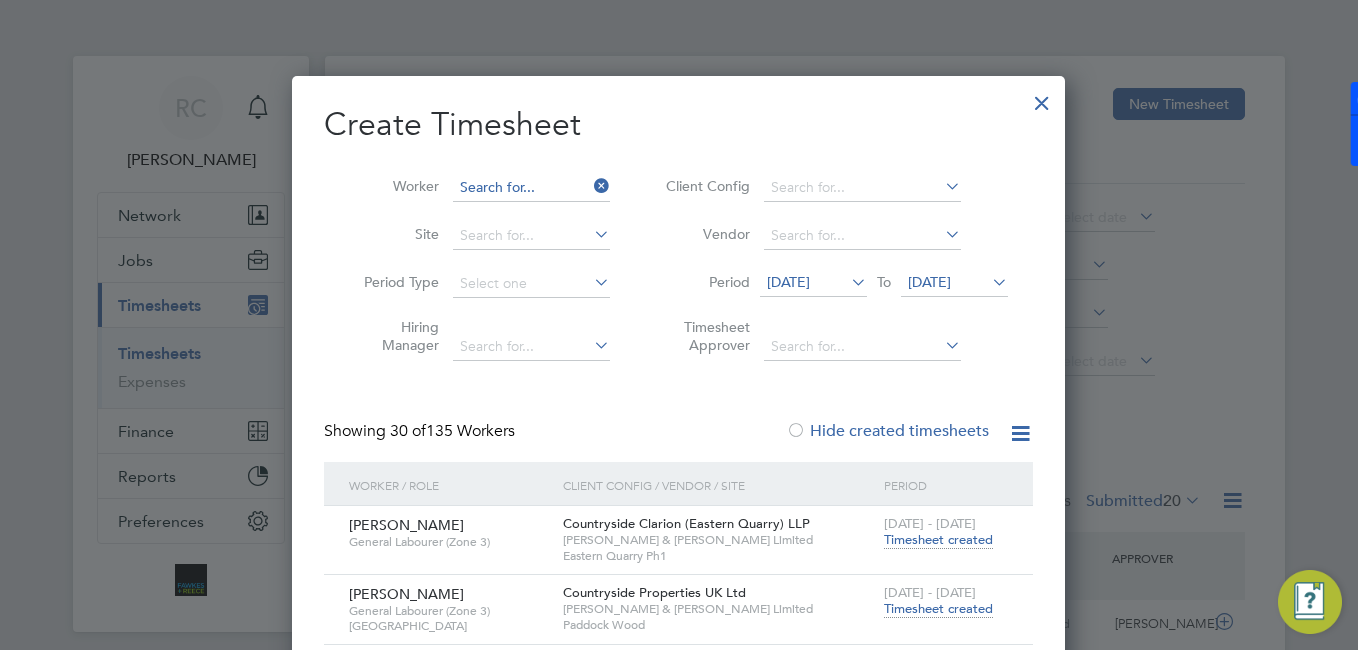 scroll, scrollTop: 10, scrollLeft: 10, axis: both 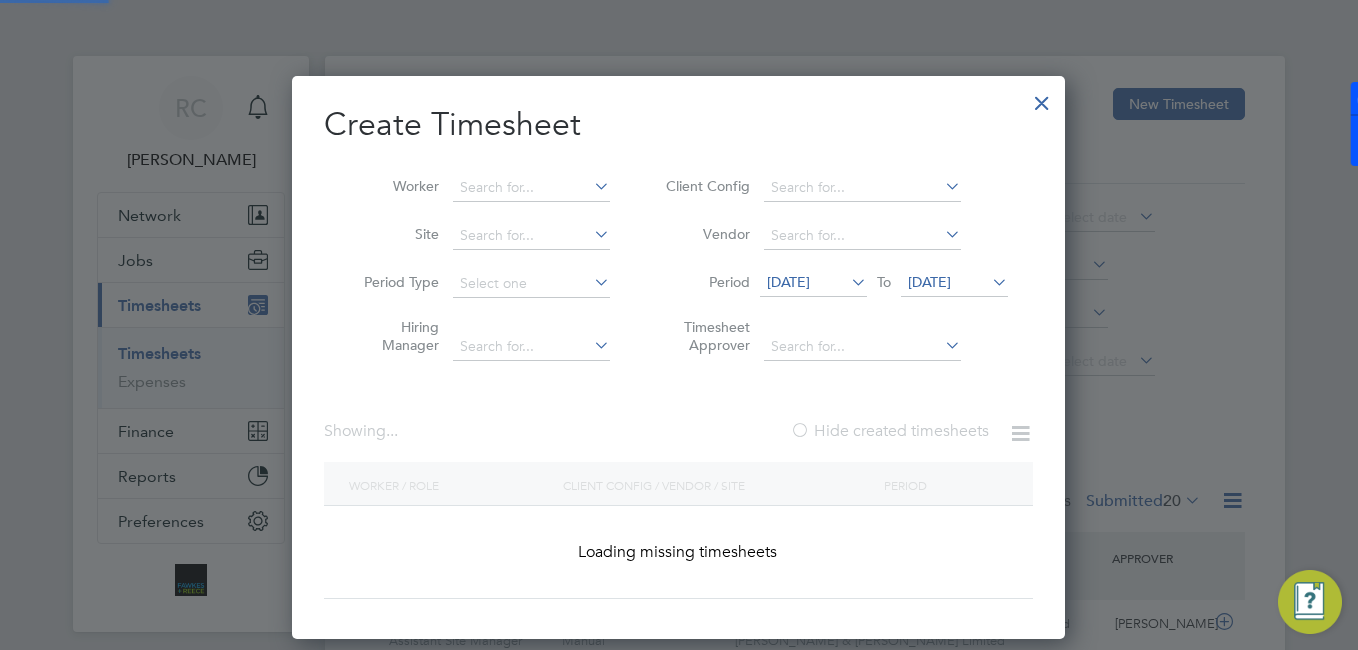 click at bounding box center (531, 188) 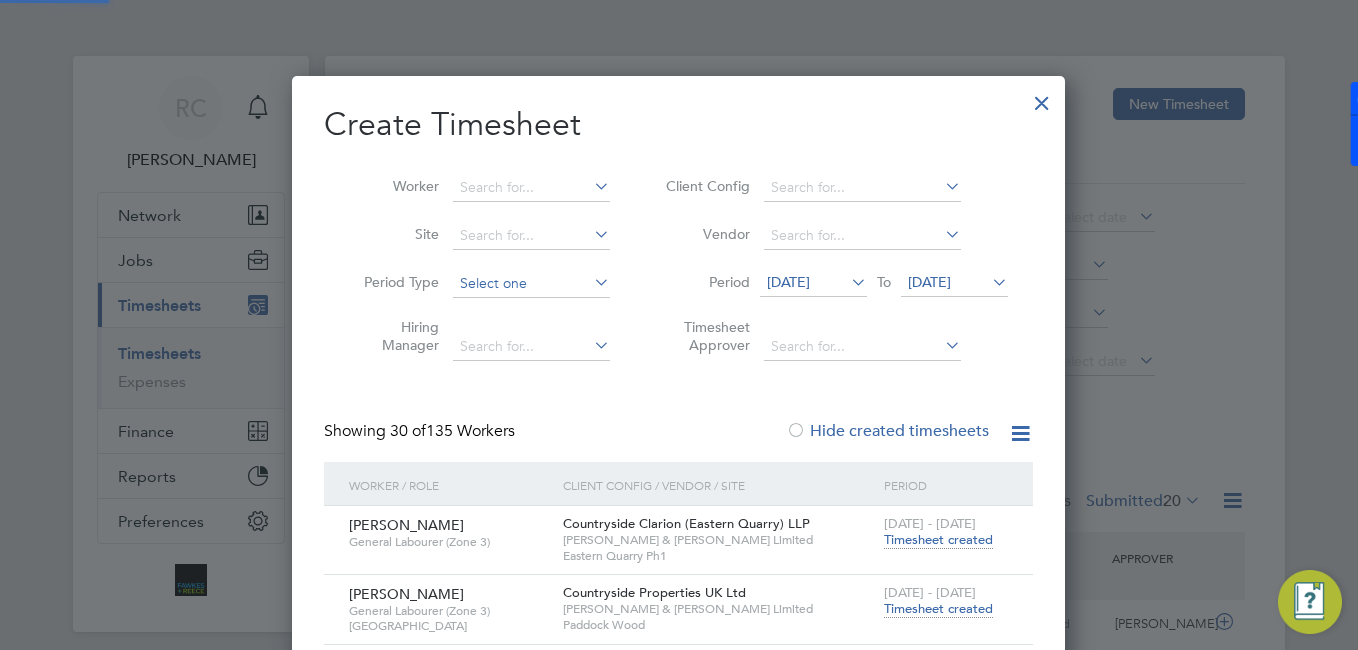 scroll, scrollTop: 10, scrollLeft: 10, axis: both 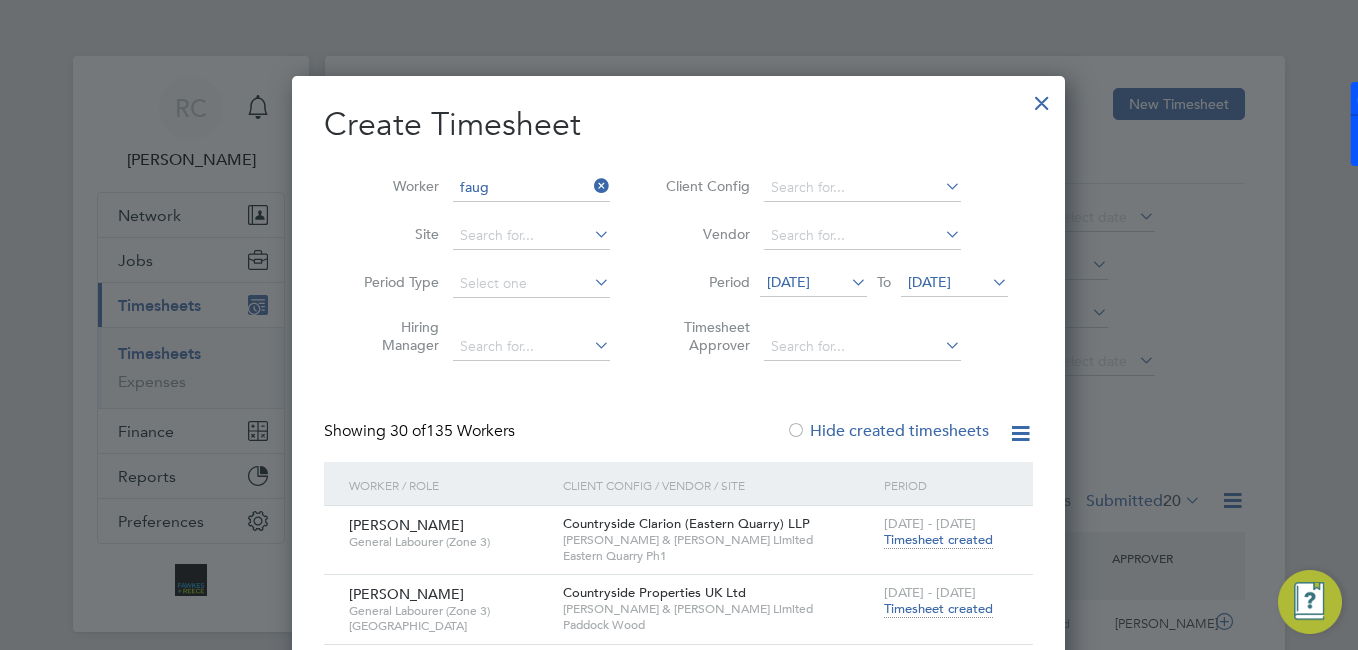 click on "faug" at bounding box center [531, 188] 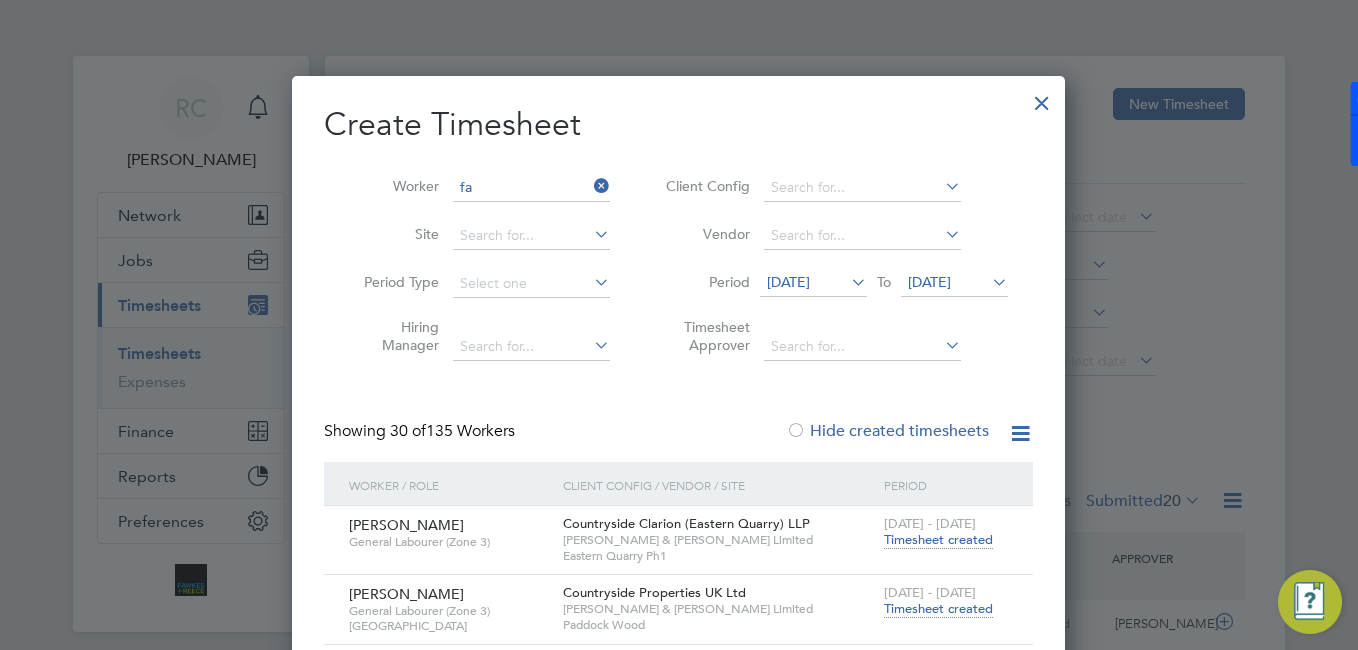 type on "f" 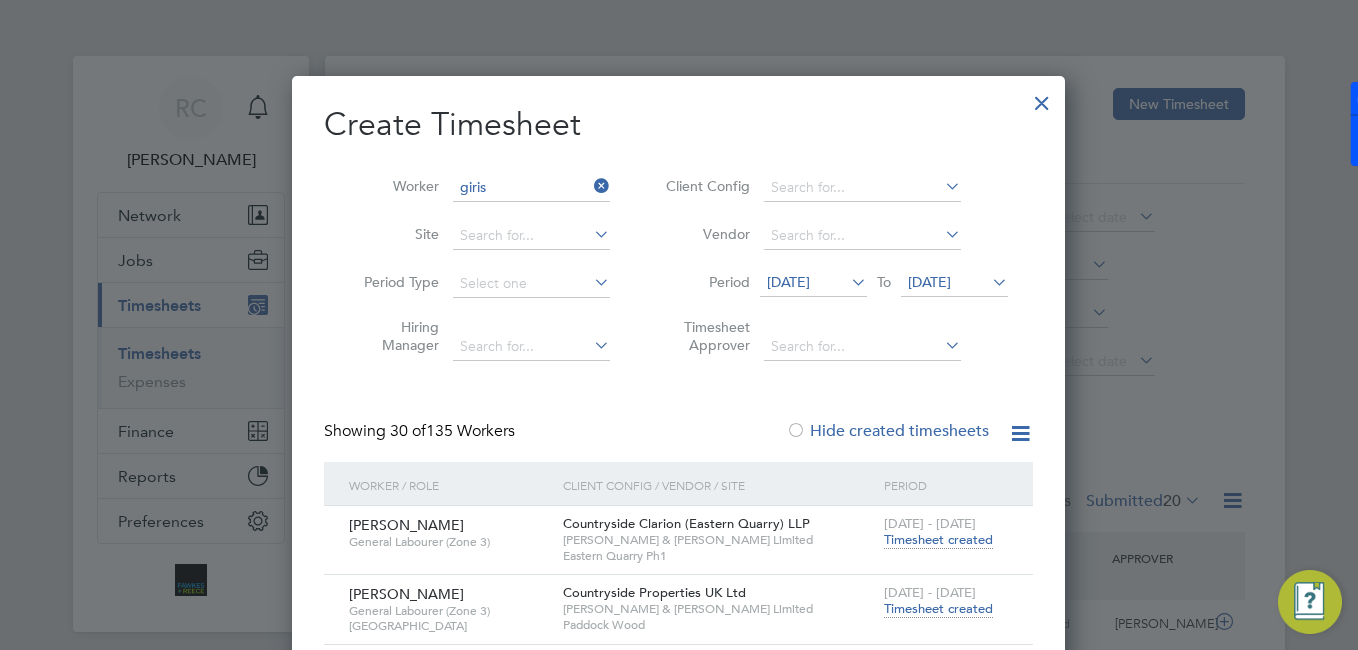 drag, startPoint x: 572, startPoint y: 180, endPoint x: 587, endPoint y: 183, distance: 15.297058 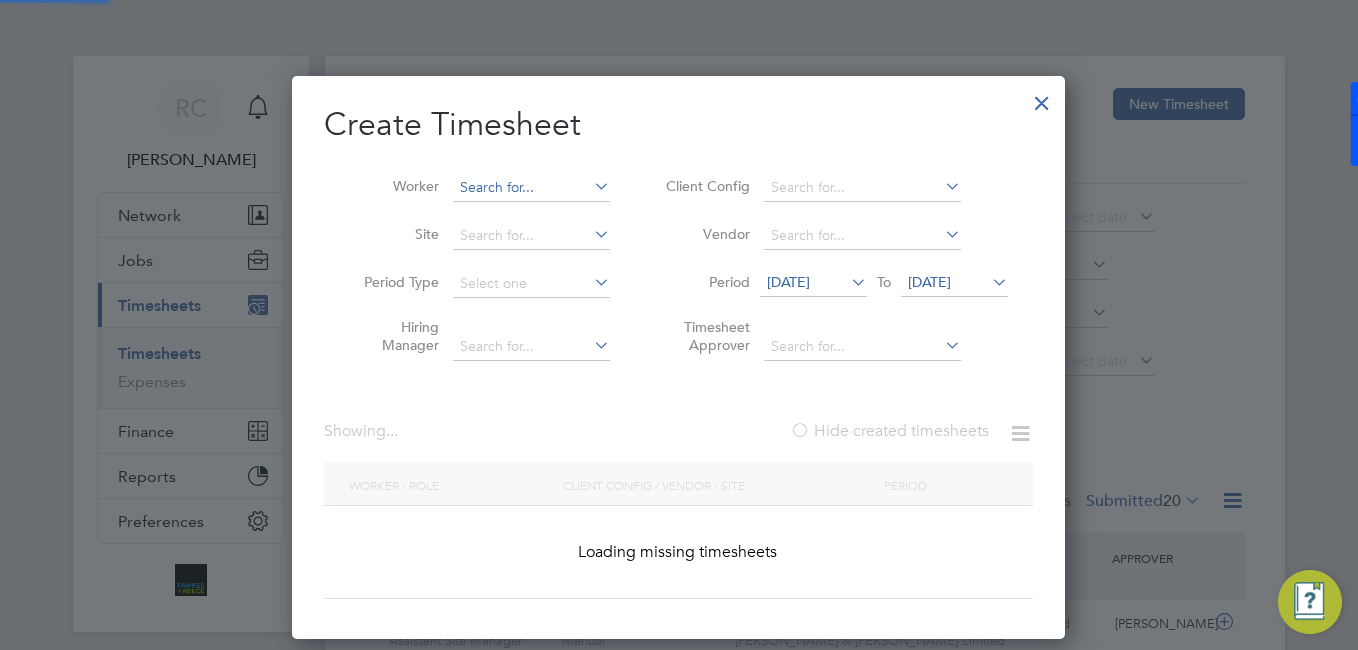 scroll, scrollTop: 10, scrollLeft: 10, axis: both 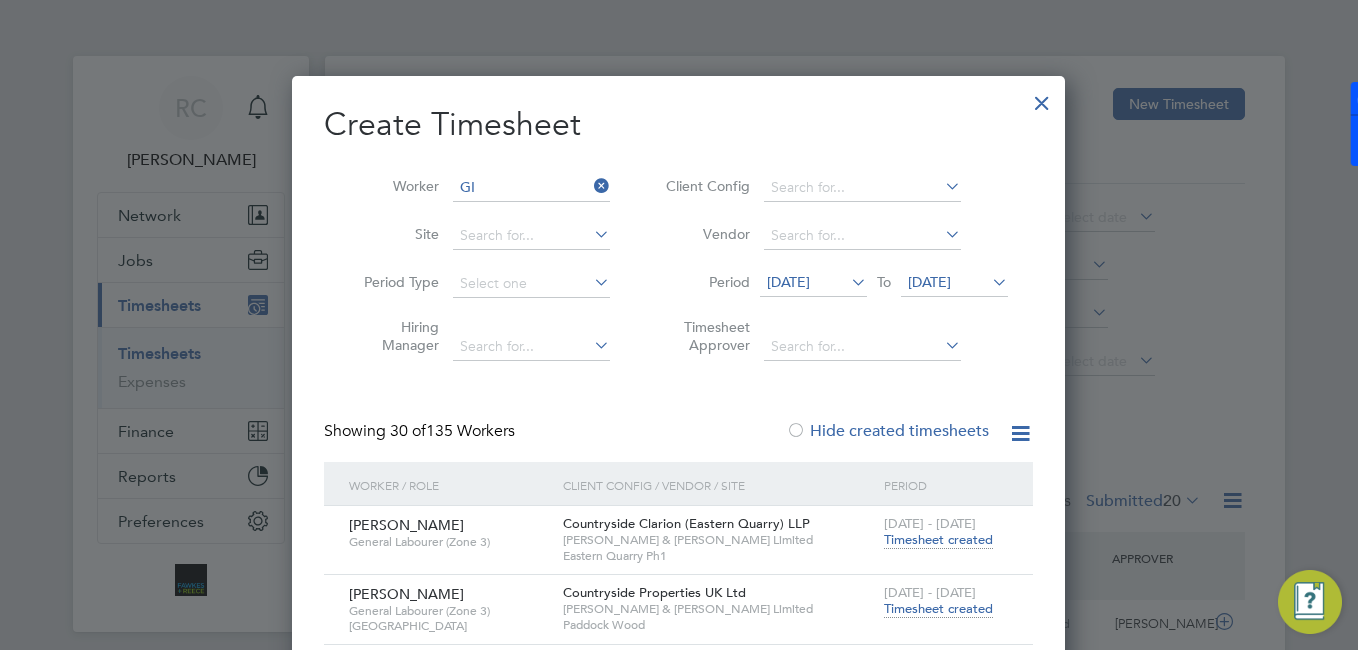 type on "G" 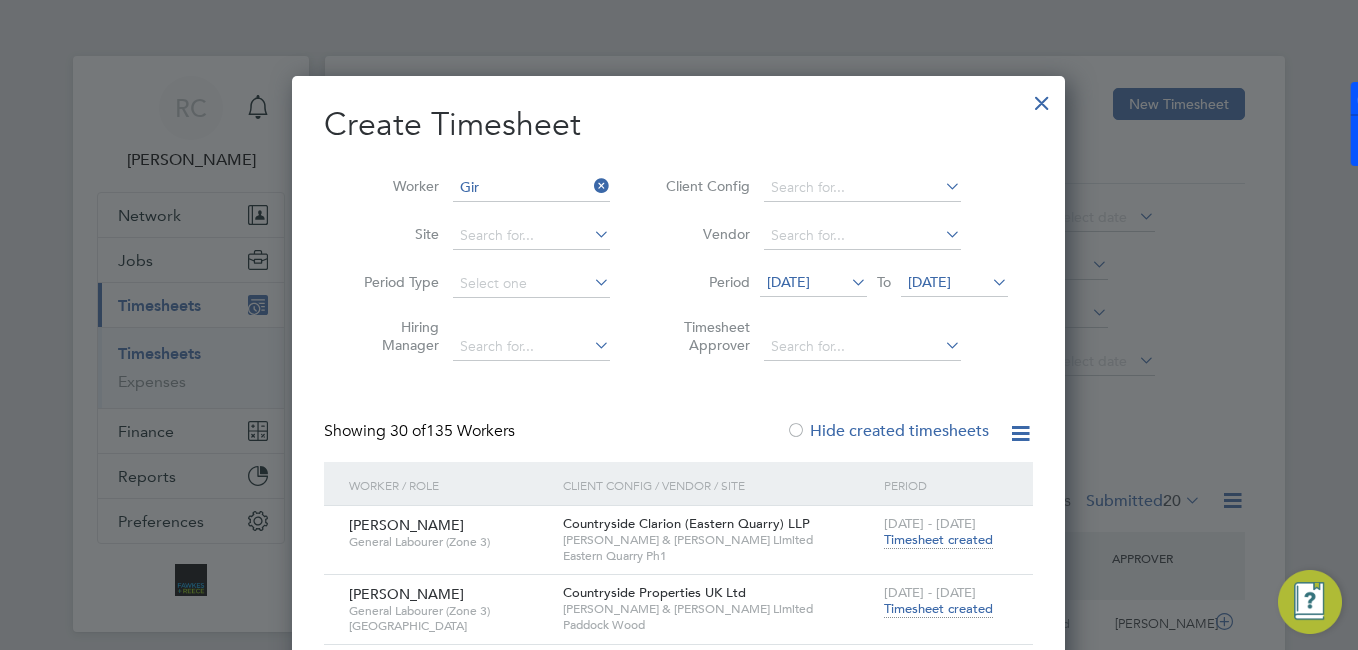 type on "Gir" 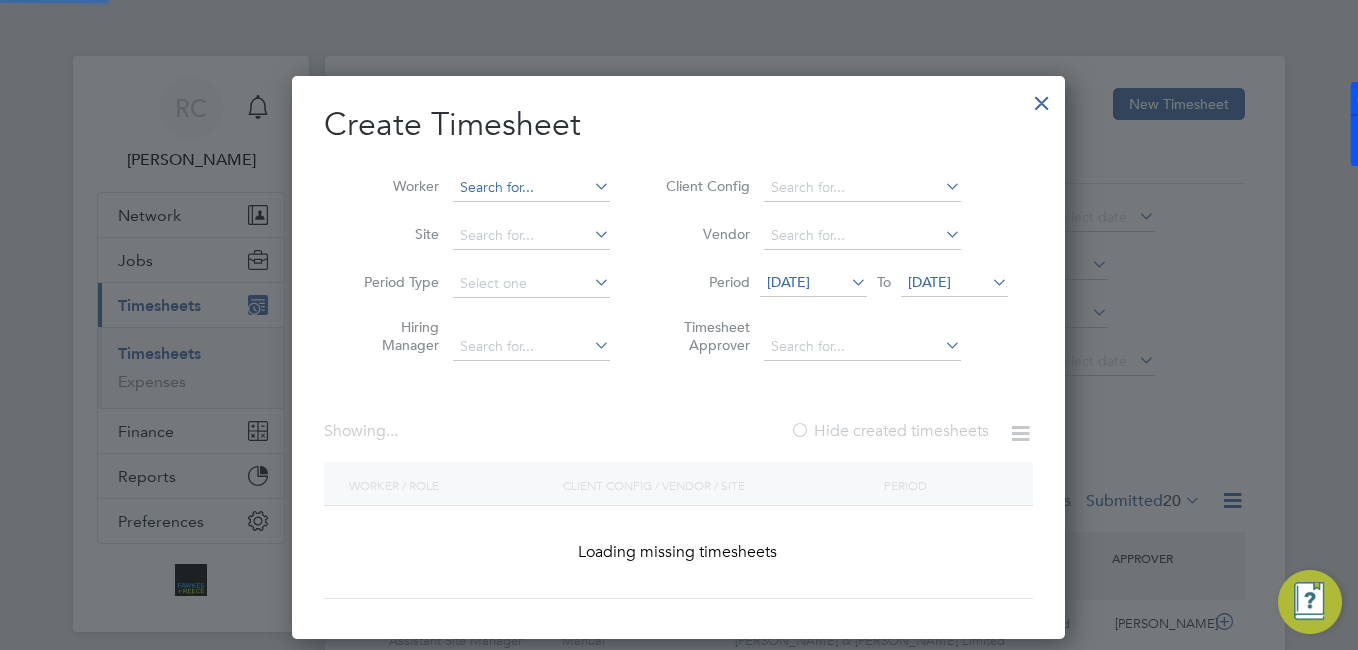 scroll, scrollTop: 10, scrollLeft: 10, axis: both 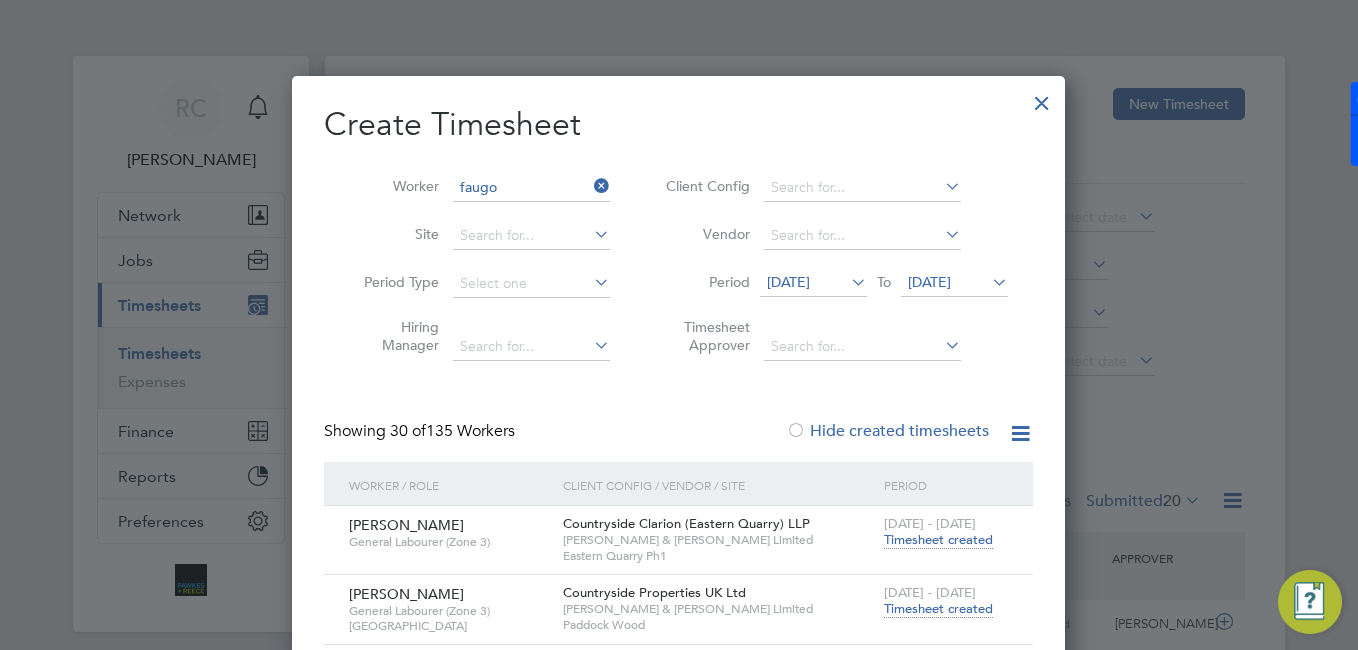 click on "faugo" at bounding box center (531, 188) 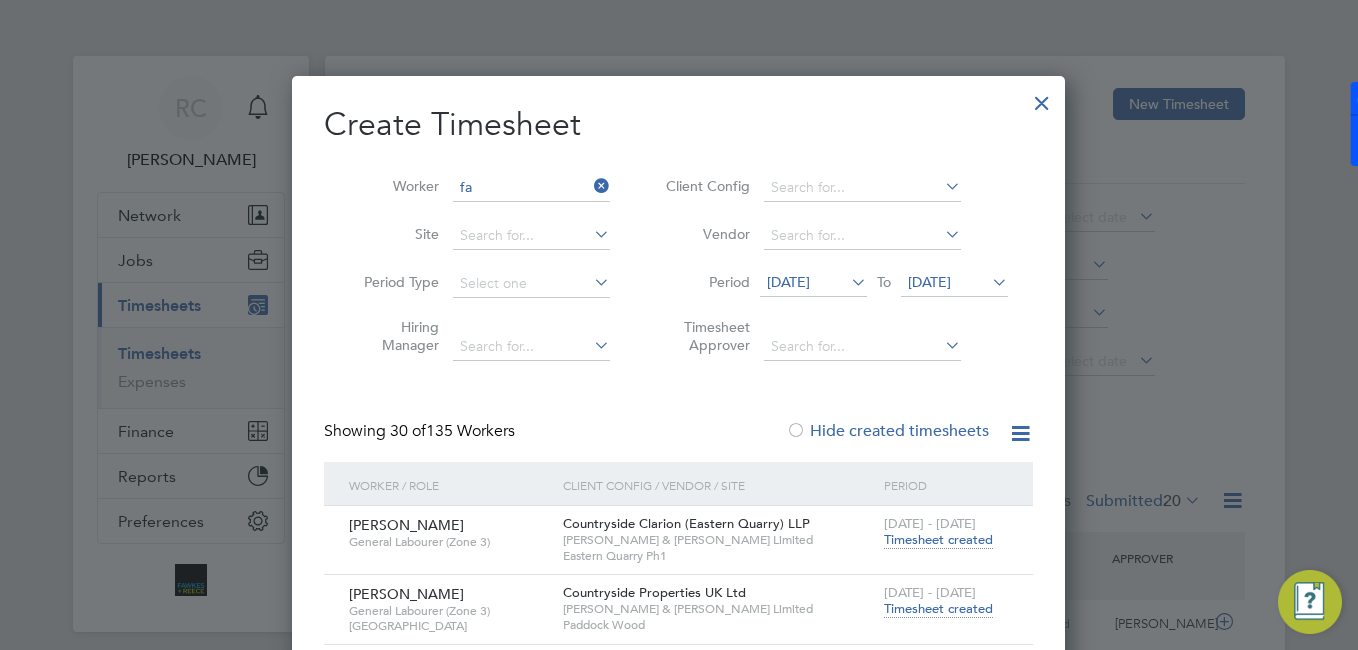 type on "f" 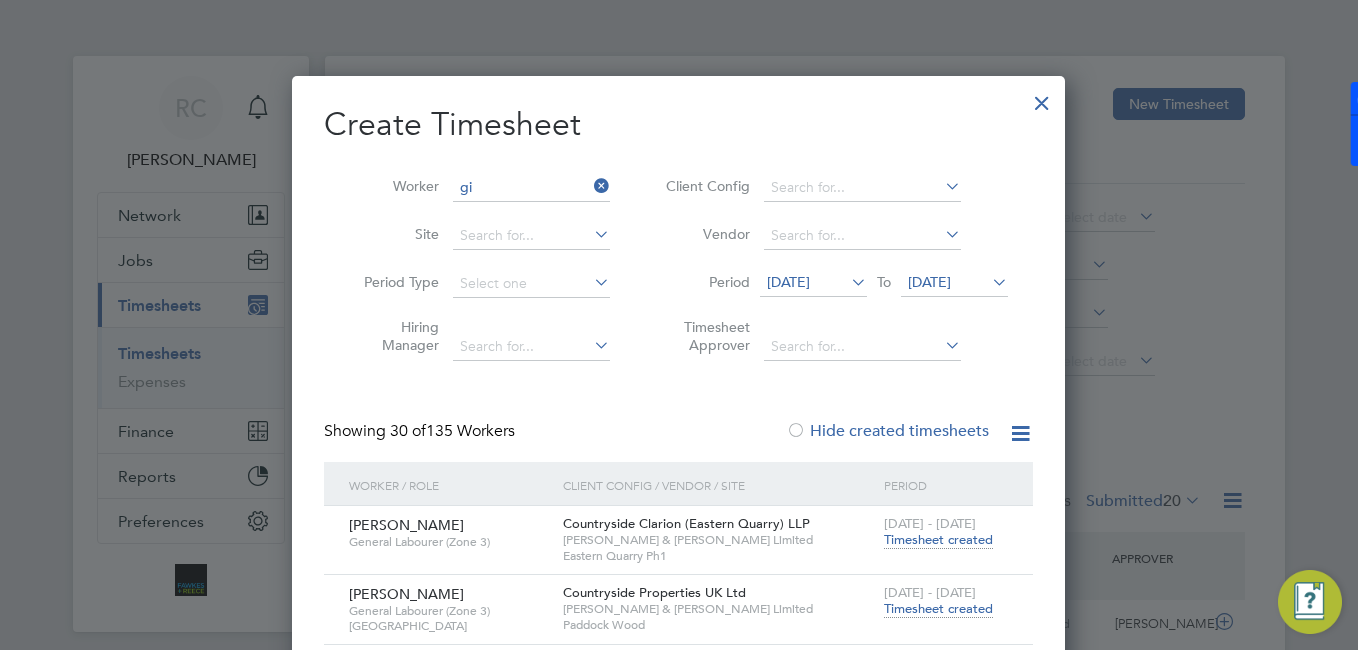 type on "g" 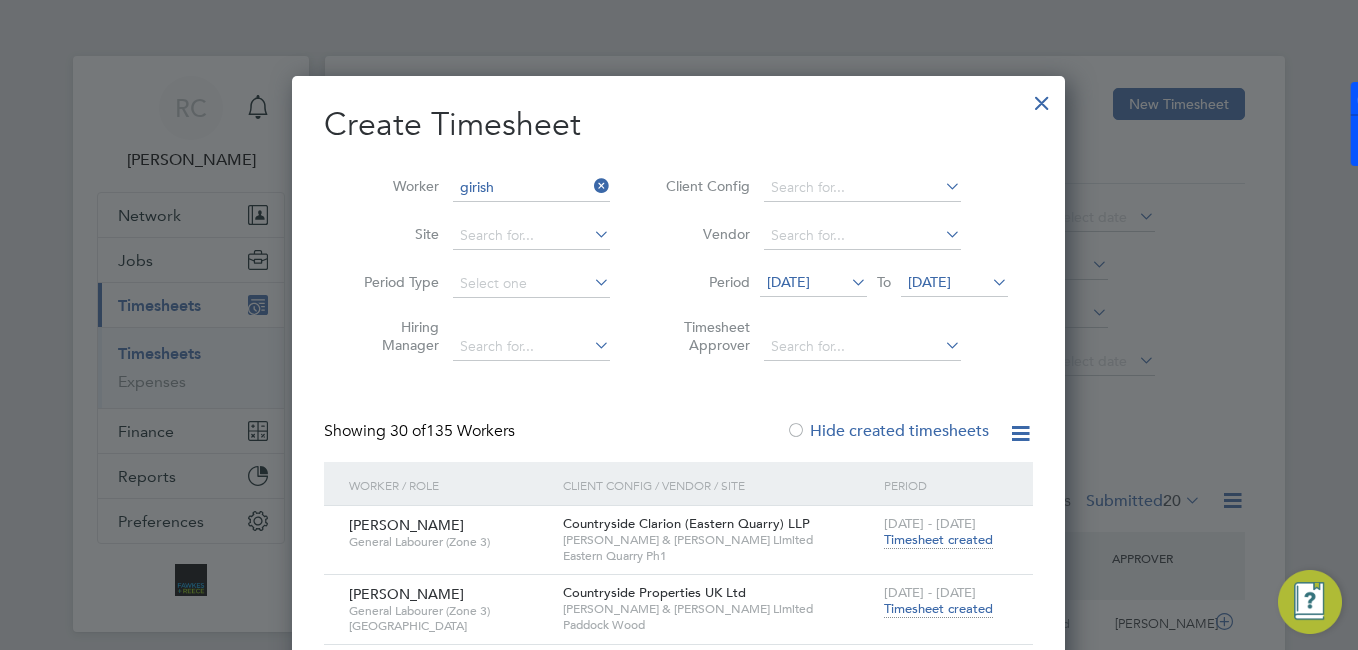 type on "girish" 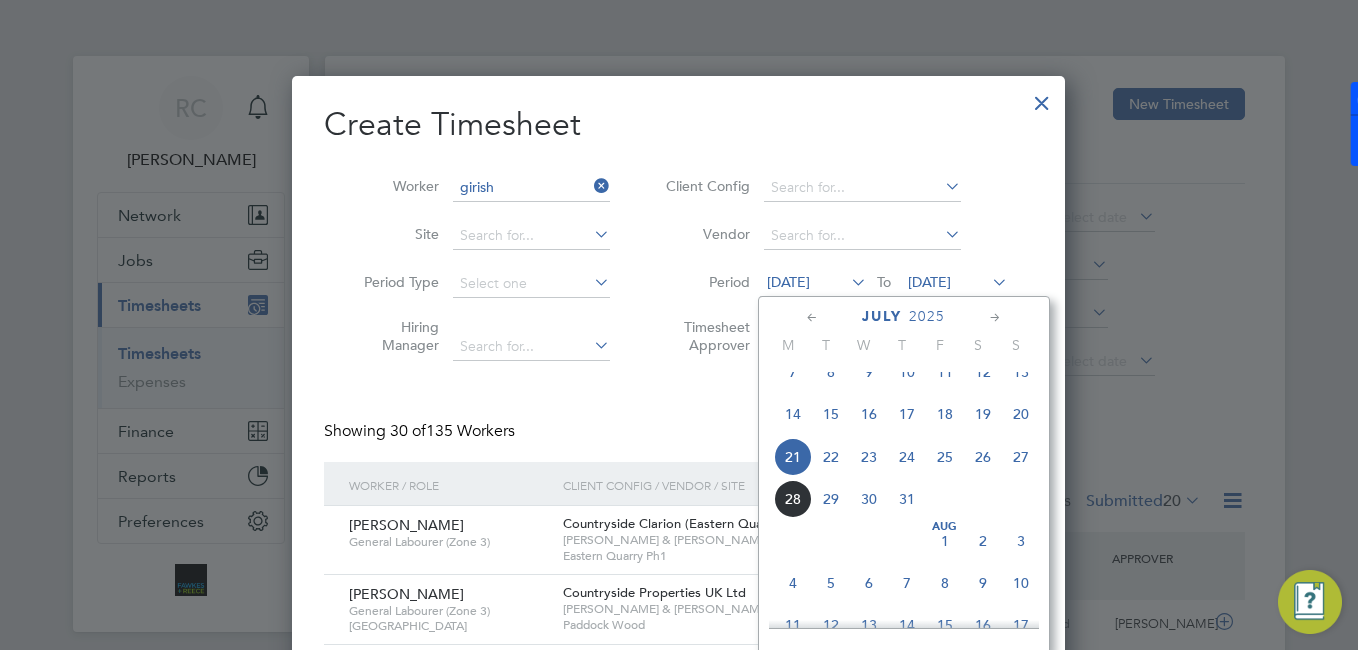 click on "21" 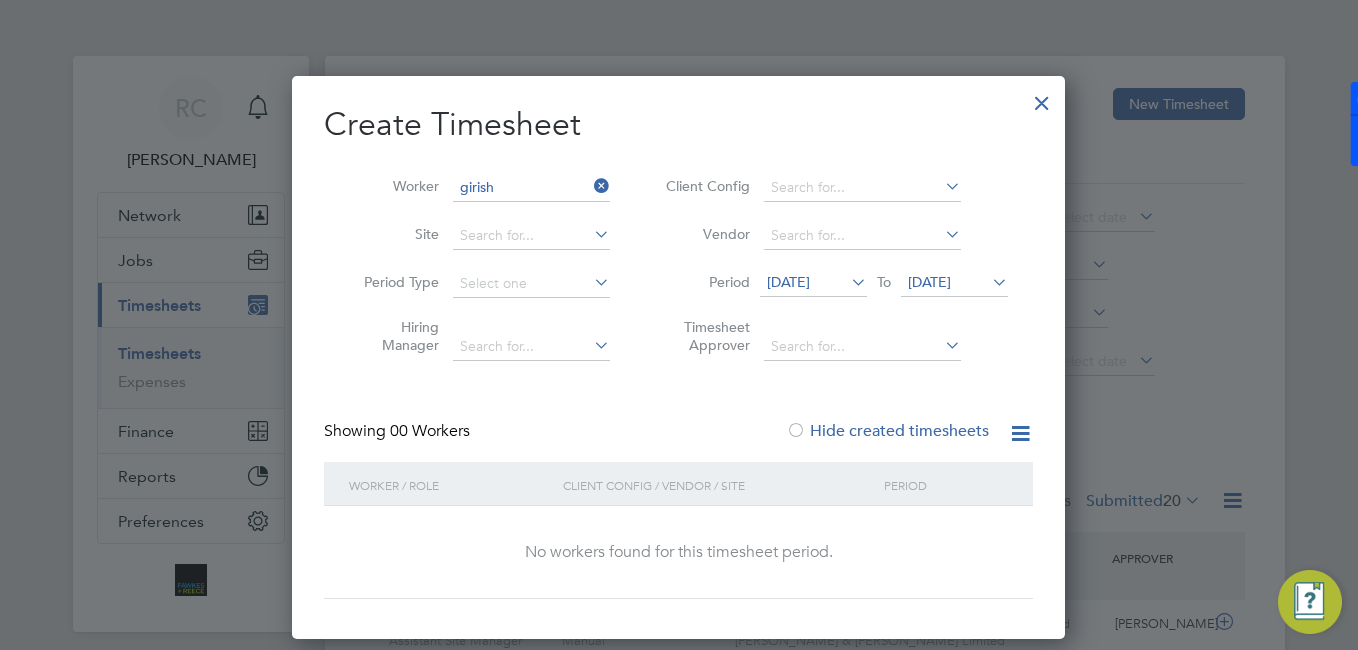 scroll, scrollTop: 10, scrollLeft: 10, axis: both 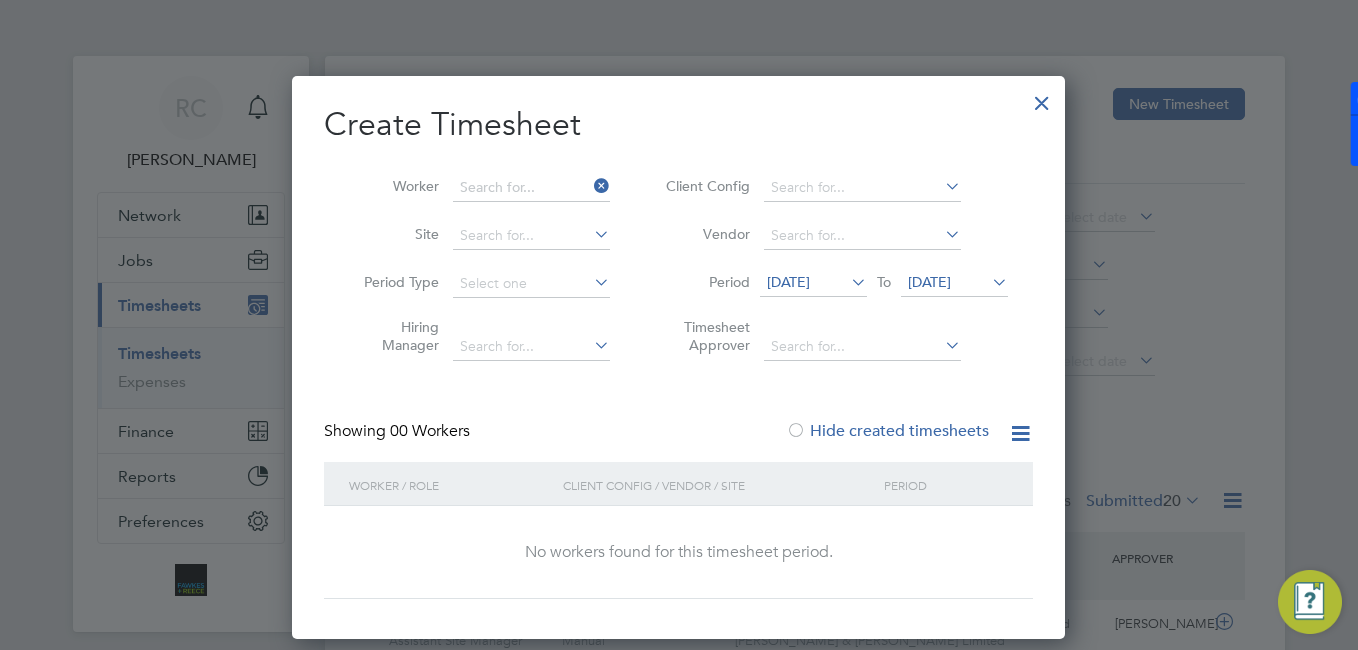 drag, startPoint x: 531, startPoint y: 178, endPoint x: 576, endPoint y: 207, distance: 53.535034 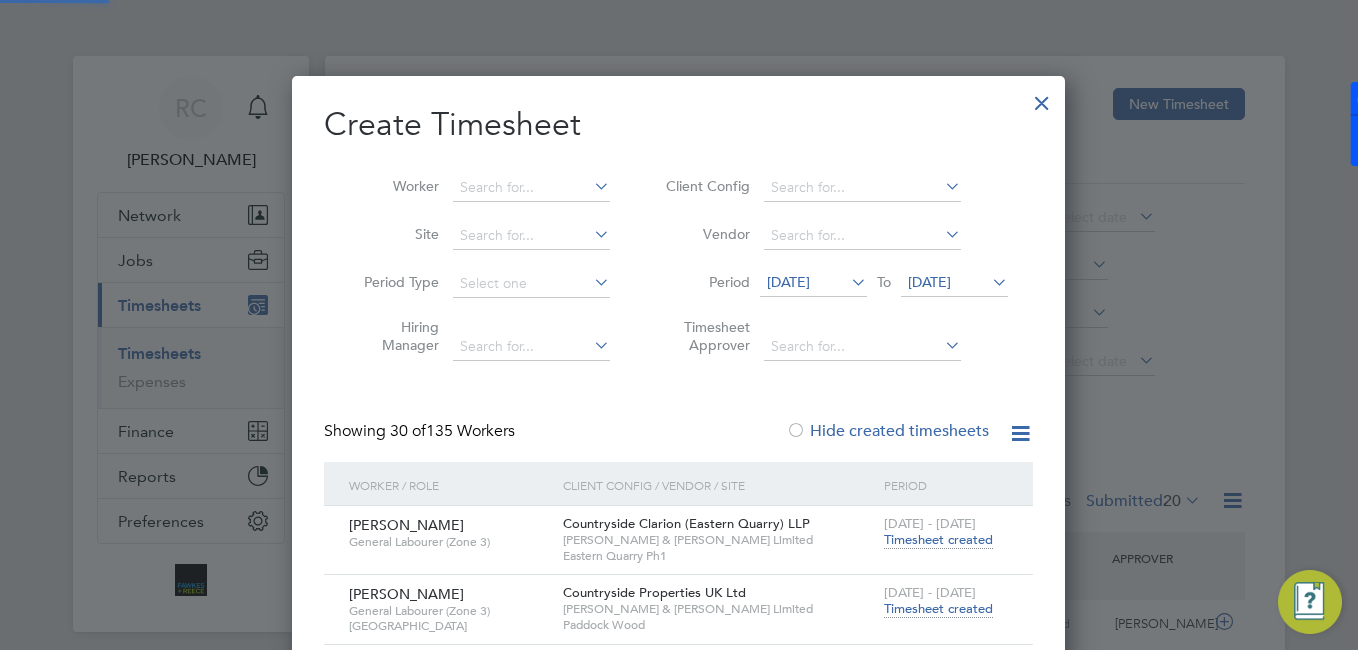 scroll, scrollTop: 10, scrollLeft: 10, axis: both 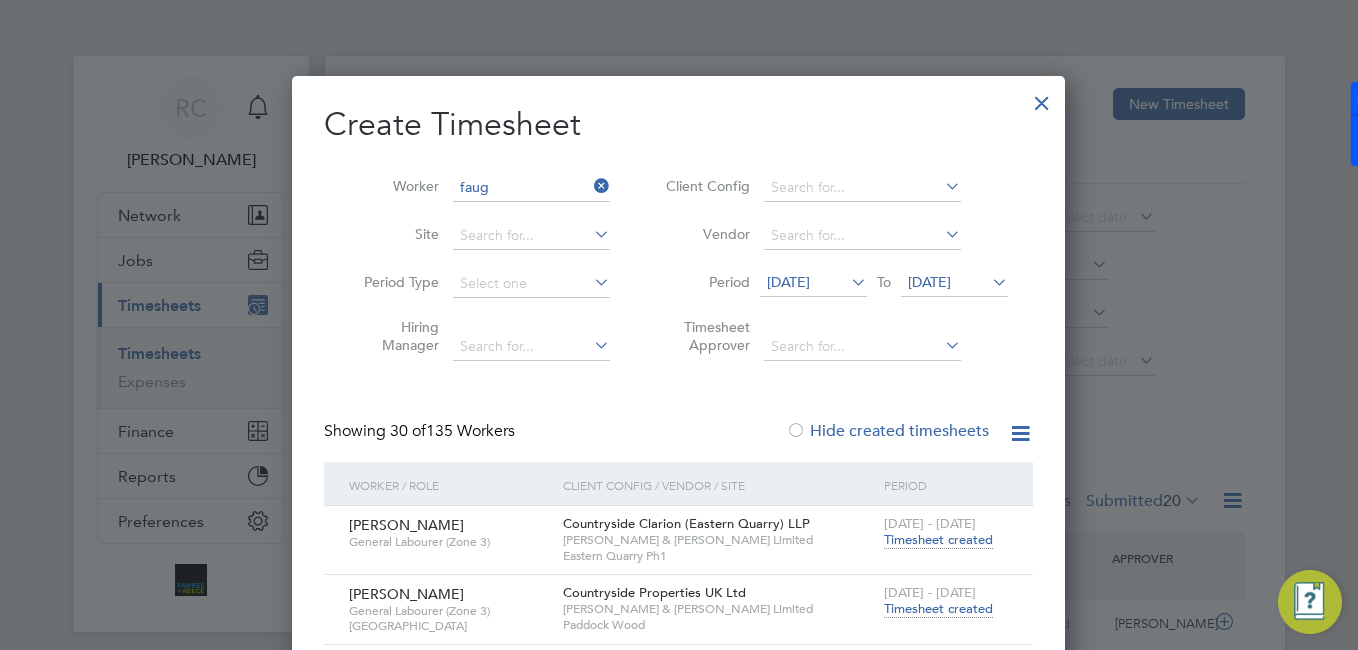 click on "faug" at bounding box center (531, 188) 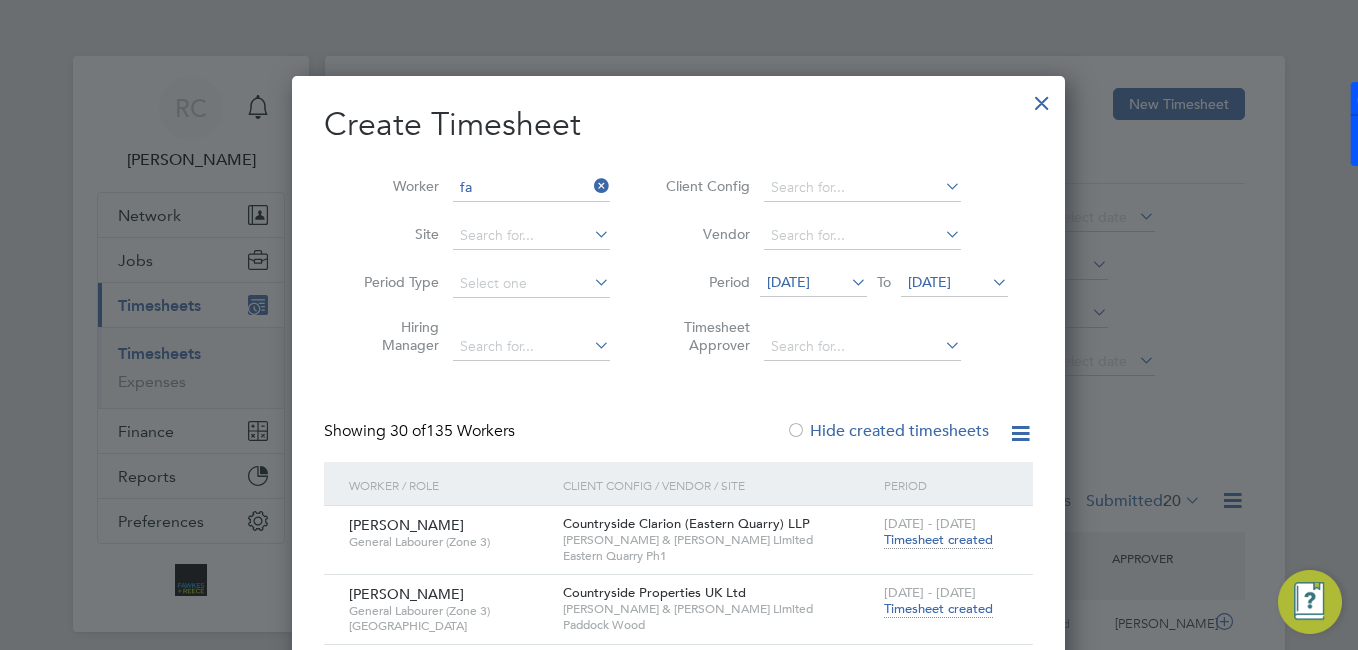 type on "f" 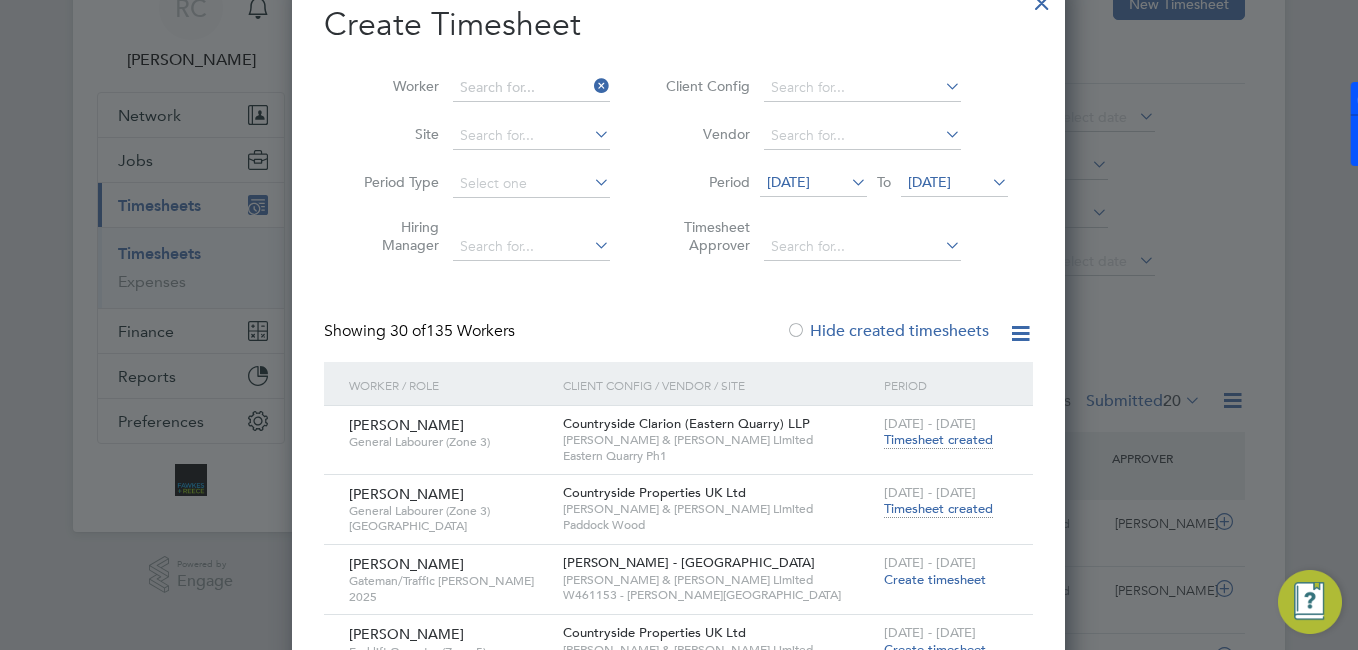 scroll, scrollTop: 0, scrollLeft: 0, axis: both 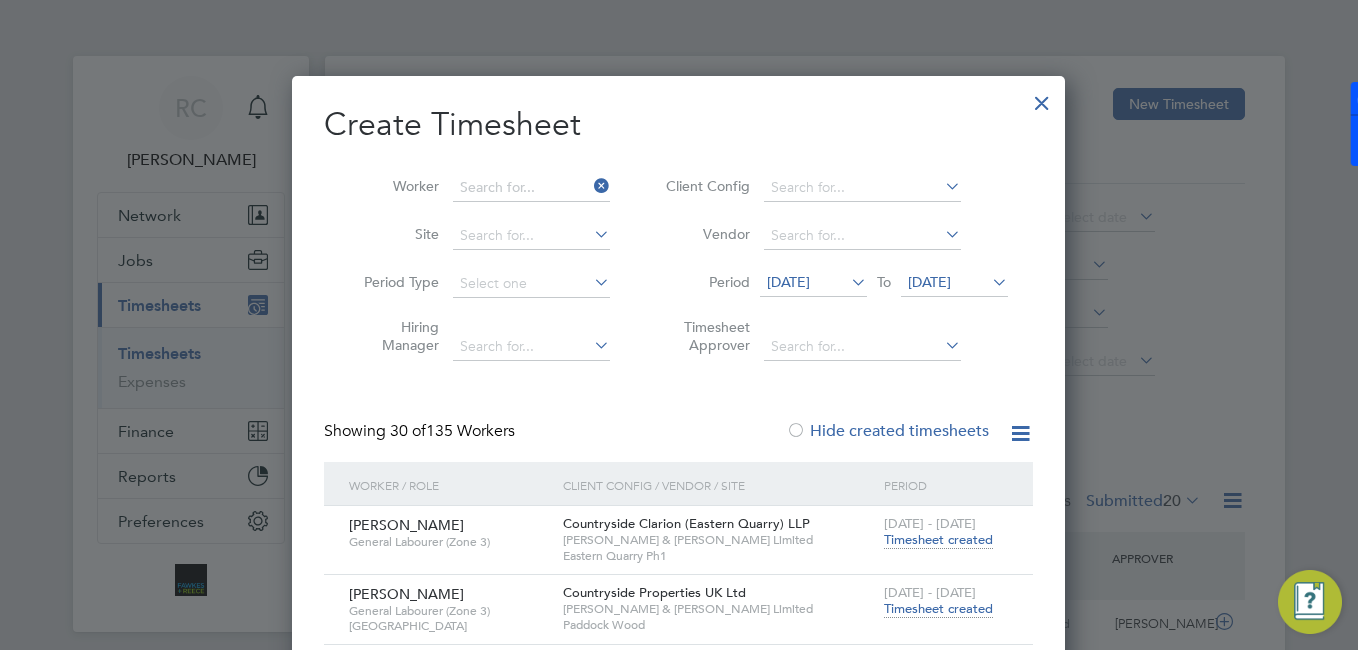 click on "[DATE]" at bounding box center (788, 282) 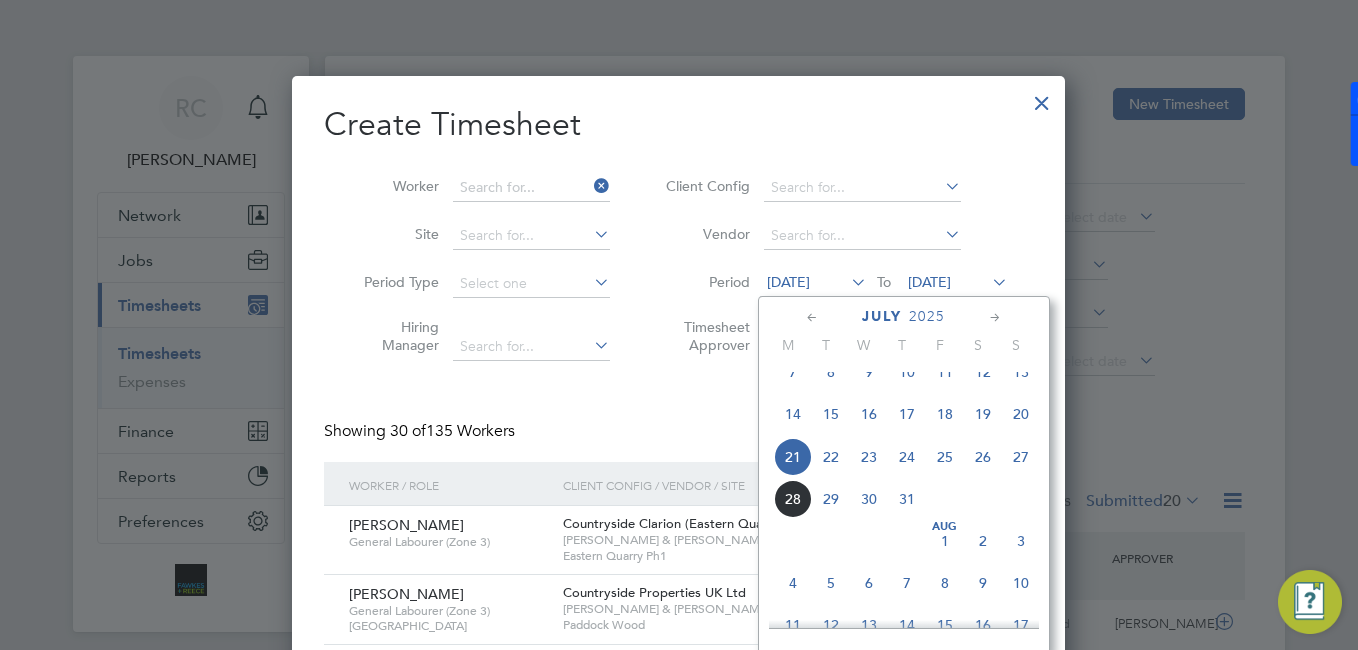 click on "21" 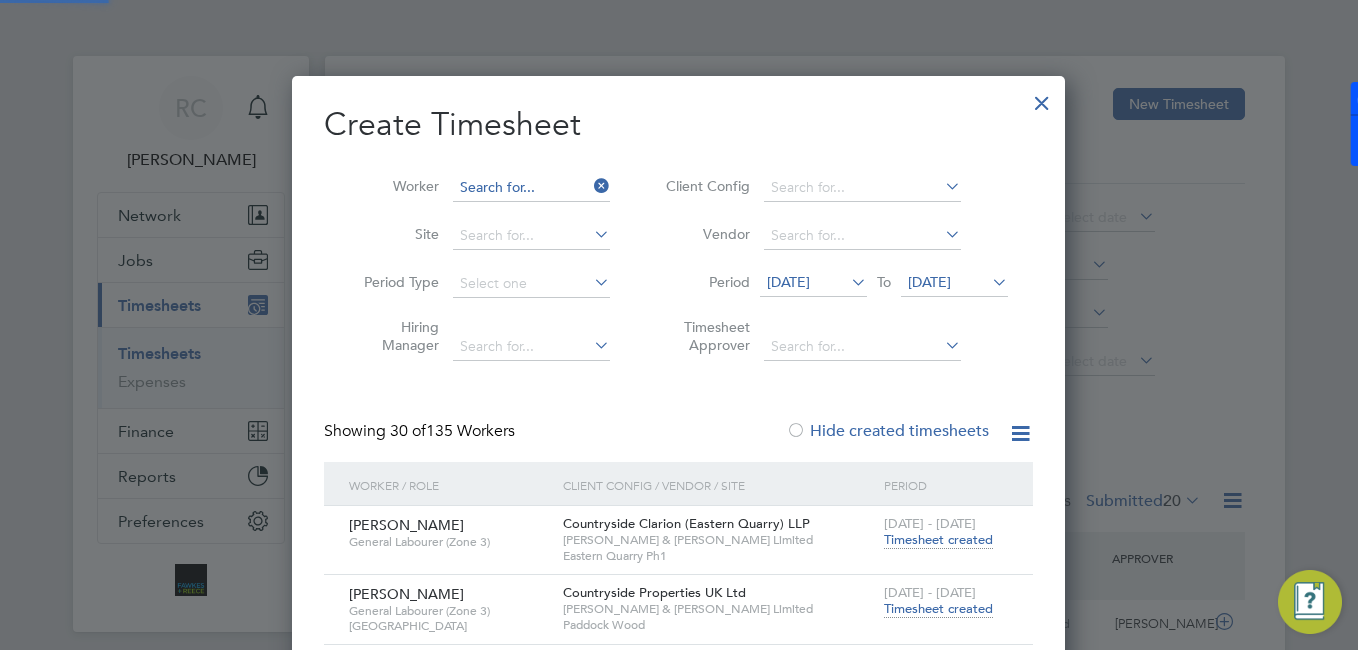 click at bounding box center [531, 188] 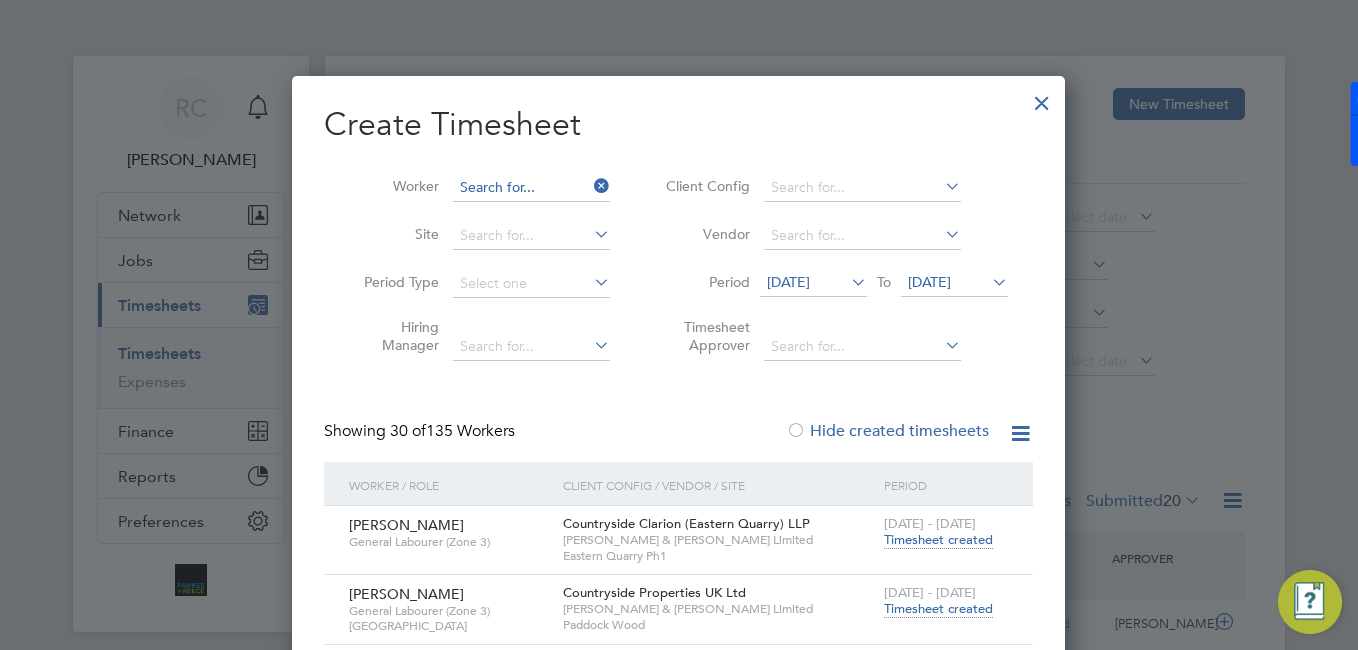 drag, startPoint x: 555, startPoint y: 189, endPoint x: 471, endPoint y: 174, distance: 85.32877 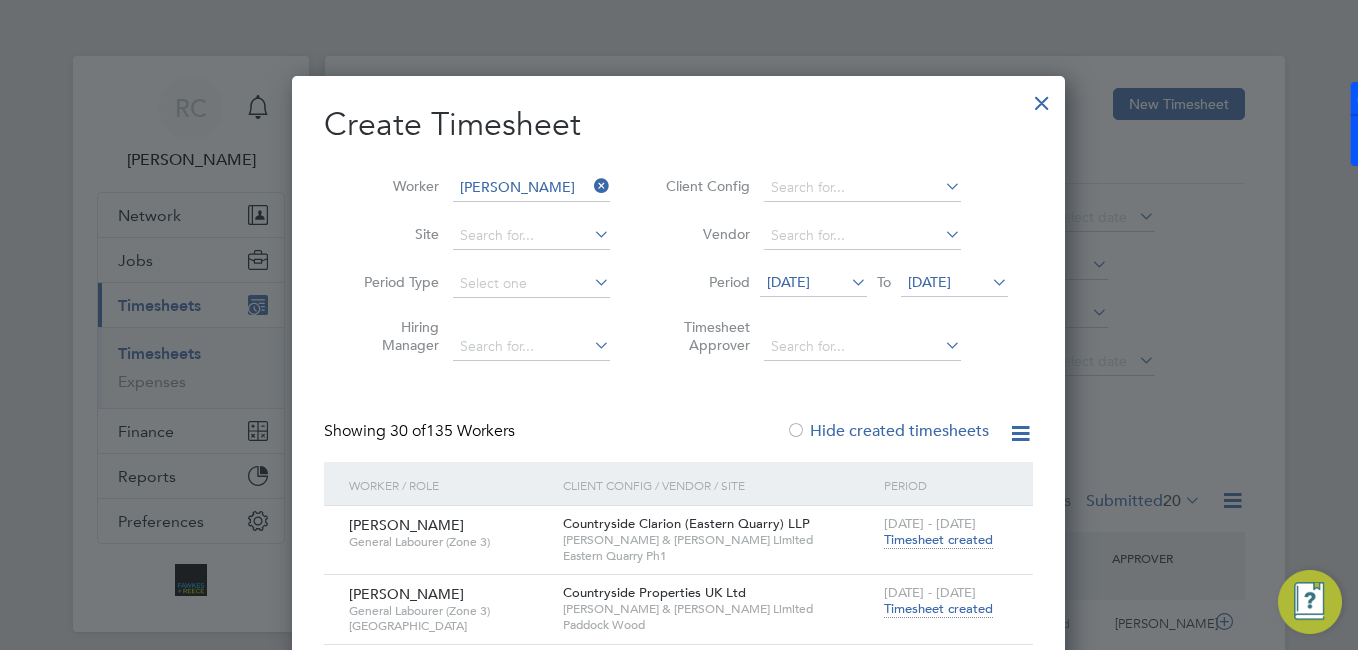 type on "[PERSON_NAME]" 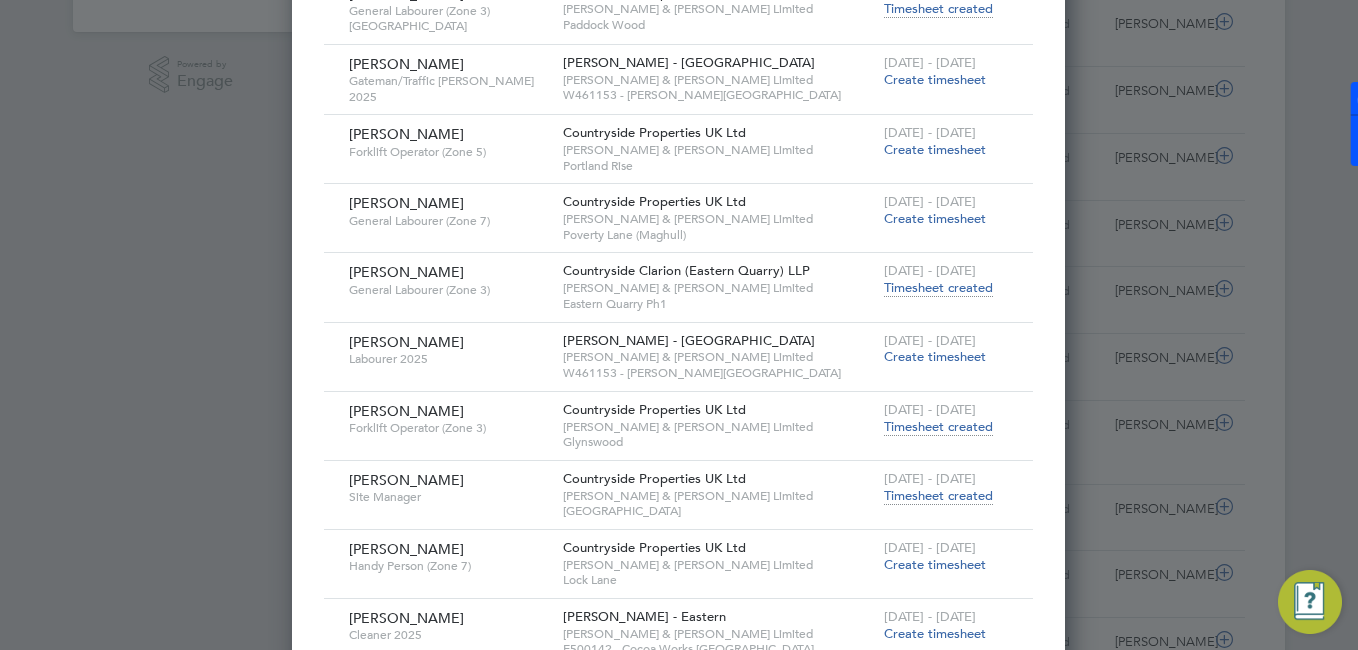 scroll, scrollTop: 100, scrollLeft: 0, axis: vertical 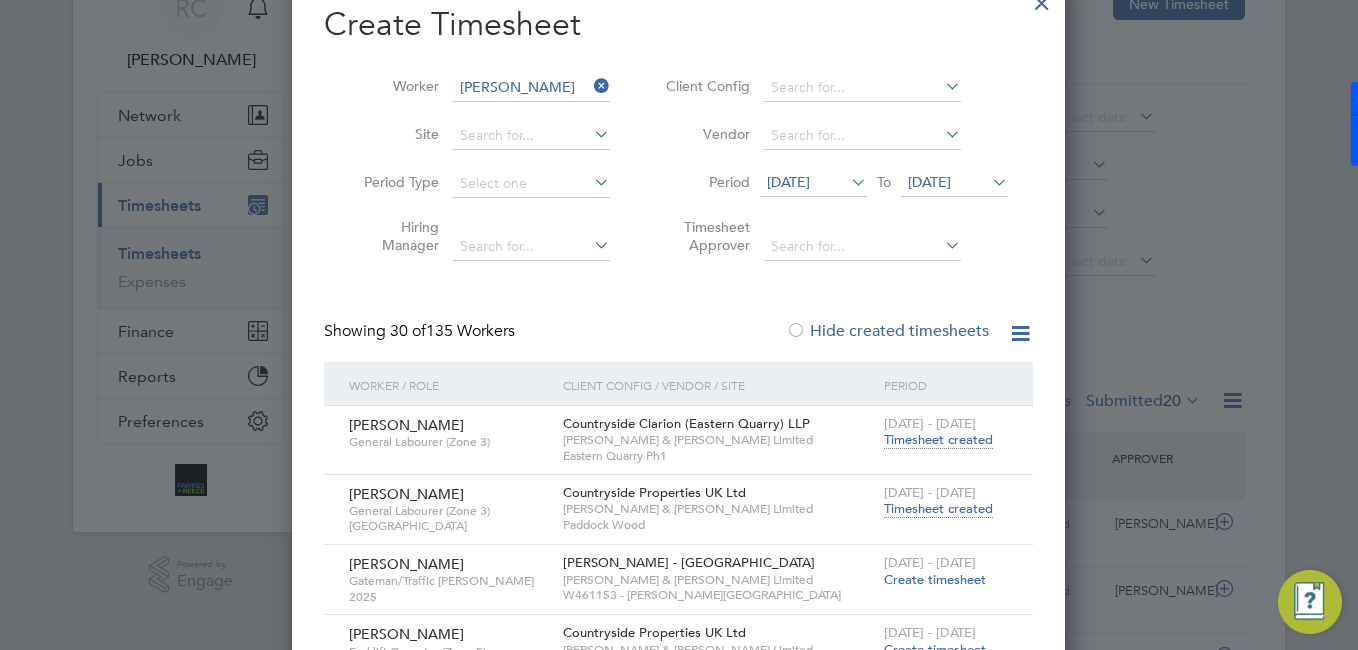 click 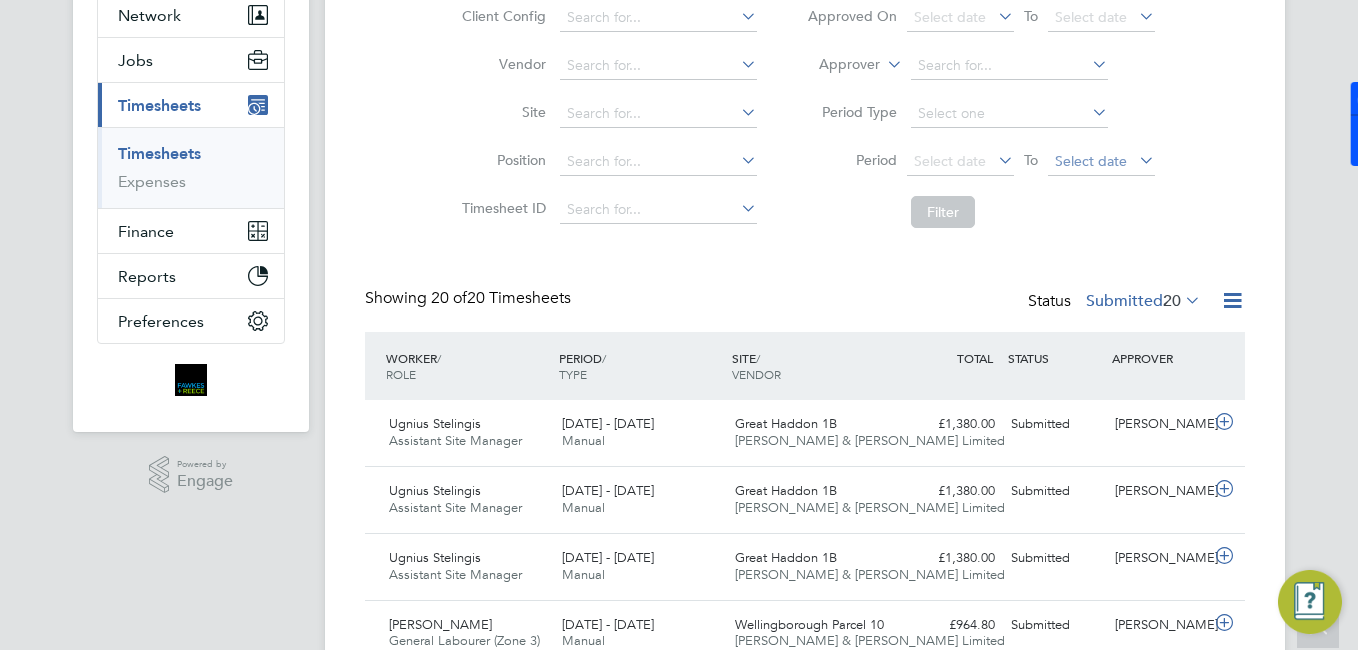 scroll, scrollTop: 0, scrollLeft: 0, axis: both 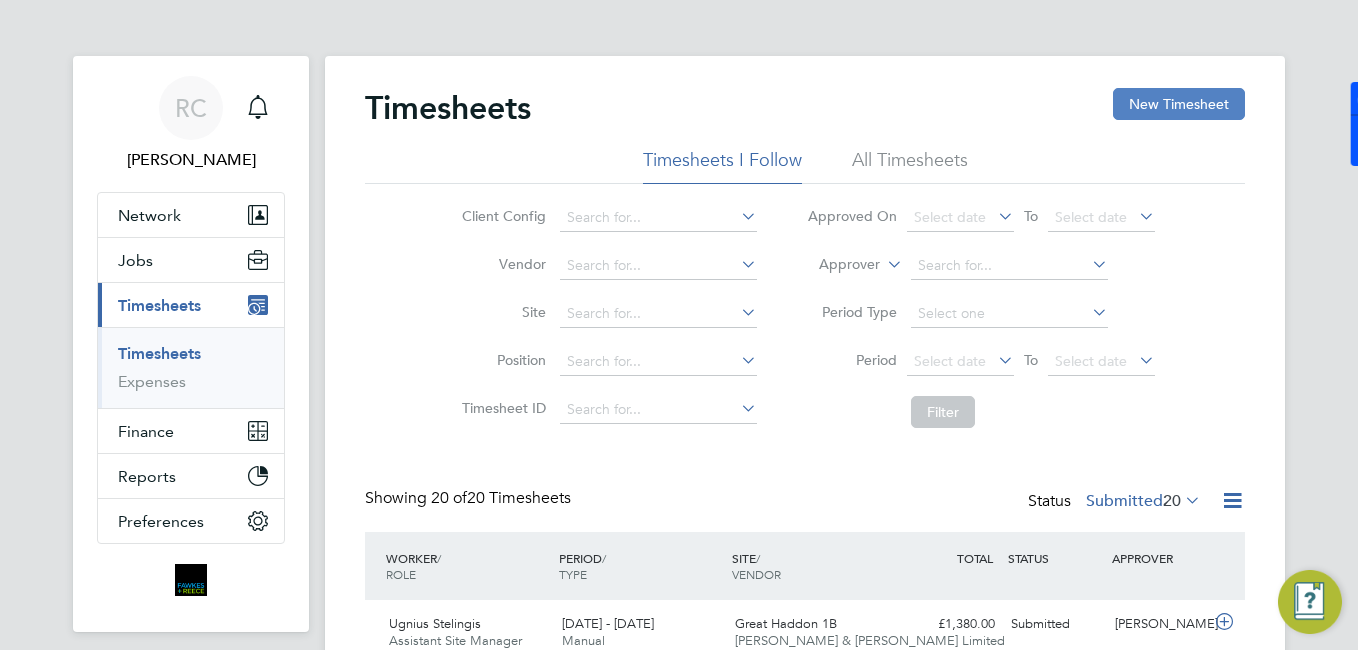 click on "New Timesheet" 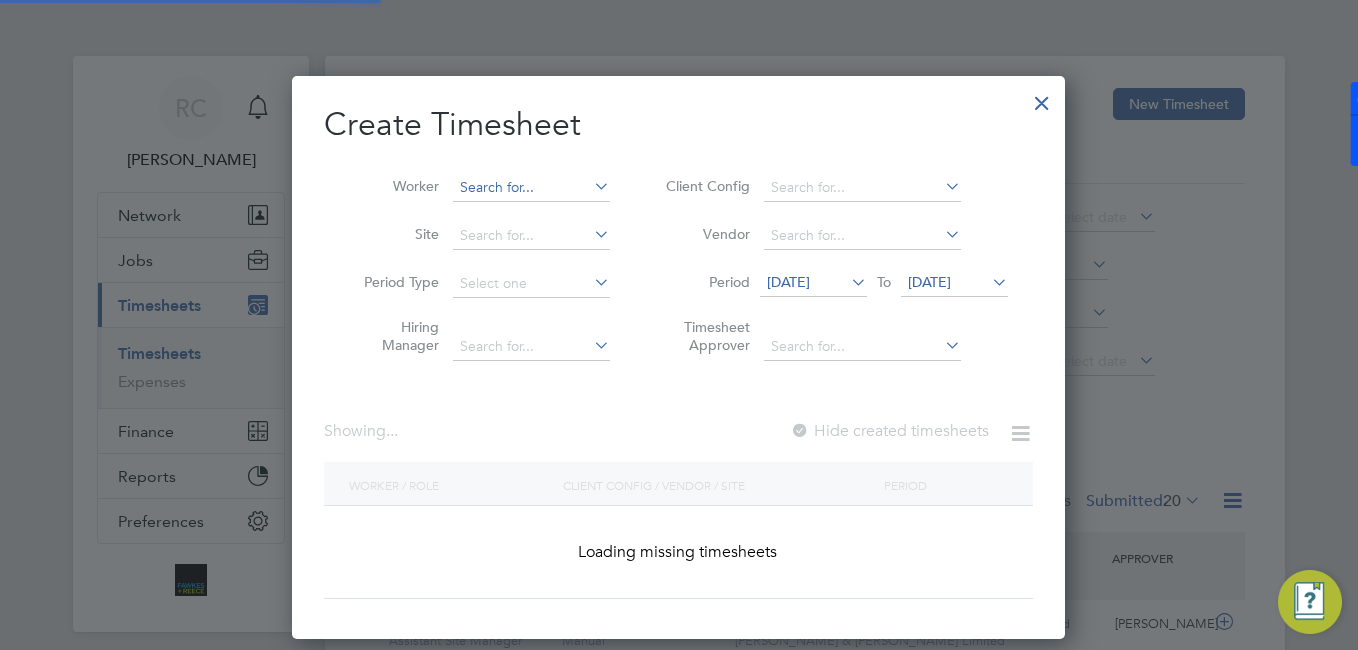 scroll, scrollTop: 10, scrollLeft: 10, axis: both 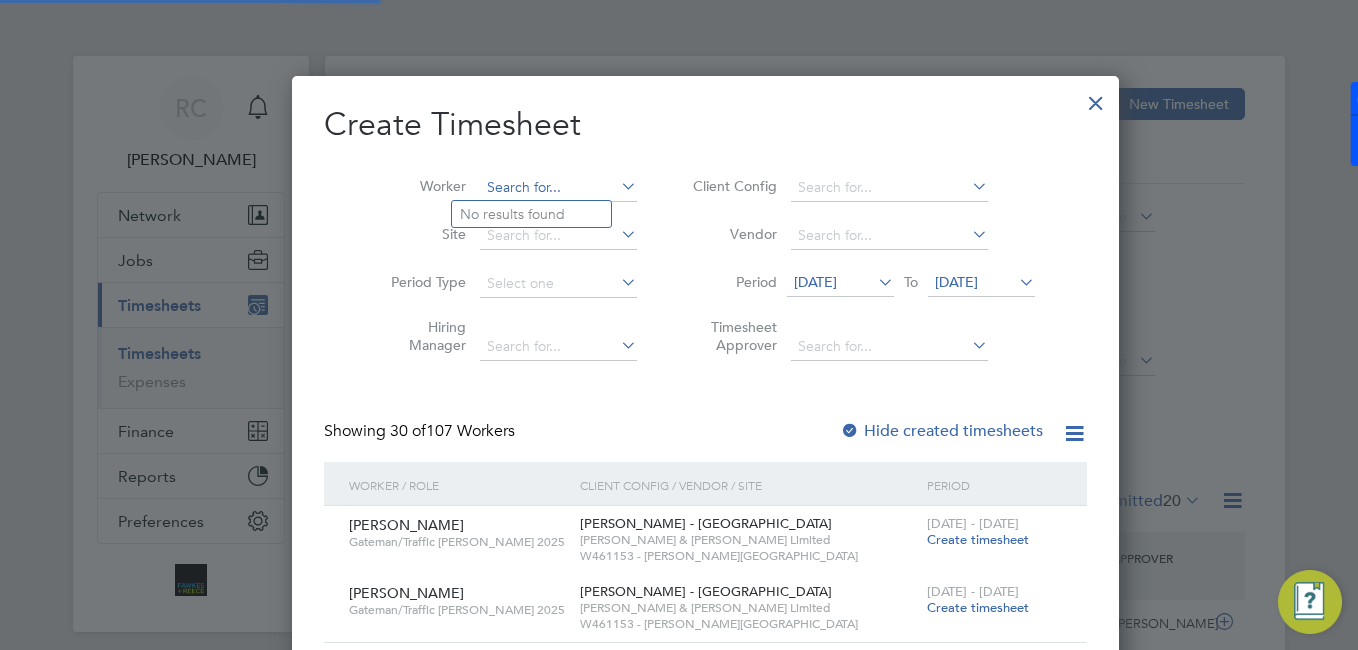 click at bounding box center [558, 188] 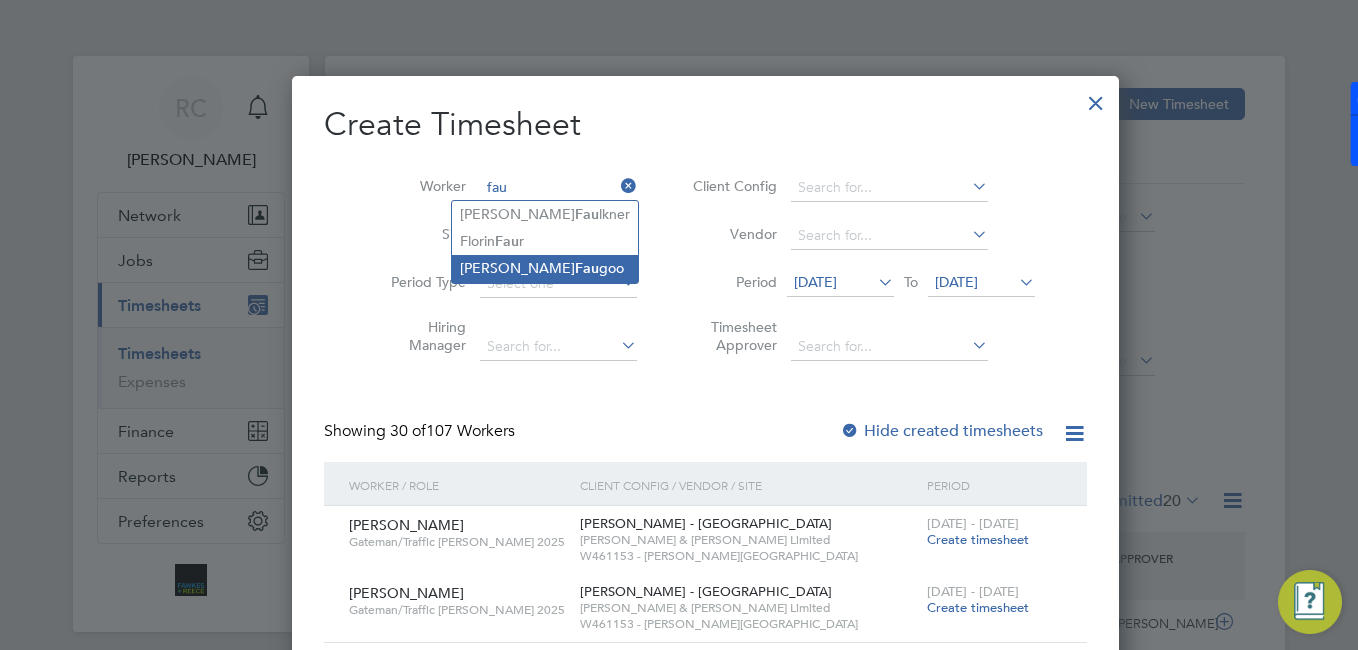 click on "[PERSON_NAME] goo" 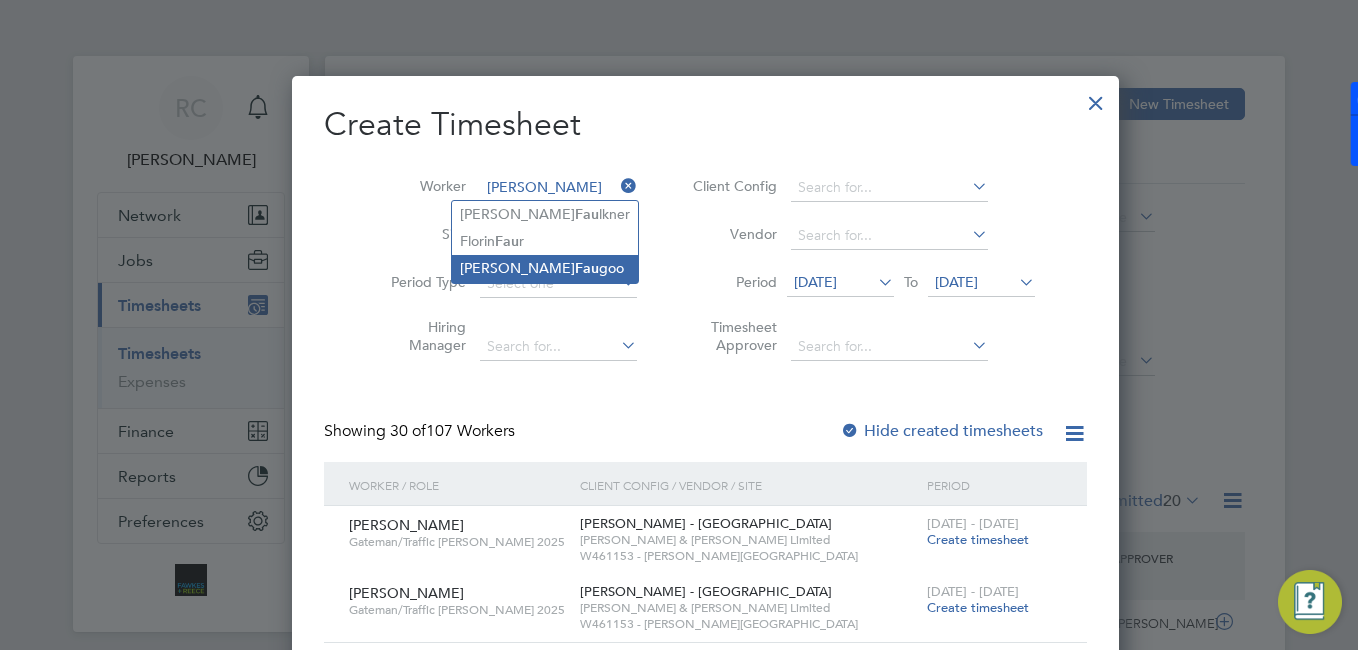 scroll, scrollTop: 10, scrollLeft: 10, axis: both 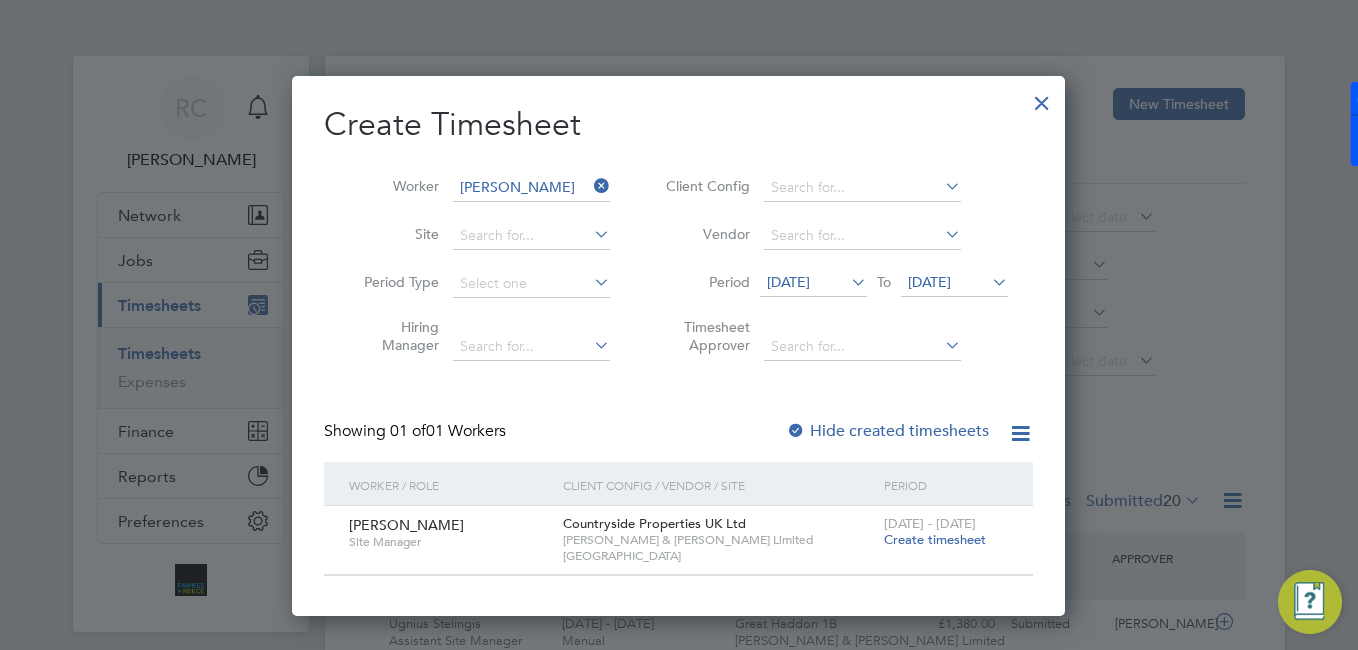 click on "Create timesheet" at bounding box center [935, 539] 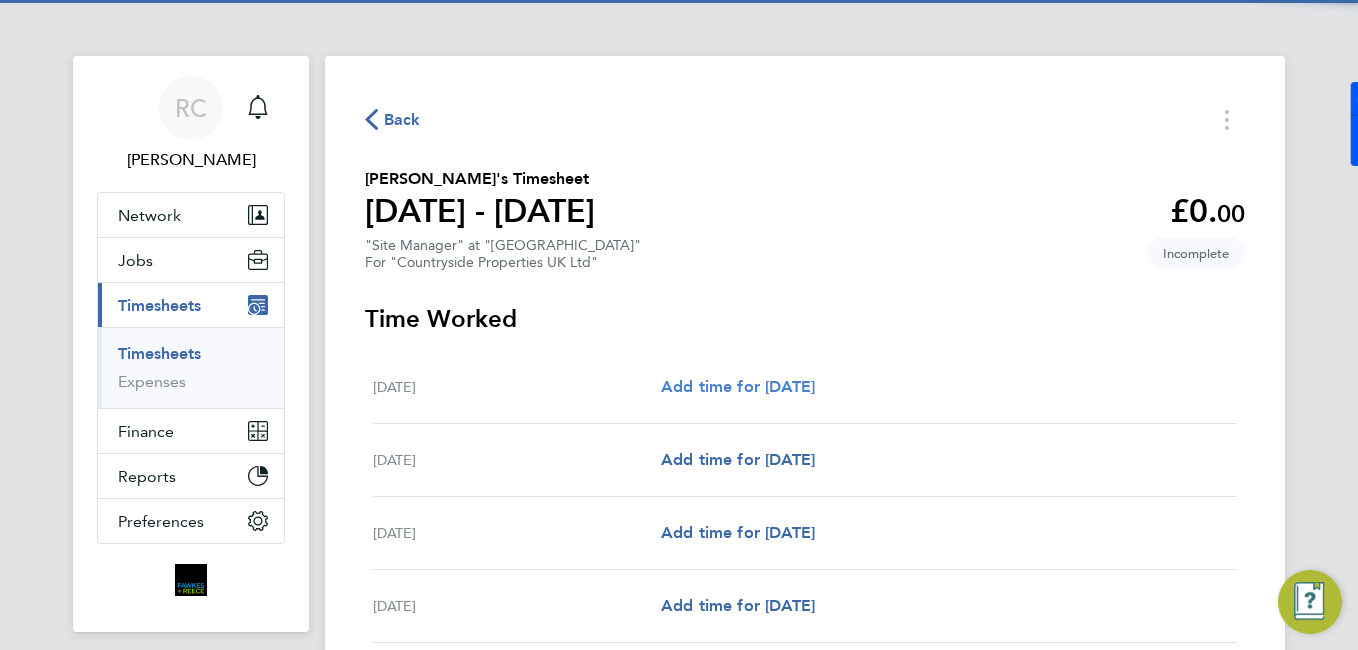 click on "Add time for [DATE]" at bounding box center (738, 386) 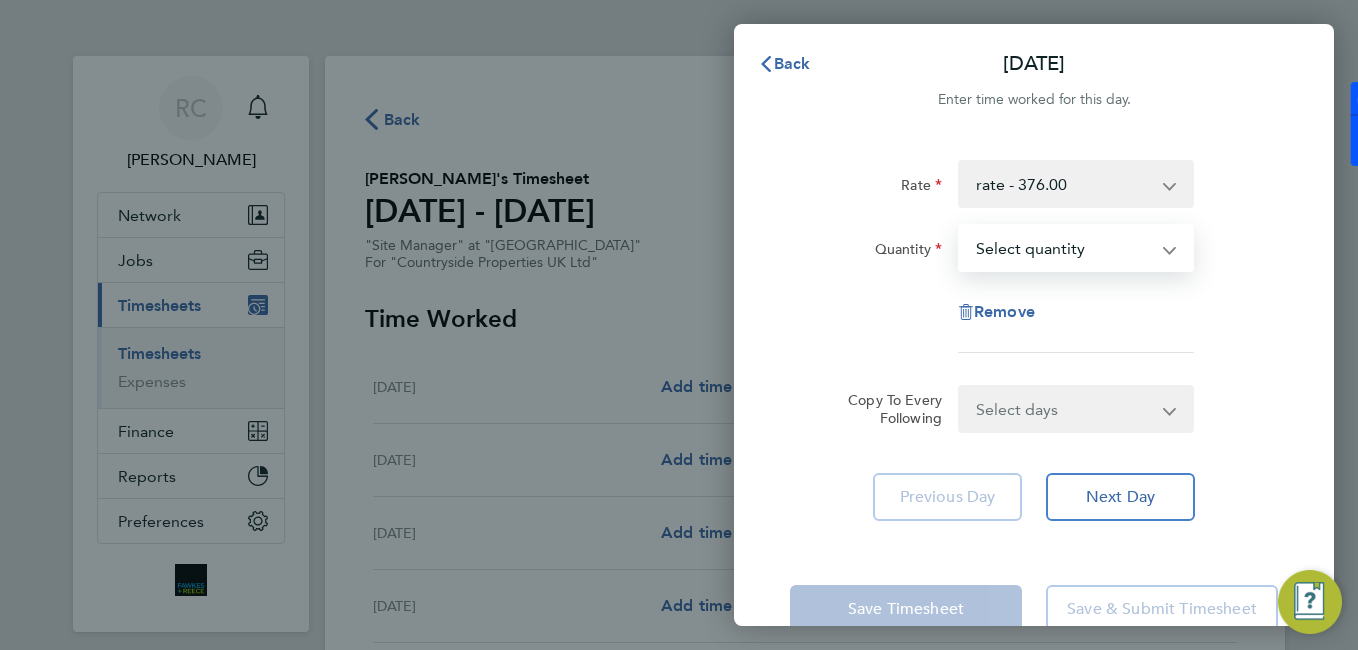 drag, startPoint x: 1056, startPoint y: 240, endPoint x: 1051, endPoint y: 261, distance: 21.587032 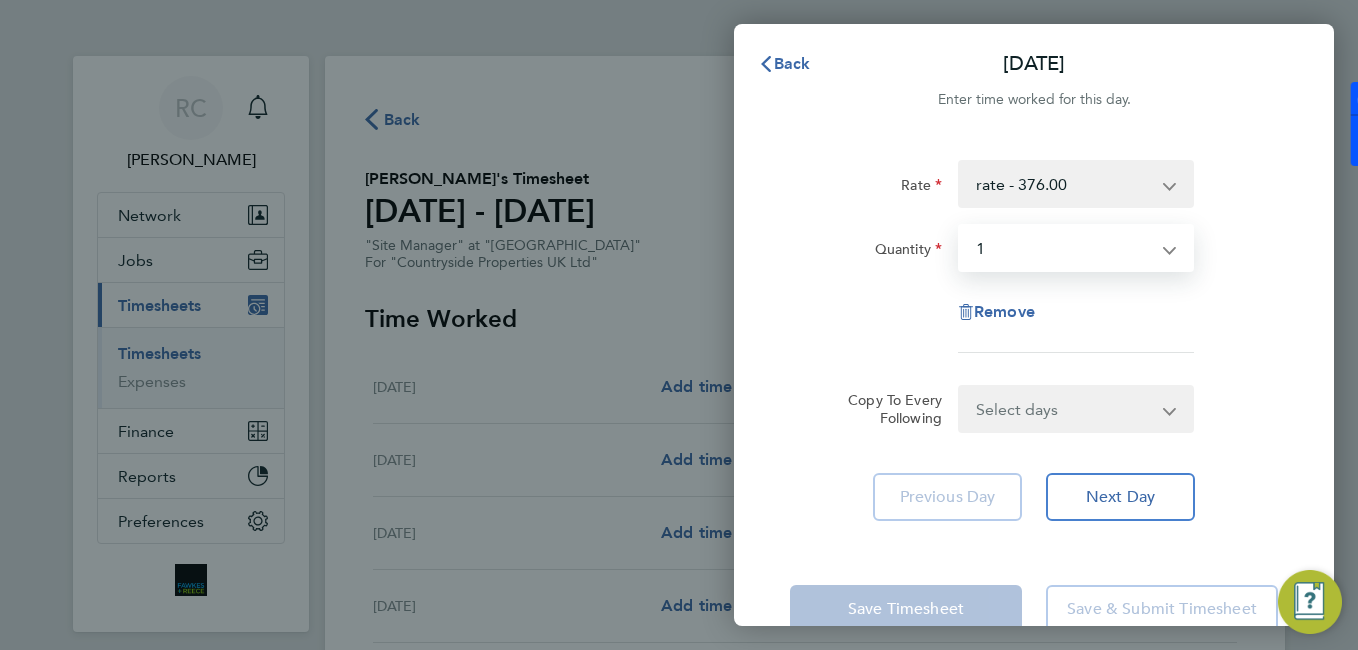 click on "Select quantity   0.5   1" at bounding box center (1064, 248) 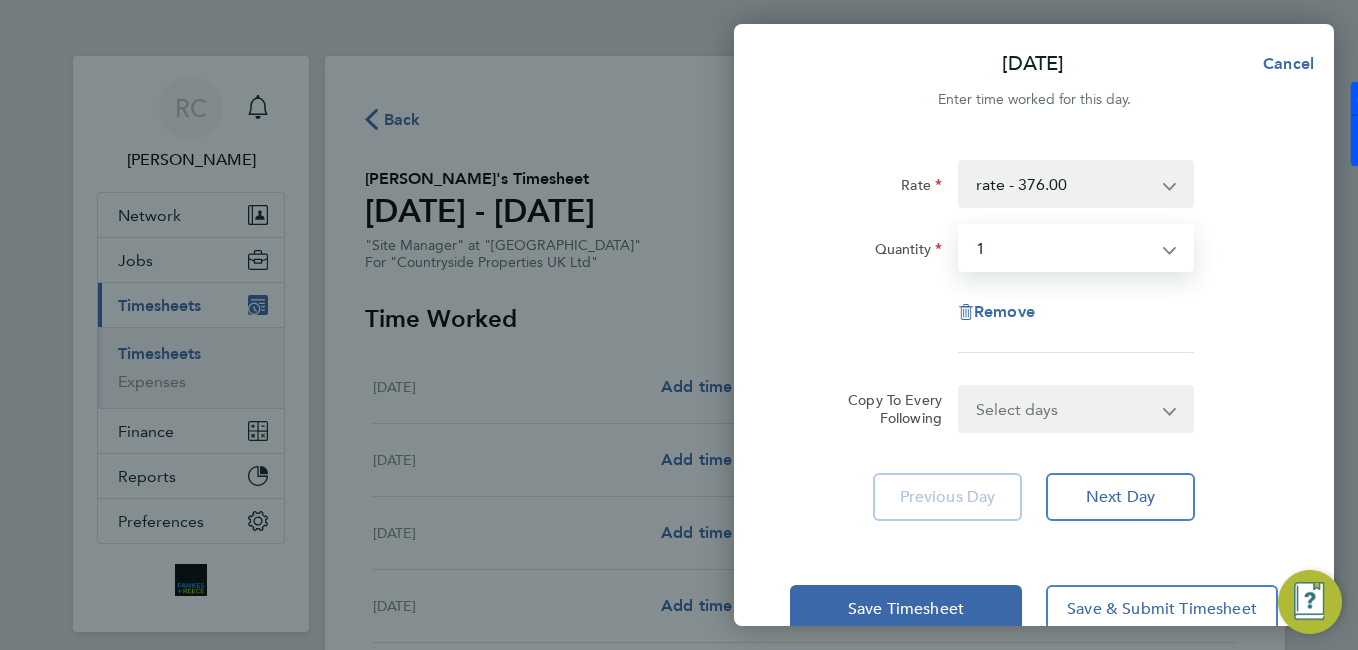 click on "Select days   Day   Weekday (Mon-Fri)   Weekend (Sat-Sun)   [DATE]   [DATE]   [DATE]   [DATE]   [DATE]   [DATE]" at bounding box center (1065, 409) 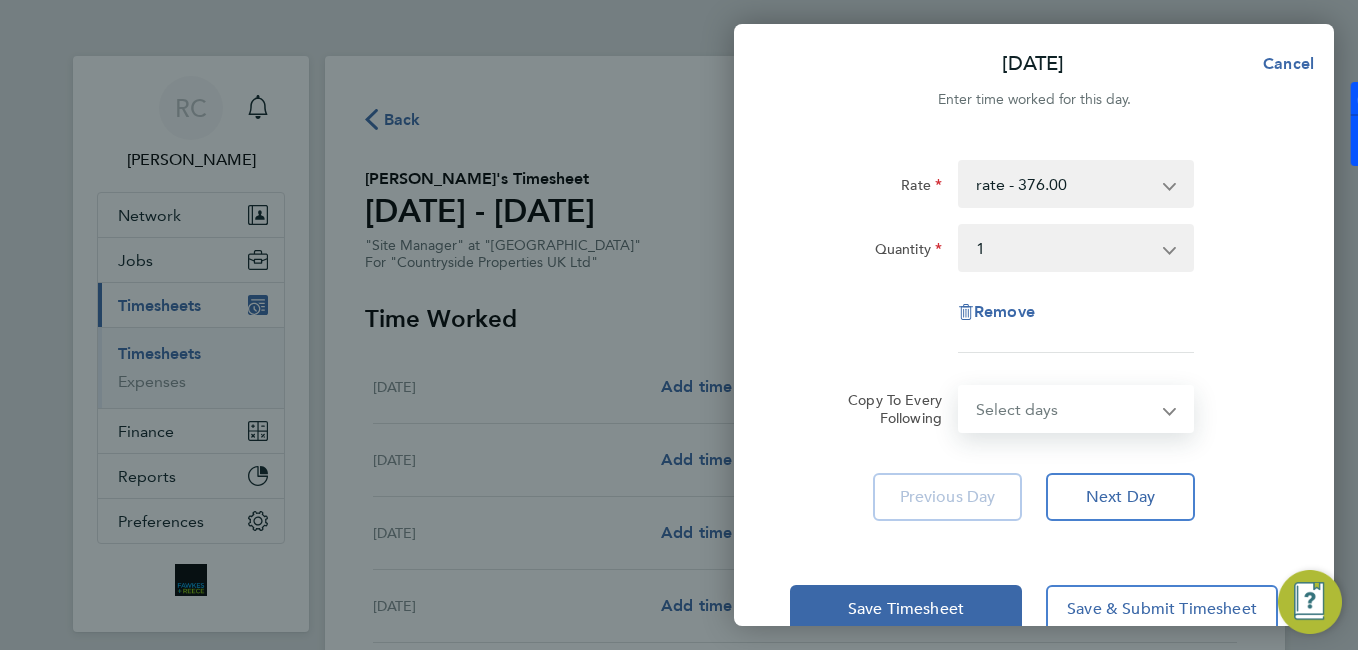 select on "WEEKDAY" 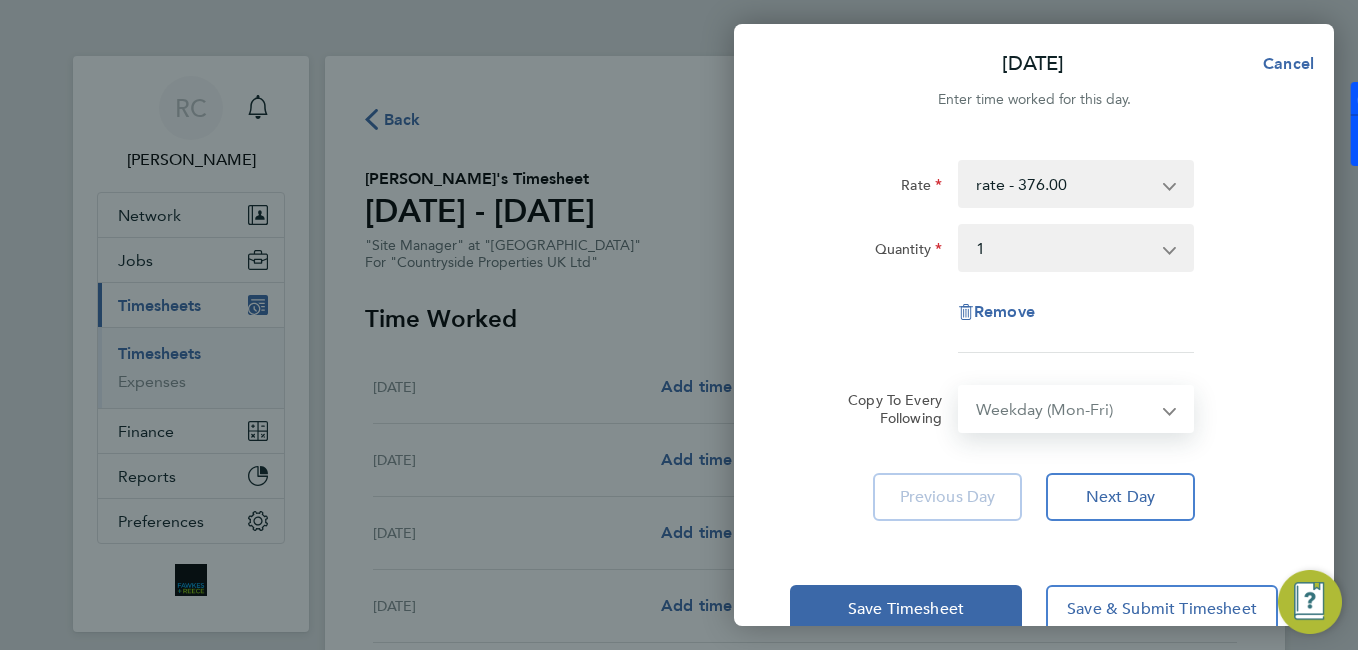 click on "Select days   Day   Weekday (Mon-Fri)   Weekend (Sat-Sun)   [DATE]   [DATE]   [DATE]   [DATE]   [DATE]   [DATE]" at bounding box center (1065, 409) 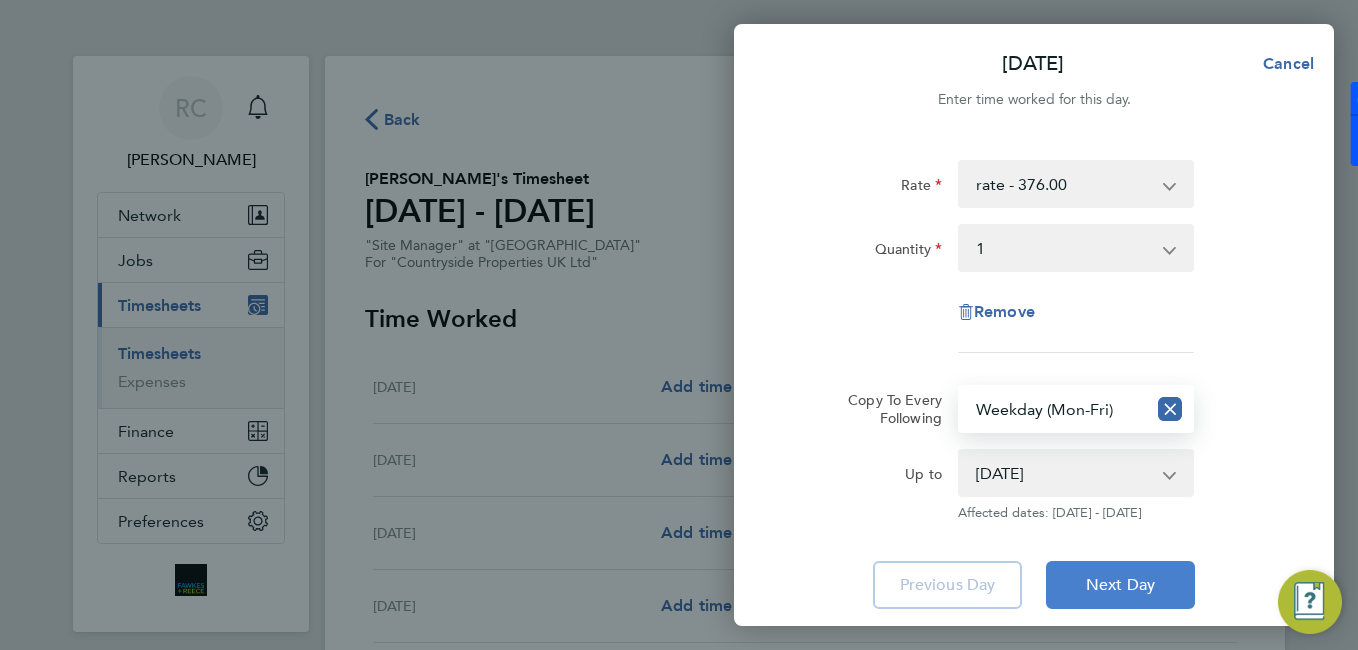 click on "Next Day" 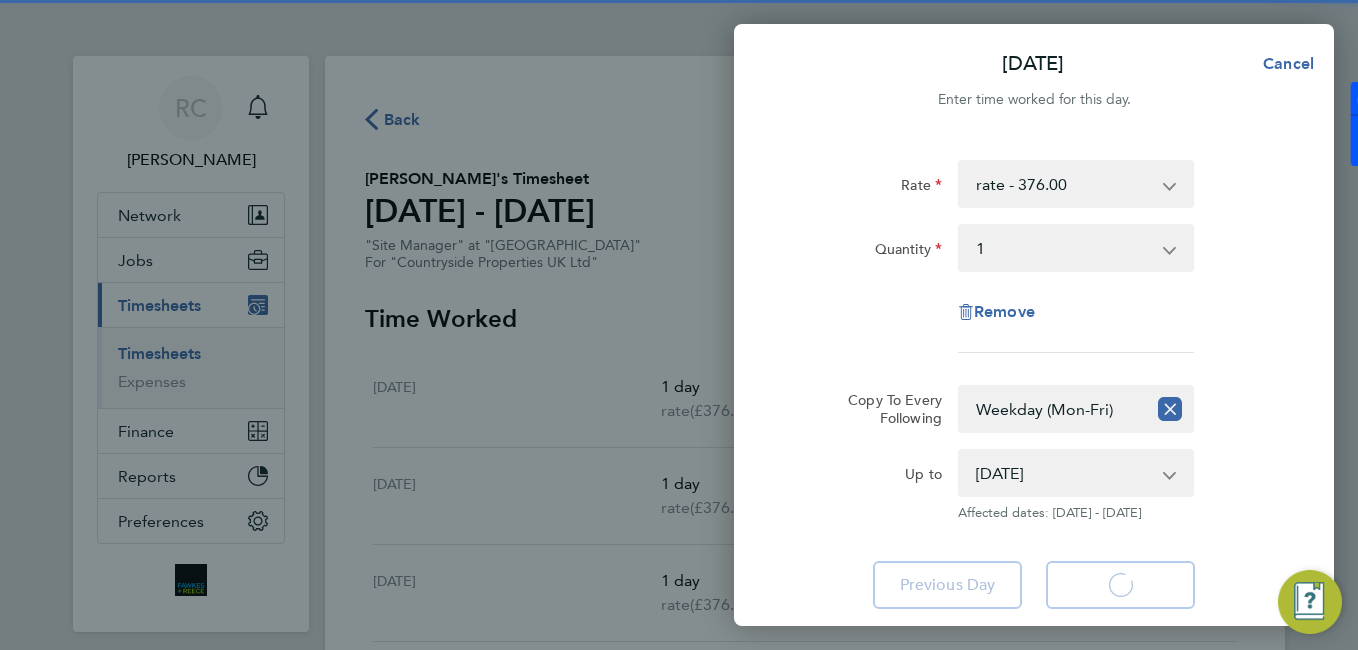 select on "1" 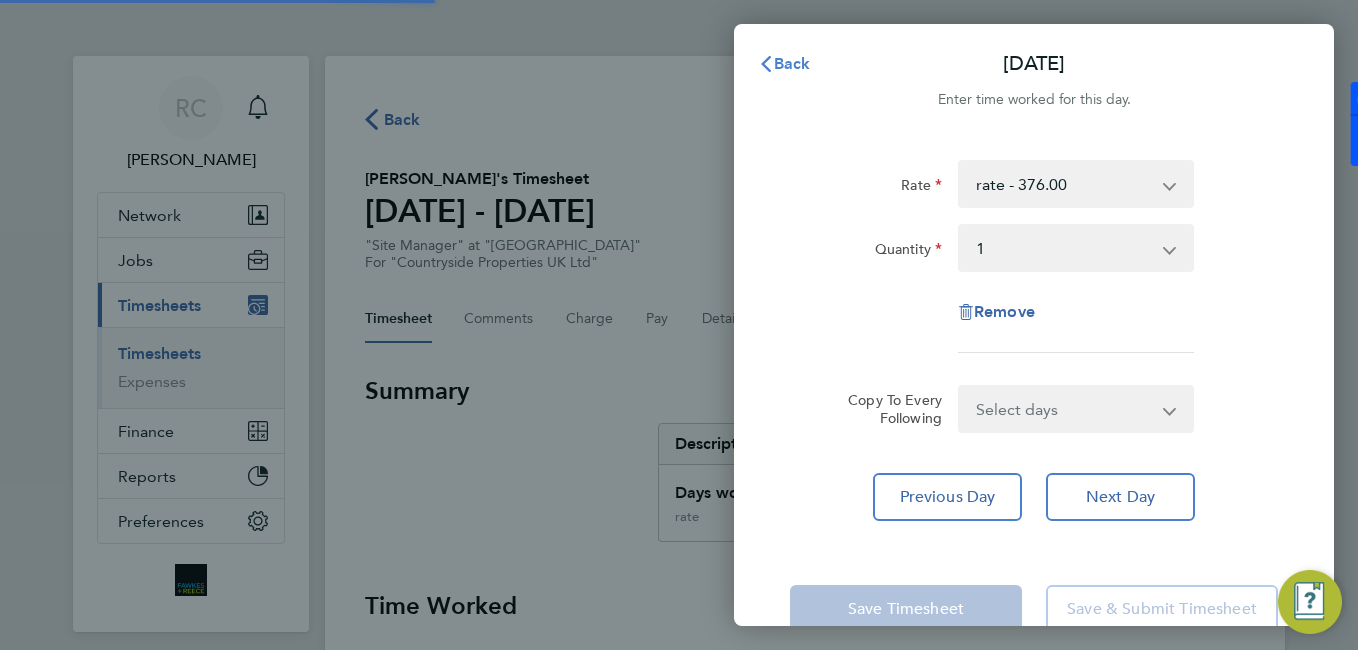 click on "Back" 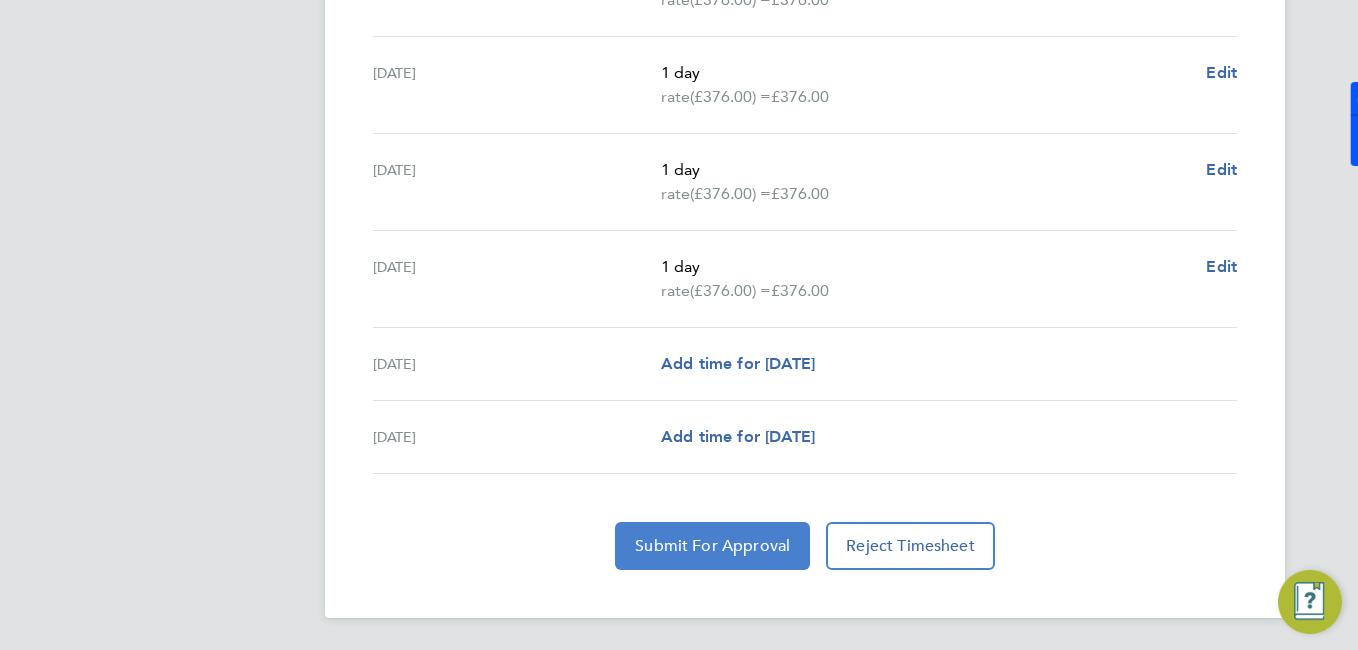 click on "Submit For Approval" 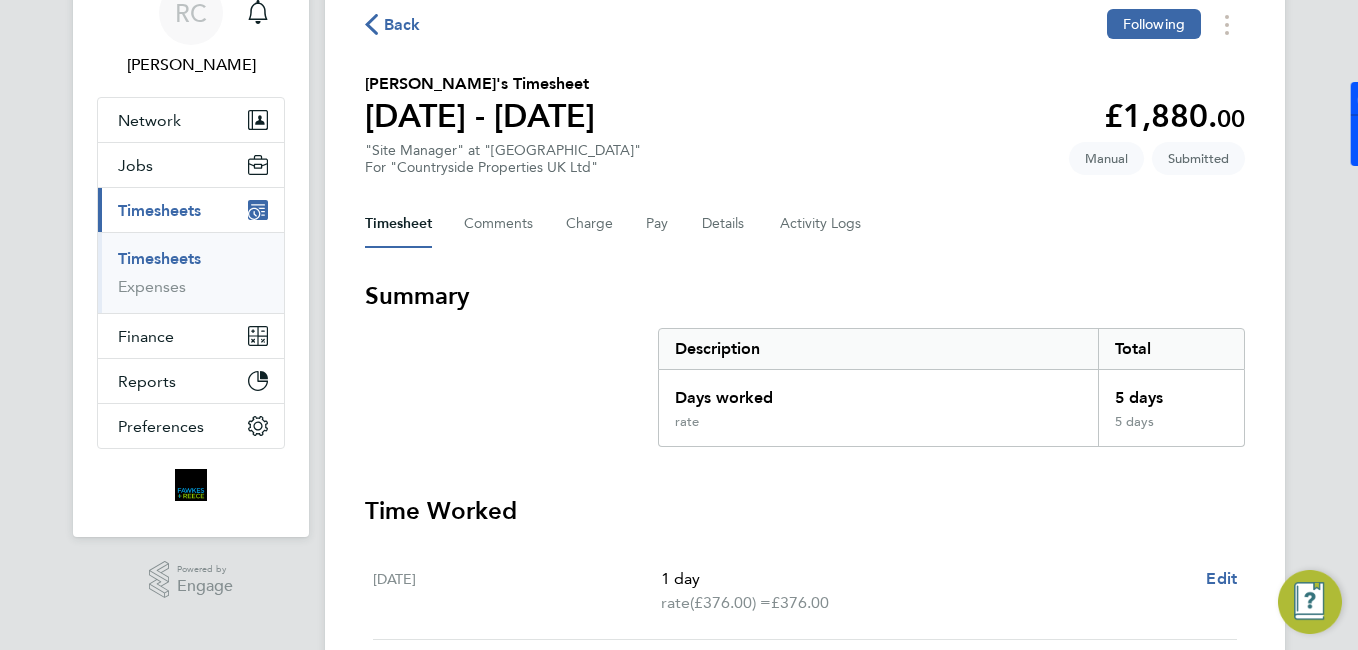 click on "Timesheets" at bounding box center [159, 258] 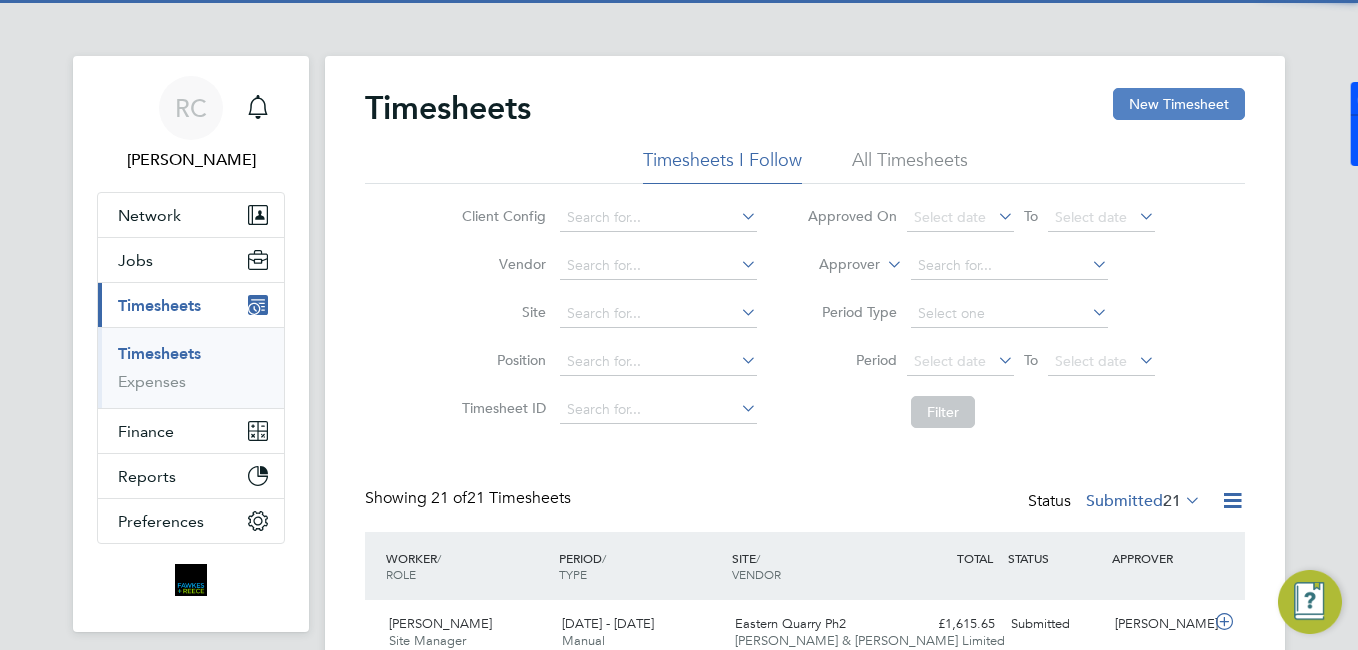 click on "New Timesheet" 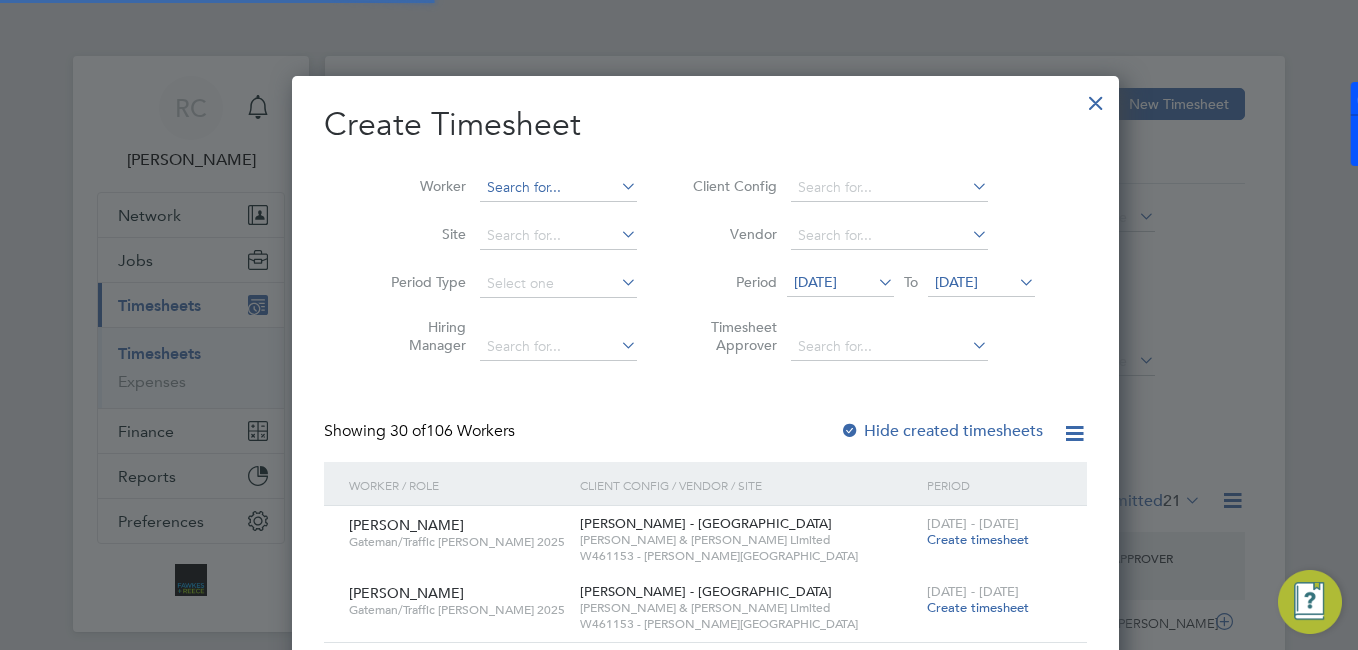 click at bounding box center (558, 188) 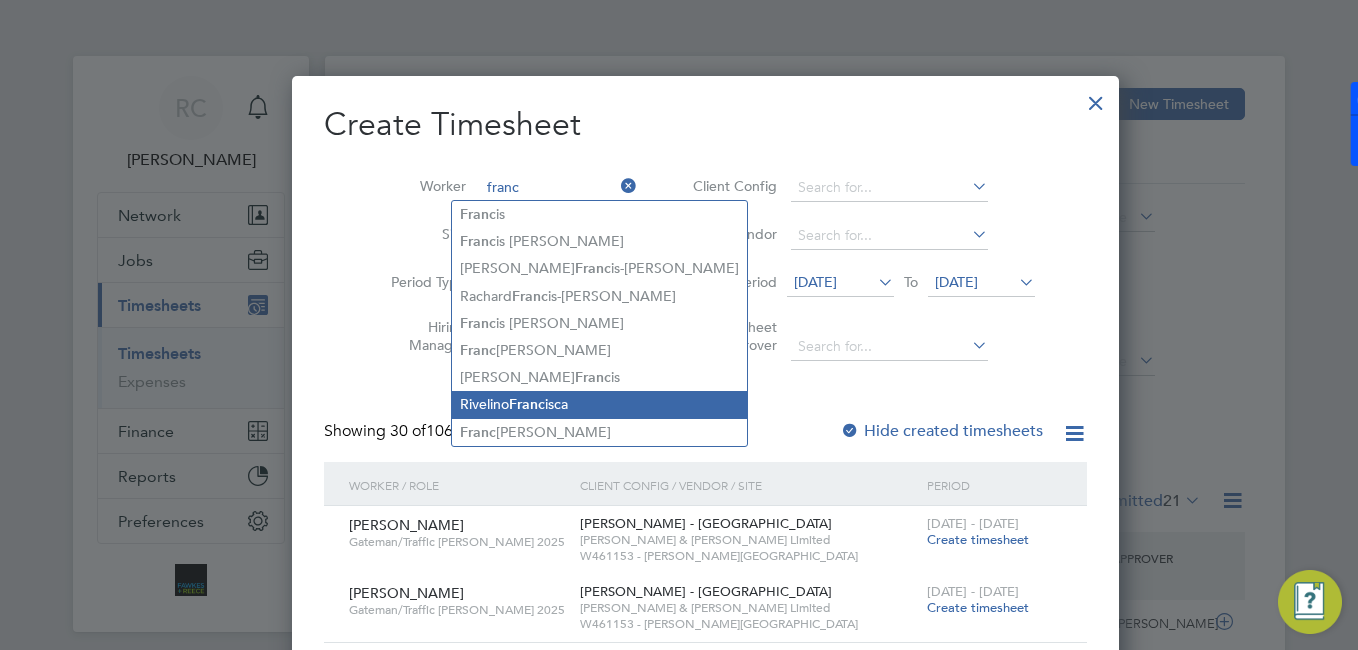 drag, startPoint x: 549, startPoint y: 399, endPoint x: 566, endPoint y: 389, distance: 19.723083 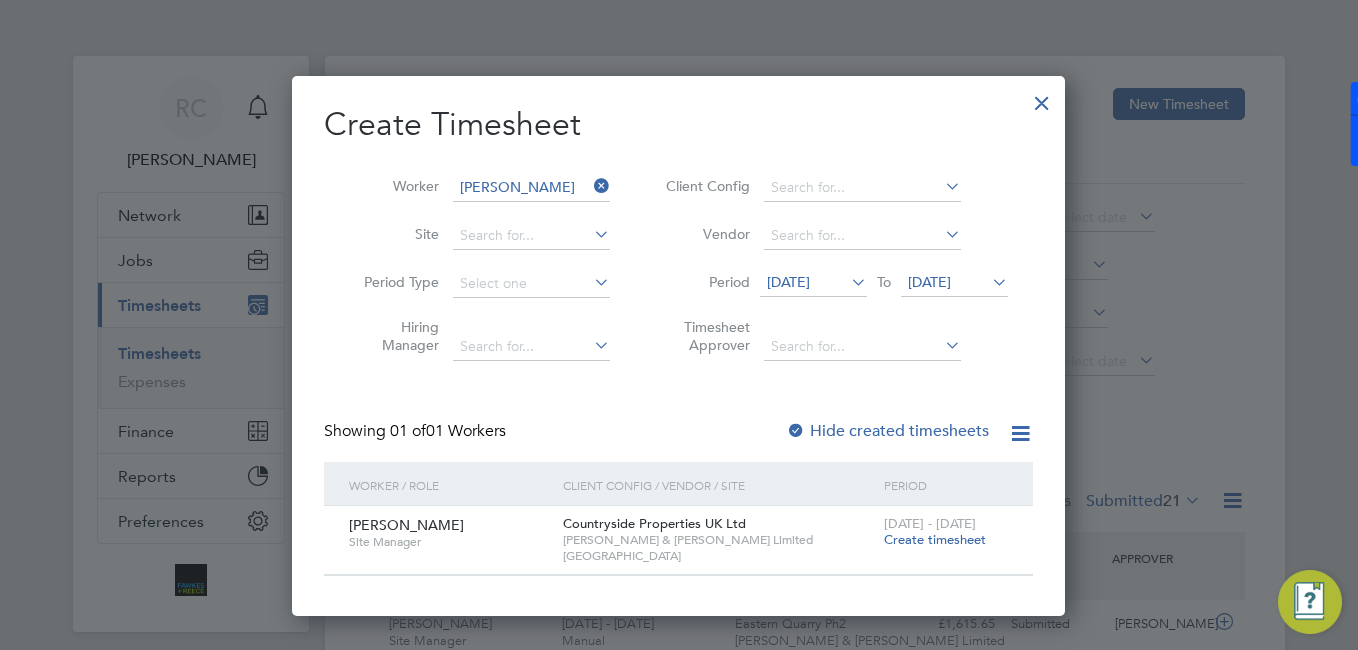 click on "[DATE] - [DATE]" at bounding box center [930, 523] 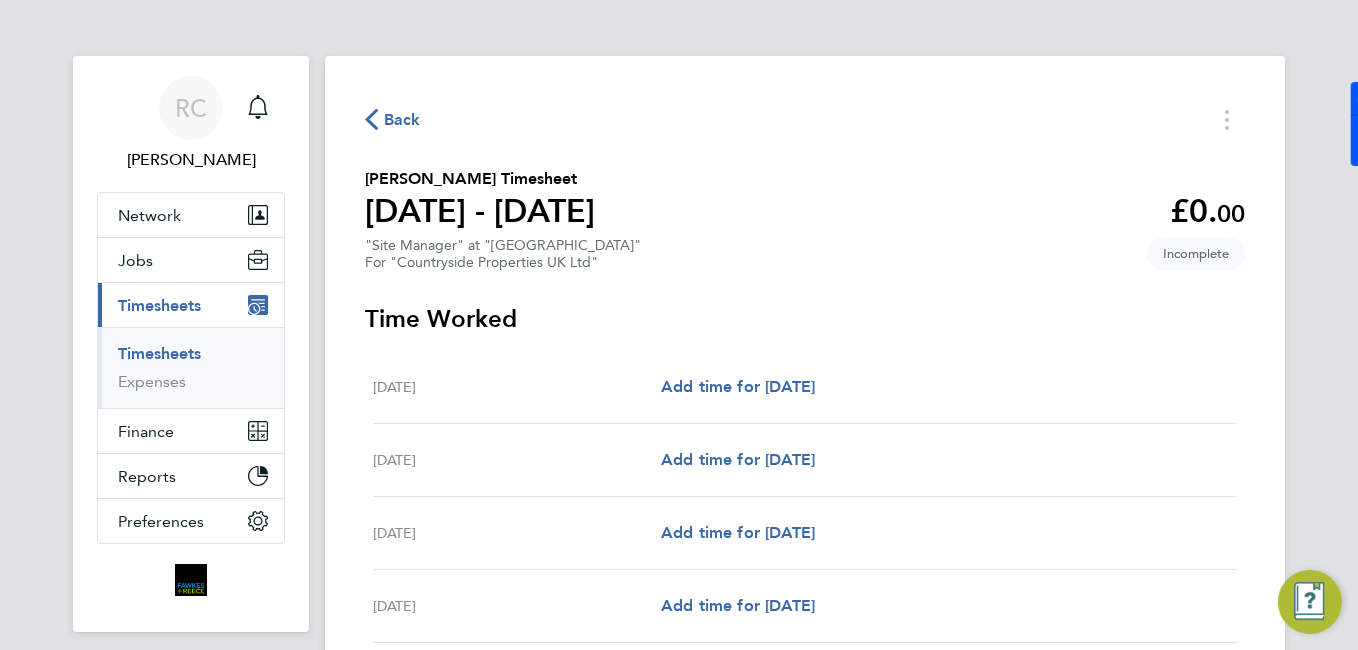 click on "Timesheets" at bounding box center [193, 358] 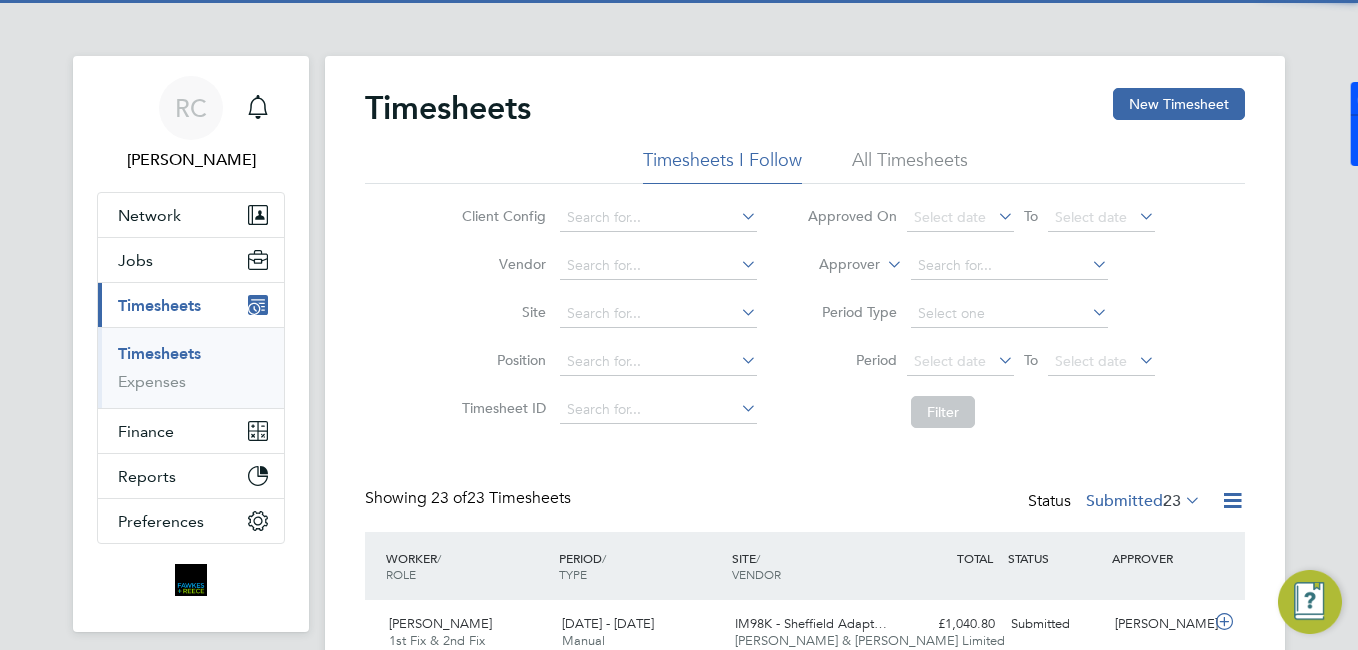 scroll, scrollTop: 10, scrollLeft: 10, axis: both 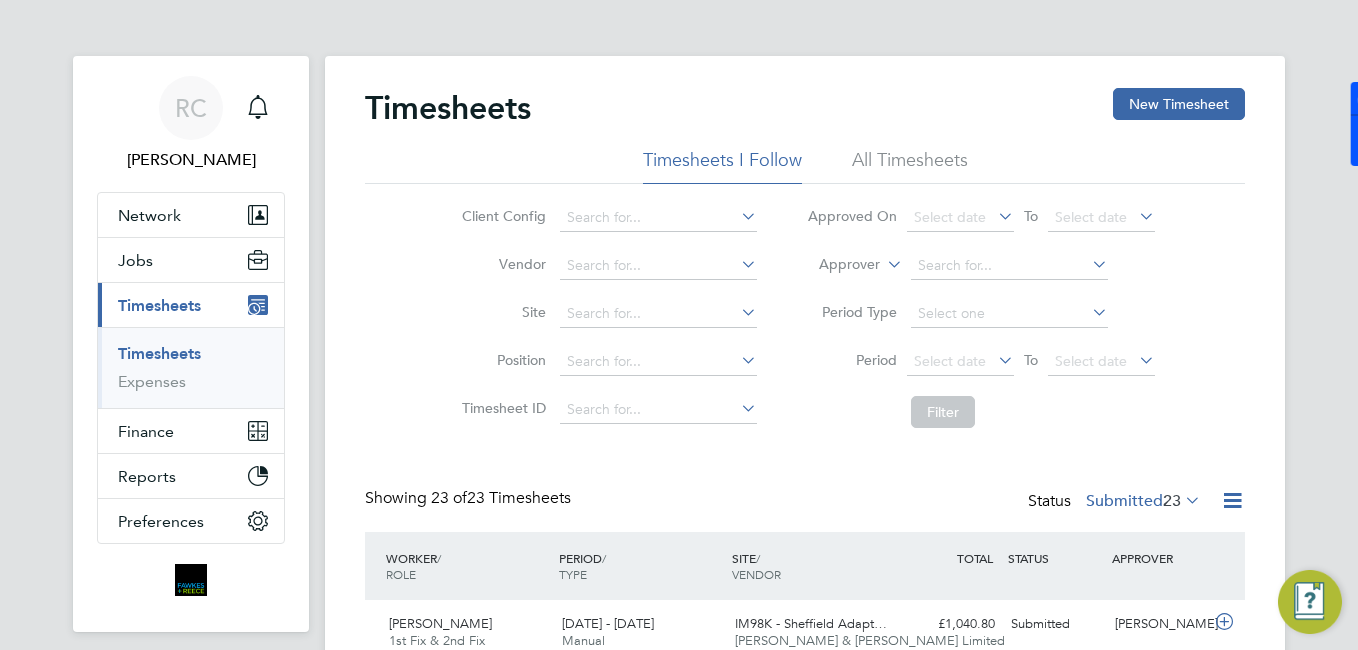drag, startPoint x: 416, startPoint y: 298, endPoint x: 1192, endPoint y: 86, distance: 804.4377 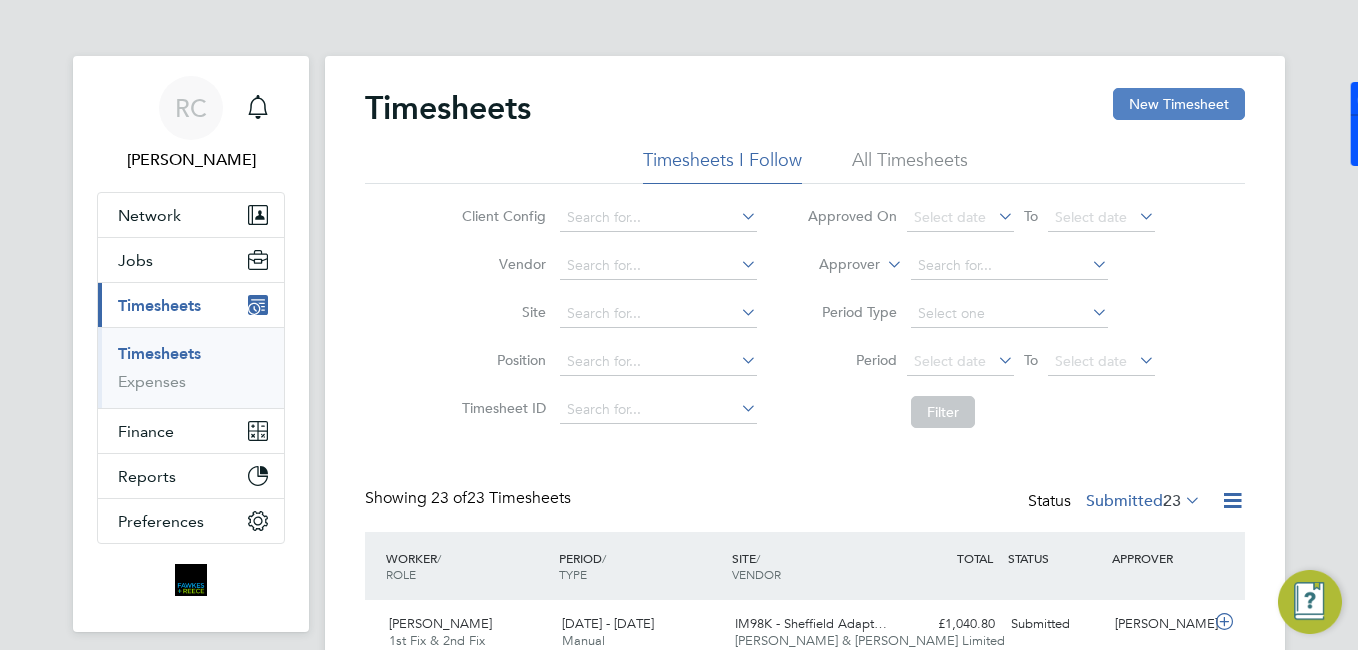 drag, startPoint x: 1206, startPoint y: 102, endPoint x: 1191, endPoint y: 120, distance: 23.43075 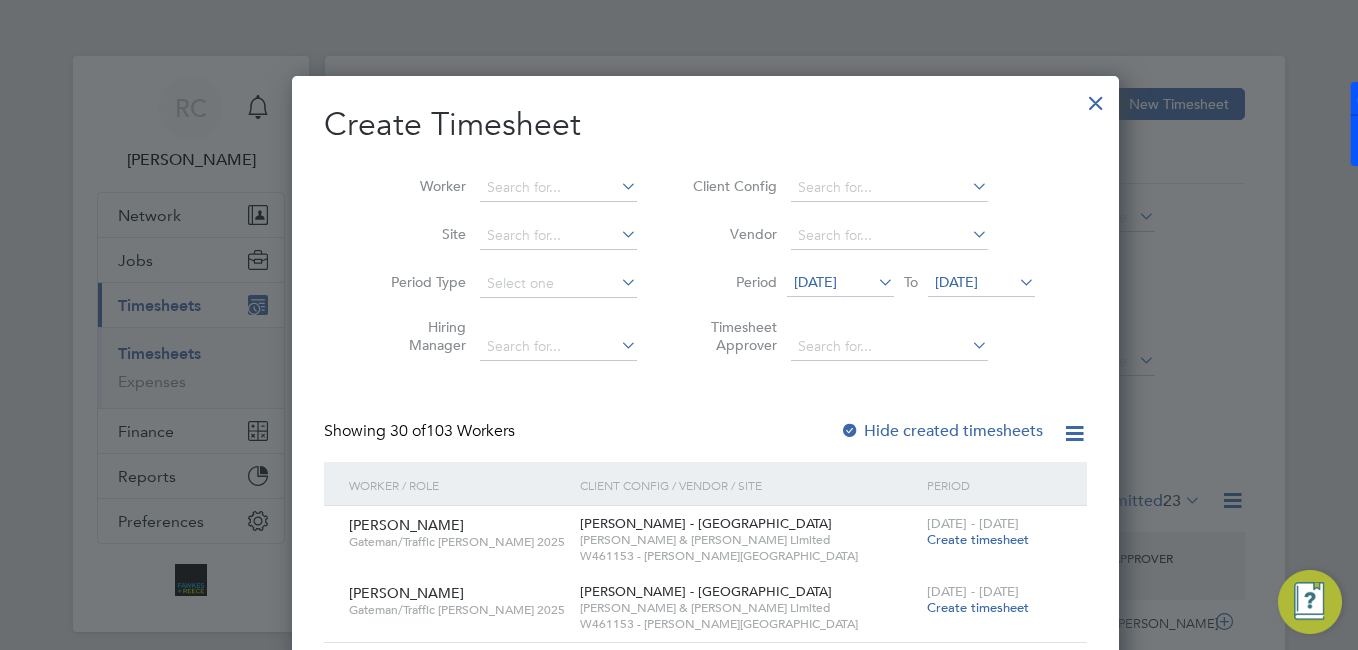 type 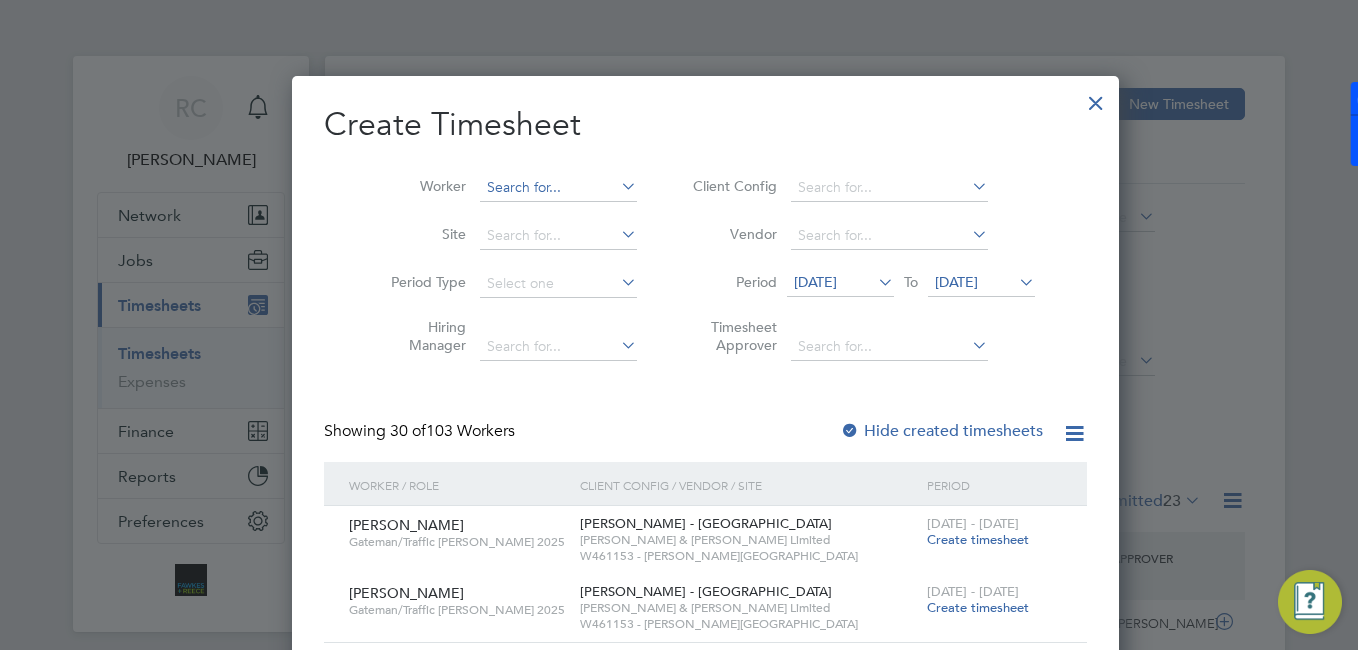 click at bounding box center [558, 188] 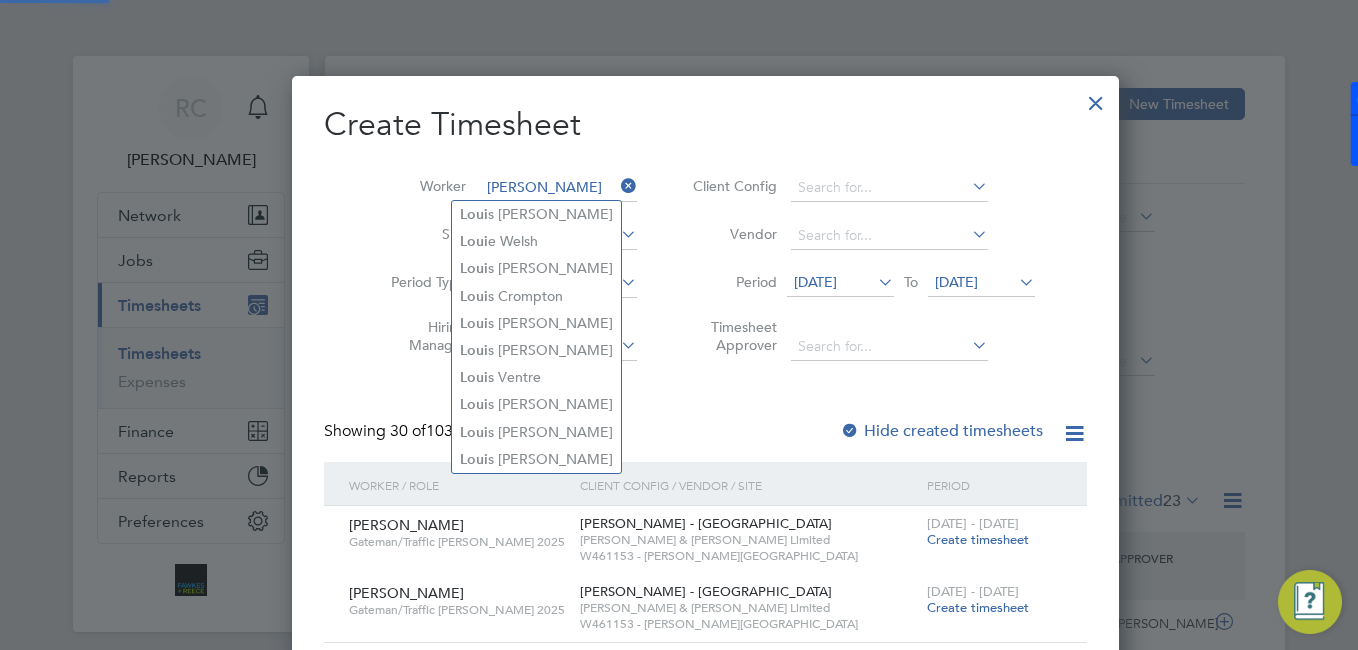 type on "[PERSON_NAME]" 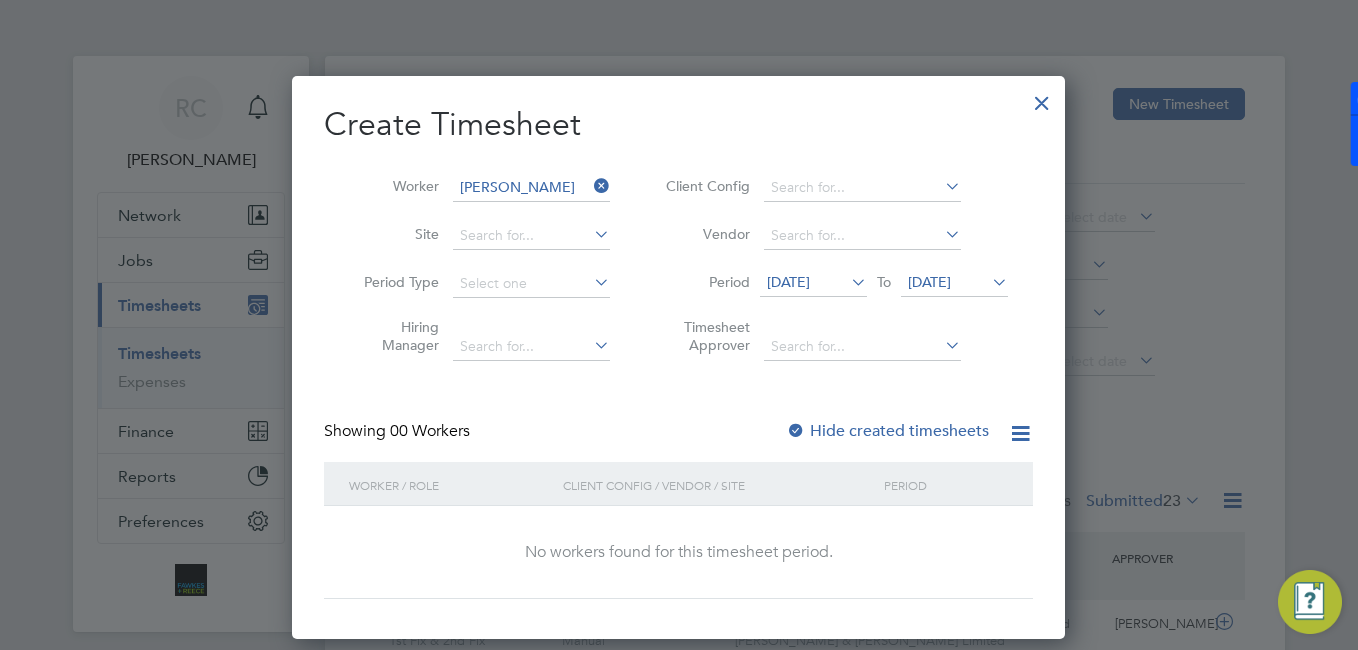 click at bounding box center [590, 186] 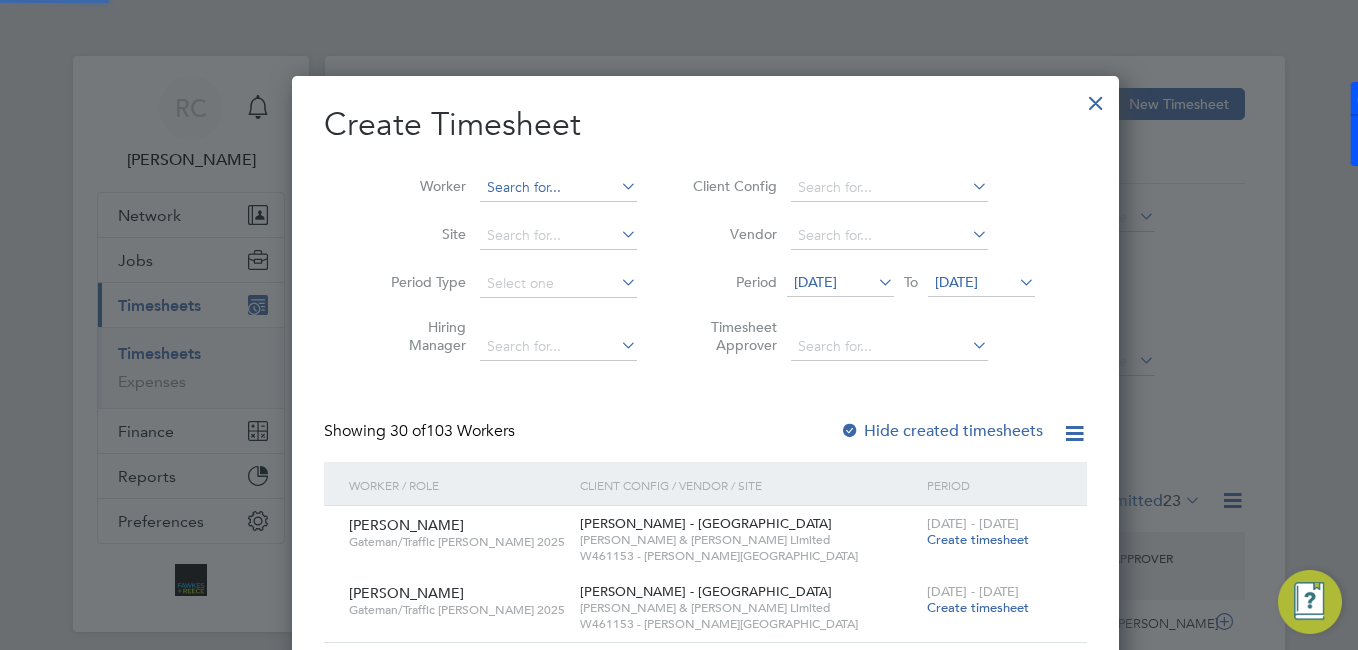 click on "Timesheets New Timesheet Timesheets I Follow All Timesheets Client Config   Vendor   Site   Position   Timesheet ID   Approved On
Select date
To
Select date
Approver     Period Type   Period
Select date
To
Select date
Filter Showing   23 of  23 Timesheets Status  Submitted  23  WORKER  / ROLE WORKER  / PERIOD PERIOD  / TYPE SITE  / VENDOR TOTAL   TOTAL  / STATUS STATUS APPROVER [PERSON_NAME] 1st Fix & 2nd Fix [PERSON_NAME]   [DATE] - [DATE] [DATE] - [DATE] Manual IM98K - Sheffield Adapt… [PERSON_NAME] & [PERSON_NAME] Limited £1,040.80 Submitted Submitted [PERSON_NAME] [PERSON_NAME] Site Manager   [DATE] - [DATE] [DATE] - [DATE] Manual Maidenhead [GEOGRAPHIC_DATA]… [PERSON_NAME] & [PERSON_NAME] Limited £1,880.00 Submitted Submitted [PERSON_NAME] [PERSON_NAME] Site Manager   [DATE] - [DATE] [DATE] - [DATE] Manual Eastern Quarry Ph2 [PERSON_NAME] & [PERSON_NAME] Limited £1,615.65 Submitted Submitted [PERSON_NAME] Ugnius Stelingis Assistant Site Manager   [DATE] - [DATE] [DATE] - [DATE] Manual £1,380.00" 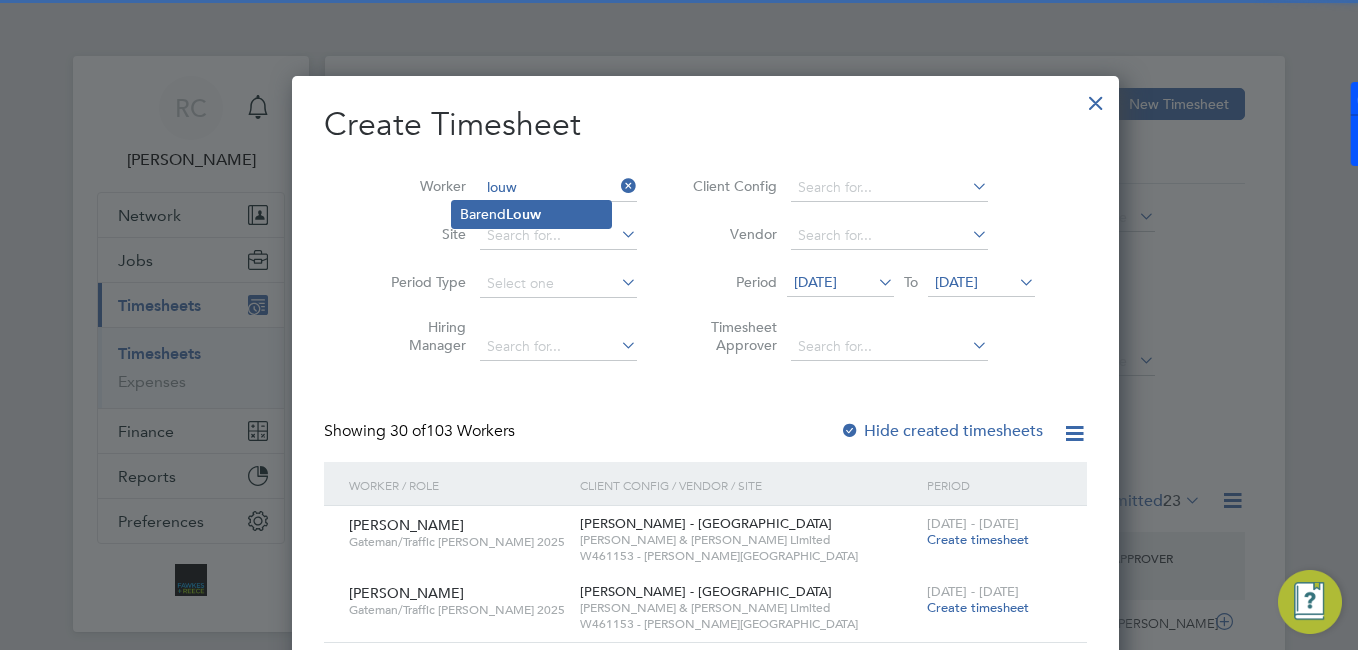 click on "Louw" 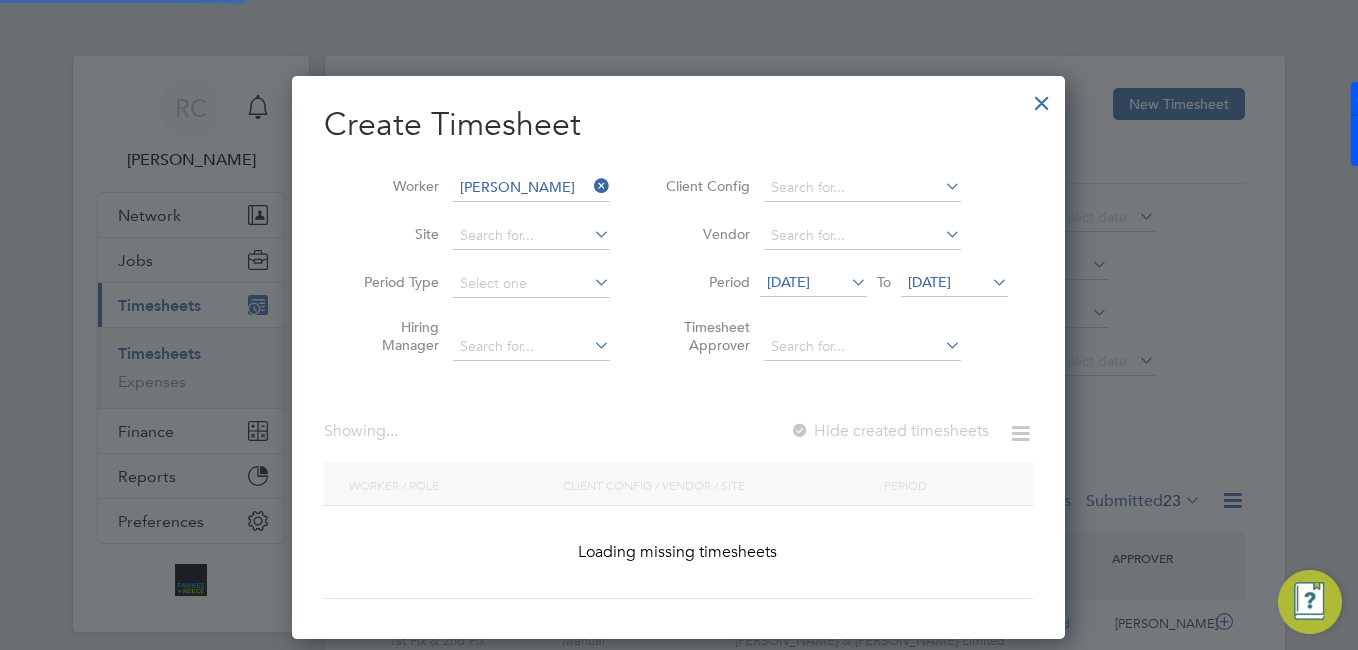 click on "[DATE]" at bounding box center (813, 283) 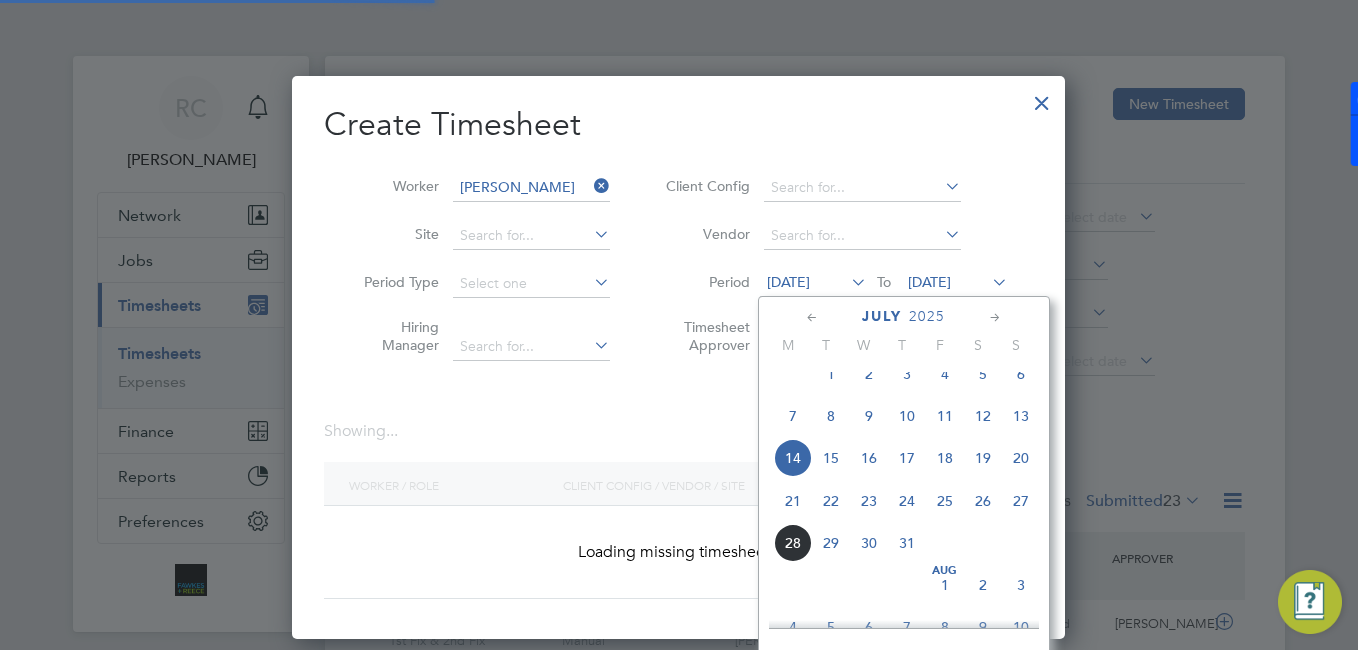 click on "21" 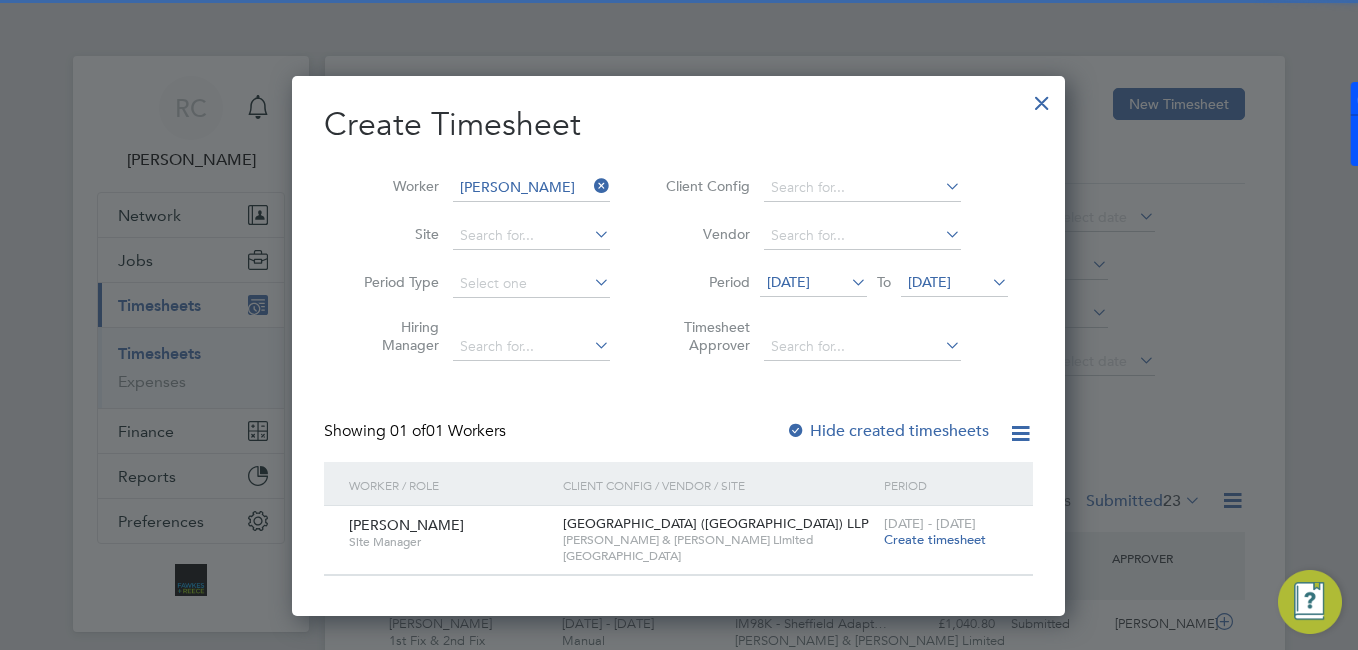 click on "Create timesheet" at bounding box center (935, 539) 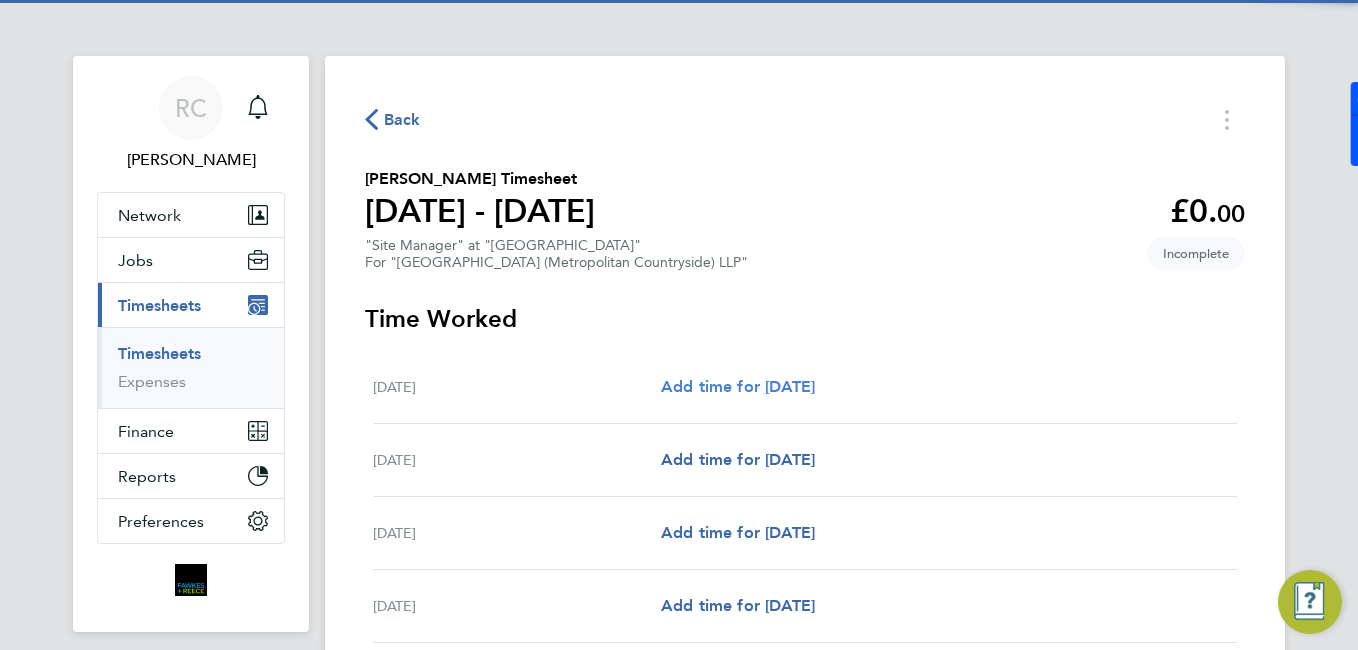 click on "Add time for [DATE]" at bounding box center (738, 386) 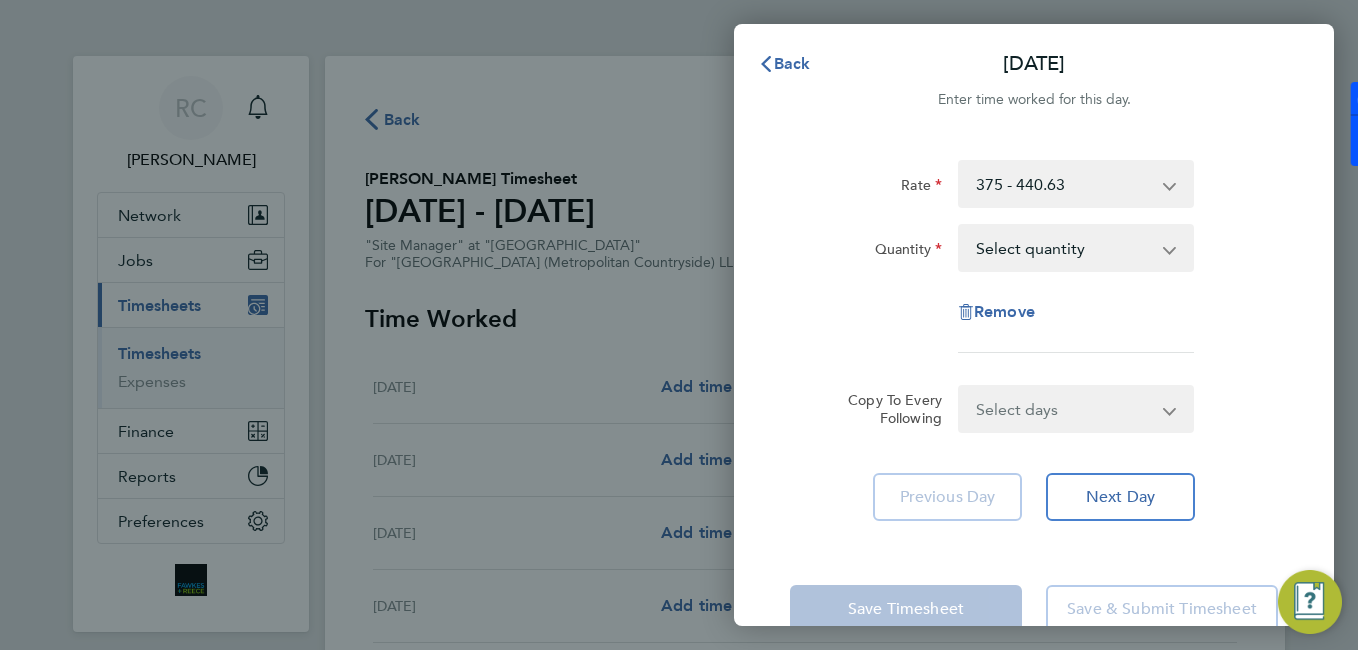 click on "Select quantity   0.5   1" at bounding box center [1064, 248] 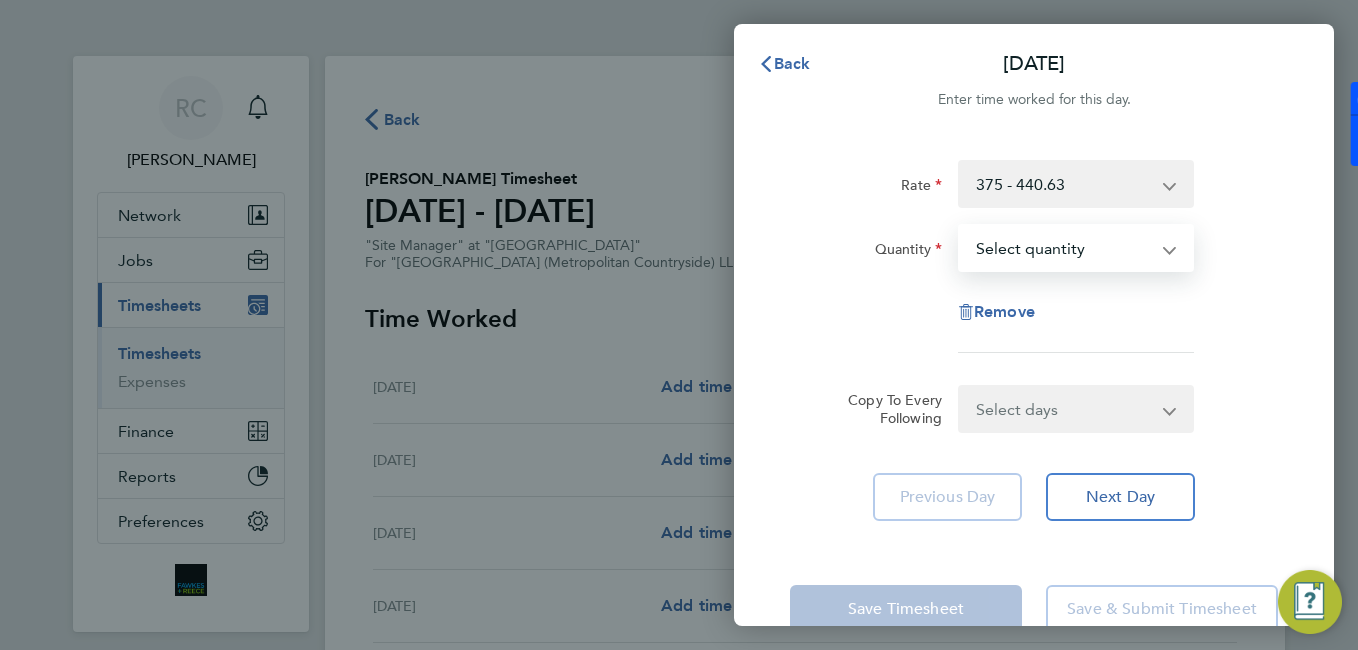 select on "1" 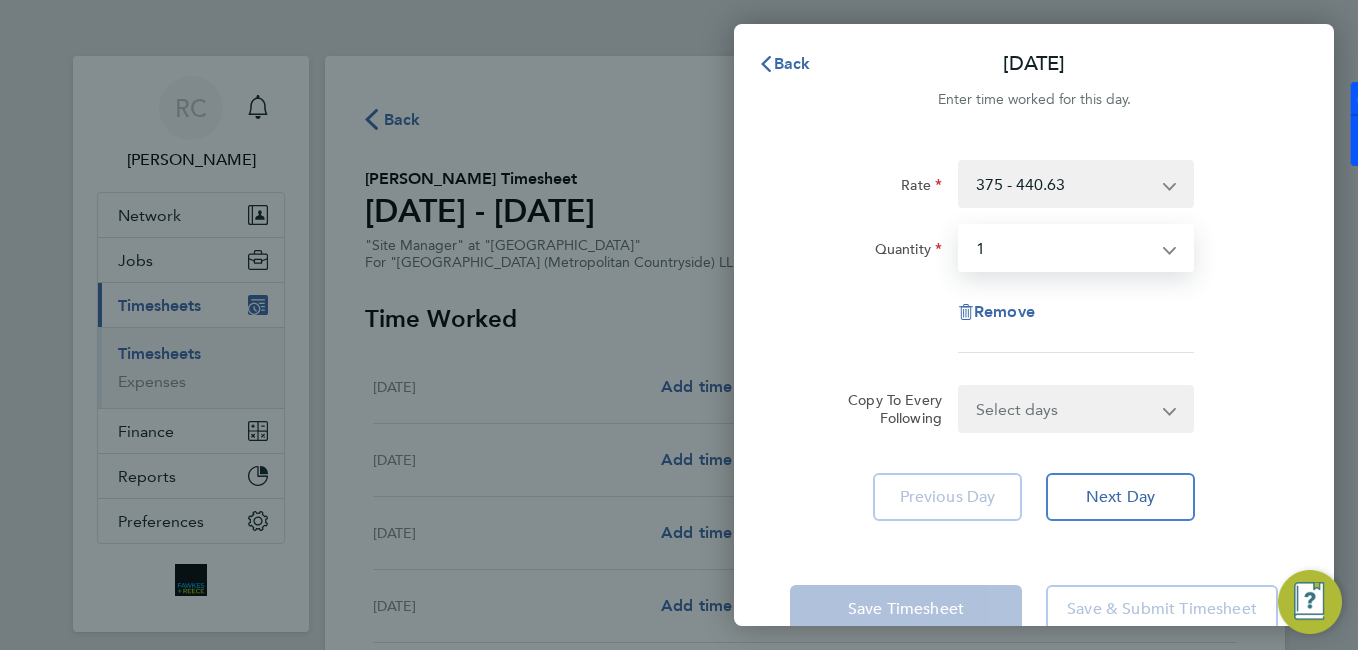click on "Select quantity   0.5   1" at bounding box center [1064, 248] 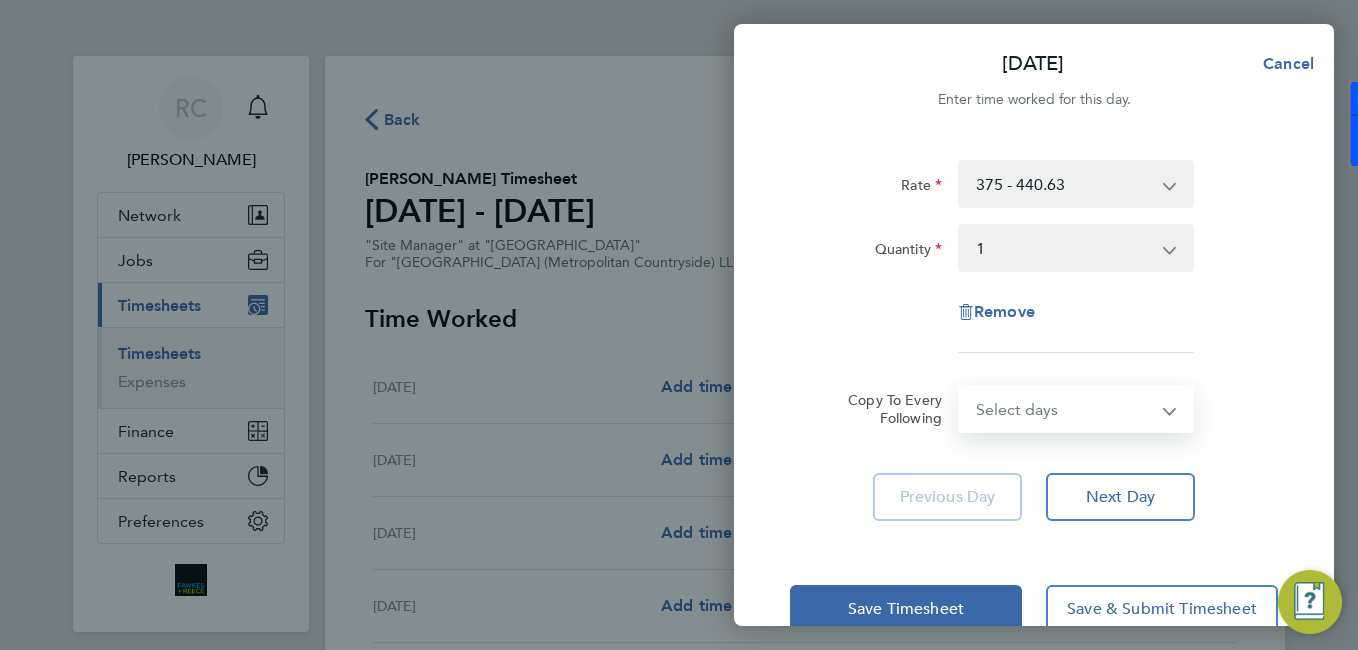 drag, startPoint x: 1065, startPoint y: 422, endPoint x: 1066, endPoint y: 434, distance: 12.0415945 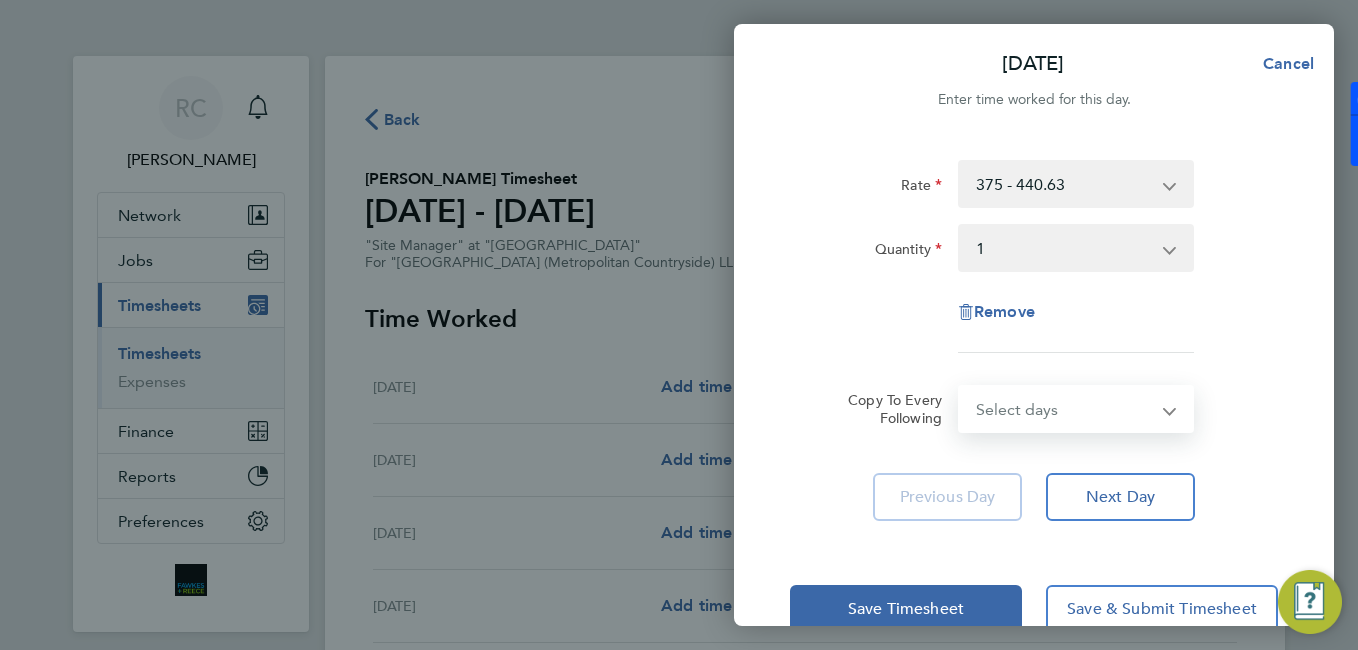 select on "WEEKDAY" 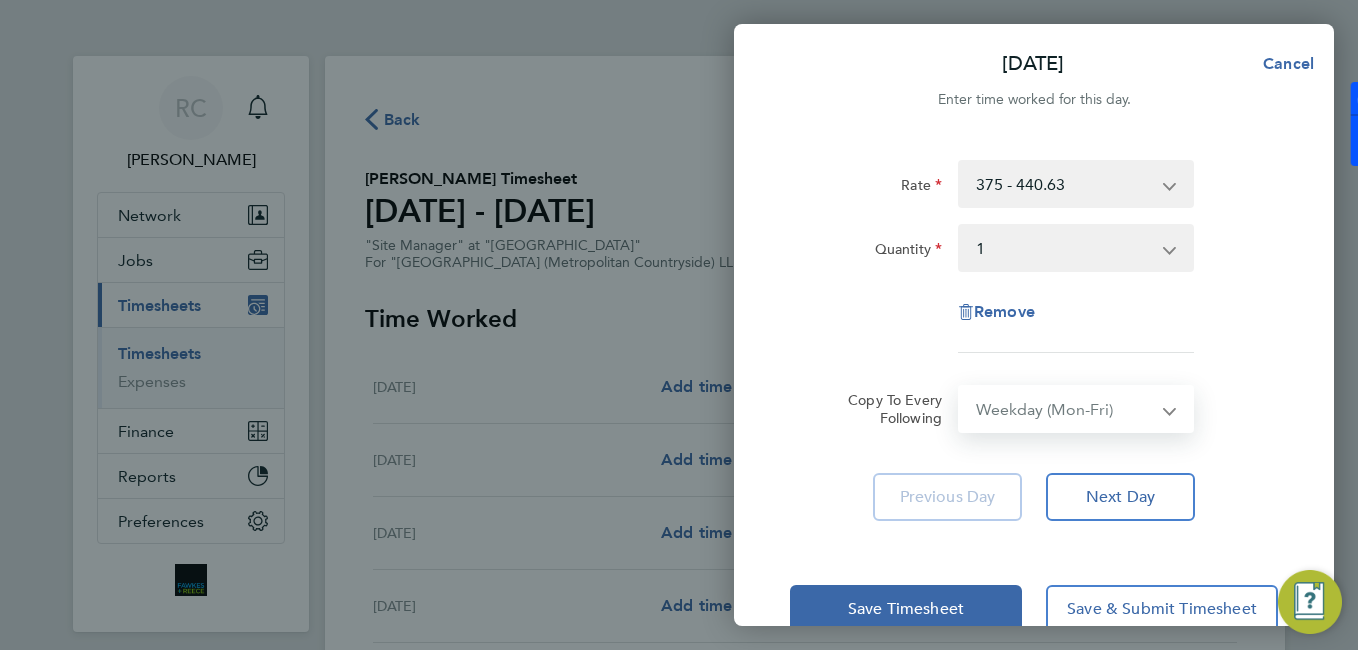 click on "Select days   Day   Weekday (Mon-Fri)   Weekend (Sat-Sun)   [DATE]   [DATE]   [DATE]   [DATE]   [DATE]   [DATE]" at bounding box center [1065, 409] 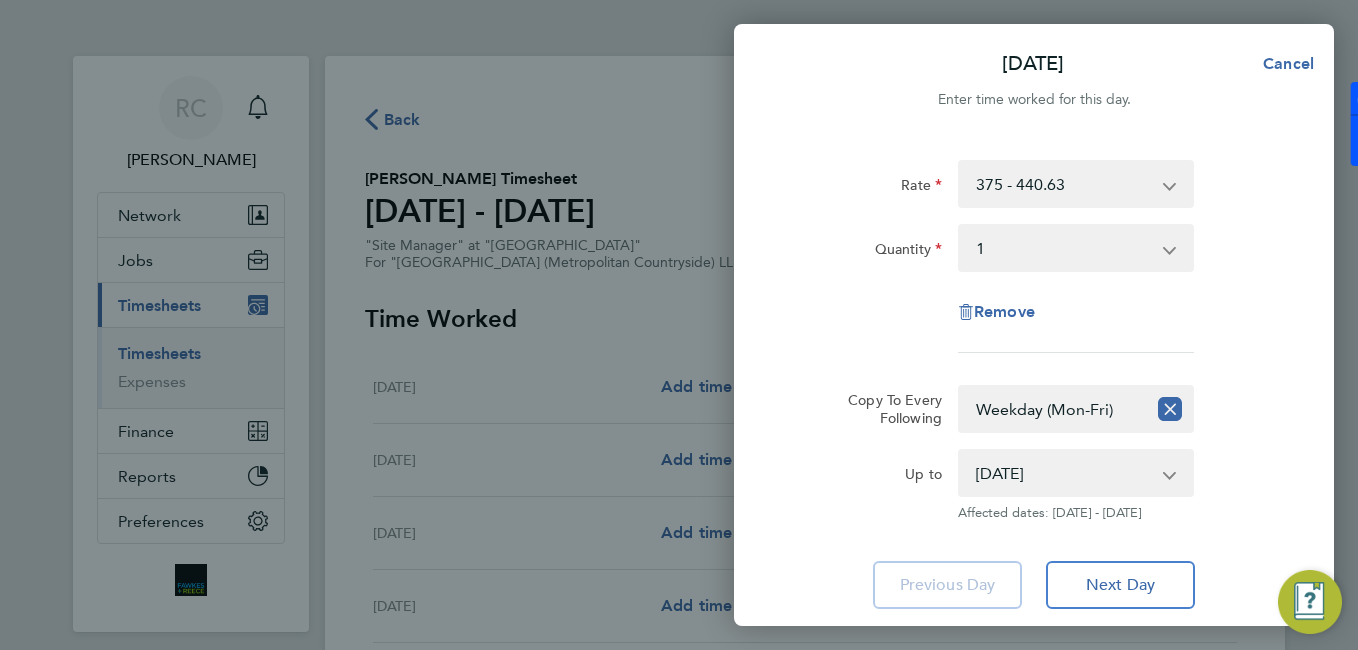 click on "Rate  375 - 440.63
Quantity  Select quantity   0.5   1
Remove  Copy To Every Following  Select days   Day   Weekday (Mon-Fri)   Weekend (Sat-Sun)   [DATE]   [DATE]   [DATE]   [DATE]   [DATE]   [DATE]
Up to  [DATE]   [DATE]   [DATE]   [DATE]   [DATE]   [DATE]
Affected dates: [DATE] - [DATE]   Previous Day   Next Day" 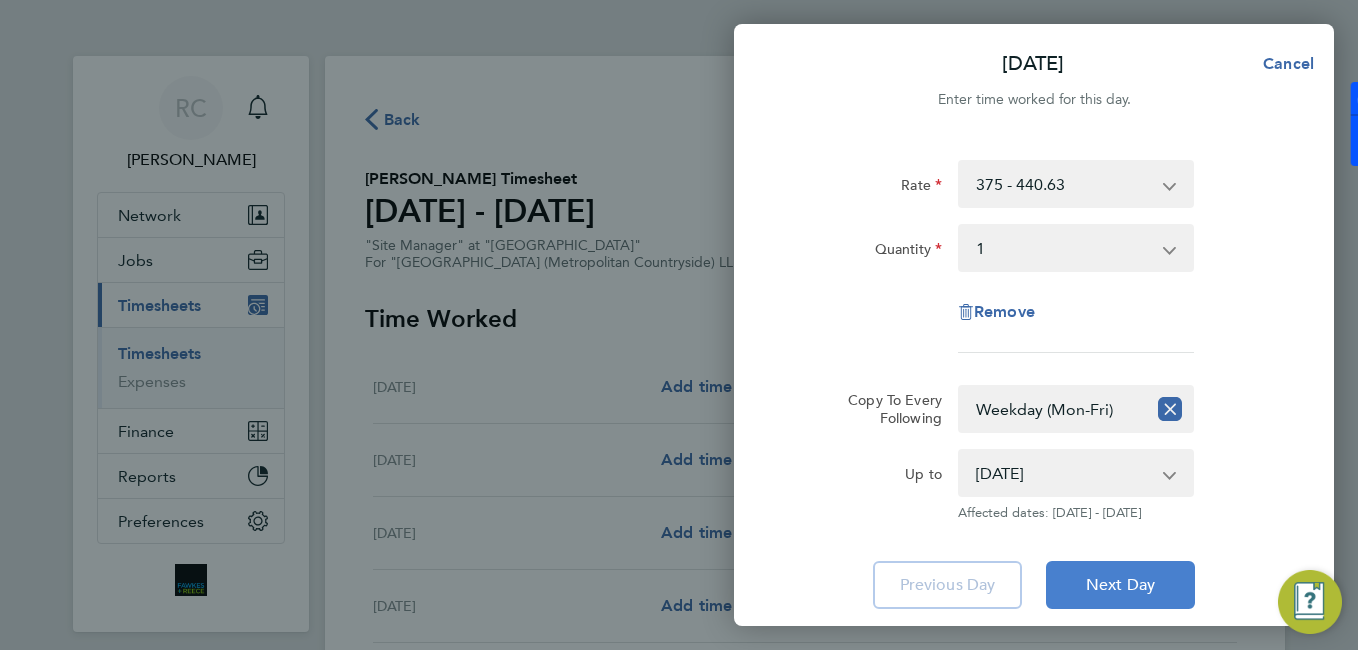 click on "Next Day" 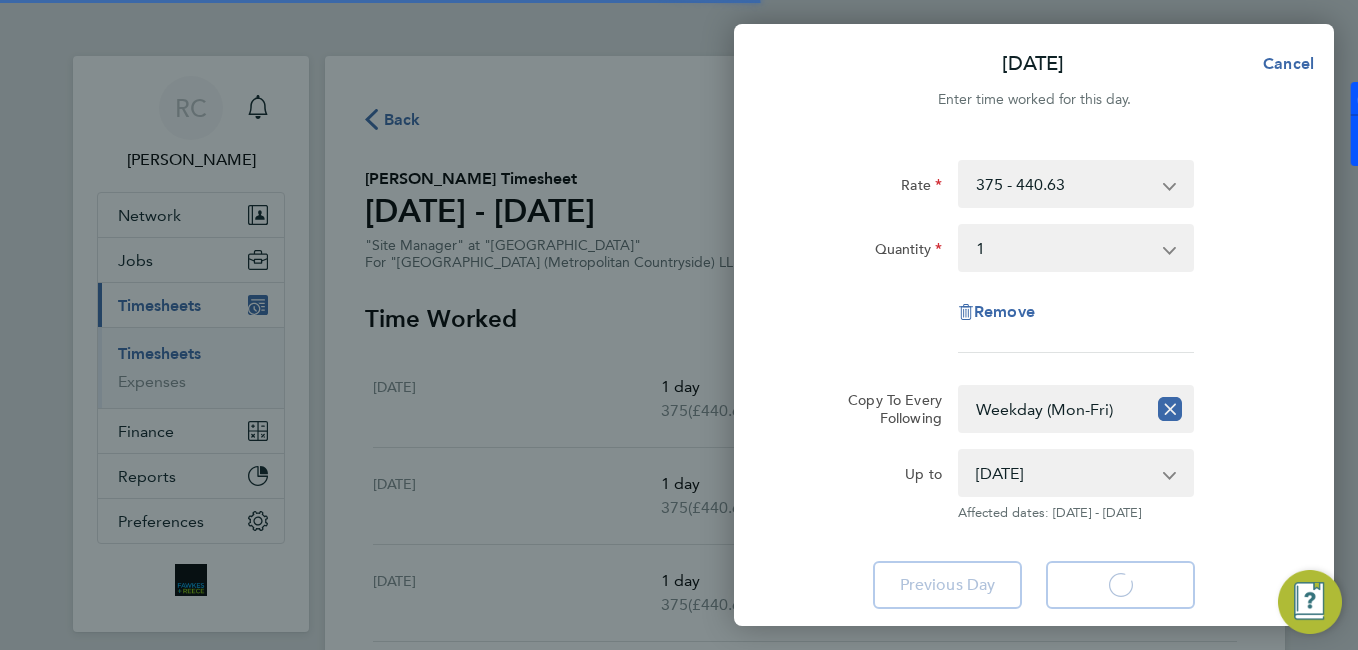 select on "1" 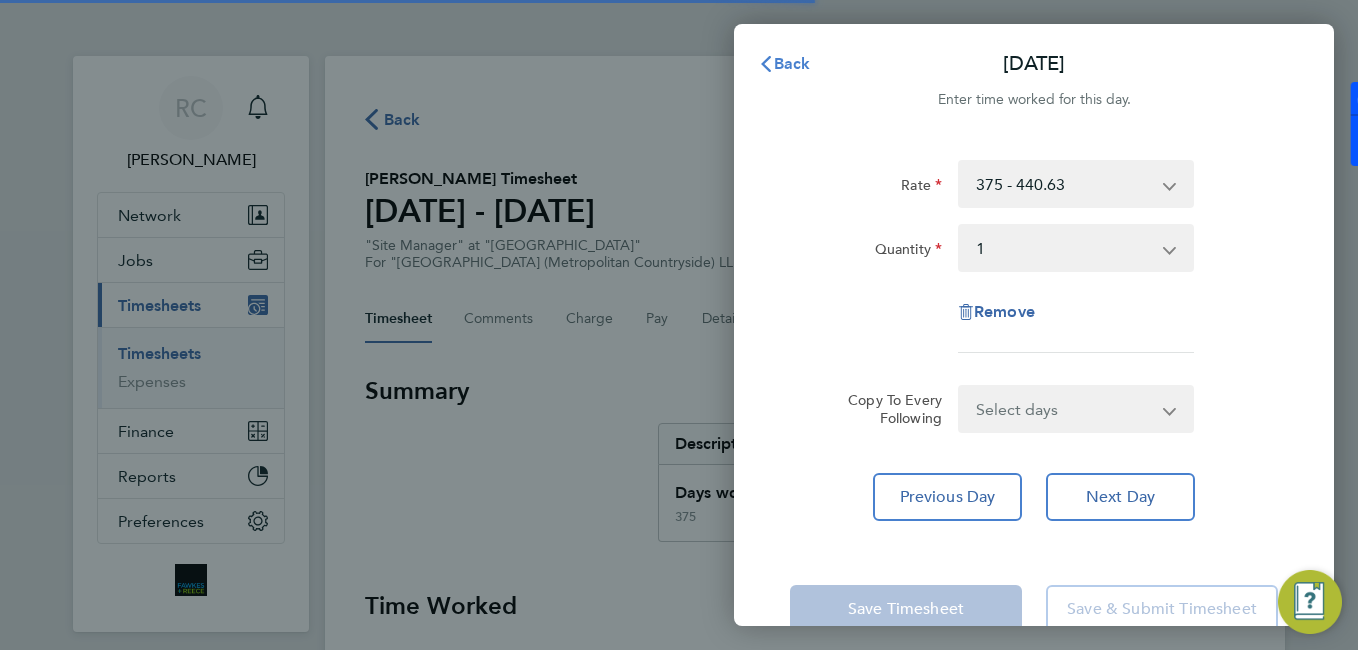click on "Back" 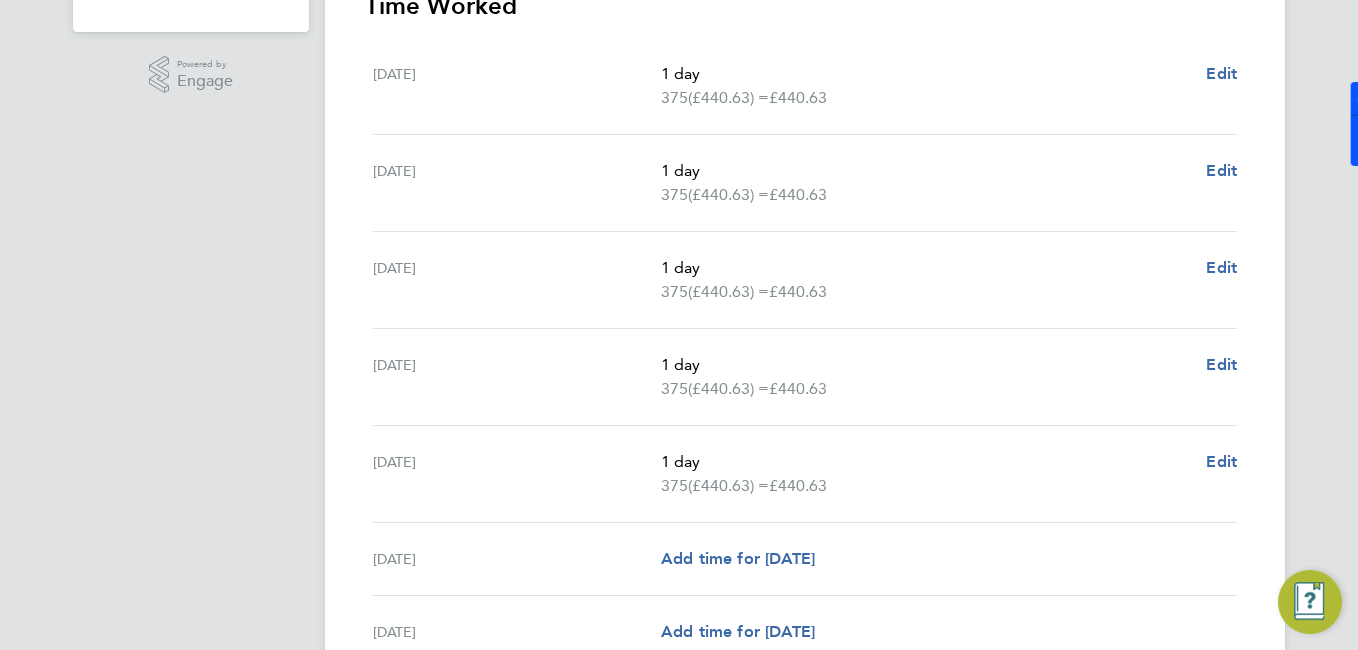 click on "[DATE]   Add time for [DATE]   Add time for [DATE]" at bounding box center (805, 559) 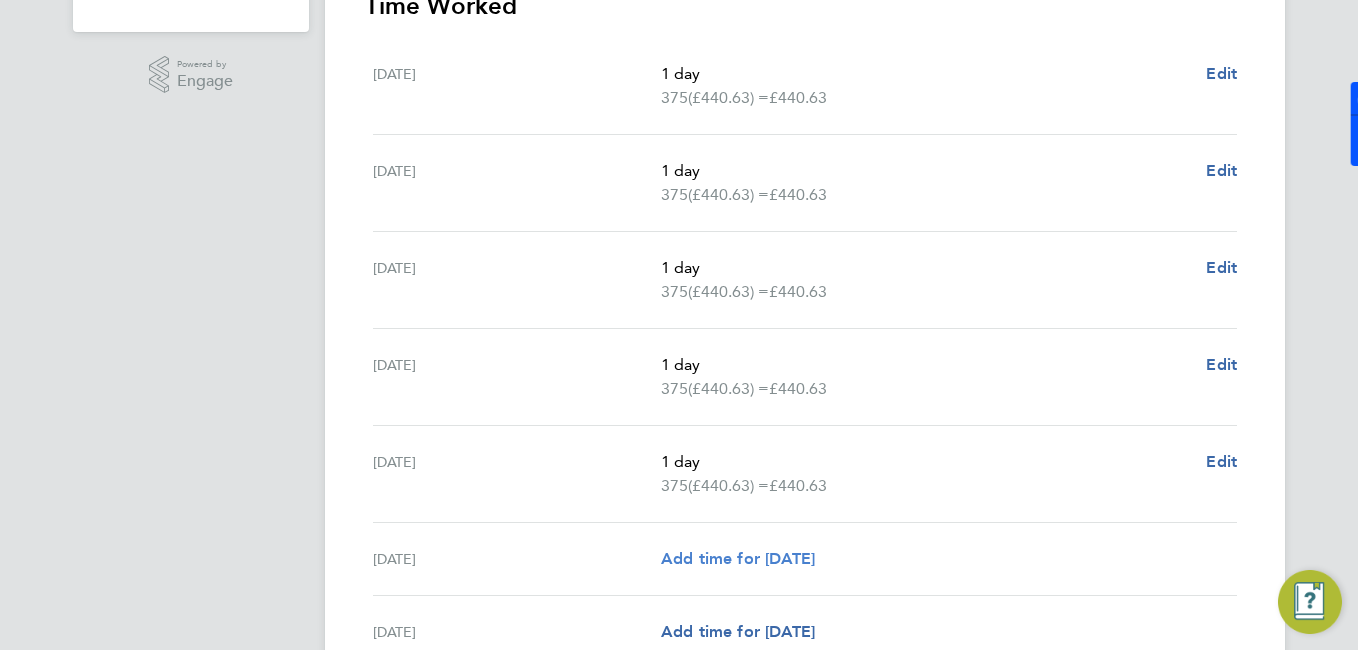 click on "Add time for [DATE]" at bounding box center (738, 558) 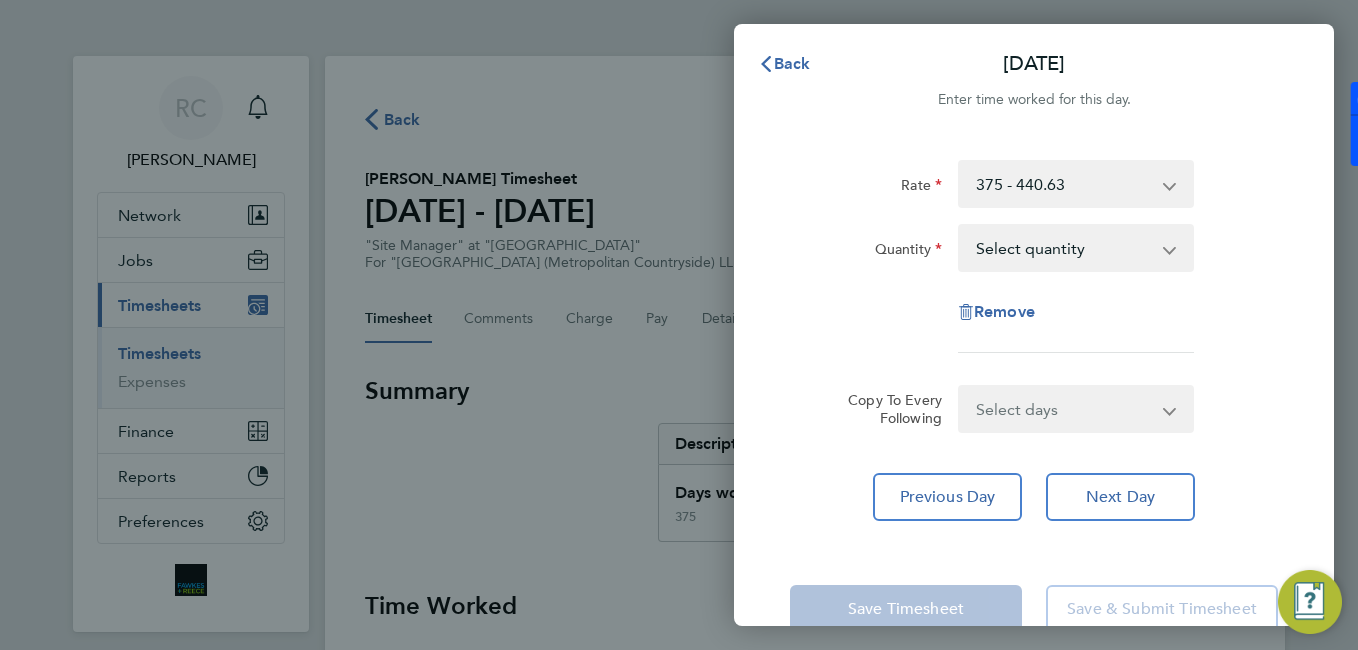 click on "Select quantity   0.5   1" at bounding box center (1064, 248) 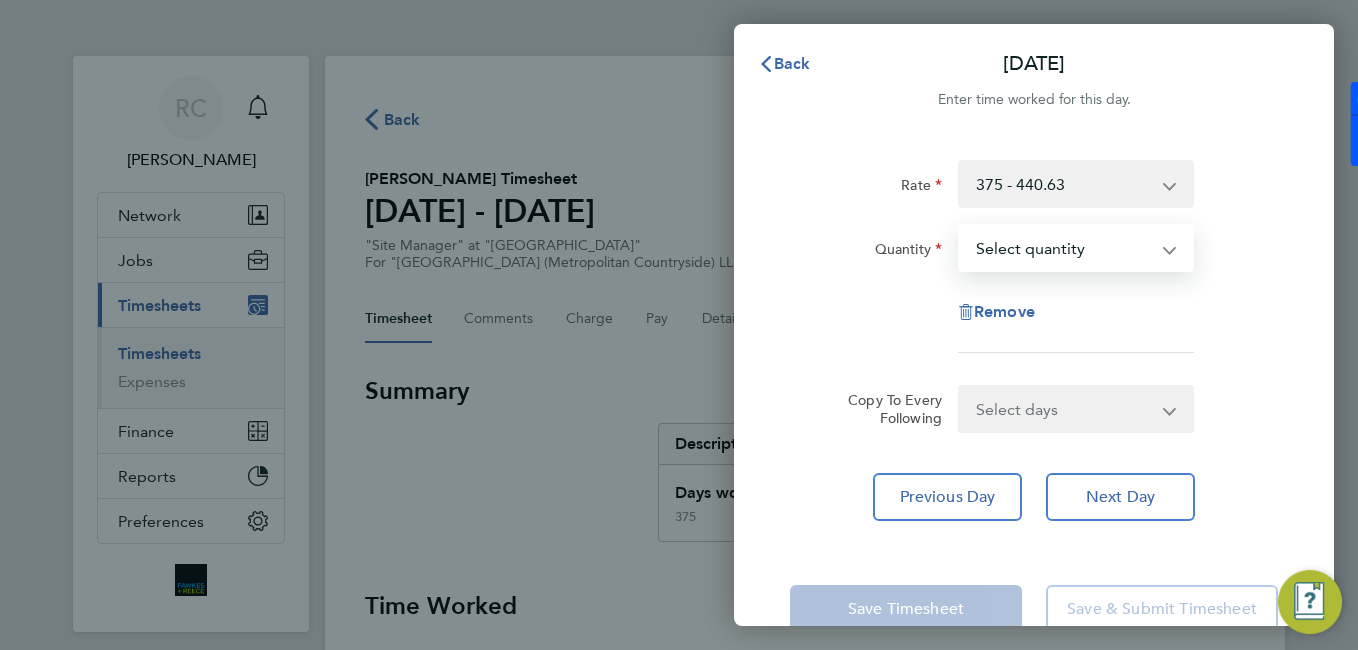 select on "1" 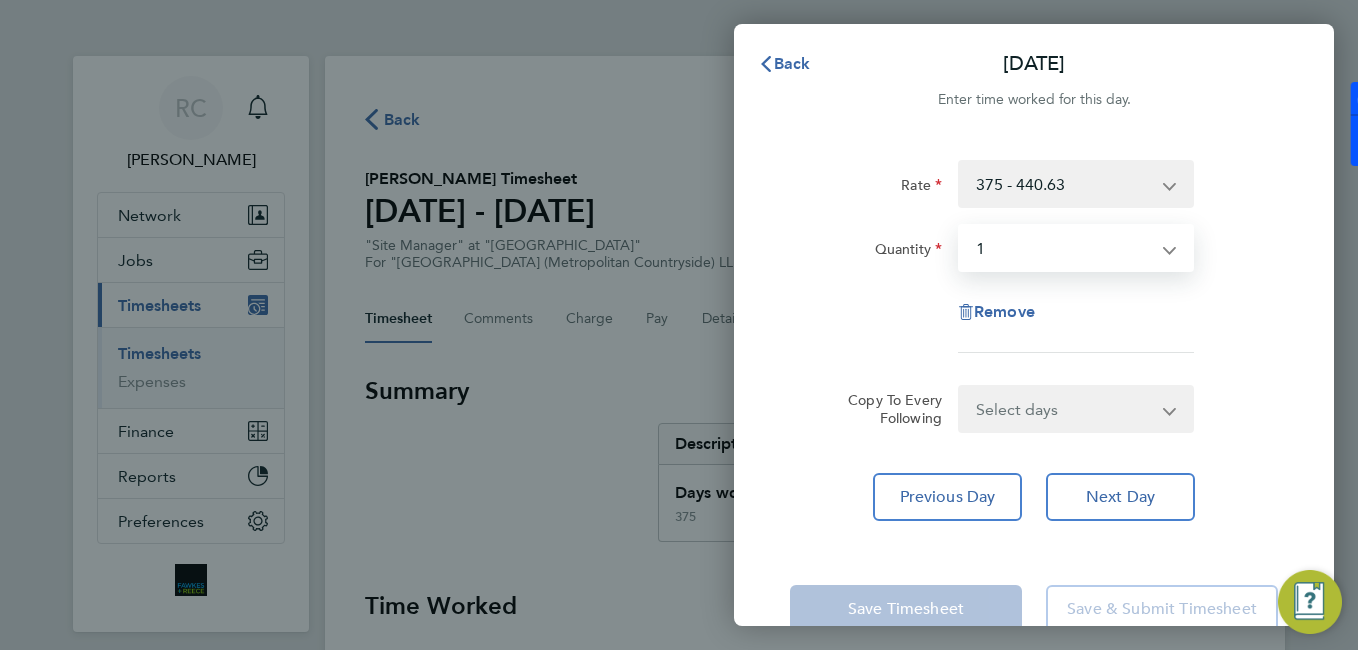 click on "Select quantity   0.5   1" at bounding box center (1064, 248) 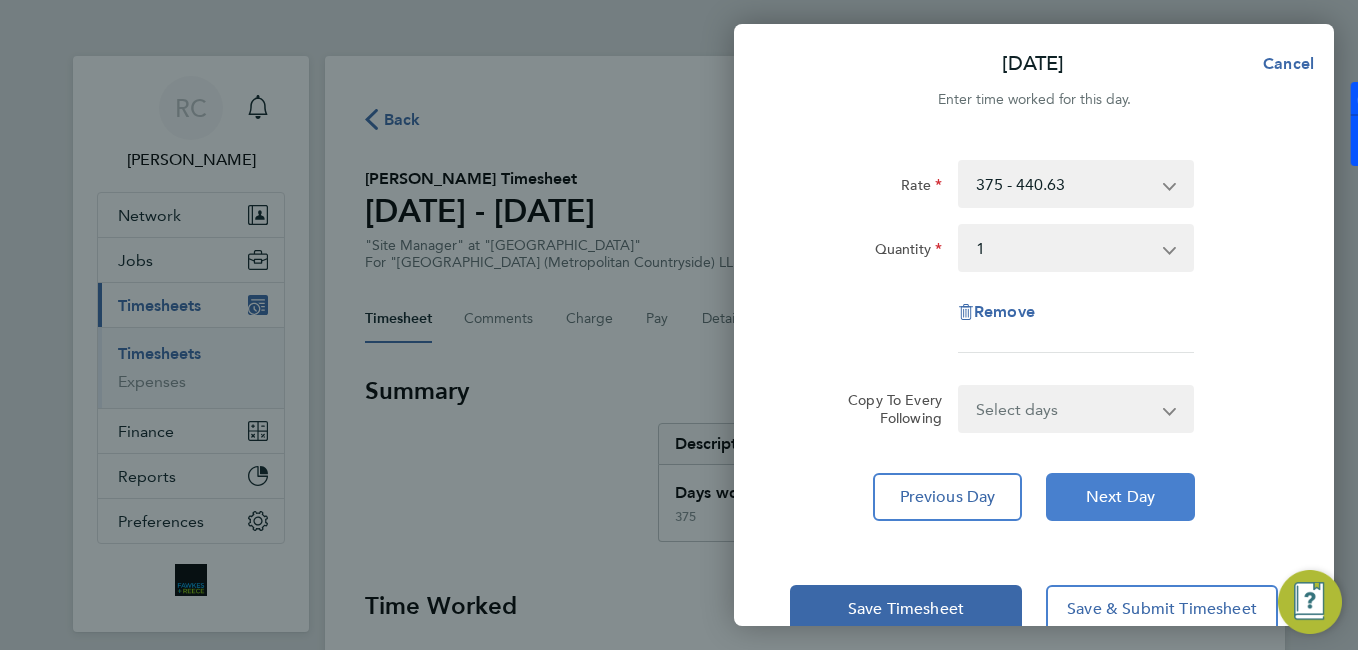 click on "Next Day" 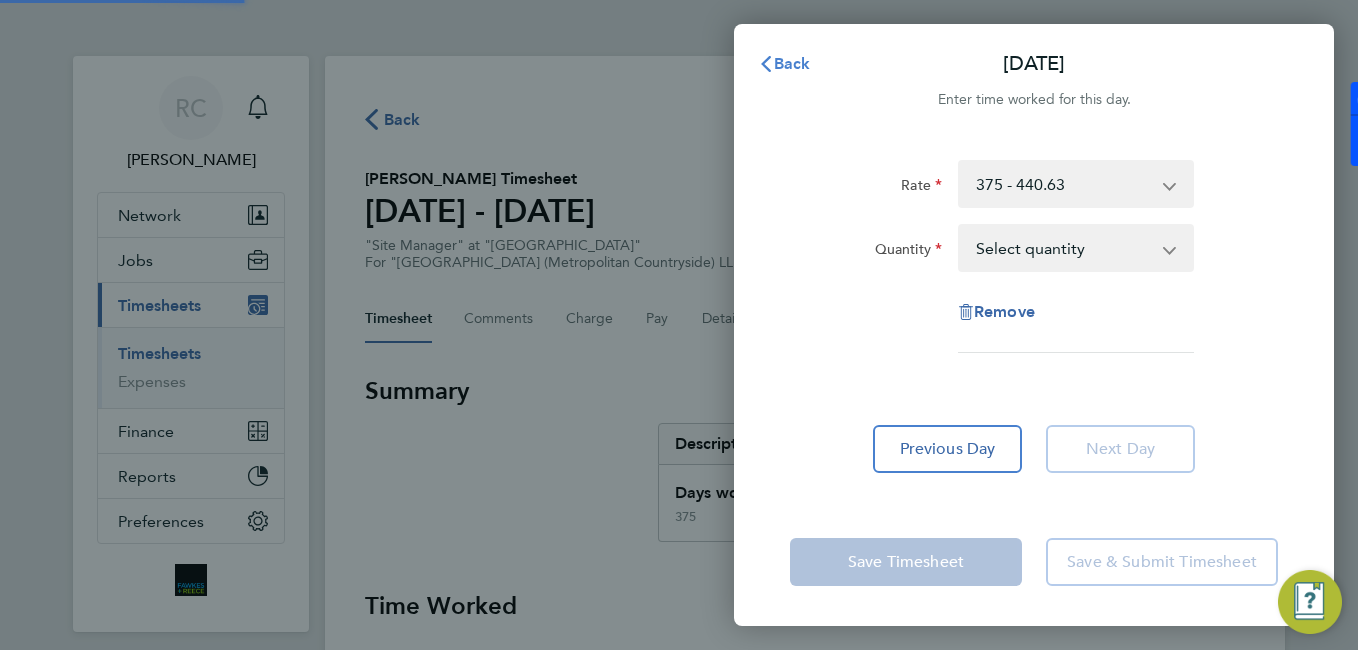 click on "Back" 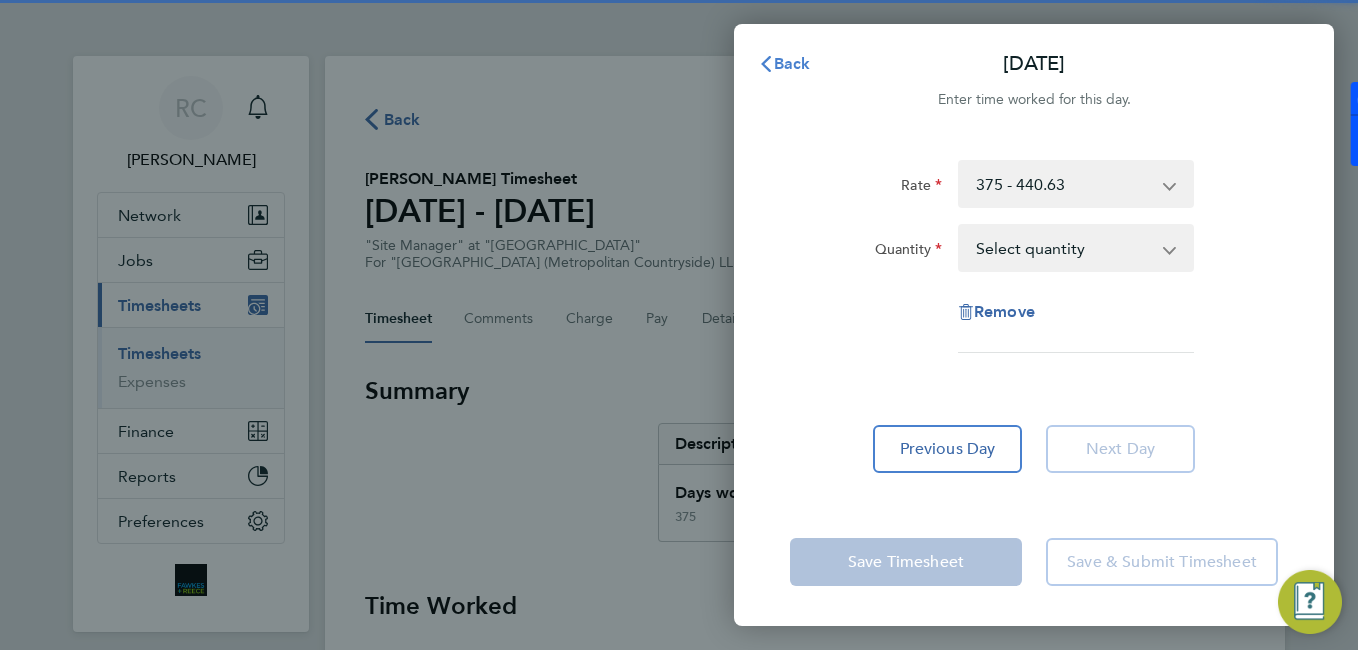 click on "Back" 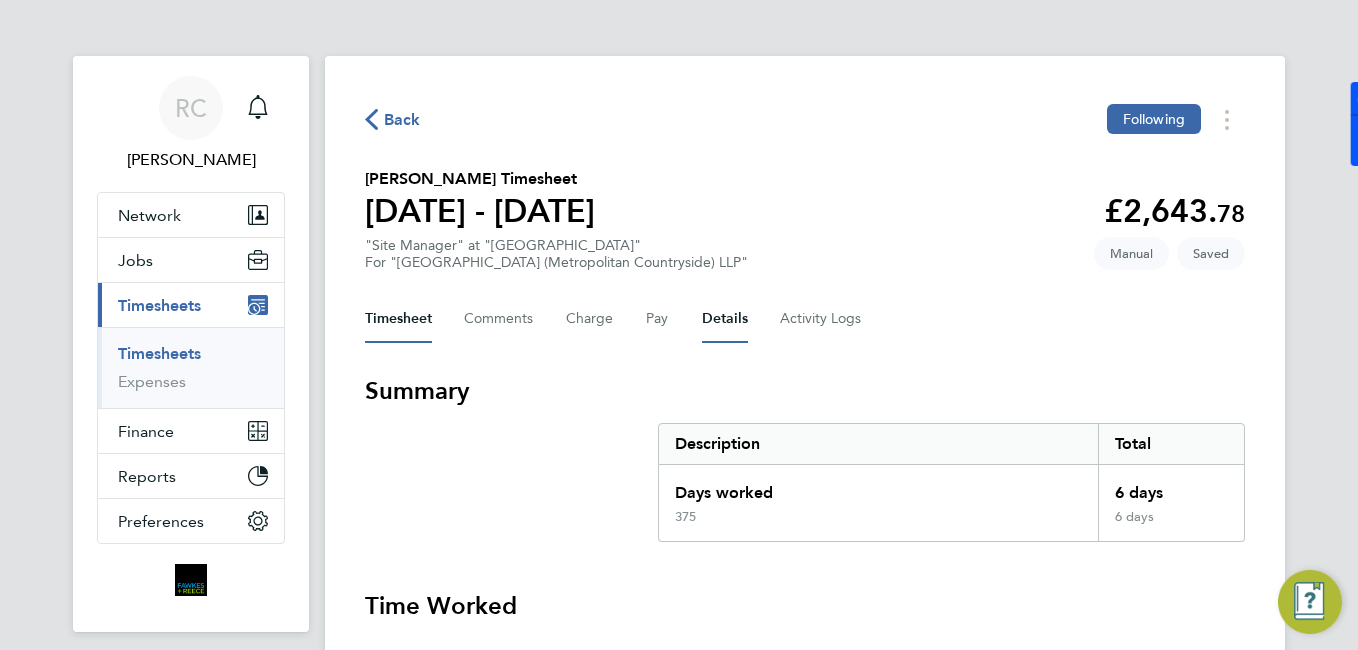 click on "Details" at bounding box center (725, 319) 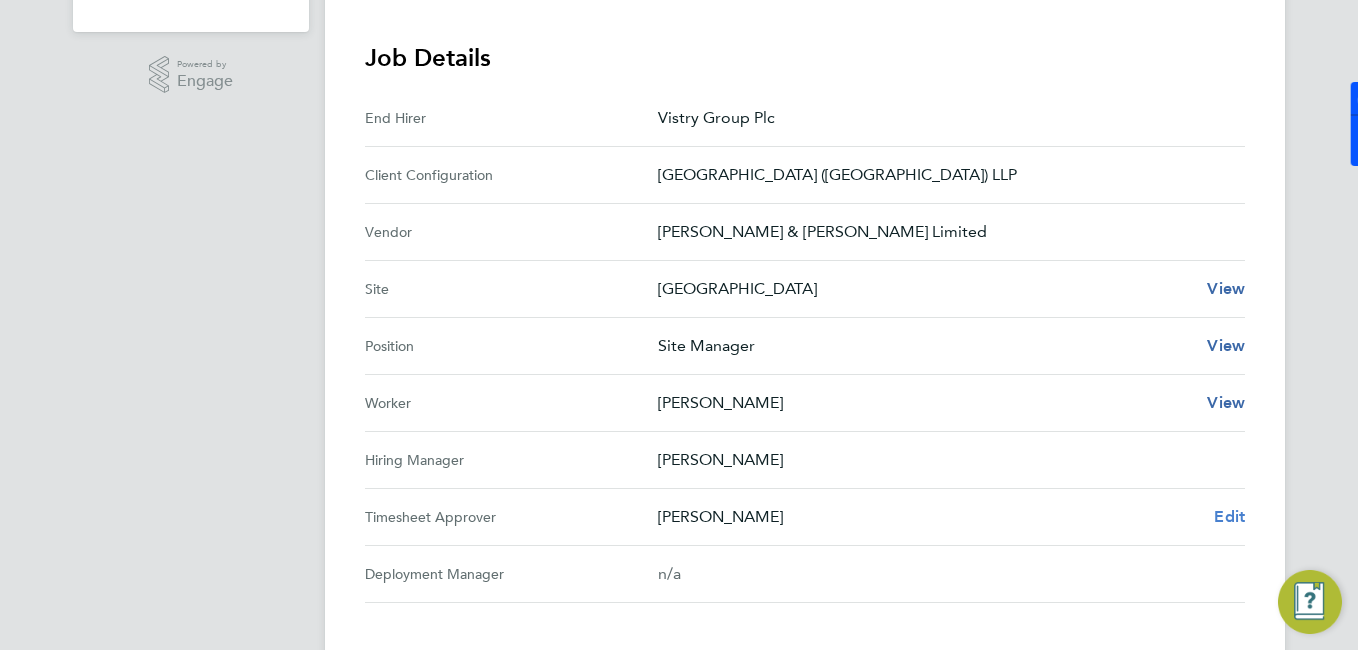 click on "Edit" at bounding box center (1229, 516) 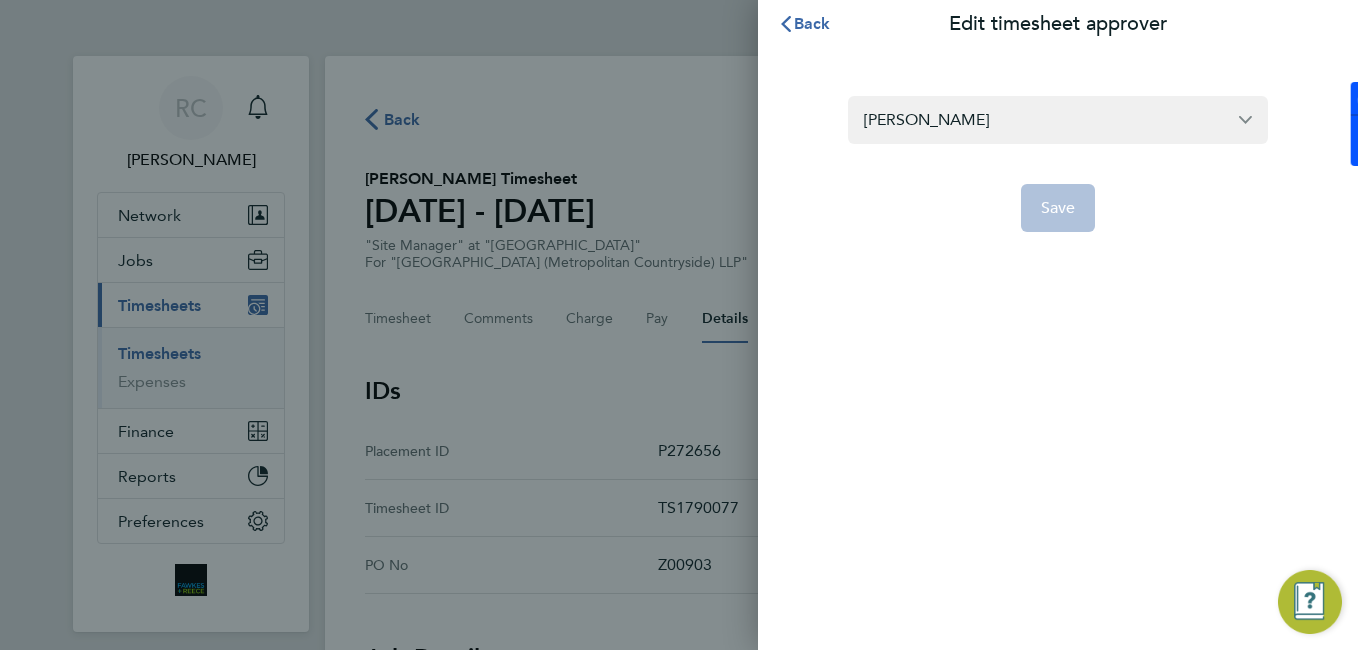 click on "[PERSON_NAME]
Save" 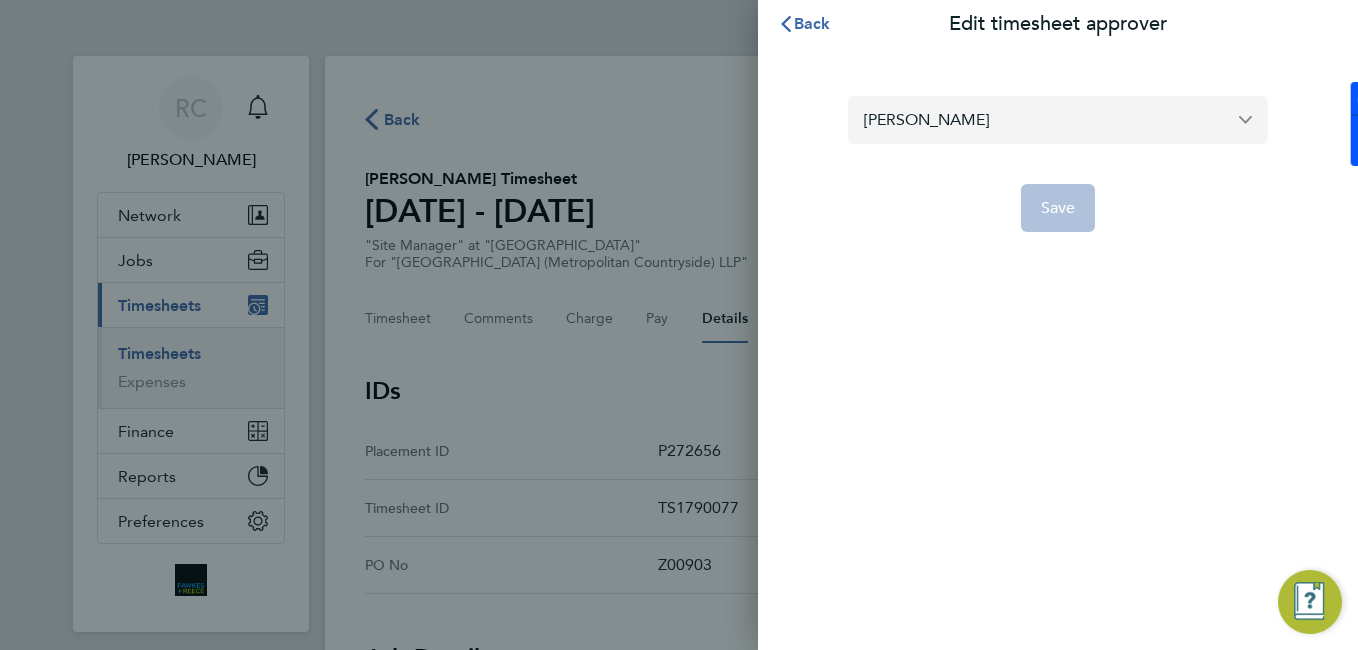 click on "[PERSON_NAME]" at bounding box center (1058, 119) 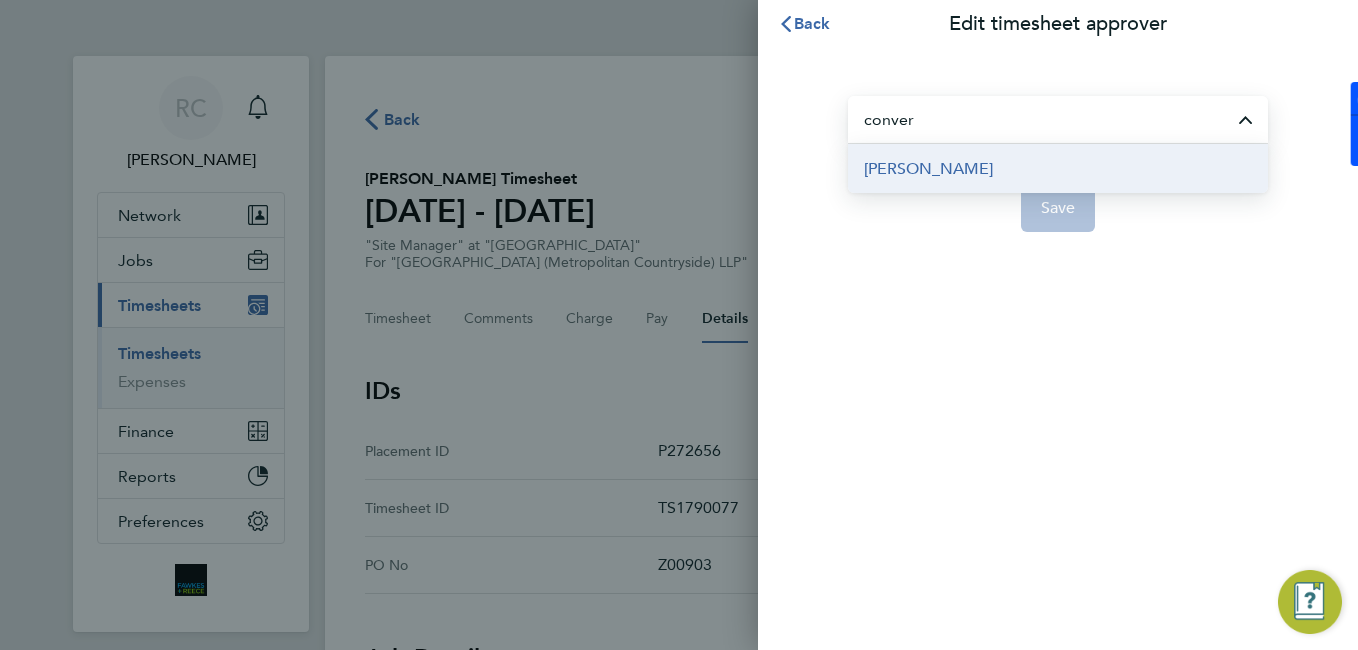 click on "[PERSON_NAME]" at bounding box center [1058, 168] 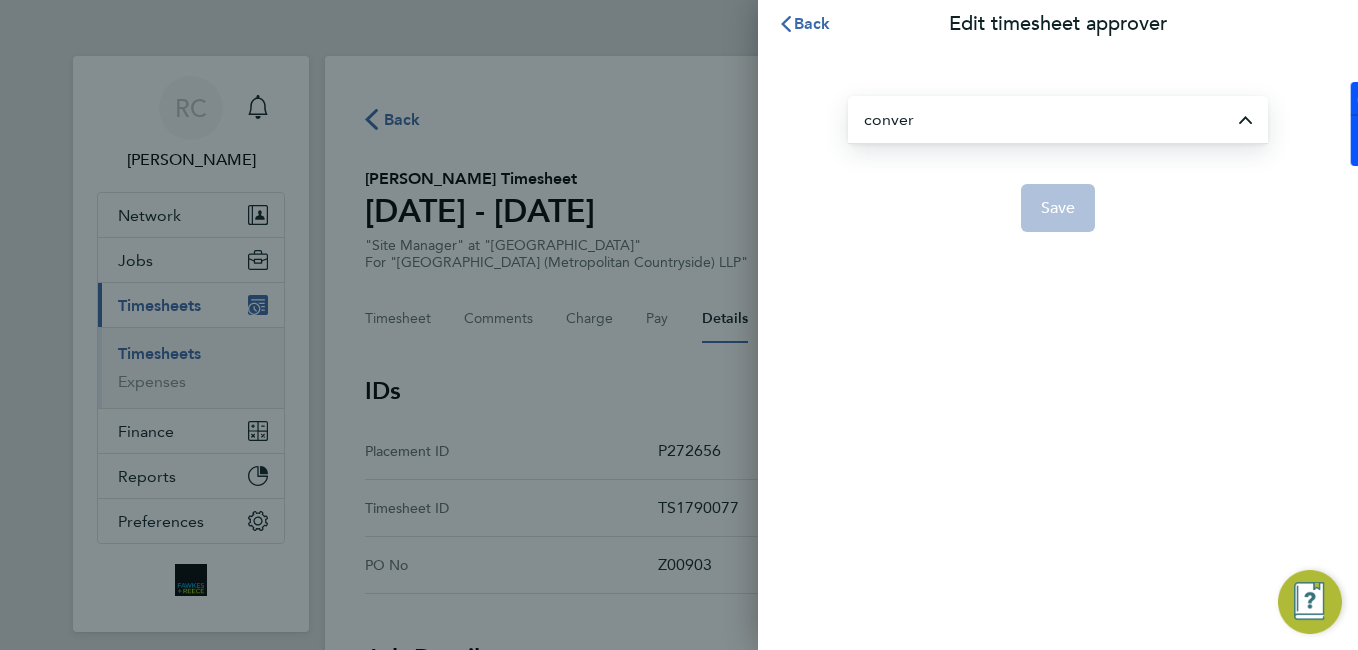 type on "[PERSON_NAME]" 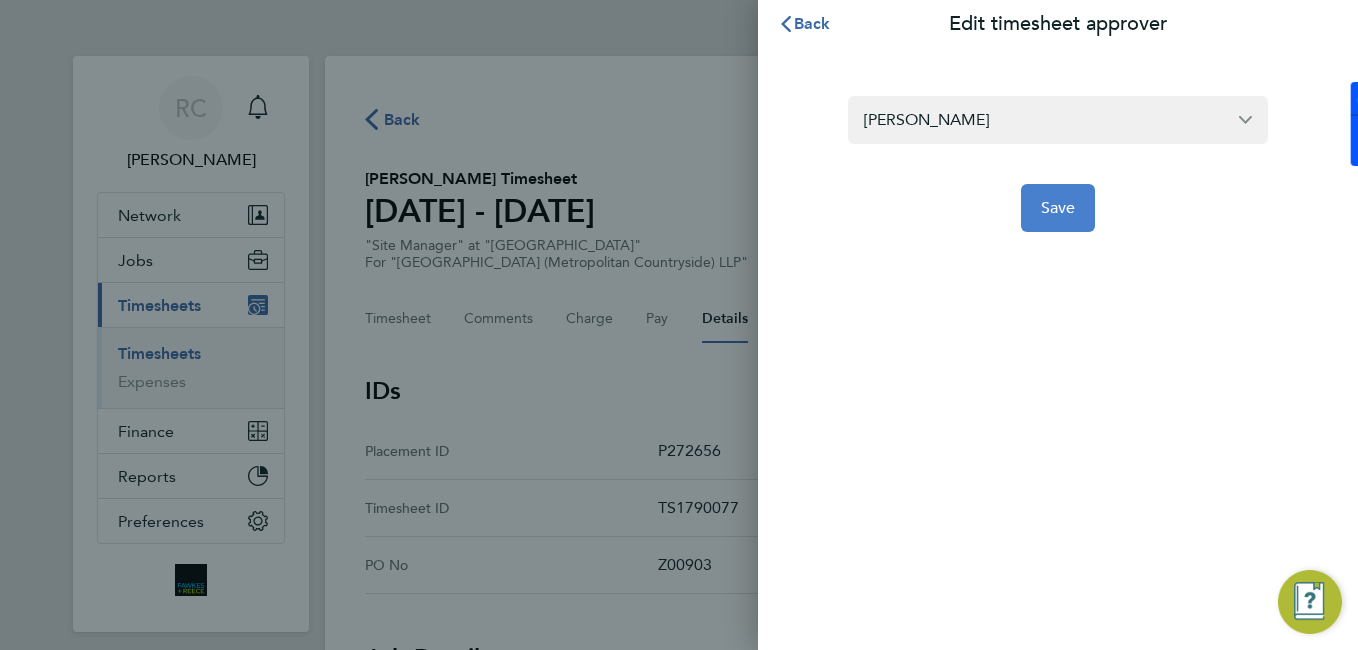 click on "Save" 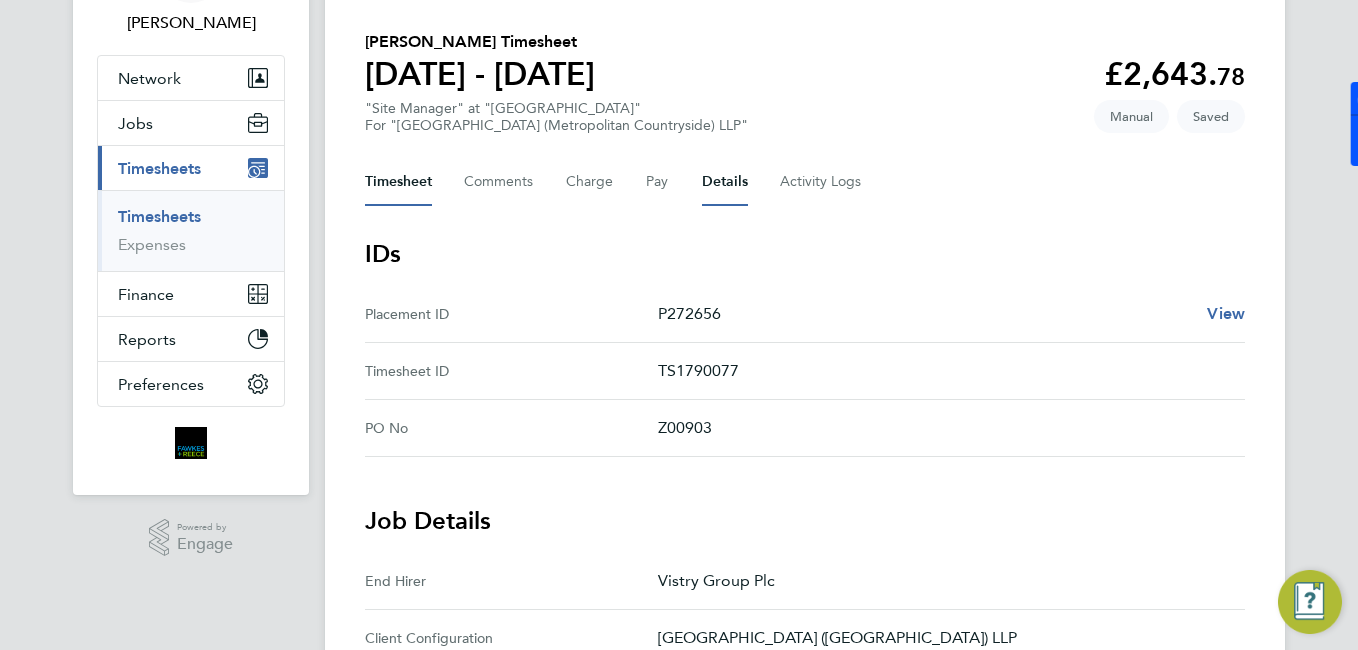 click on "Timesheet" at bounding box center (398, 182) 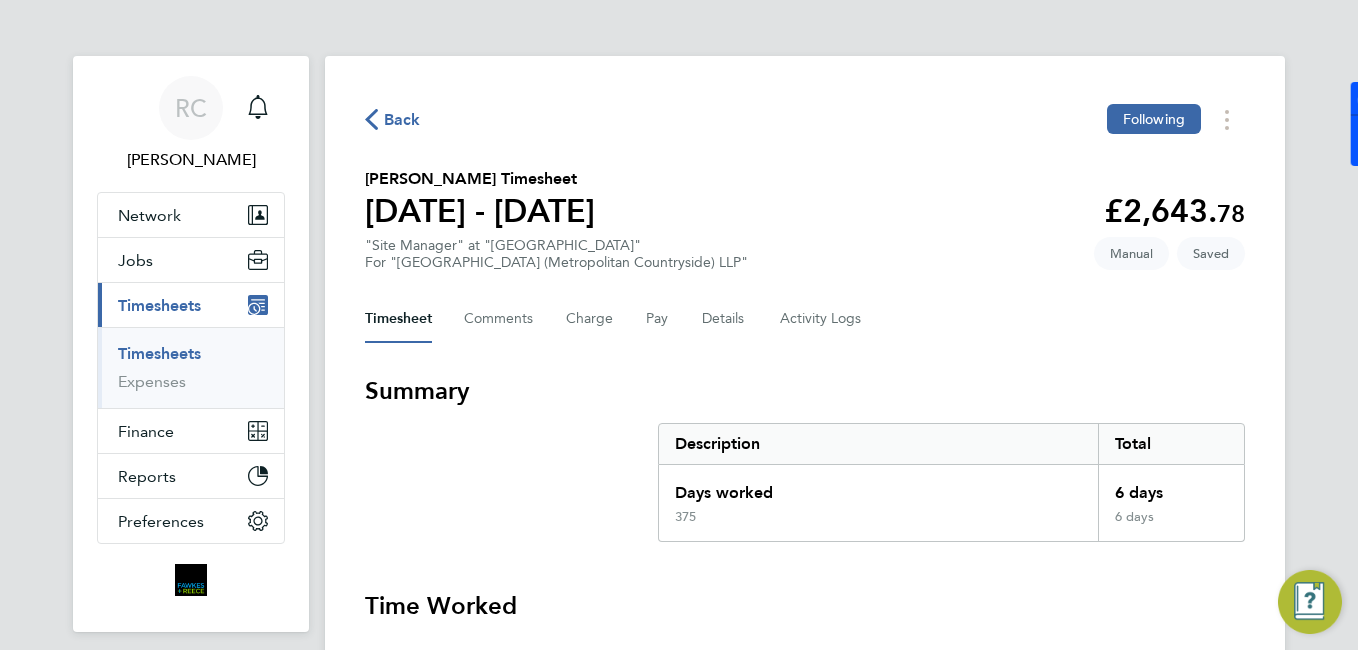click on "Timesheets   Expenses" at bounding box center [191, 367] 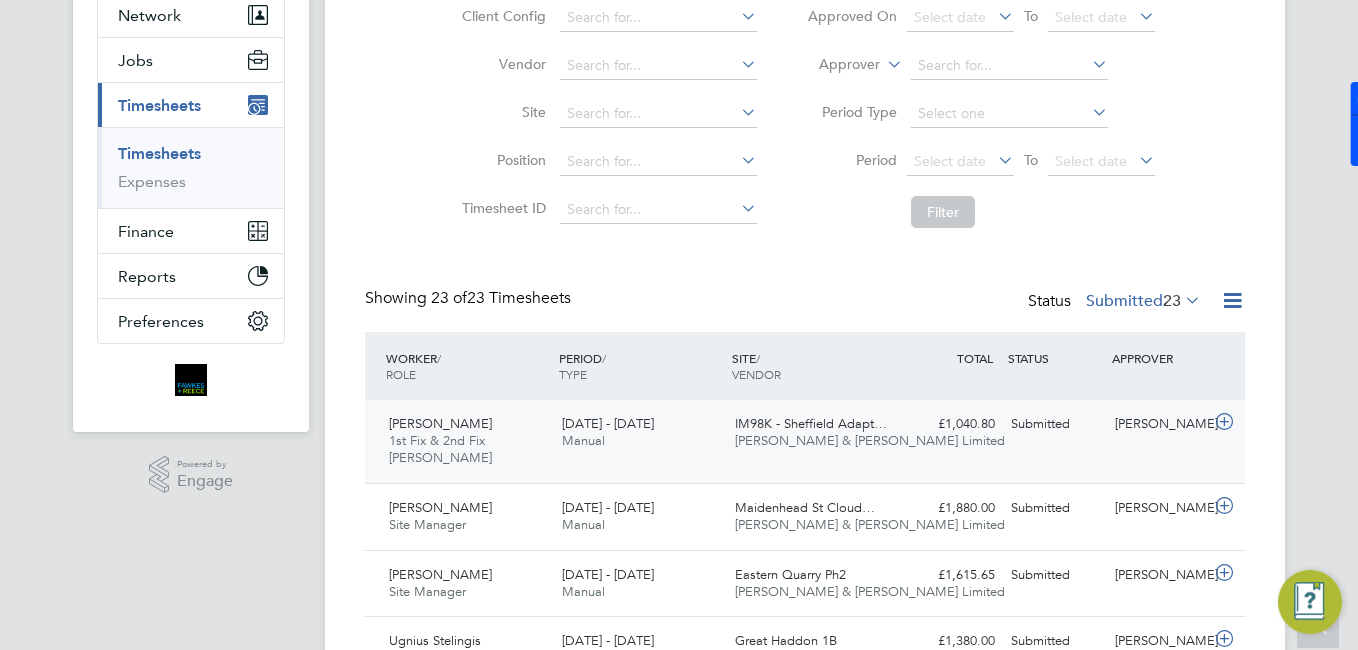 drag, startPoint x: 759, startPoint y: 368, endPoint x: 782, endPoint y: 422, distance: 58.694122 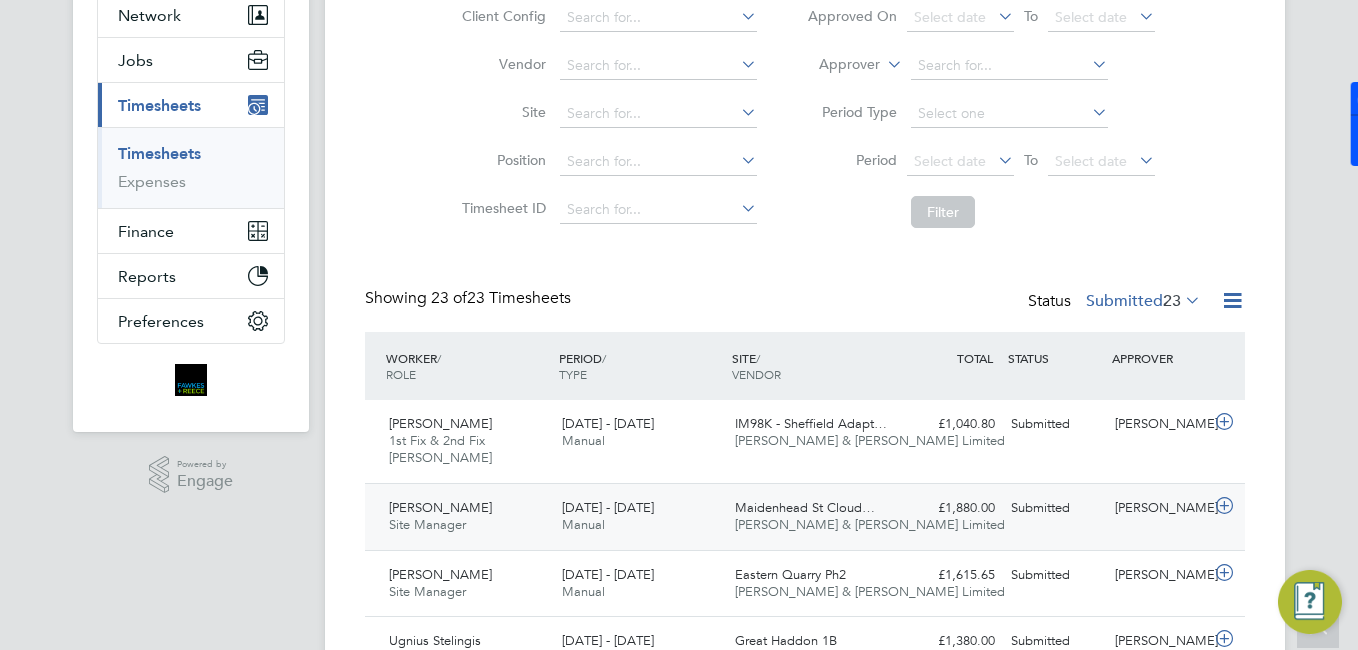 drag, startPoint x: 782, startPoint y: 422, endPoint x: 604, endPoint y: 519, distance: 202.71408 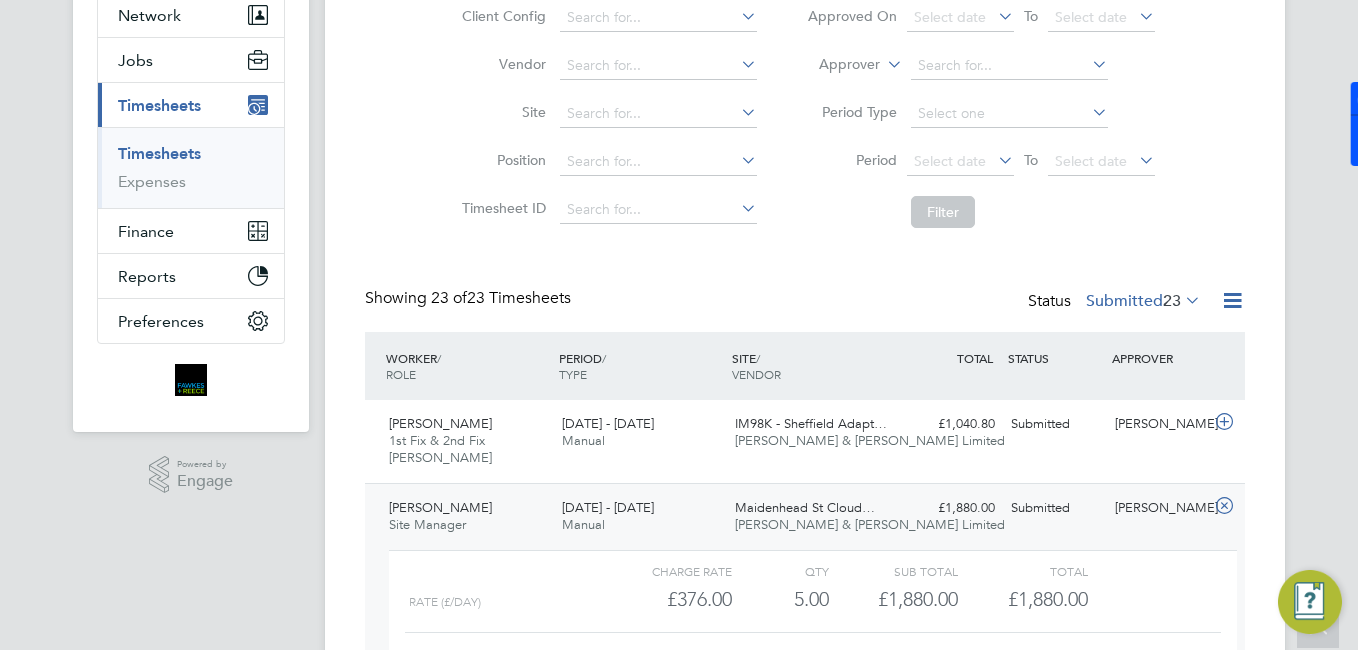 click on "Timesheets" at bounding box center (193, 158) 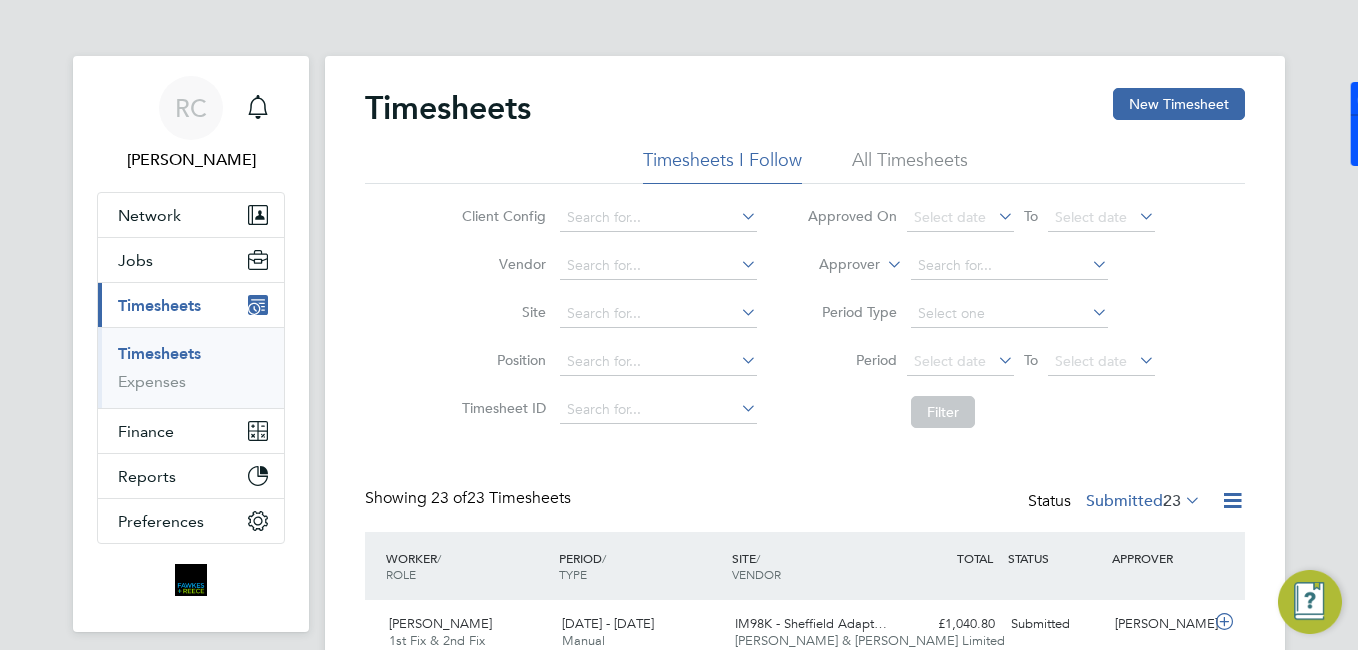 drag, startPoint x: 532, startPoint y: 362, endPoint x: 518, endPoint y: 363, distance: 14.035668 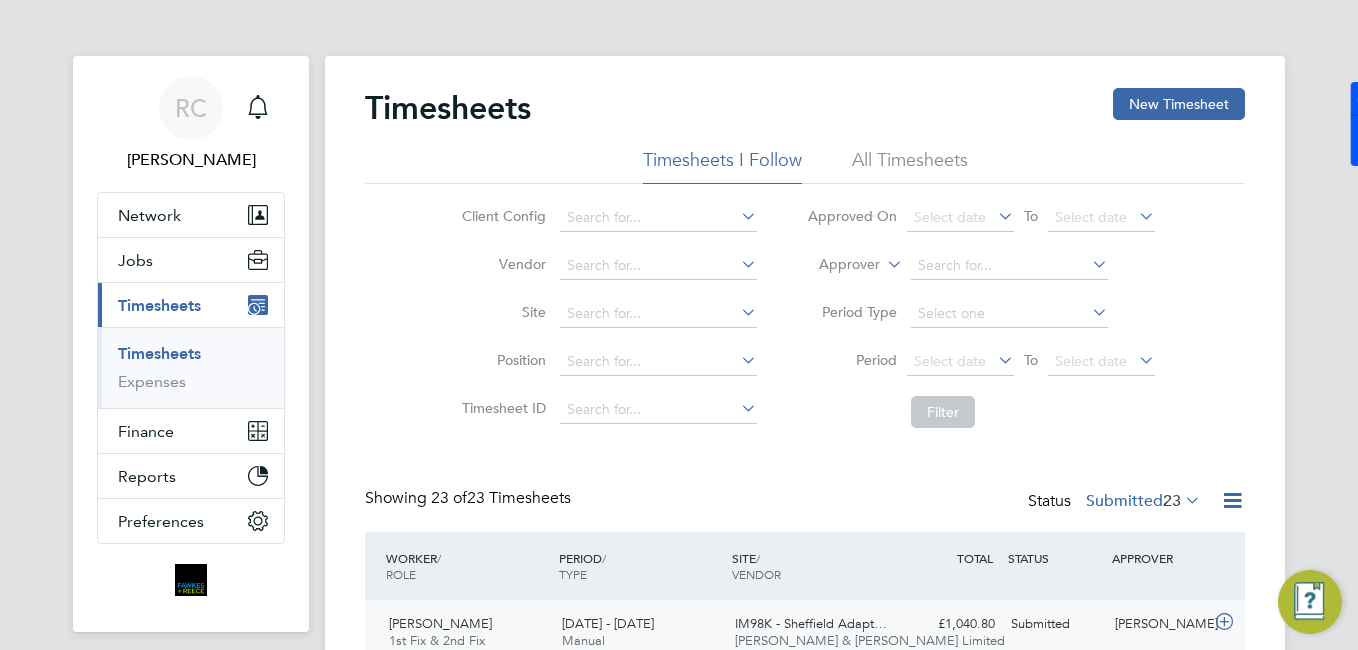 click on "[PERSON_NAME] & [PERSON_NAME] Limited" 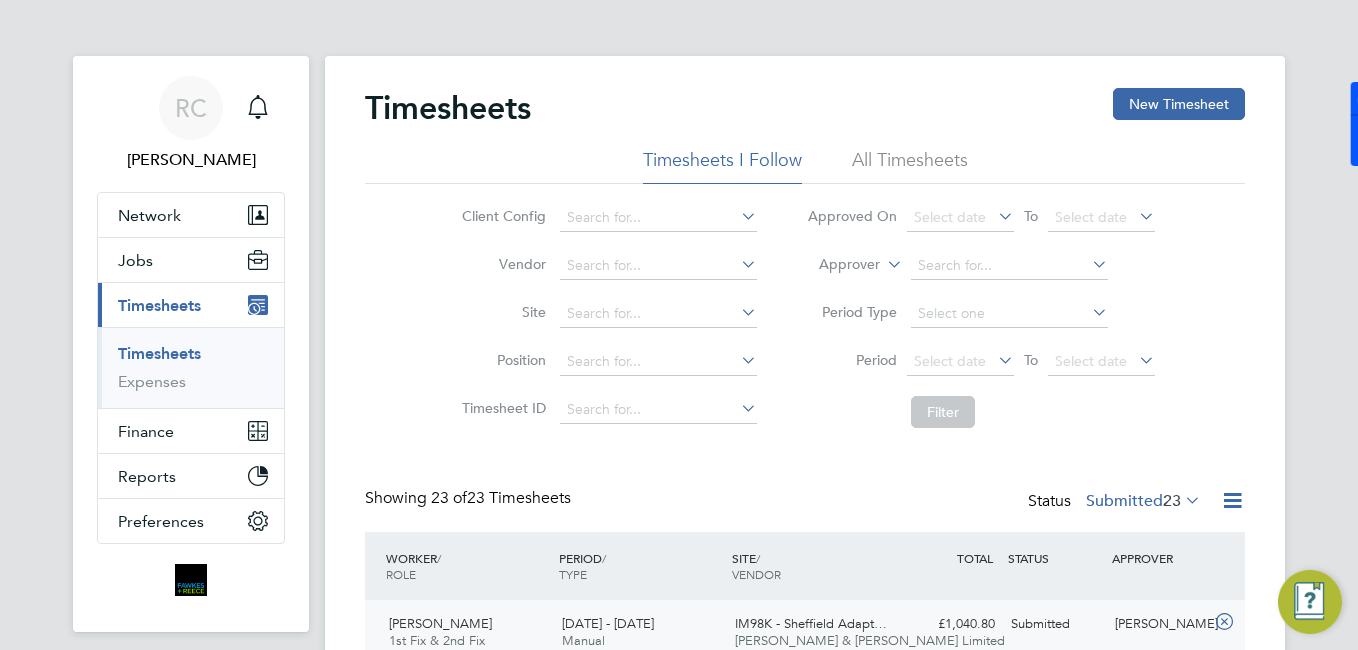 click on "Timesheets" at bounding box center [159, 353] 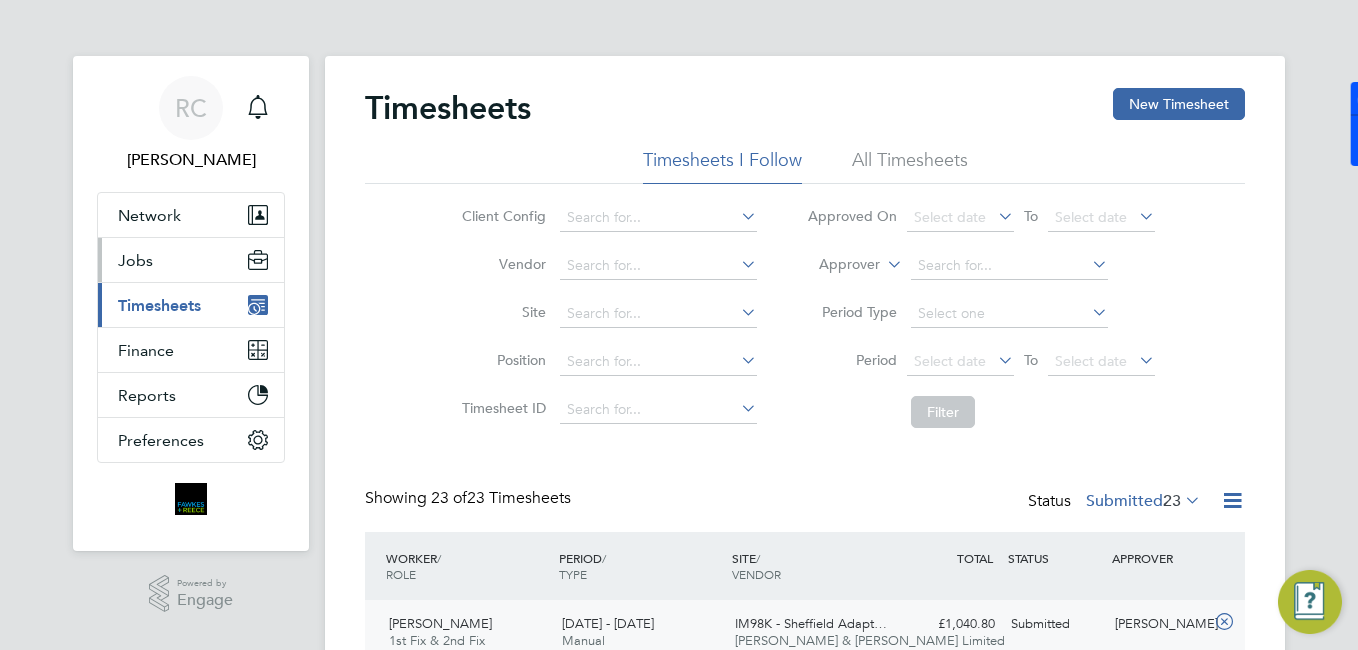 click on "Jobs" at bounding box center [191, 260] 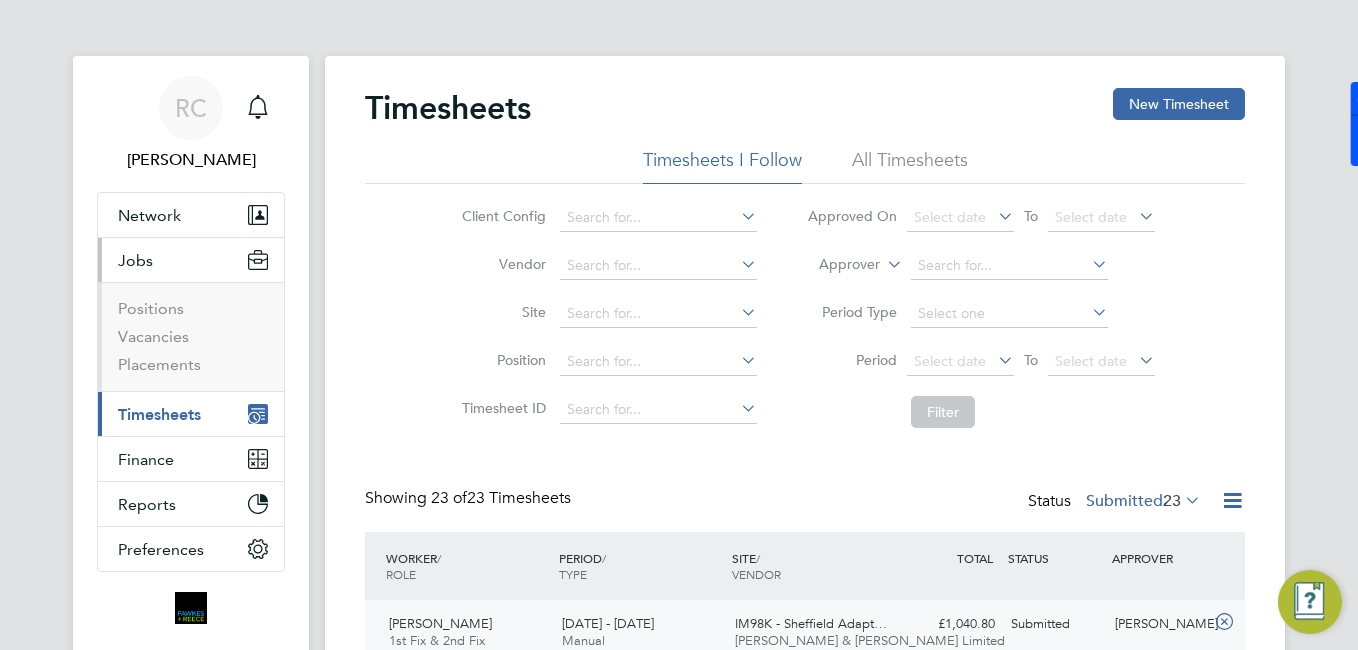 click on "Timesheets" at bounding box center (159, 414) 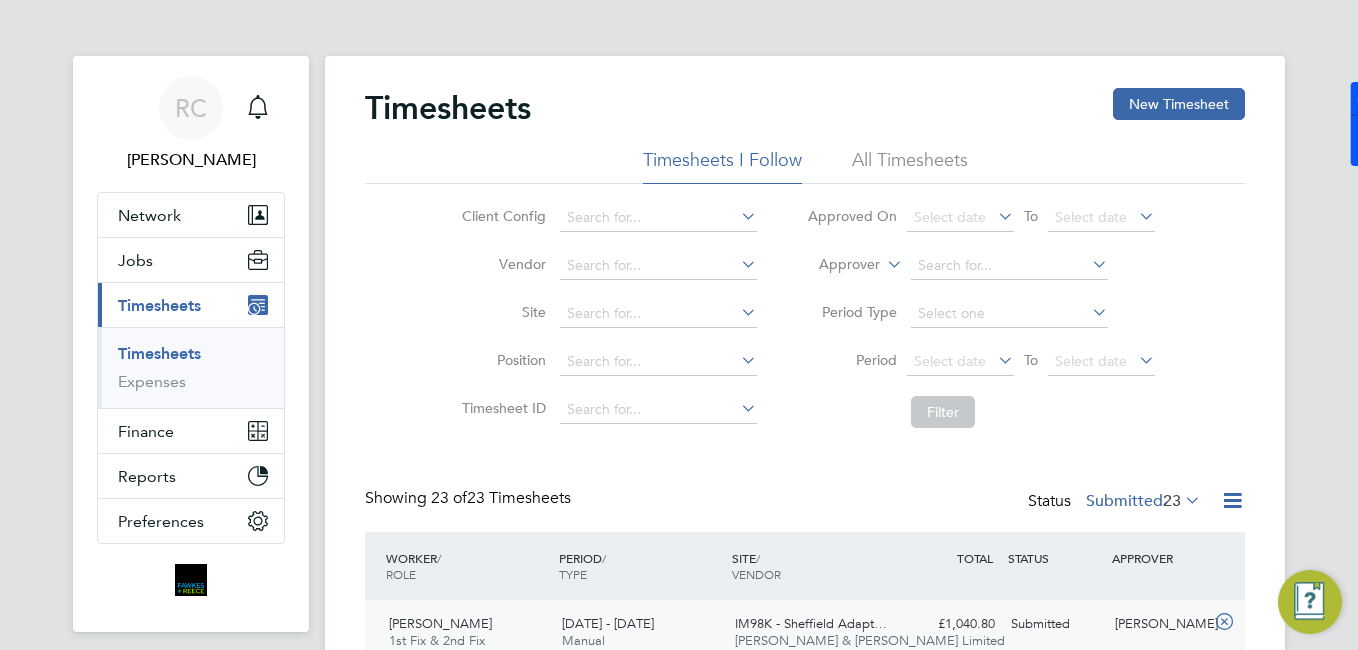 click on "Timesheets" at bounding box center (159, 353) 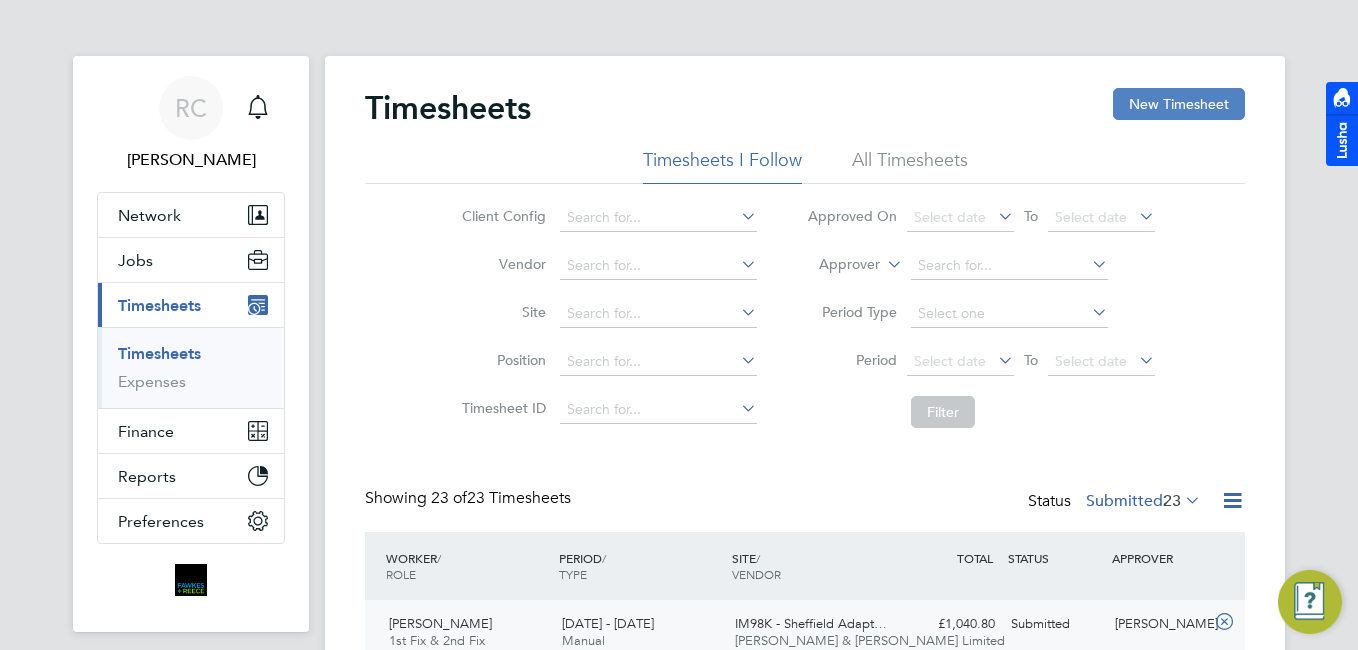 drag, startPoint x: 1121, startPoint y: 104, endPoint x: 1184, endPoint y: 125, distance: 66.40783 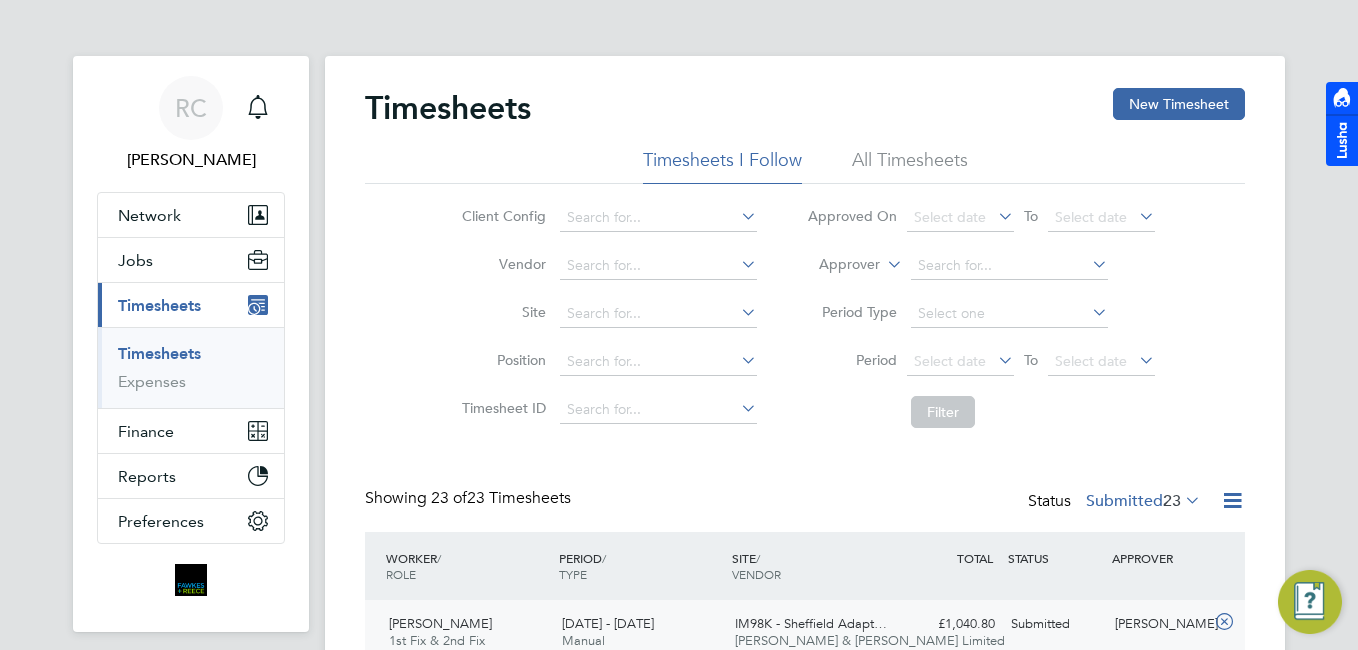 click on "New Timesheet" 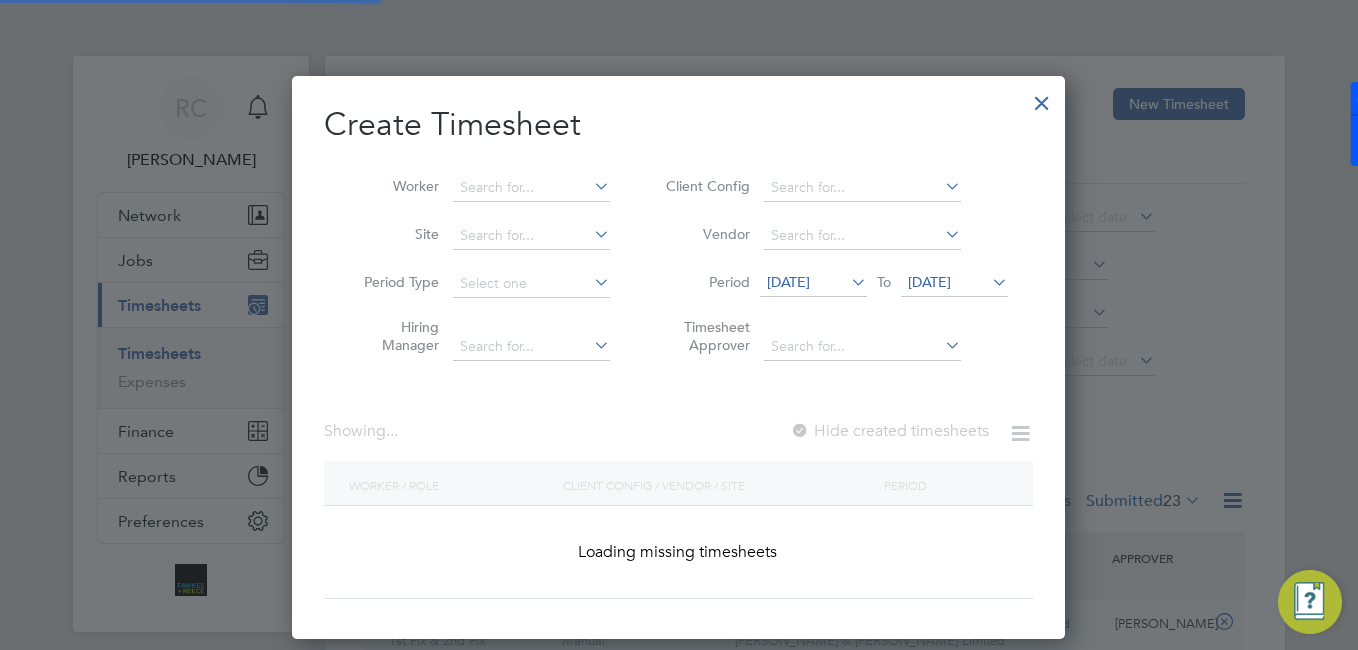 scroll, scrollTop: 10, scrollLeft: 10, axis: both 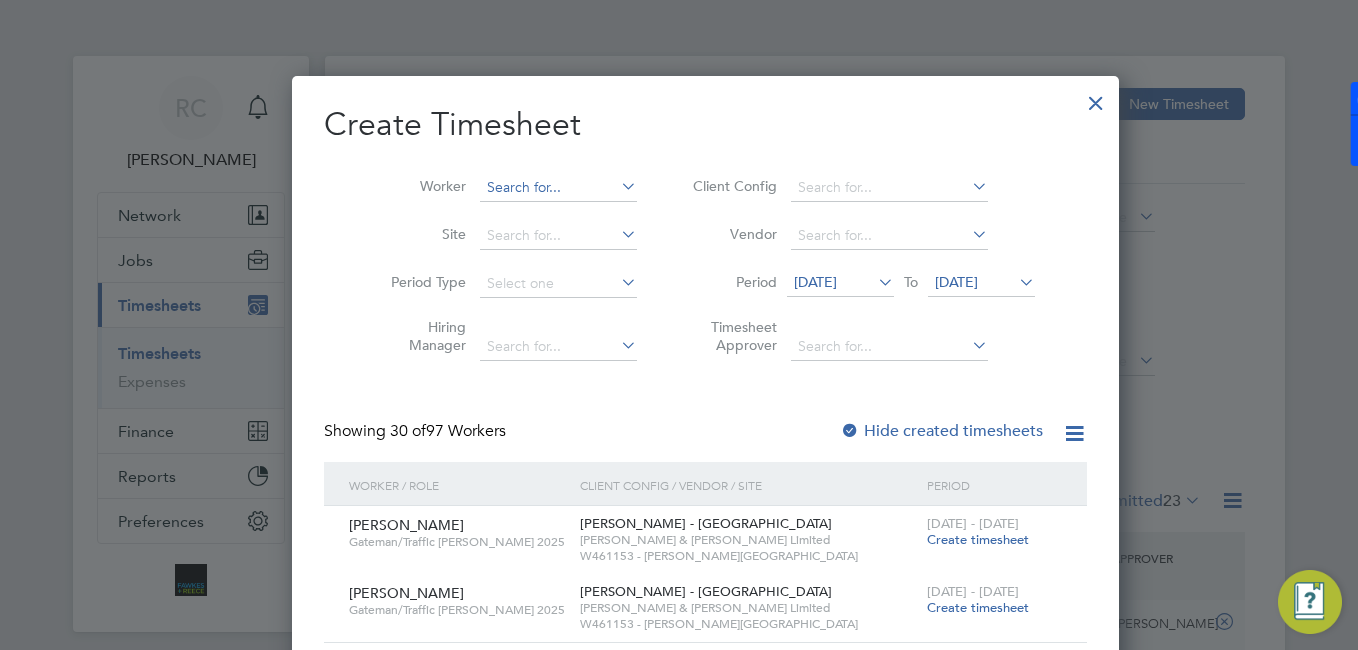 click on "Timesheets New Timesheet Timesheets I Follow All Timesheets Client Config   Vendor   Site   Position   Timesheet ID   Approved On
Select date
To
Select date
Approver     Period Type   Period
Select date
To
Select date
Filter Showing   23 of  23 Timesheets Status  Submitted  23  WORKER  / ROLE WORKER  / PERIOD PERIOD  / TYPE SITE  / VENDOR TOTAL   TOTAL  / STATUS STATUS APPROVER [PERSON_NAME] 1st Fix & 2nd Fix [PERSON_NAME]   [DATE] - [DATE] [DATE] - [DATE] Manual IM98K - Sheffield Adapt… [PERSON_NAME] & [PERSON_NAME] Limited £1,040.80 Submitted Submitted [PERSON_NAME]   Charge rate QTY Sub Total Total Tier 1 (£/HR)     £26.02 40 40.00 40 £1,040.80 £1,040.80 Placement ID: 249831 Timesheet ID: TS1790066 View Details [PERSON_NAME] Site Manager   [DATE] - [DATE] [DATE] - [DATE] Manual [GEOGRAPHIC_DATA]… [PERSON_NAME] & [PERSON_NAME] Limited £1,880.00 Submitted Submitted [PERSON_NAME]   Charge rate QTY Sub Total Total   rate (£/day)   £376.00 5 5.00 5 £1,880.00 £1,880.00" 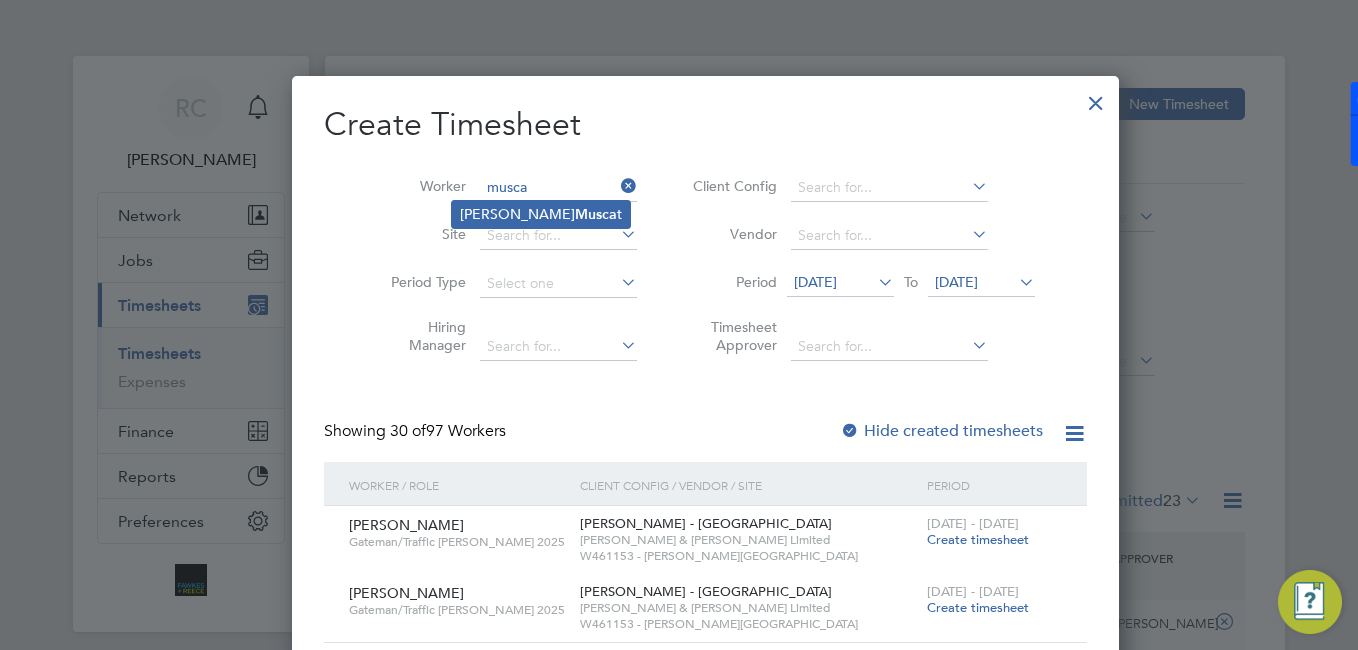 drag, startPoint x: 517, startPoint y: 198, endPoint x: 528, endPoint y: 208, distance: 14.866069 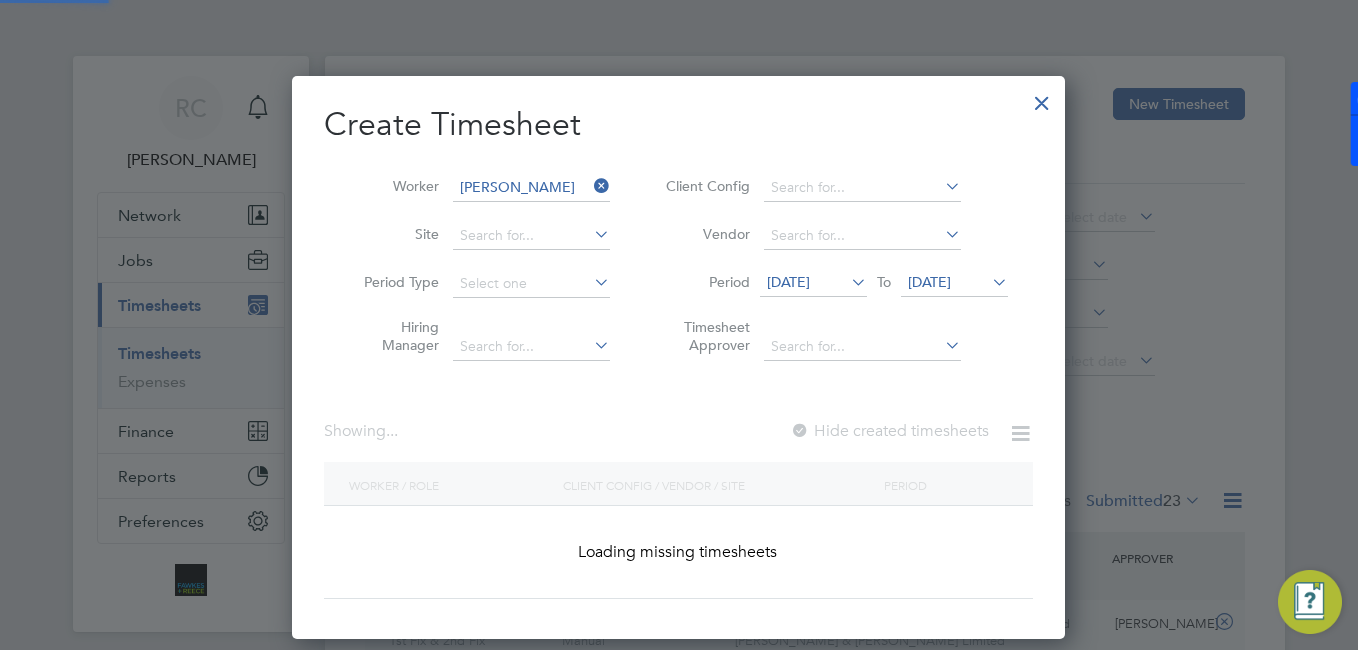 scroll, scrollTop: 10, scrollLeft: 10, axis: both 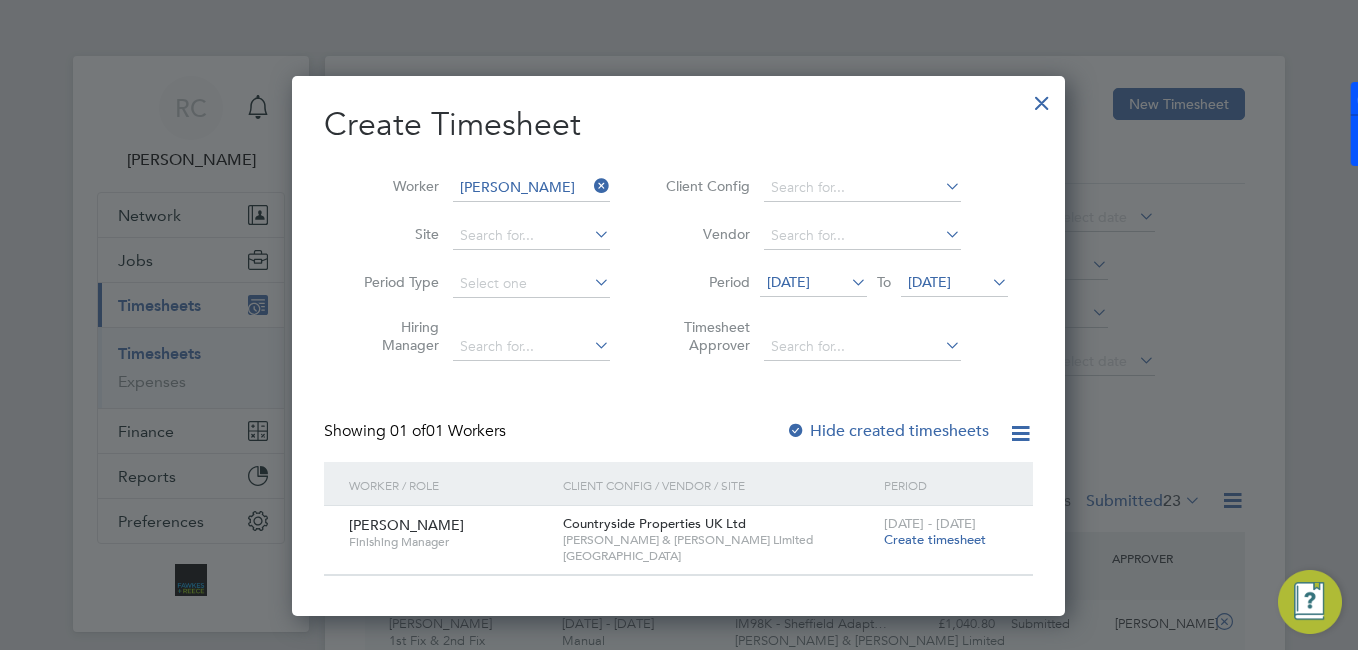 click on "[DATE] - [DATE]   Create timesheet" at bounding box center (946, 533) 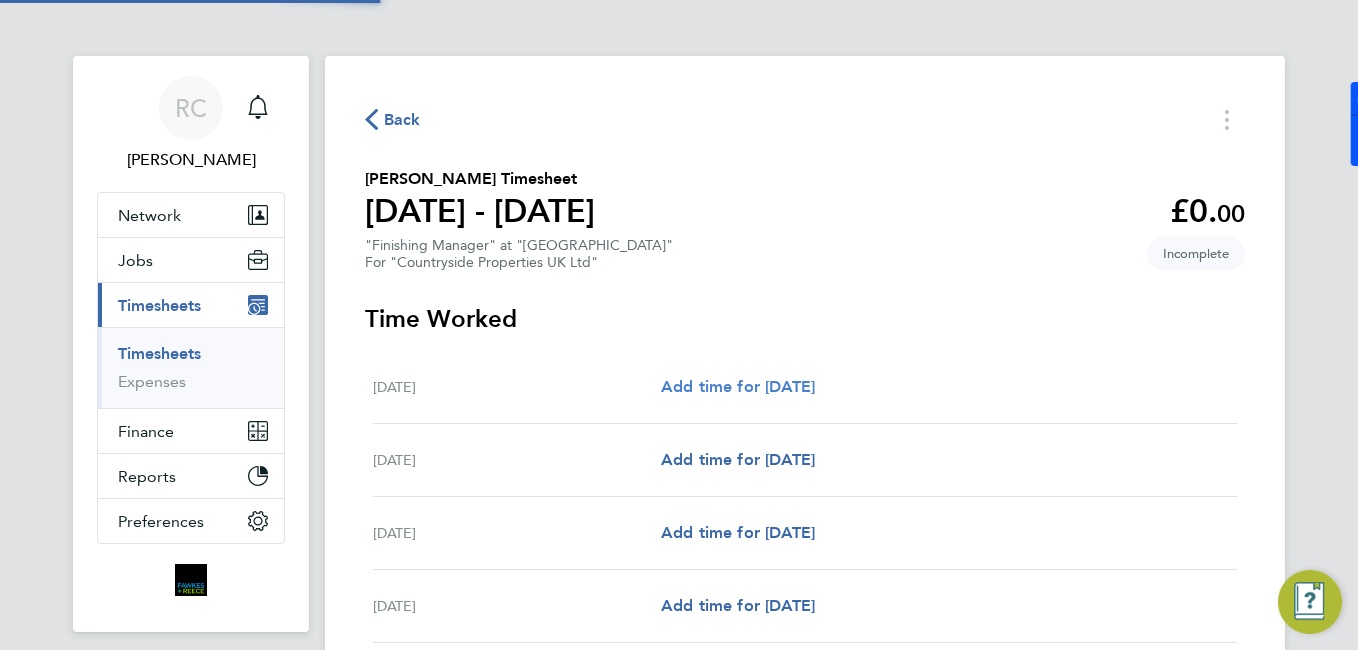 click on "Add time for [DATE]" at bounding box center [738, 386] 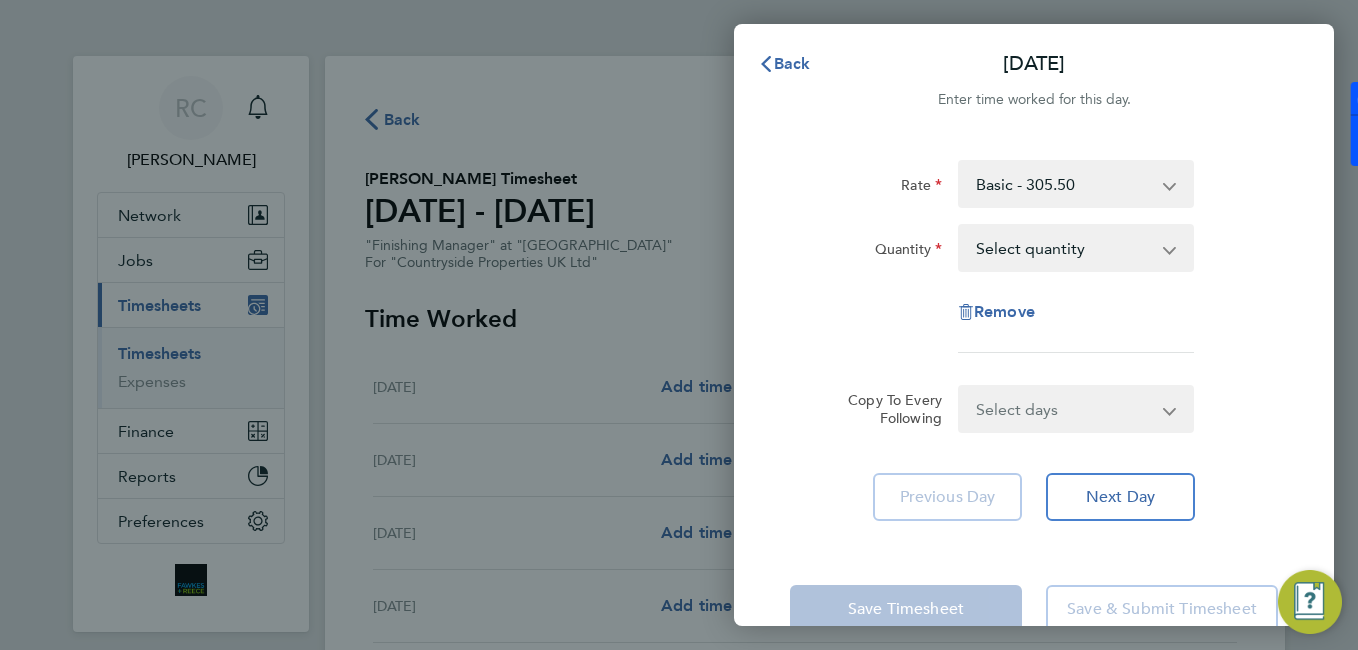 drag, startPoint x: 1000, startPoint y: 259, endPoint x: 999, endPoint y: 275, distance: 16.03122 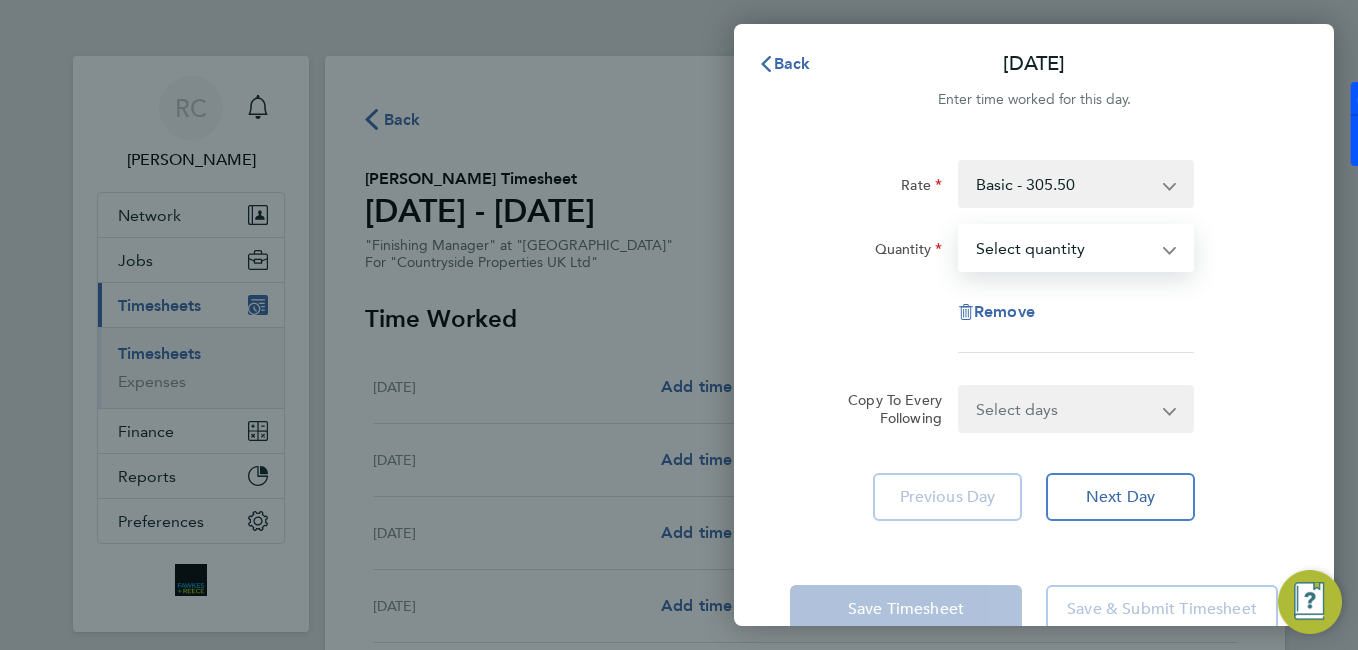select on "1" 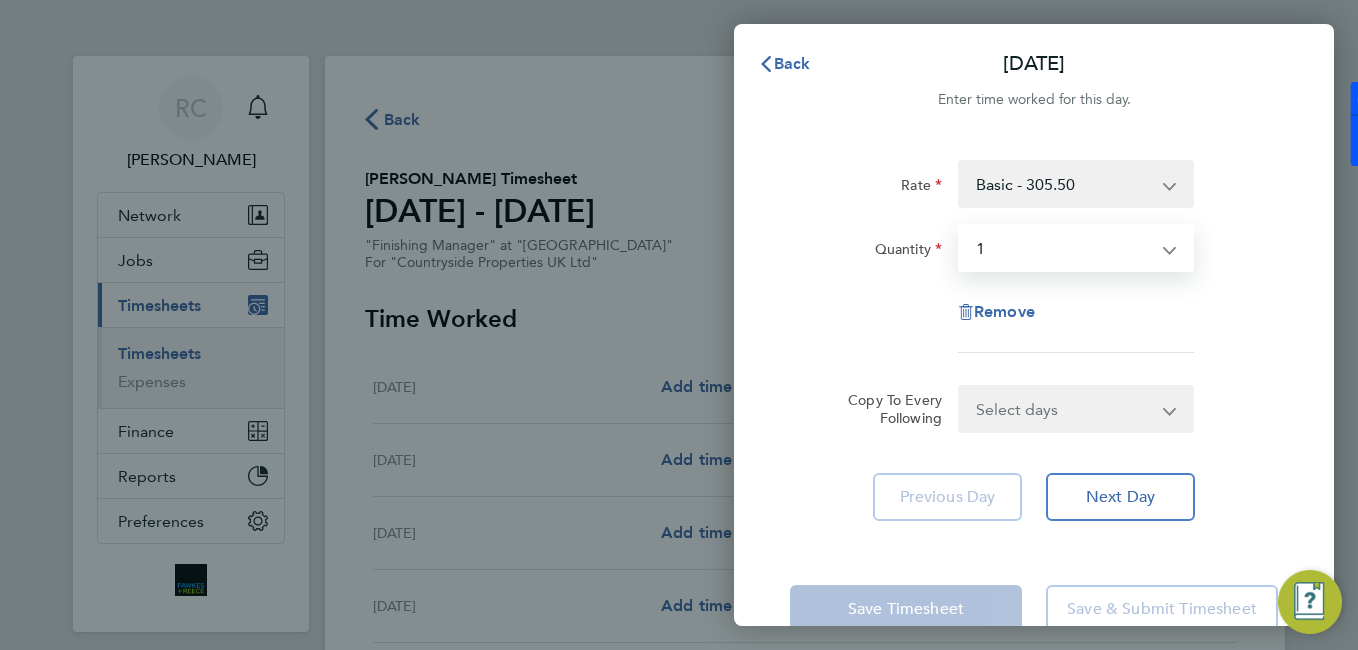 click on "Select quantity   0.5   1" at bounding box center (1064, 248) 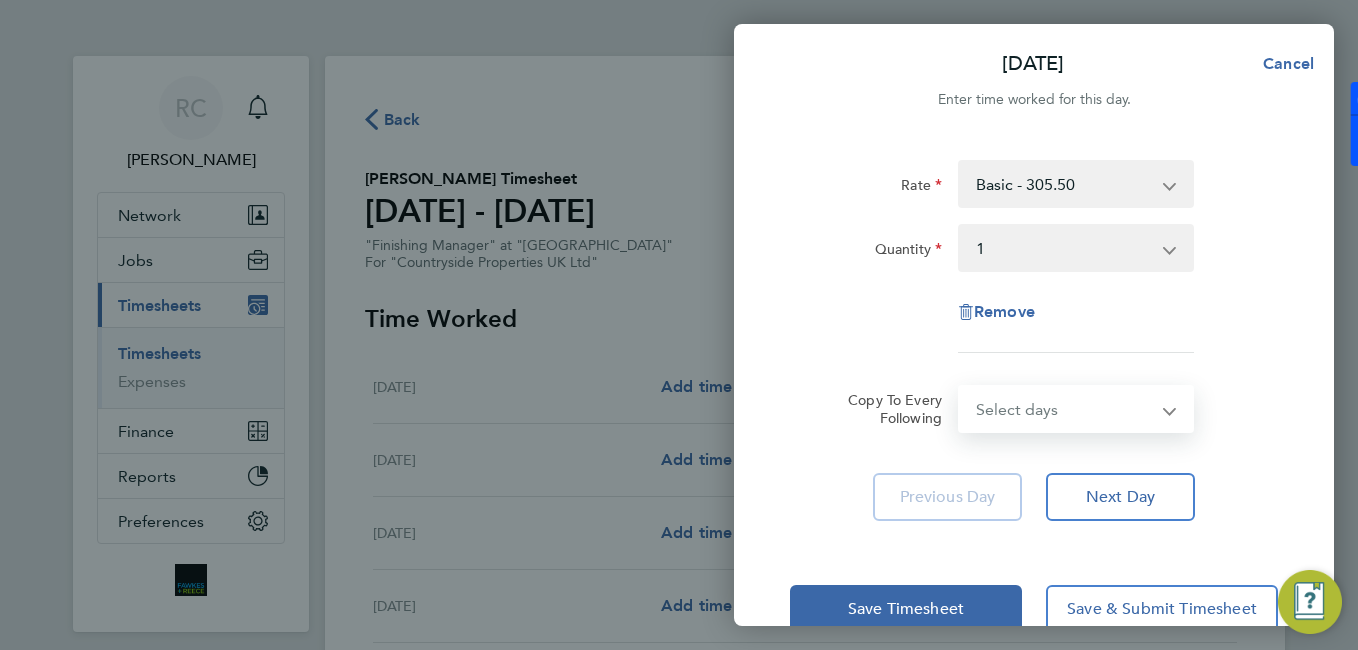 click on "Select days   Day   Weekday (Mon-Fri)   Weekend (Sat-Sun)   [DATE]   [DATE]   [DATE]   [DATE]   [DATE]   [DATE]" at bounding box center (1065, 409) 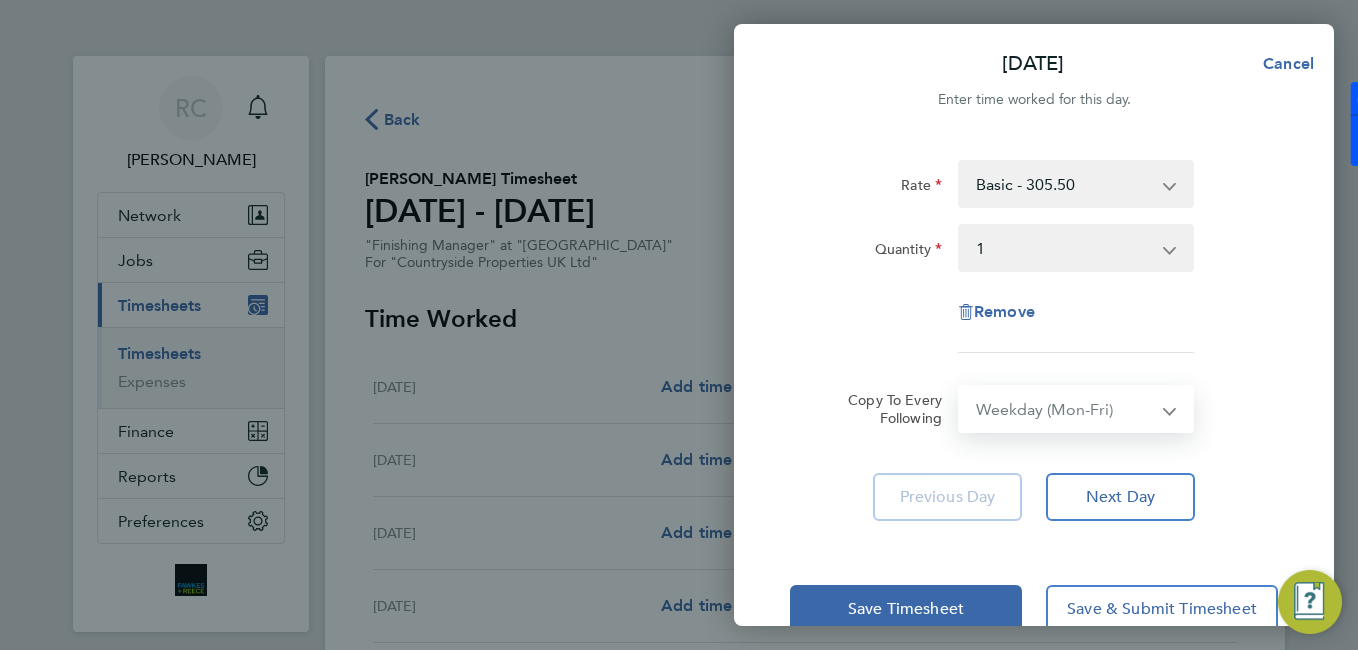 click on "Select days   Day   Weekday (Mon-Fri)   Weekend (Sat-Sun)   [DATE]   [DATE]   [DATE]   [DATE]   [DATE]   [DATE]" at bounding box center [1065, 409] 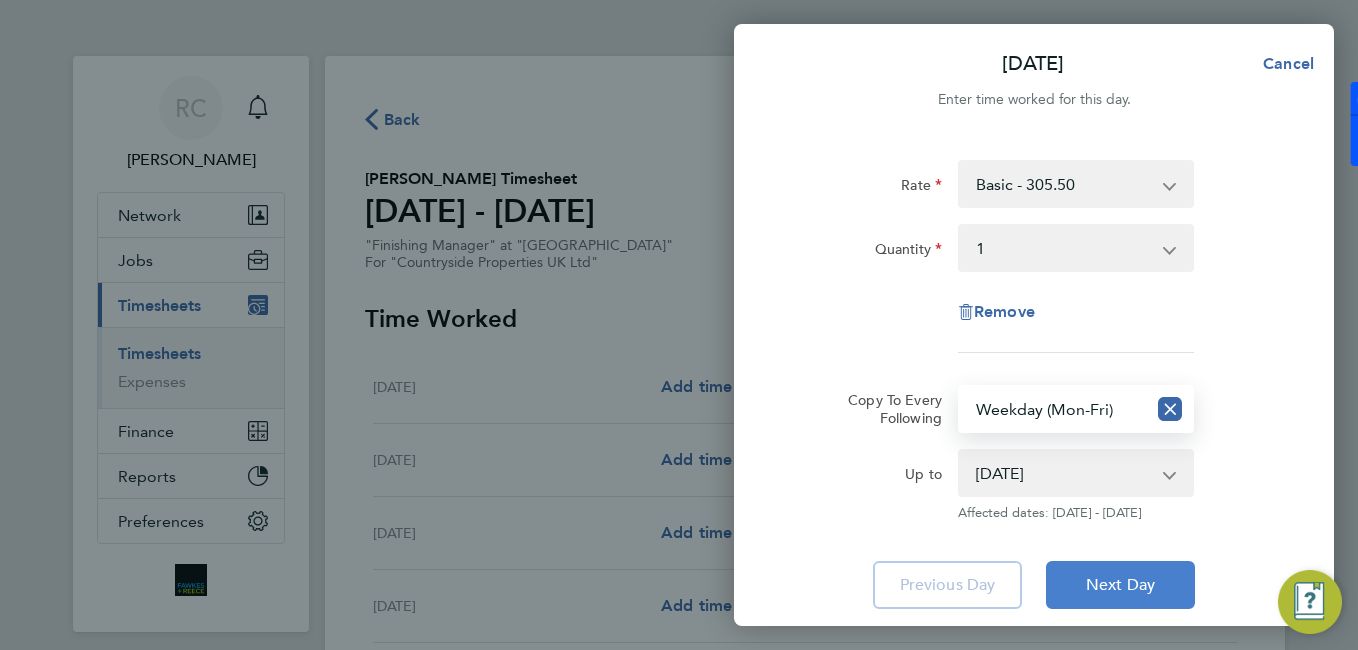 drag, startPoint x: 1122, startPoint y: 602, endPoint x: 1098, endPoint y: 590, distance: 26.832815 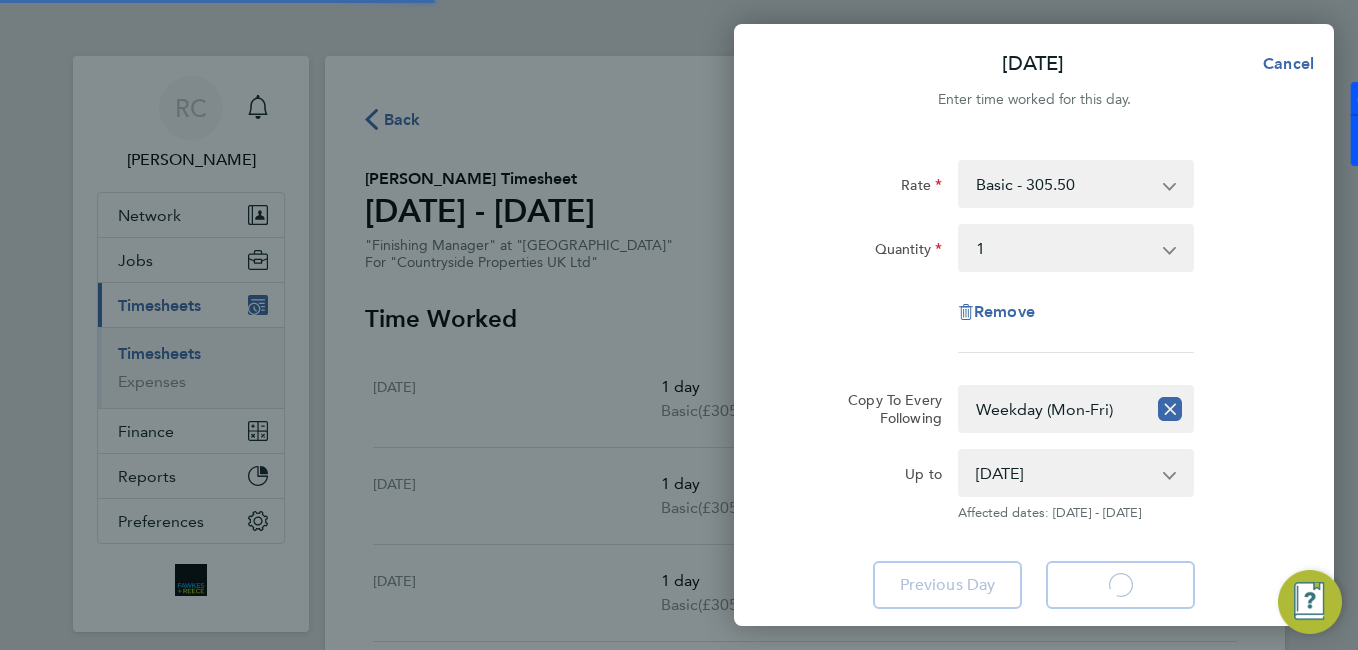 select on "1" 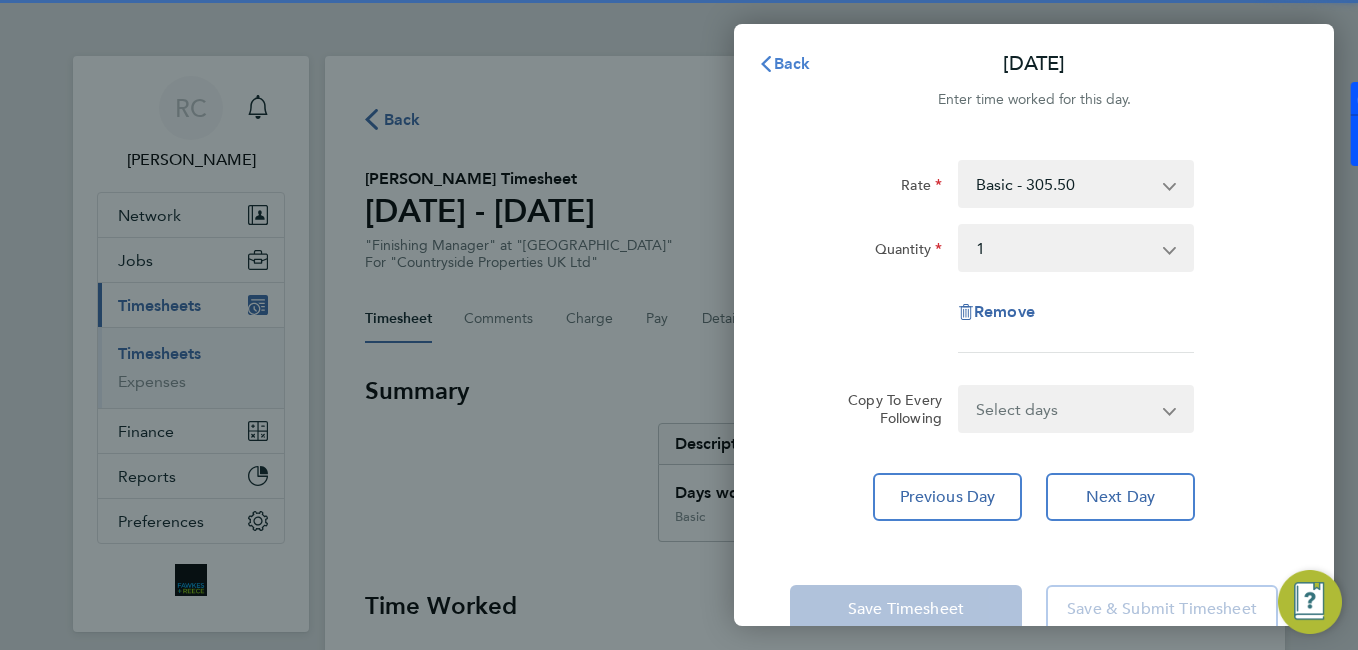 click on "Back" 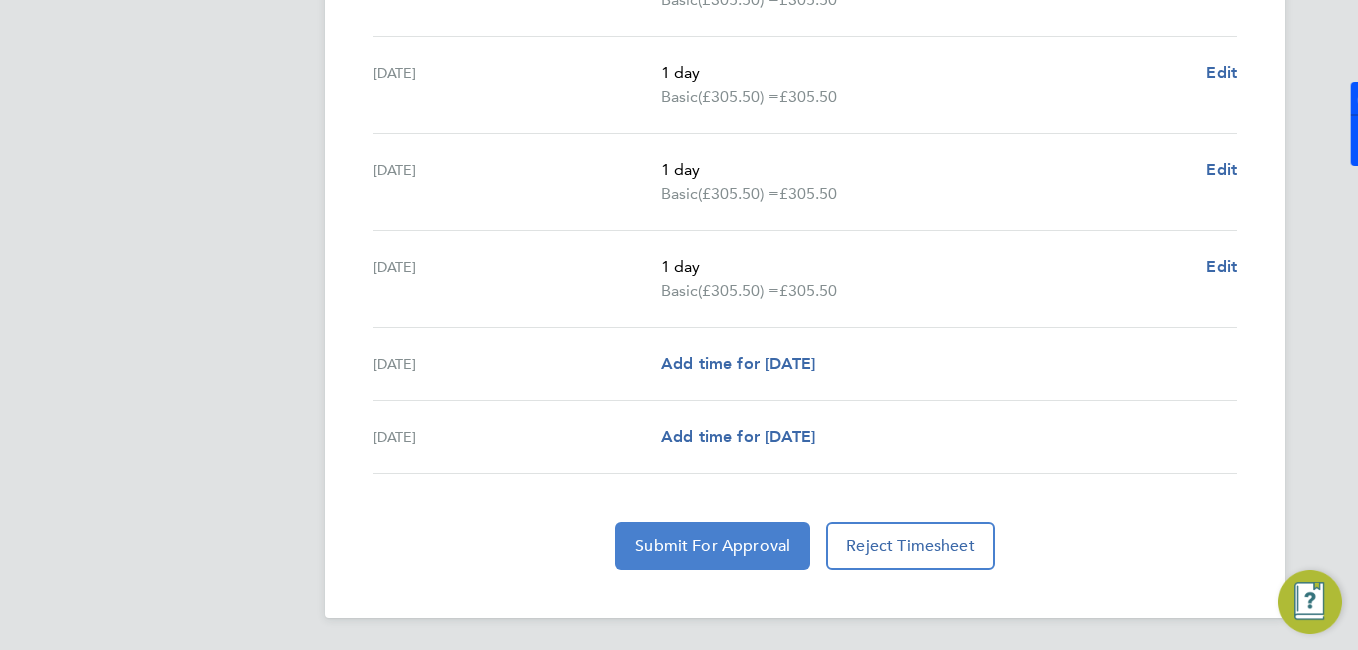 click on "Submit For Approval" 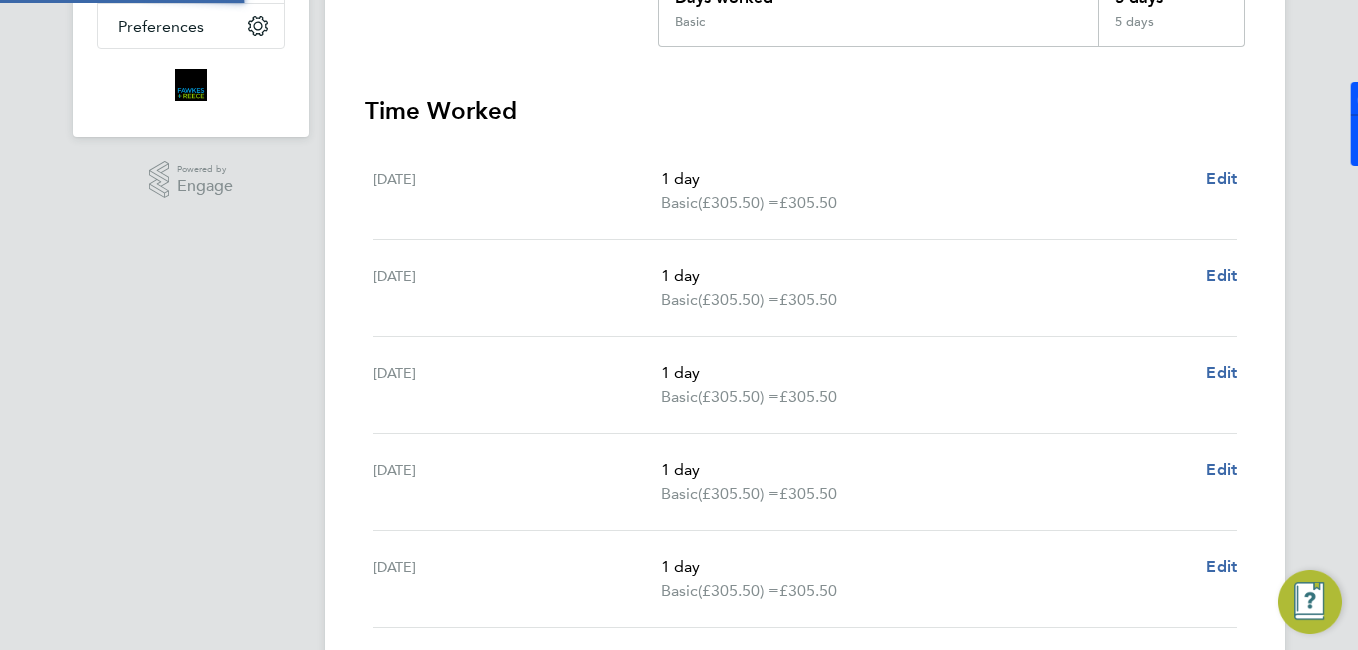 scroll, scrollTop: 195, scrollLeft: 0, axis: vertical 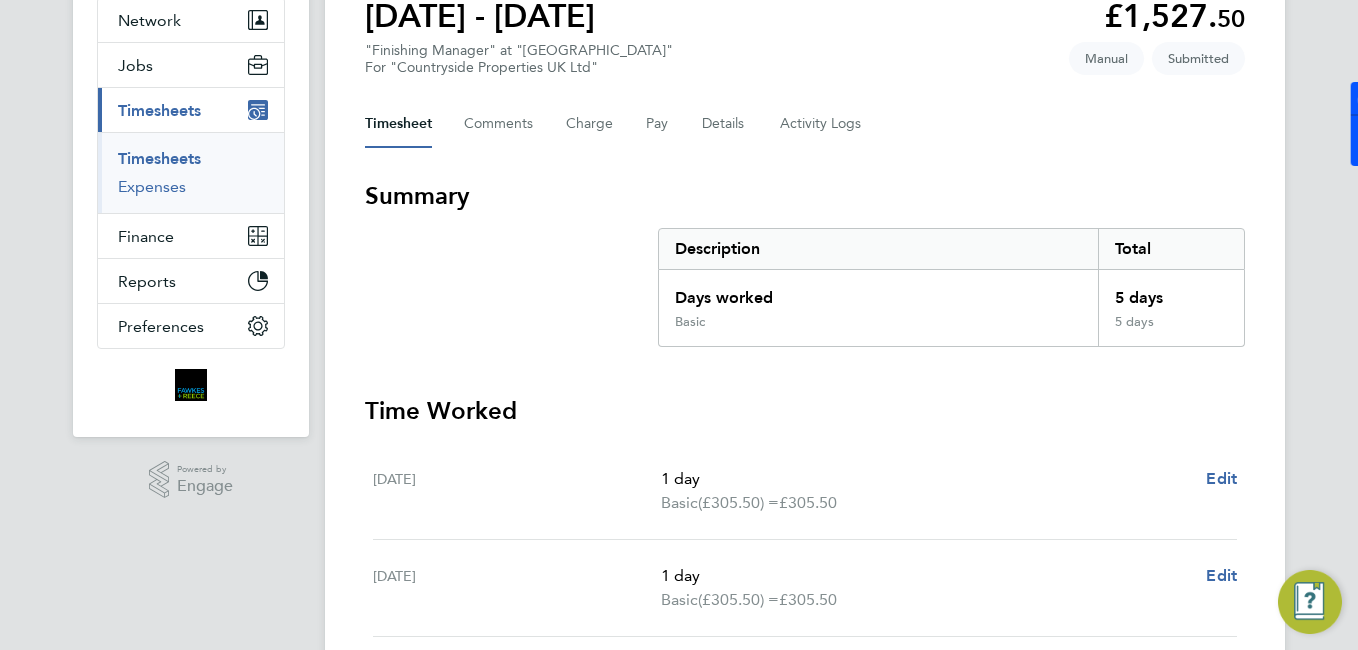 drag, startPoint x: 213, startPoint y: 176, endPoint x: 185, endPoint y: 189, distance: 30.870699 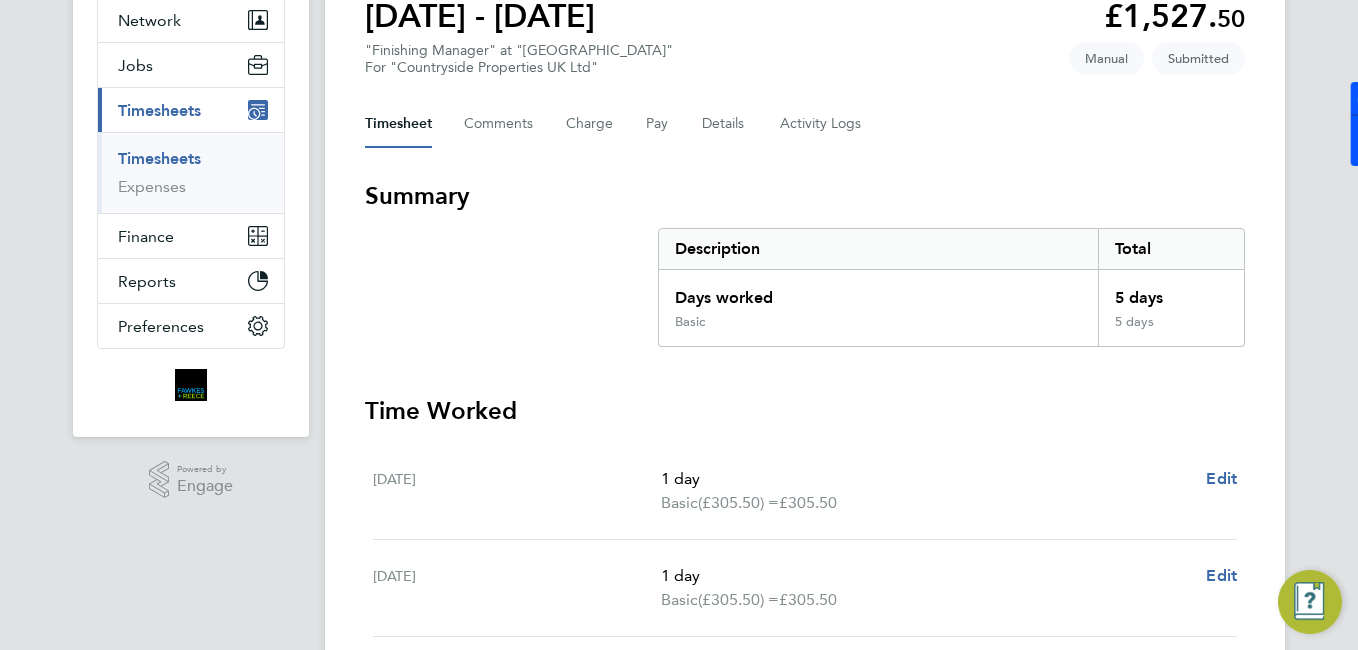 scroll, scrollTop: 0, scrollLeft: 0, axis: both 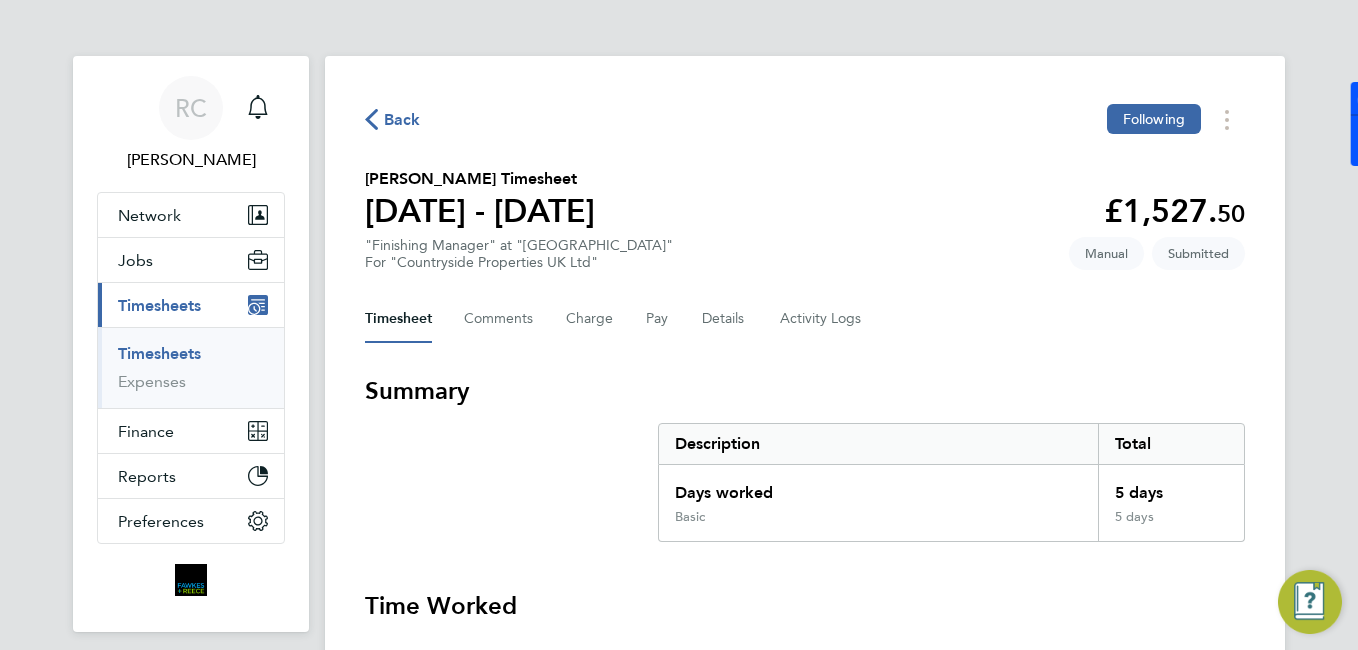click on "Timesheets" at bounding box center [159, 353] 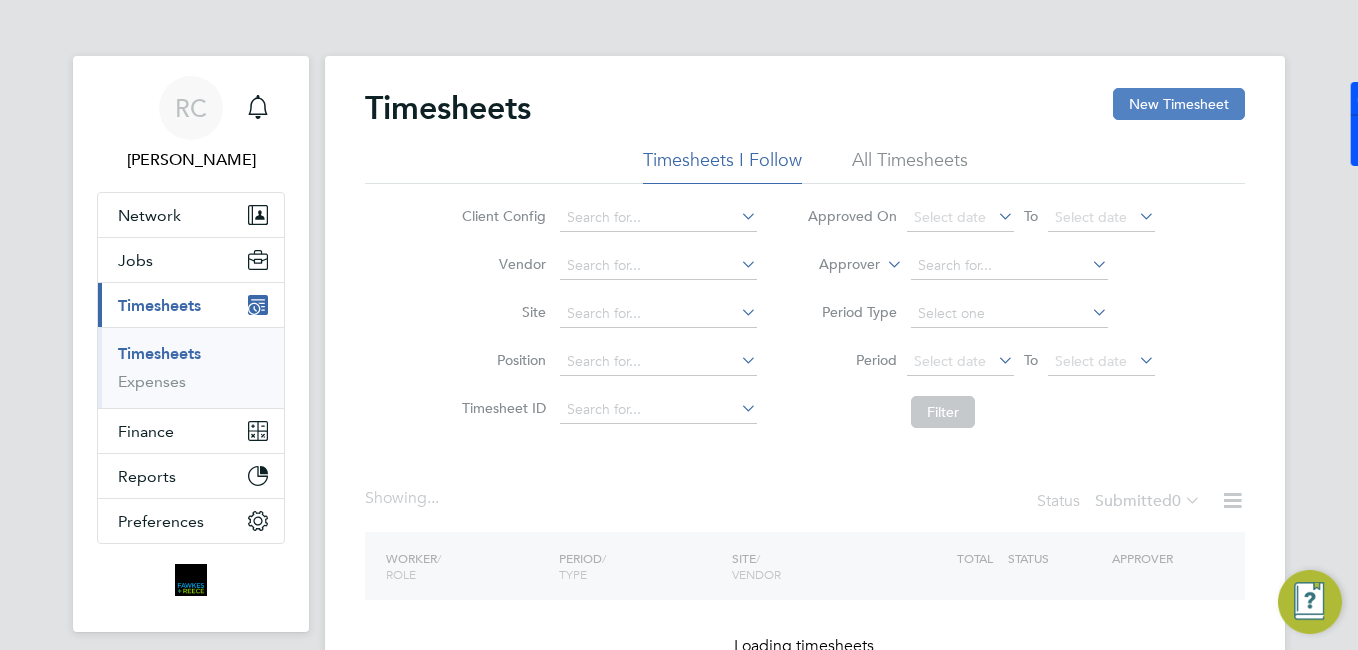 click on "New Timesheet" 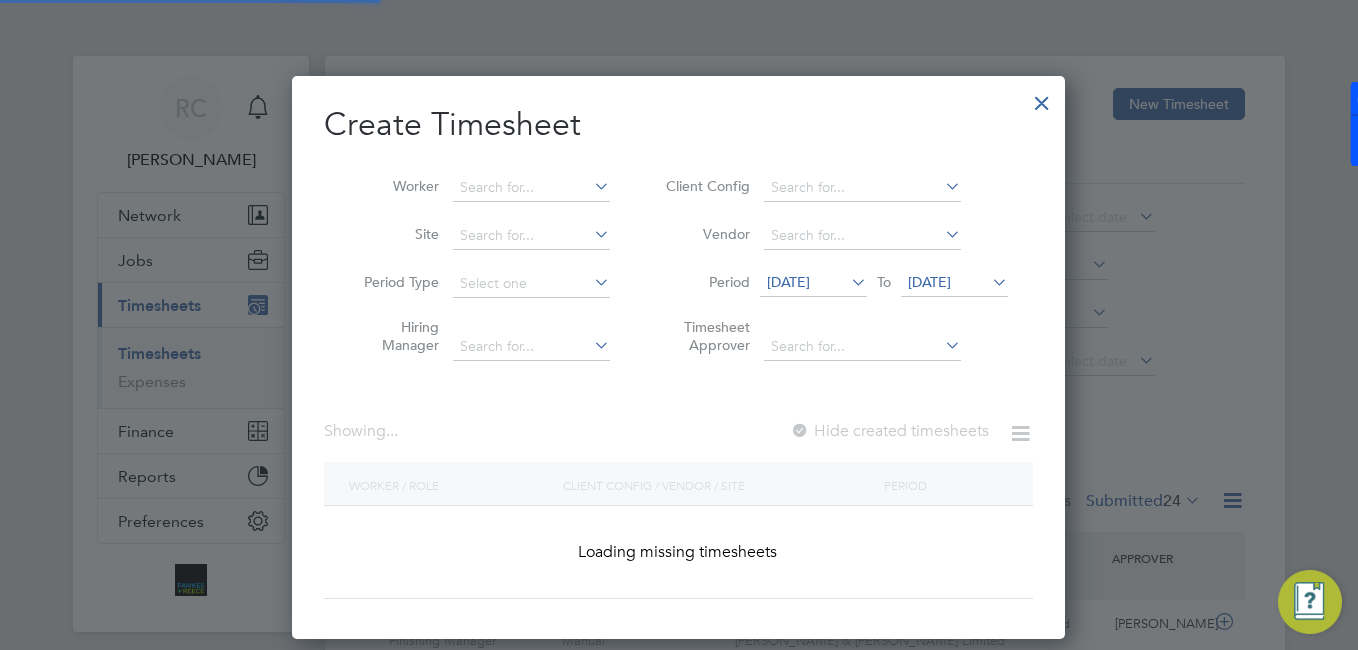 scroll, scrollTop: 10, scrollLeft: 10, axis: both 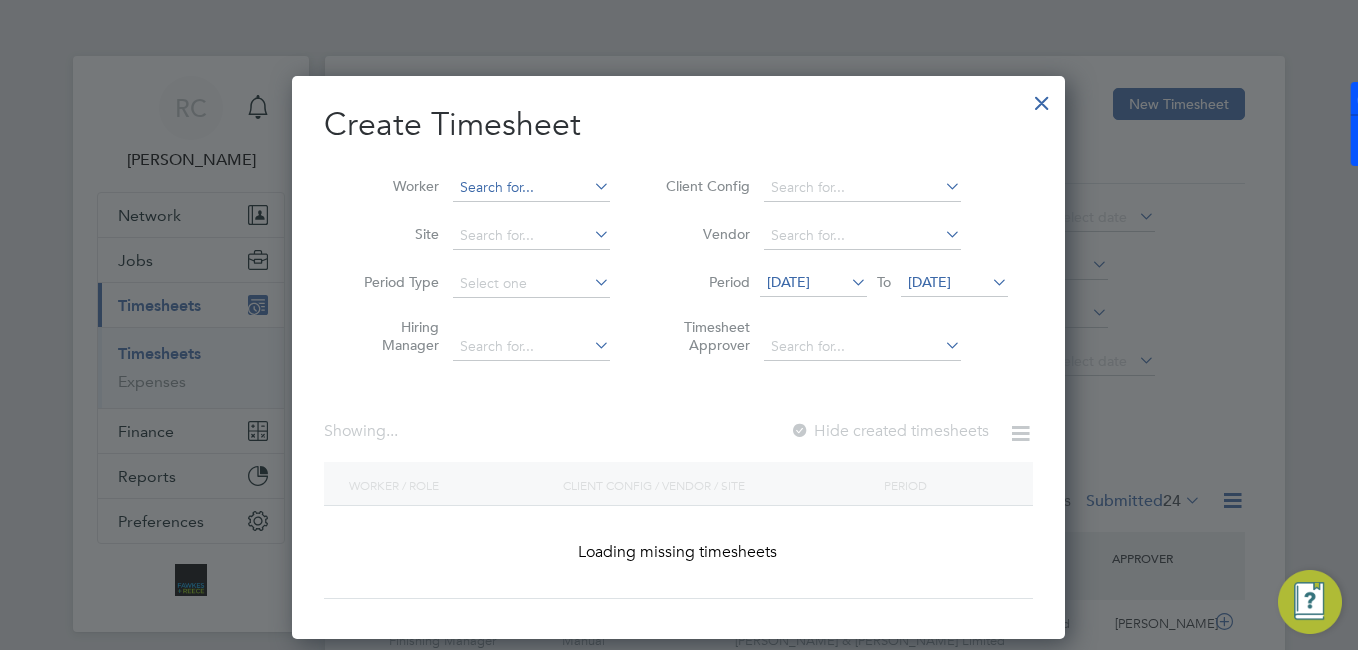click at bounding box center [531, 188] 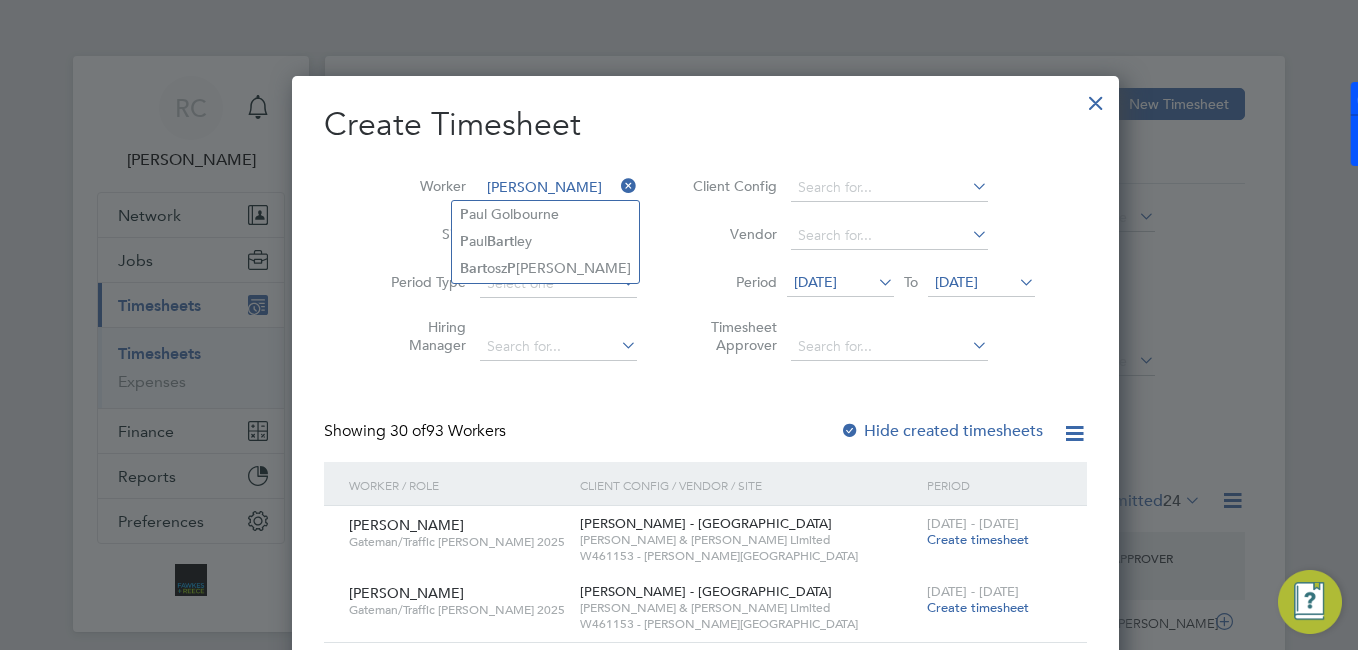 drag, startPoint x: 543, startPoint y: 267, endPoint x: 642, endPoint y: 327, distance: 115.76269 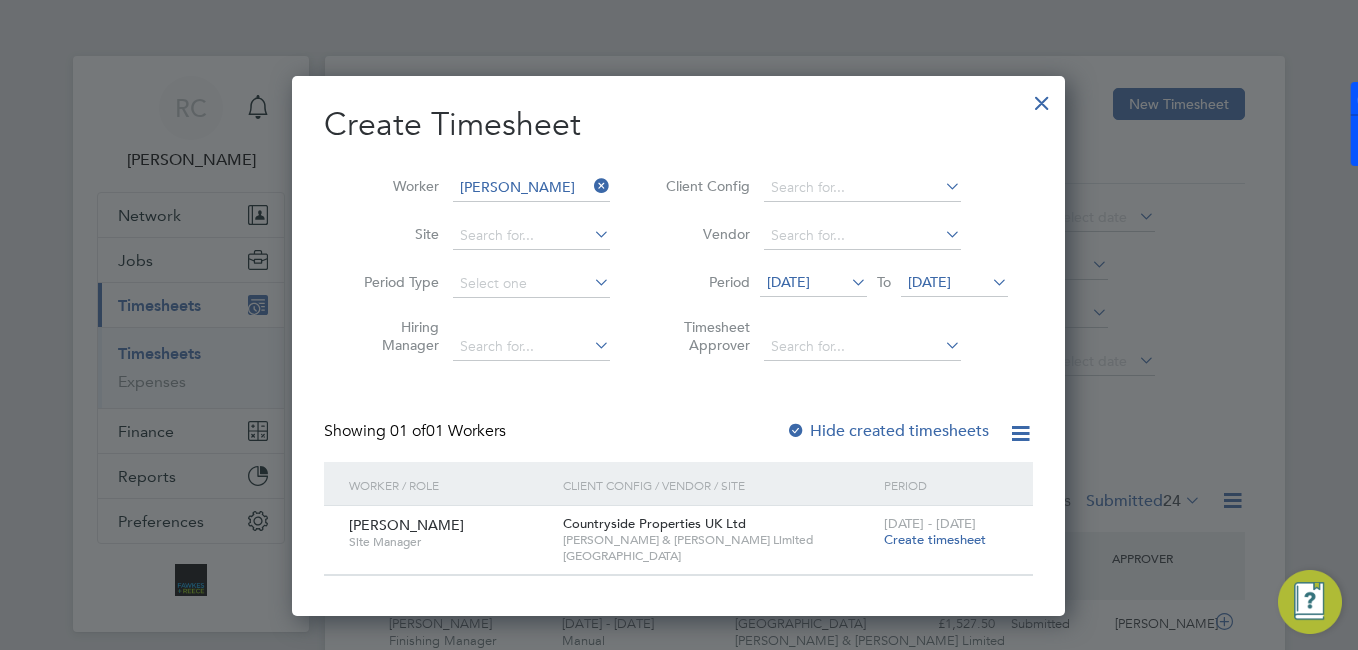 click on "Create timesheet" at bounding box center (935, 539) 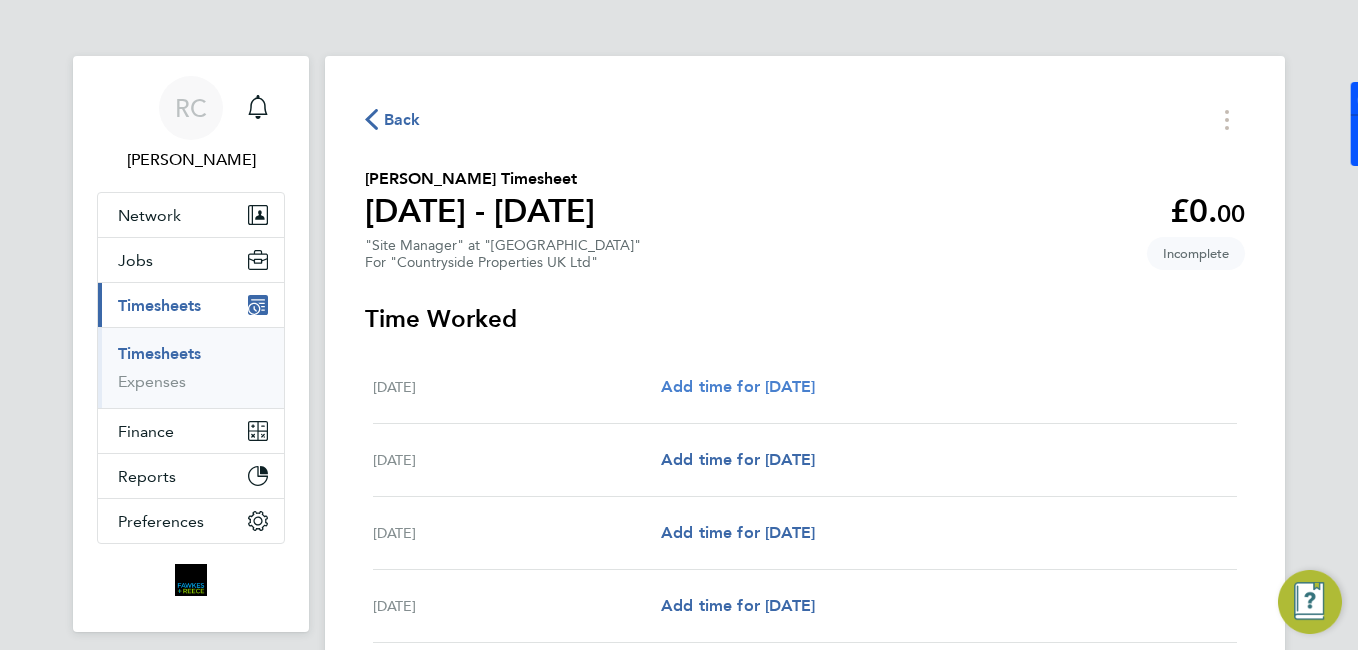 click on "Add time for [DATE]" at bounding box center (738, 386) 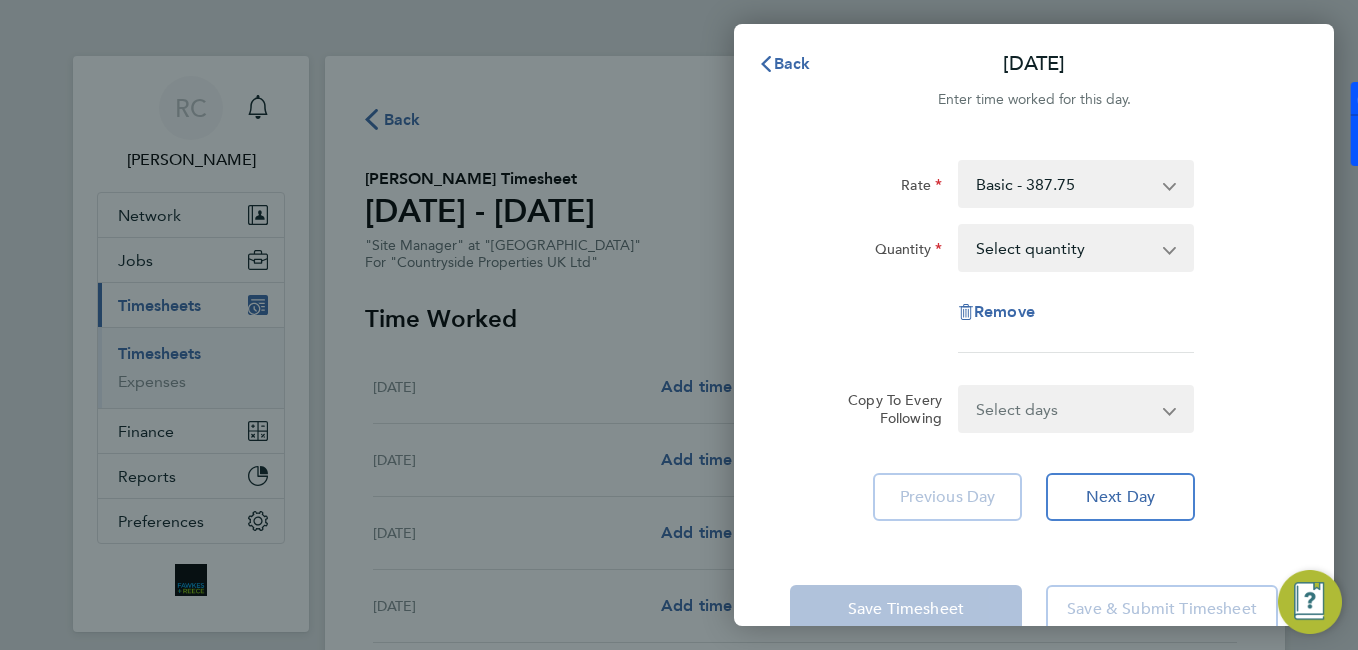 click on "Select quantity   0.5   1" at bounding box center (1064, 248) 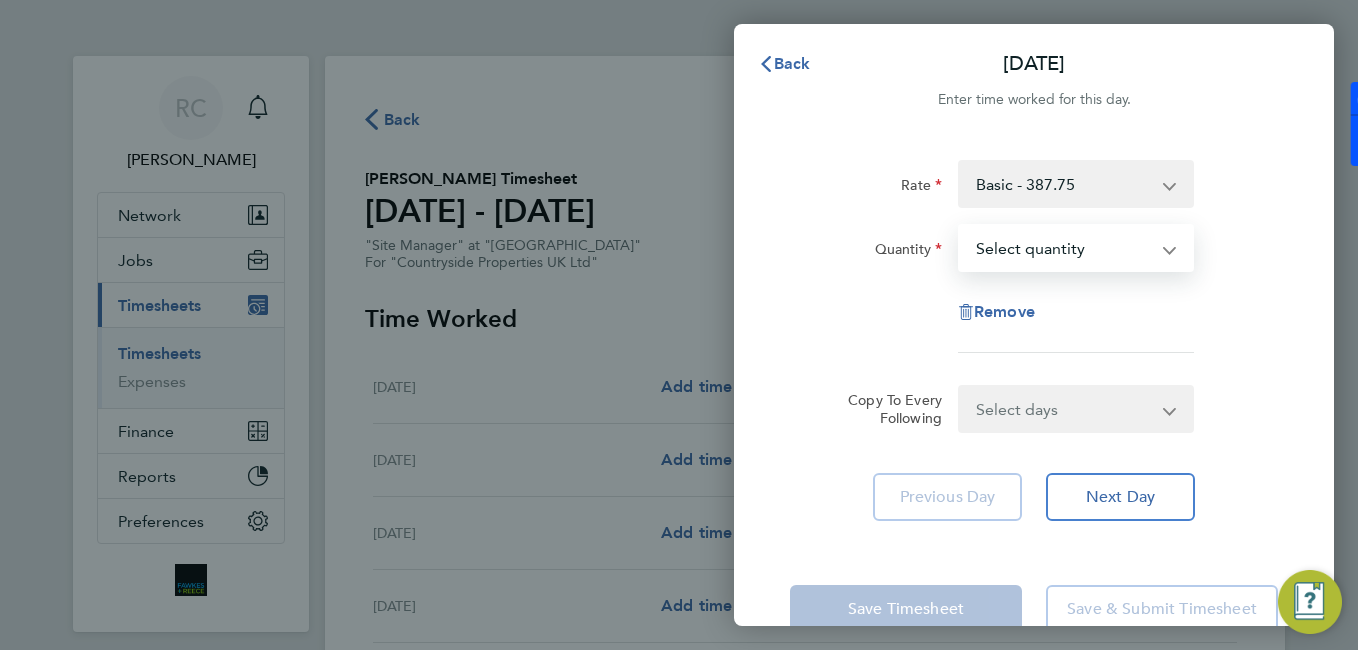 select on "1" 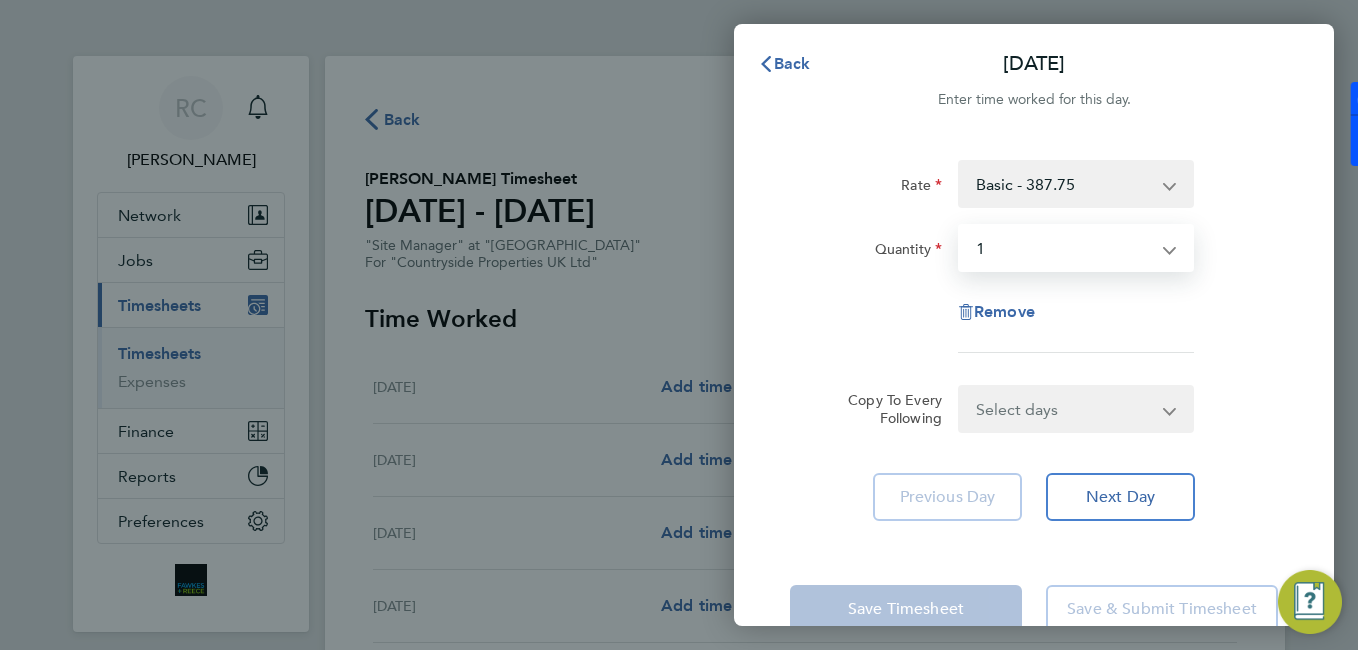 click on "Select quantity   0.5   1" at bounding box center [1064, 248] 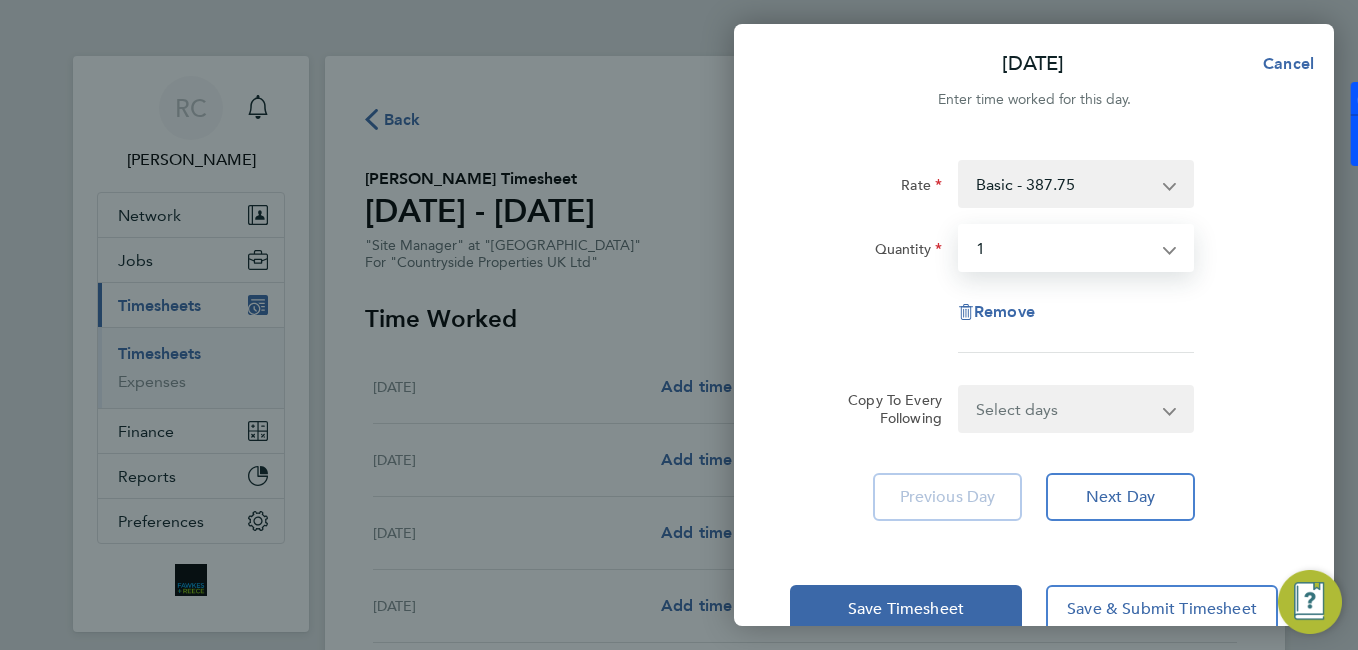 click on "Select days   Day   Weekday (Mon-Fri)   Weekend (Sat-Sun)   [DATE]   [DATE]   [DATE]   [DATE]   [DATE]   [DATE]" at bounding box center (1065, 409) 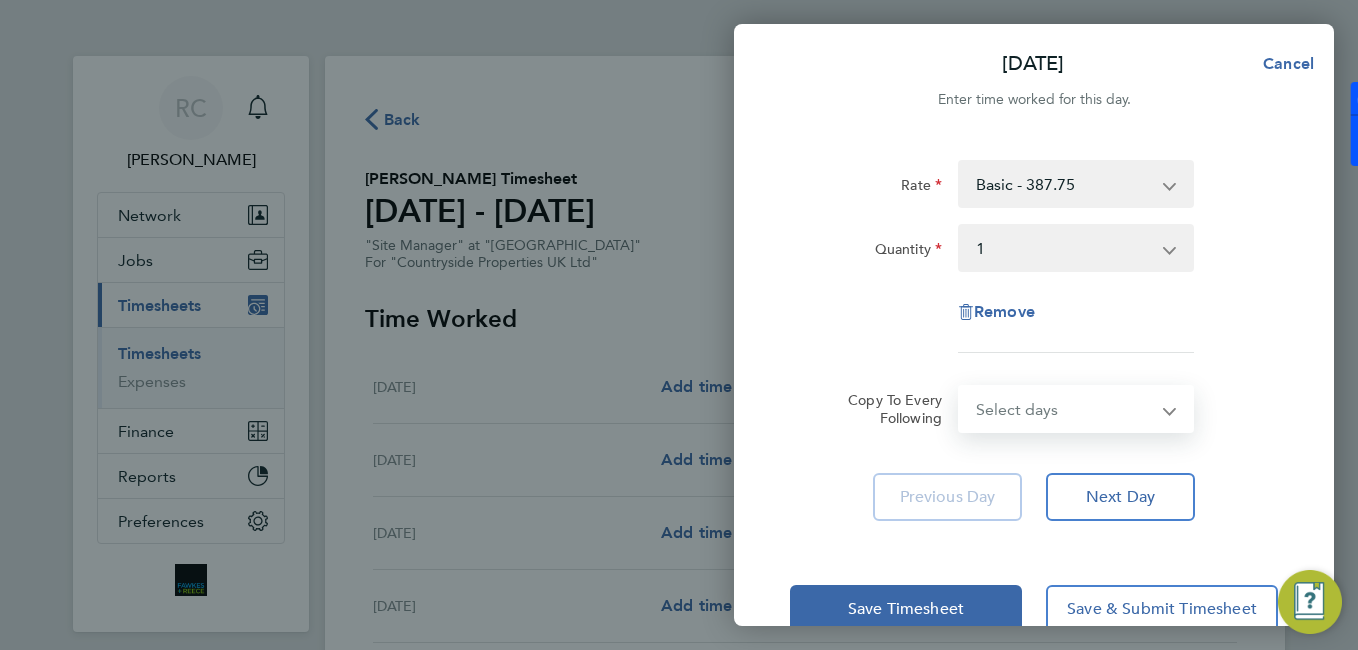 select on "WEEKDAY" 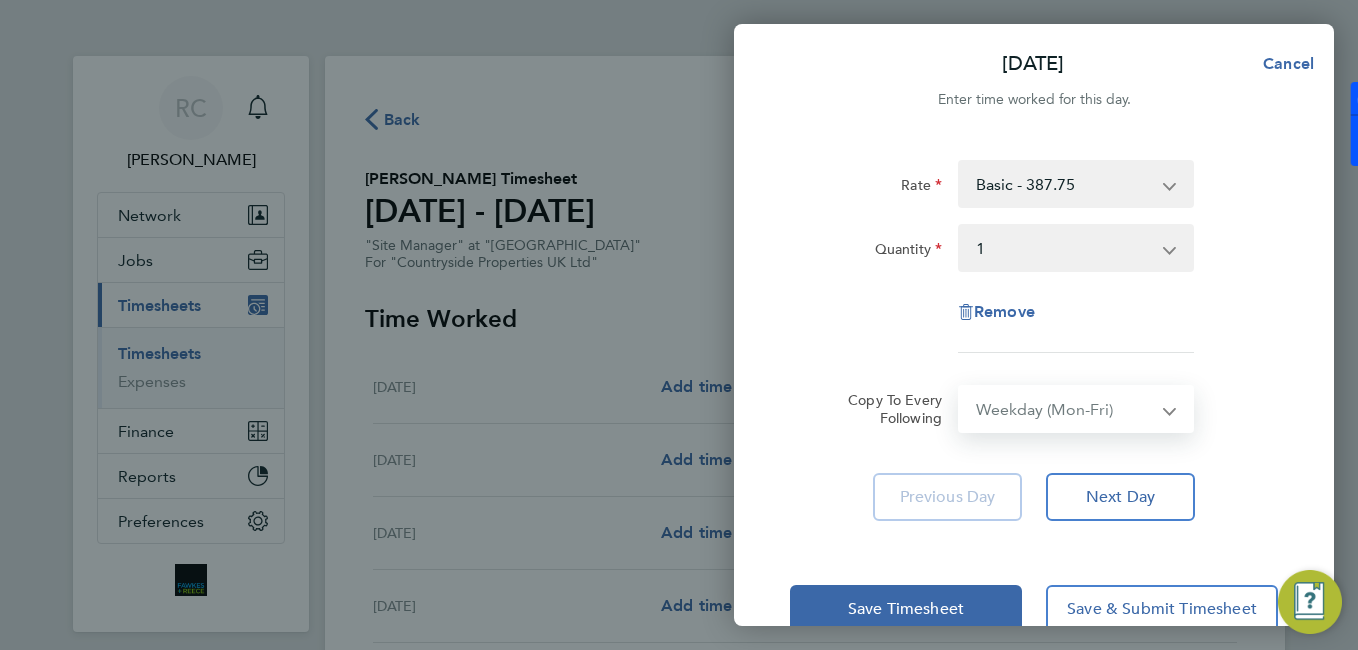 click on "Select days   Day   Weekday (Mon-Fri)   Weekend (Sat-Sun)   [DATE]   [DATE]   [DATE]   [DATE]   [DATE]   [DATE]" at bounding box center [1065, 409] 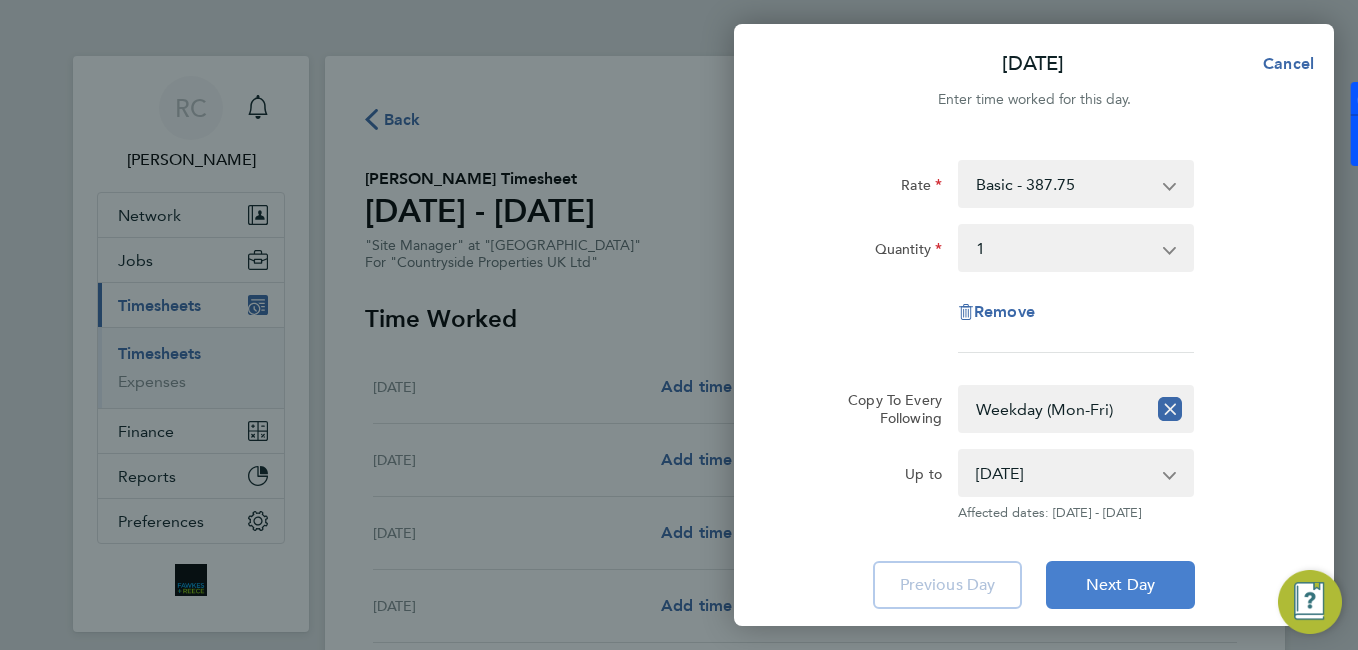click on "Next Day" 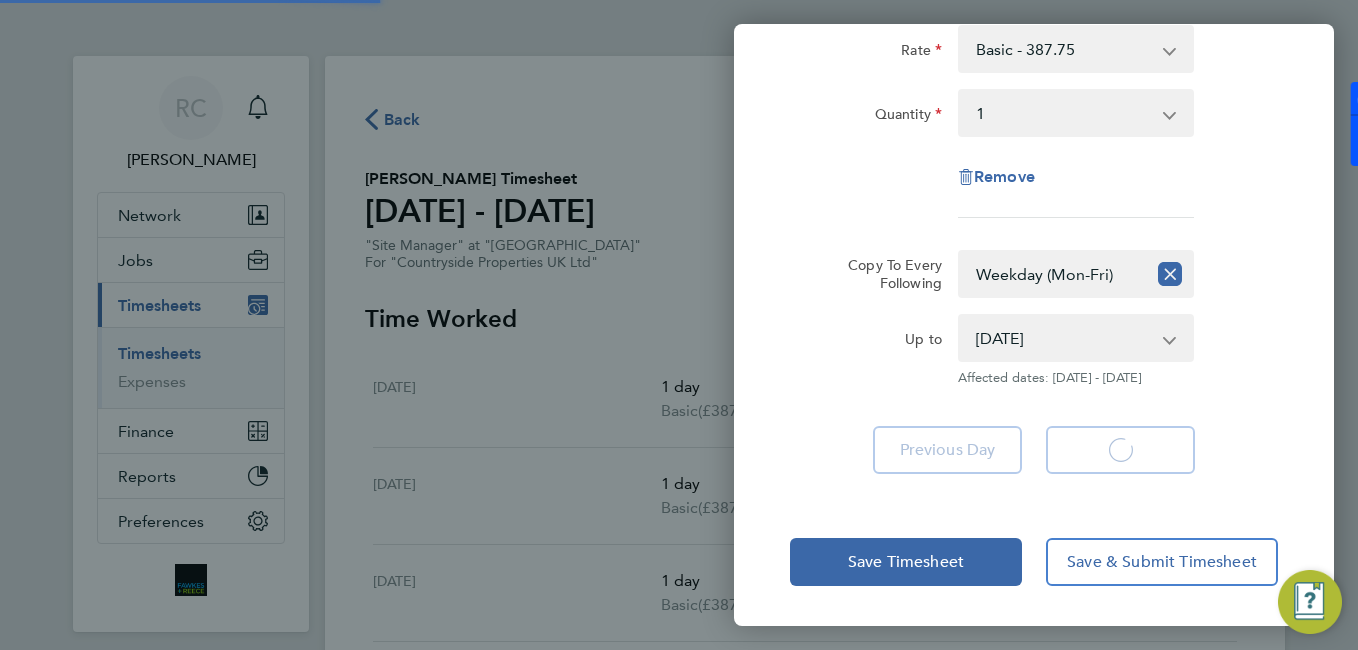 select on "1" 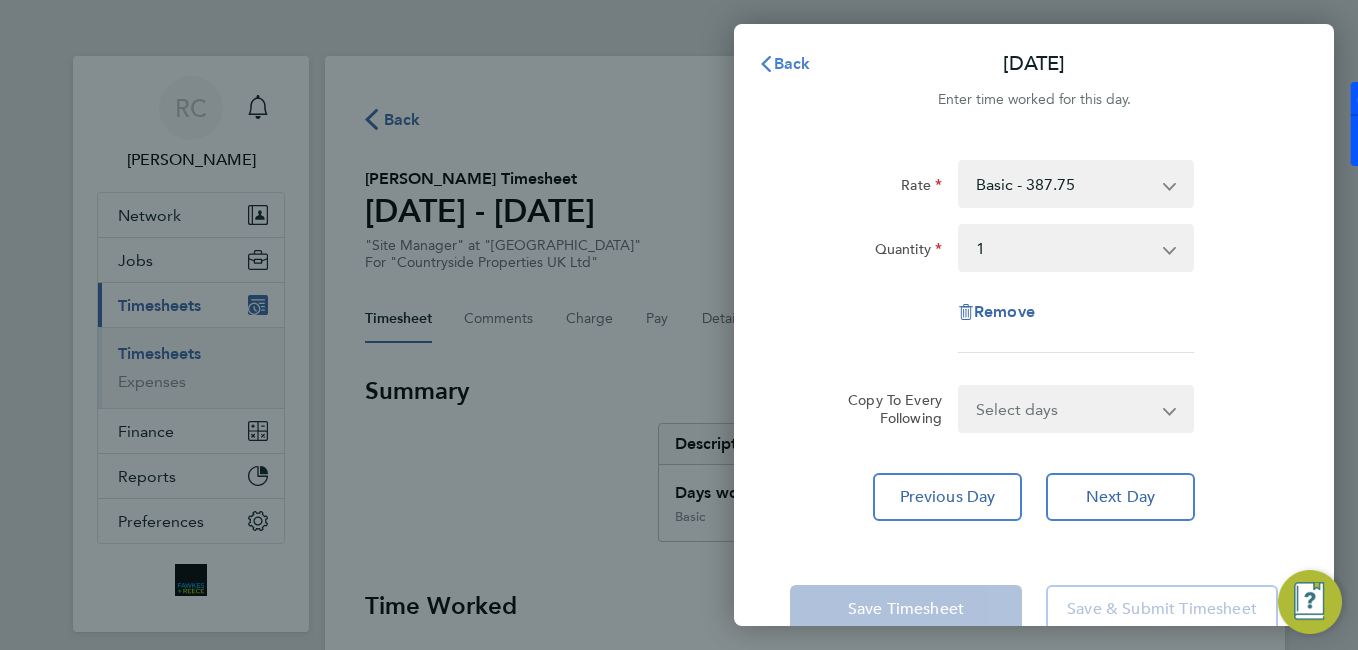 click on "Back" 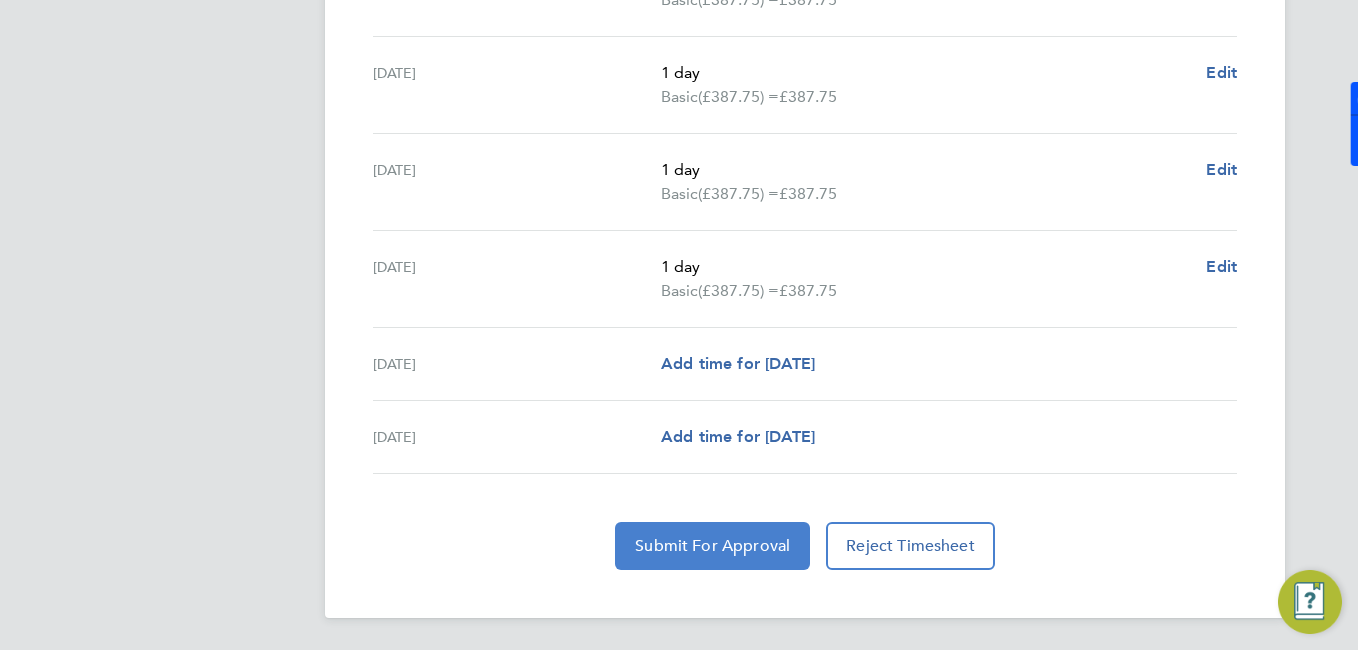 drag, startPoint x: 745, startPoint y: 548, endPoint x: 757, endPoint y: 548, distance: 12 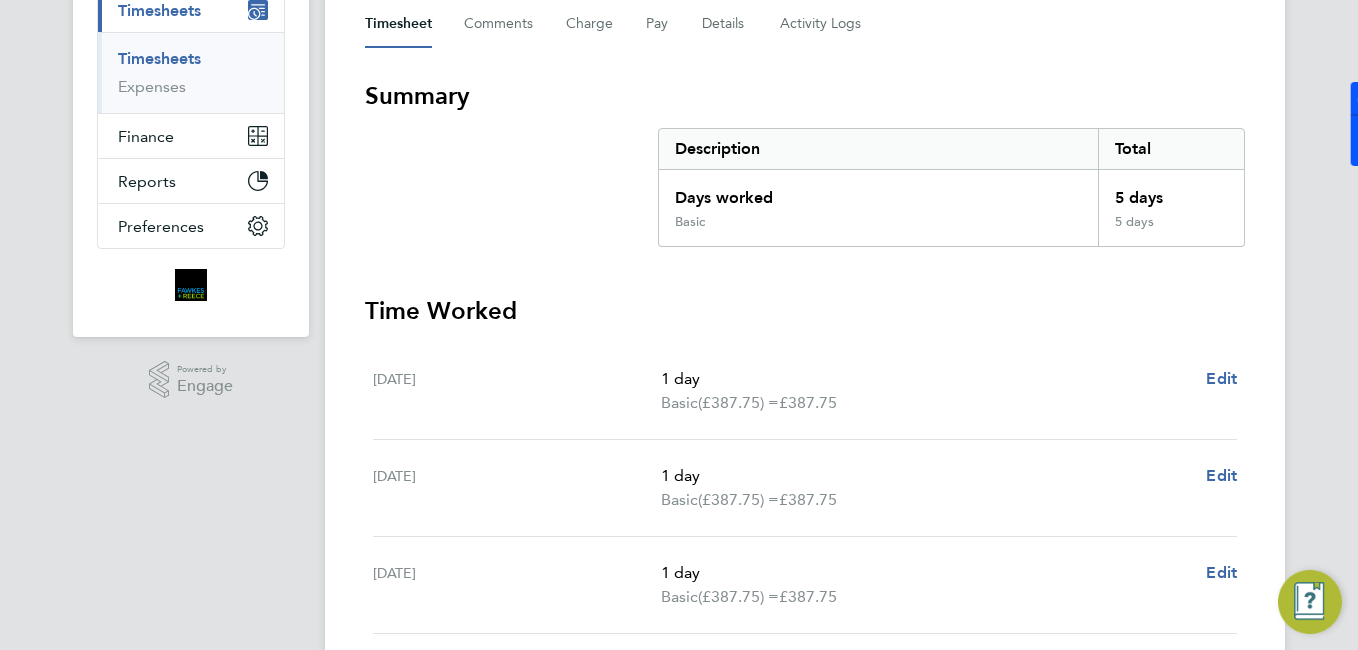 scroll, scrollTop: 95, scrollLeft: 0, axis: vertical 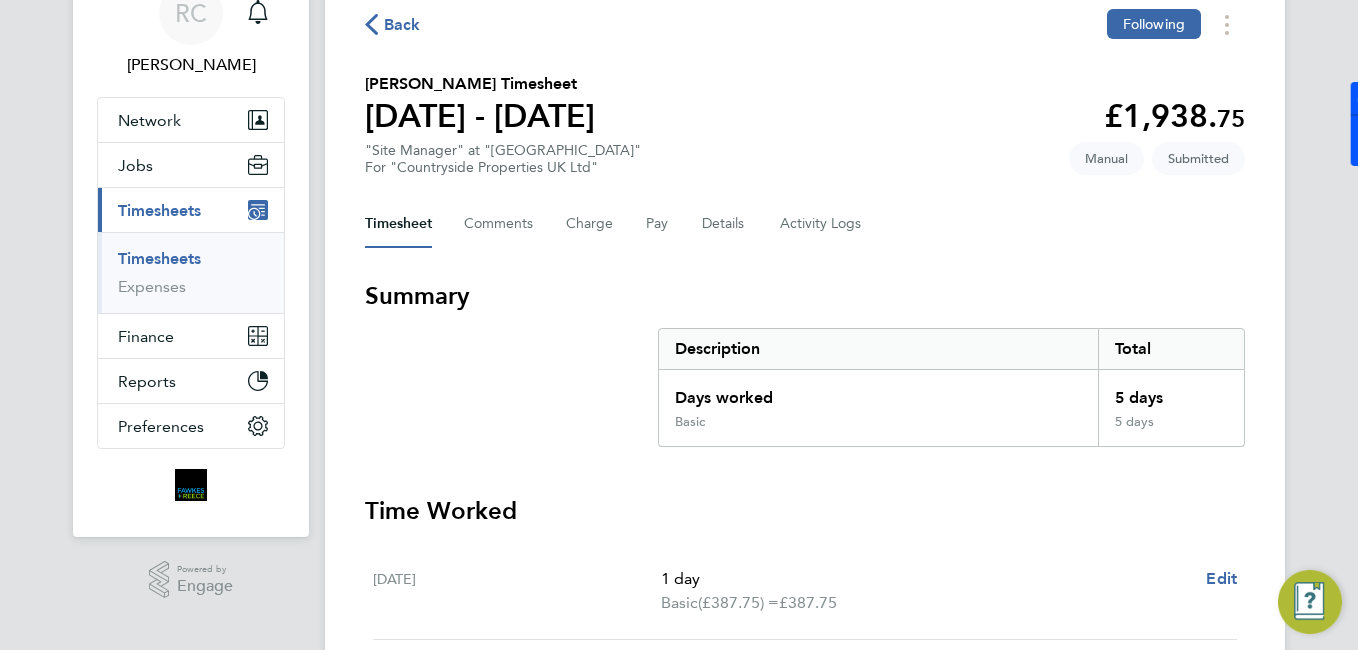 click on "Timesheets" at bounding box center [159, 210] 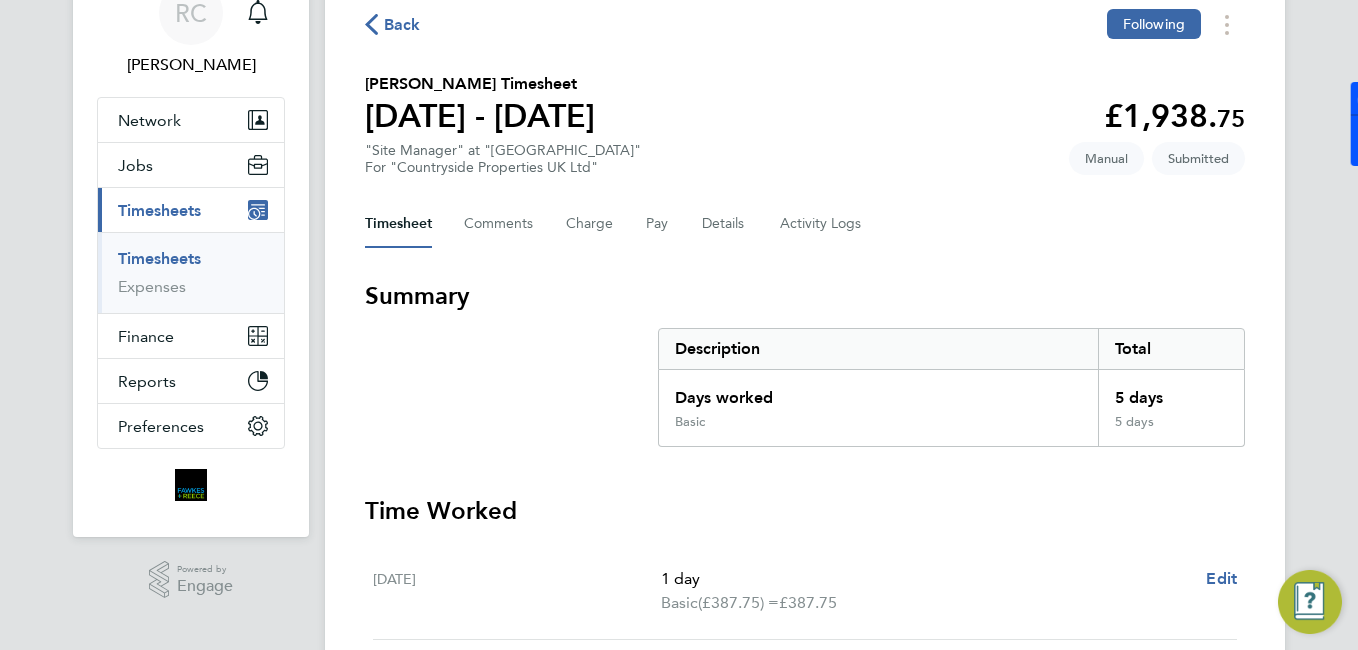 drag, startPoint x: 120, startPoint y: 249, endPoint x: 170, endPoint y: 268, distance: 53.488316 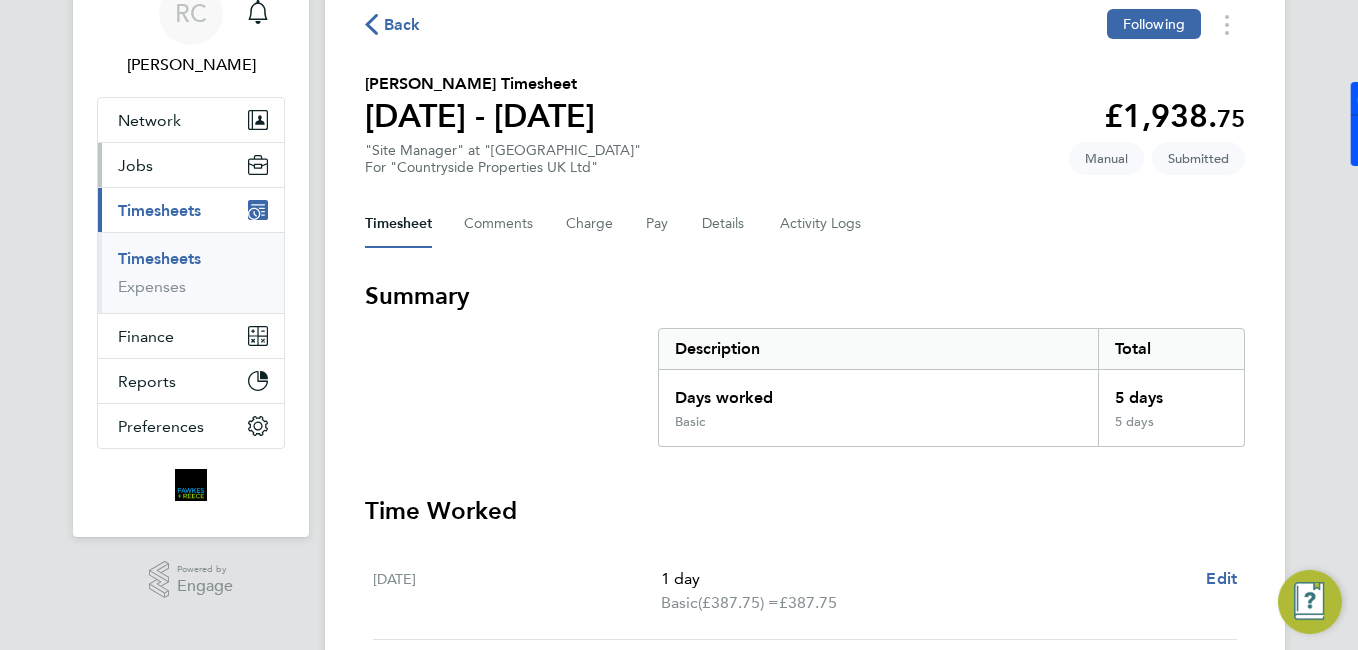 scroll, scrollTop: 0, scrollLeft: 0, axis: both 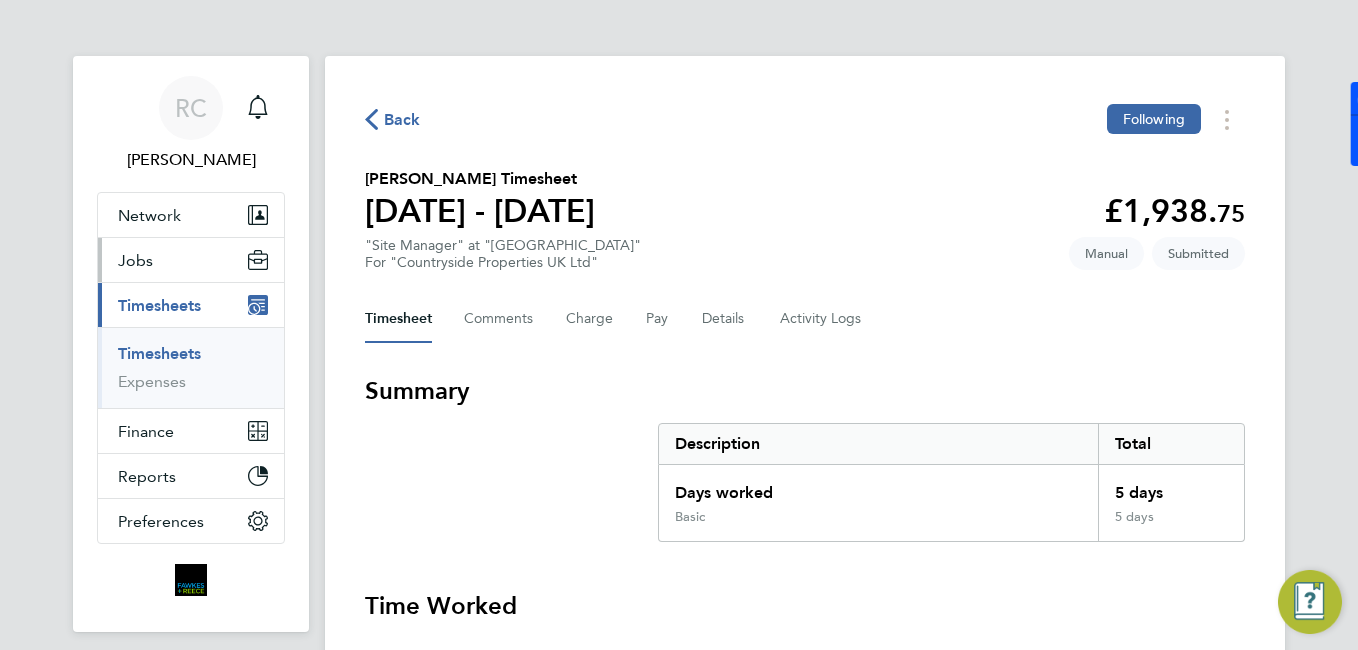 click on "Jobs" at bounding box center (191, 260) 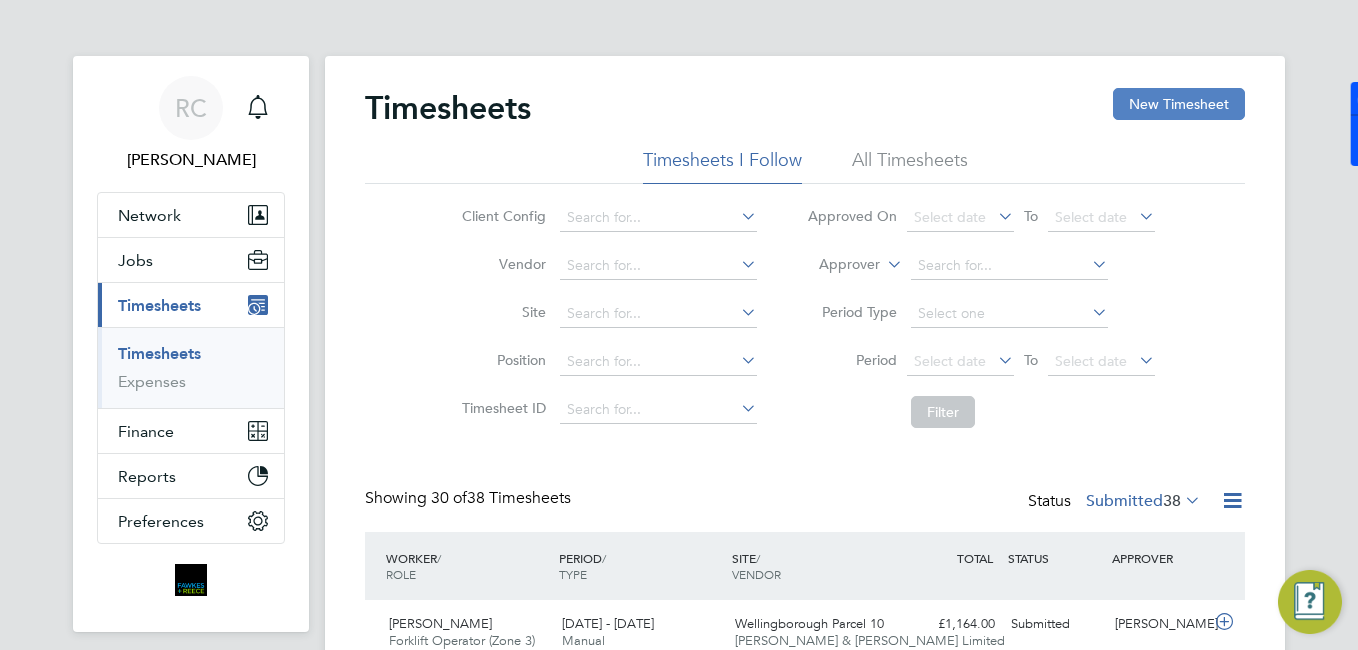 click on "New Timesheet" 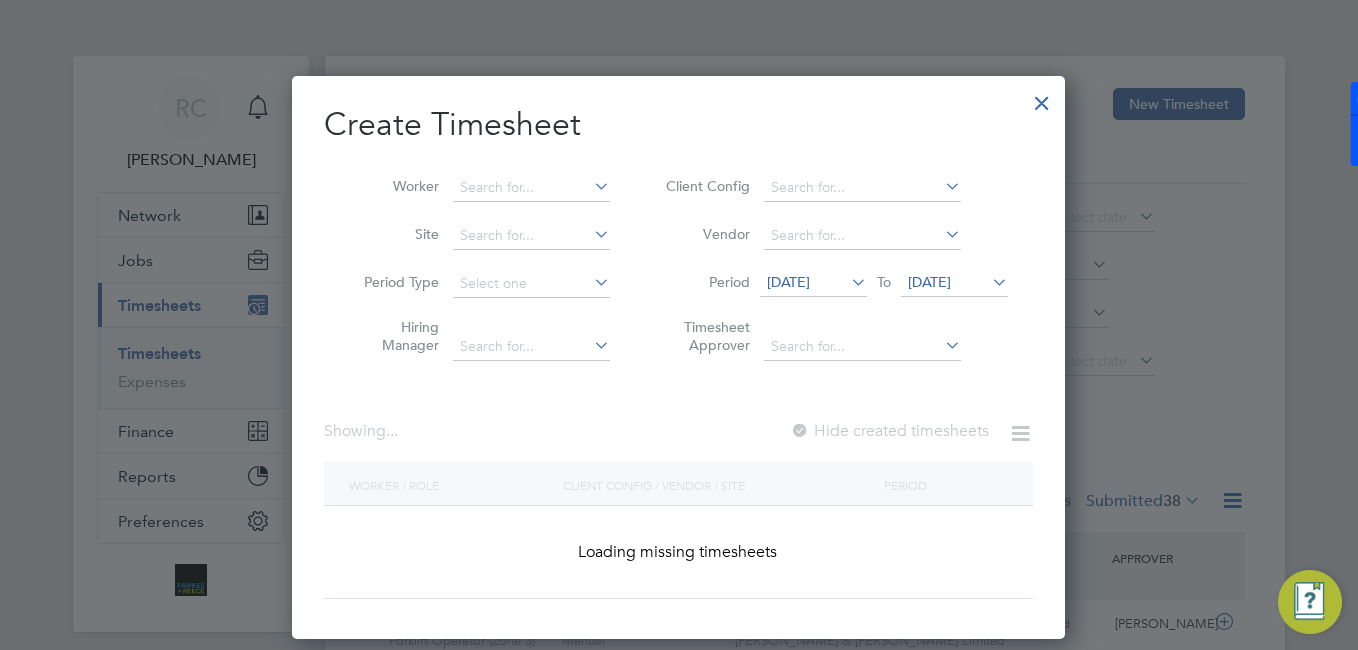 scroll, scrollTop: 10, scrollLeft: 10, axis: both 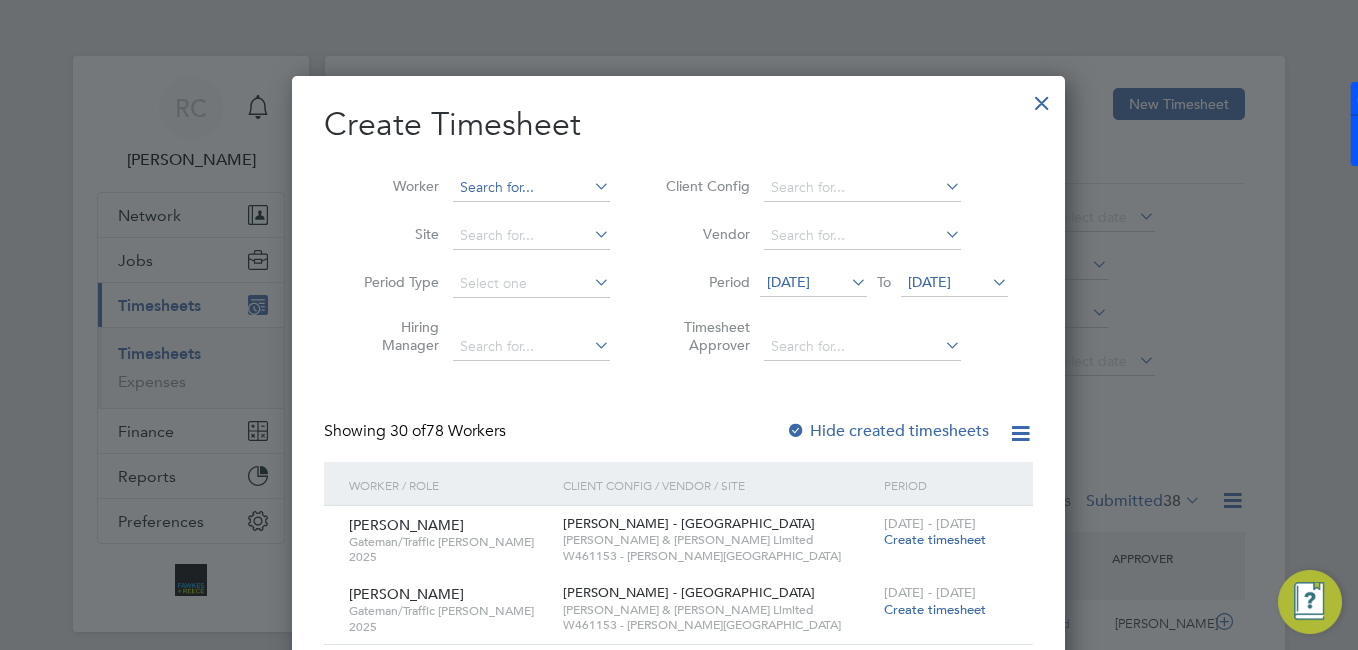 click at bounding box center (531, 188) 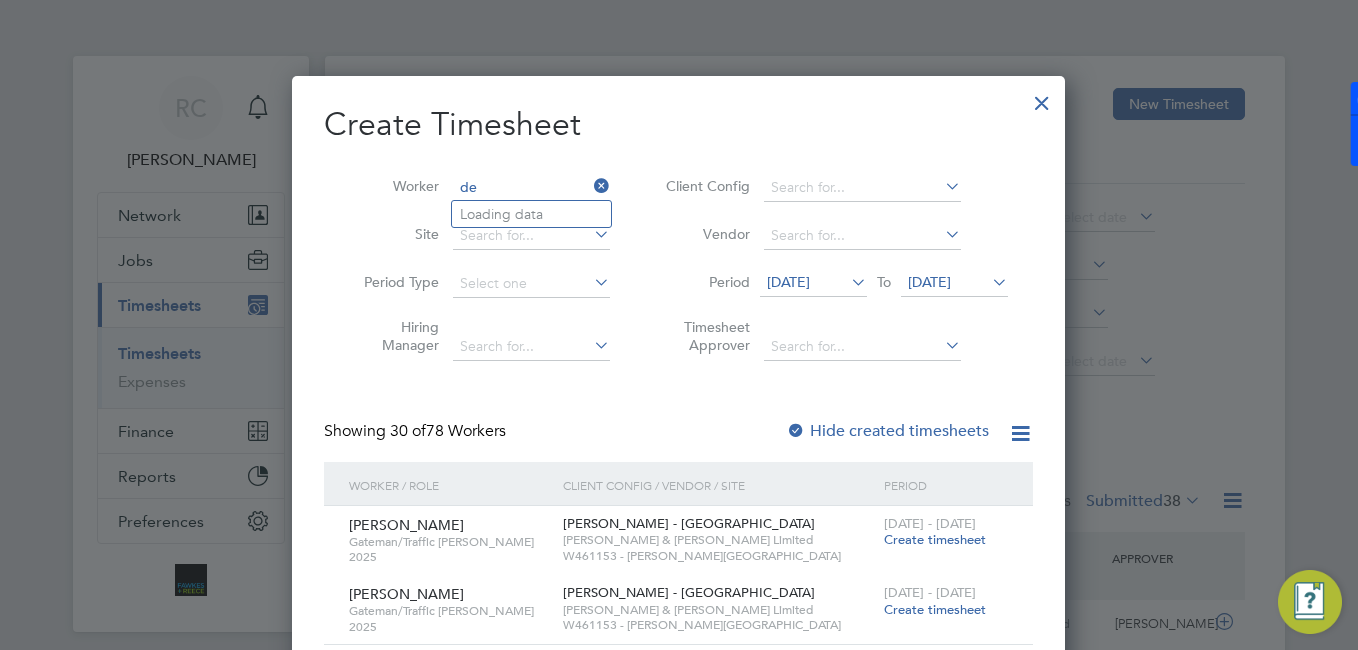 type on "d" 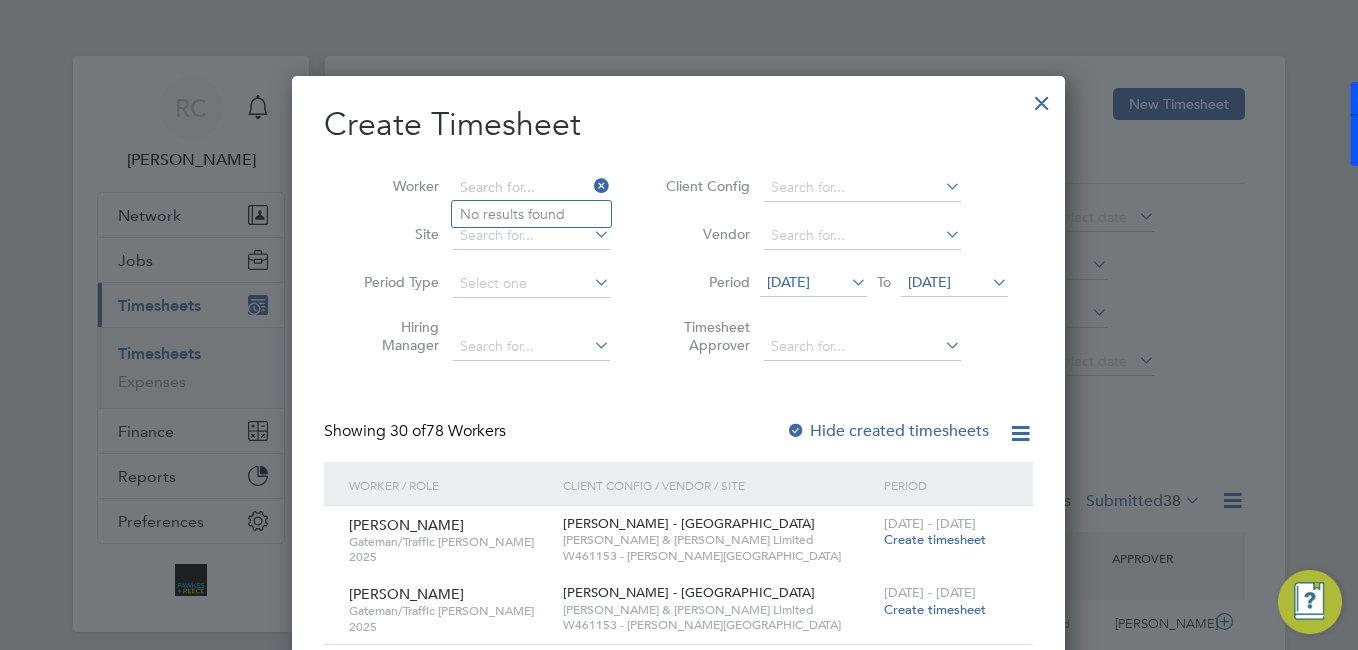 type on "r" 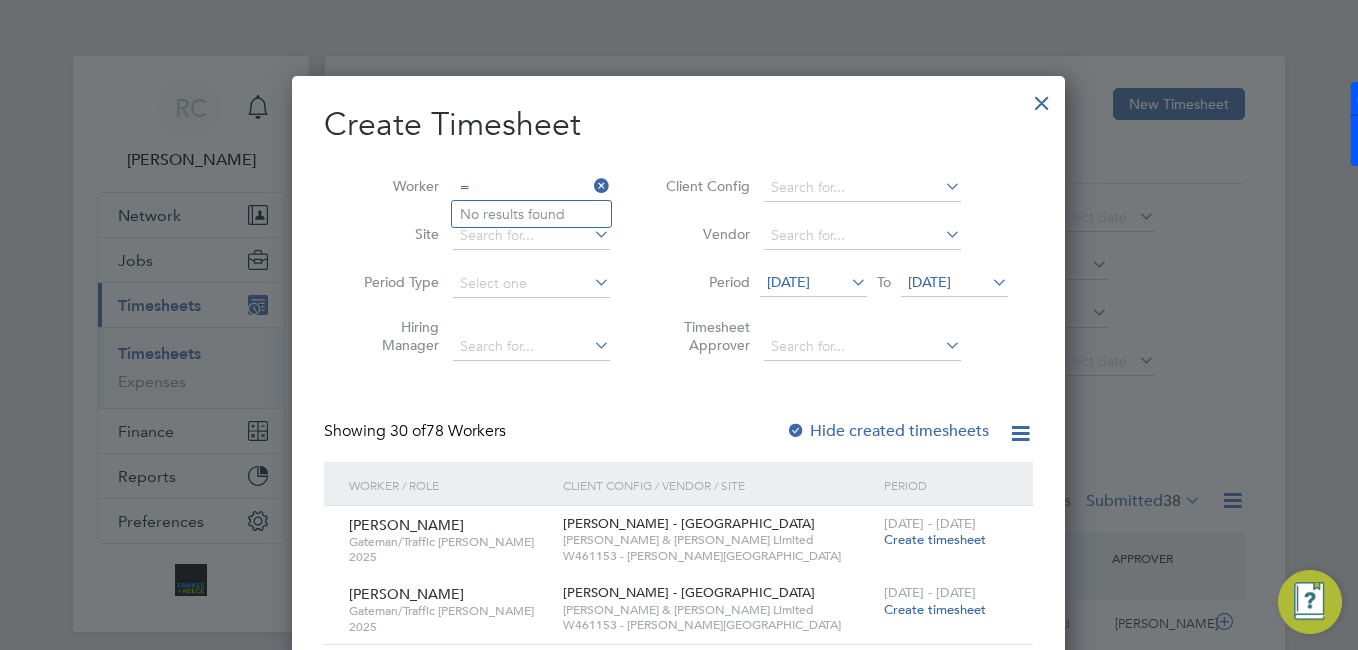 type 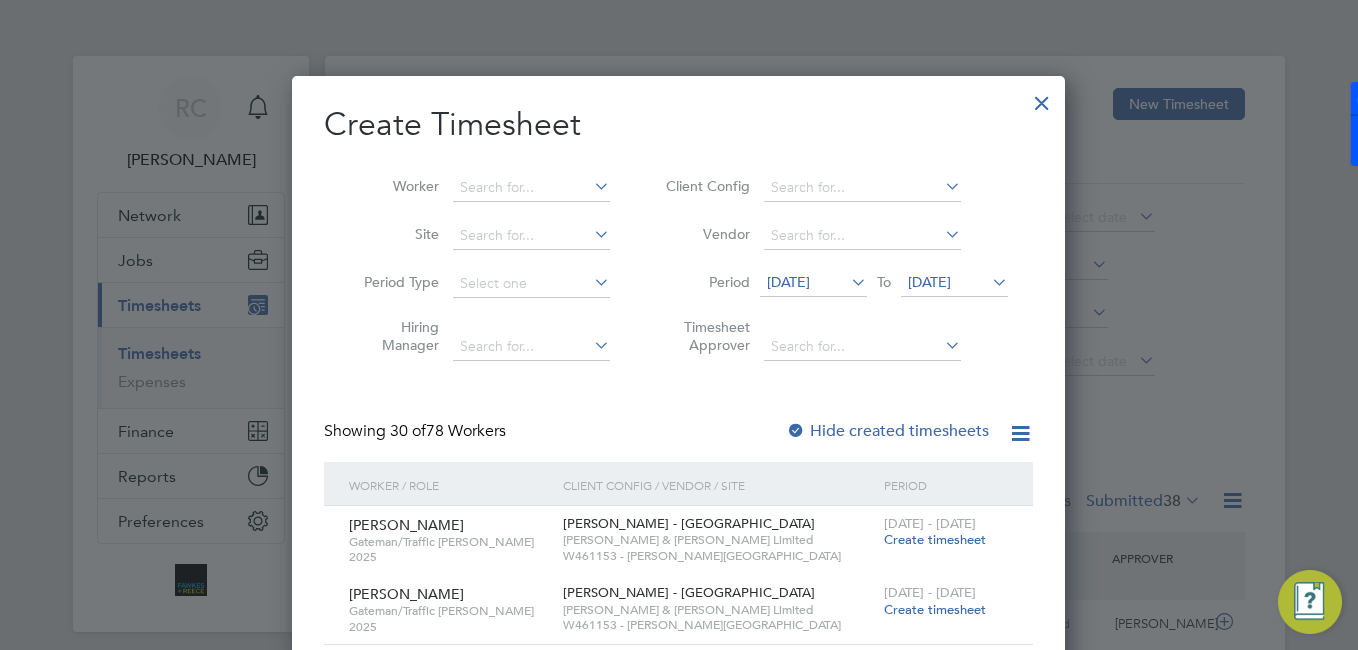 click on "Create Timesheet" at bounding box center [678, 125] 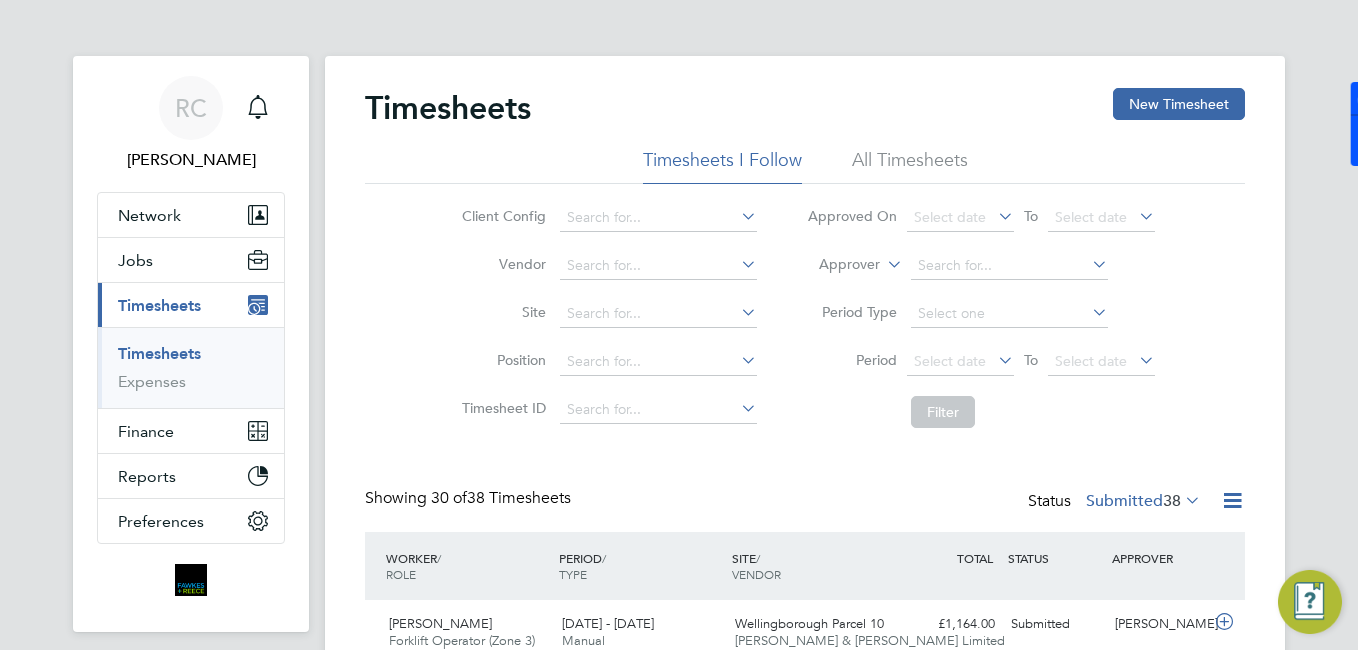 scroll, scrollTop: 10, scrollLeft: 10, axis: both 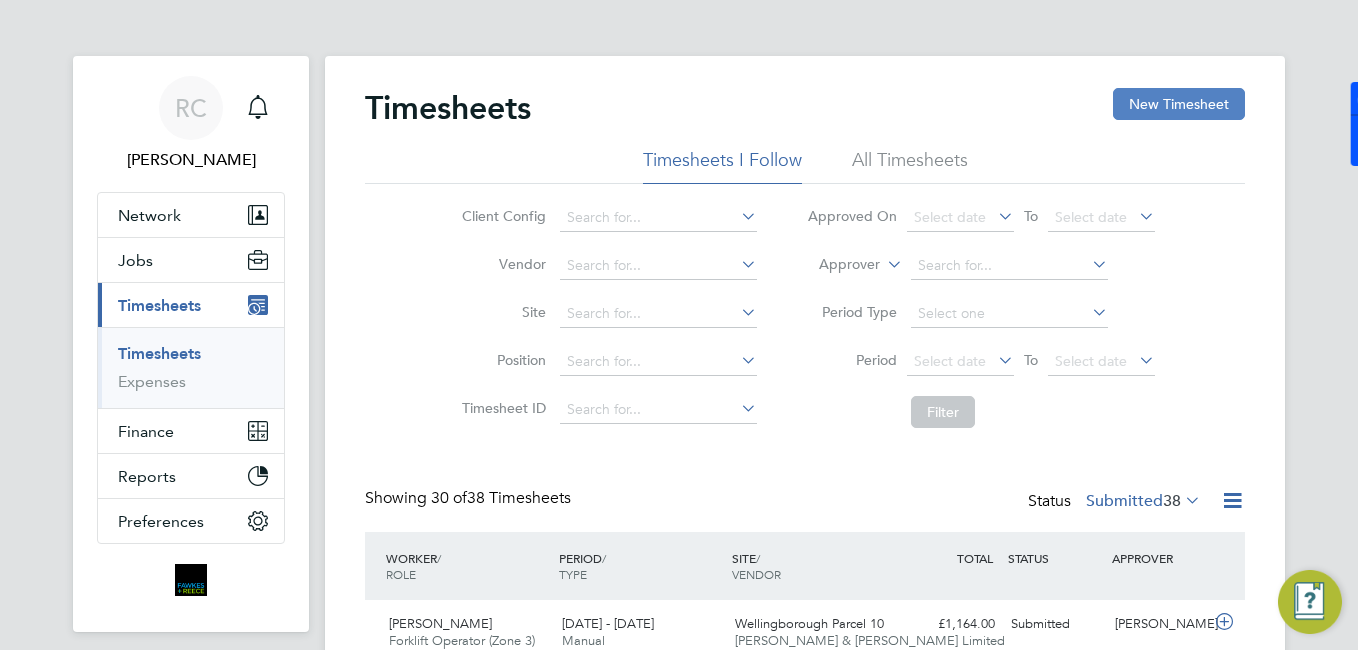 click on "New Timesheet" 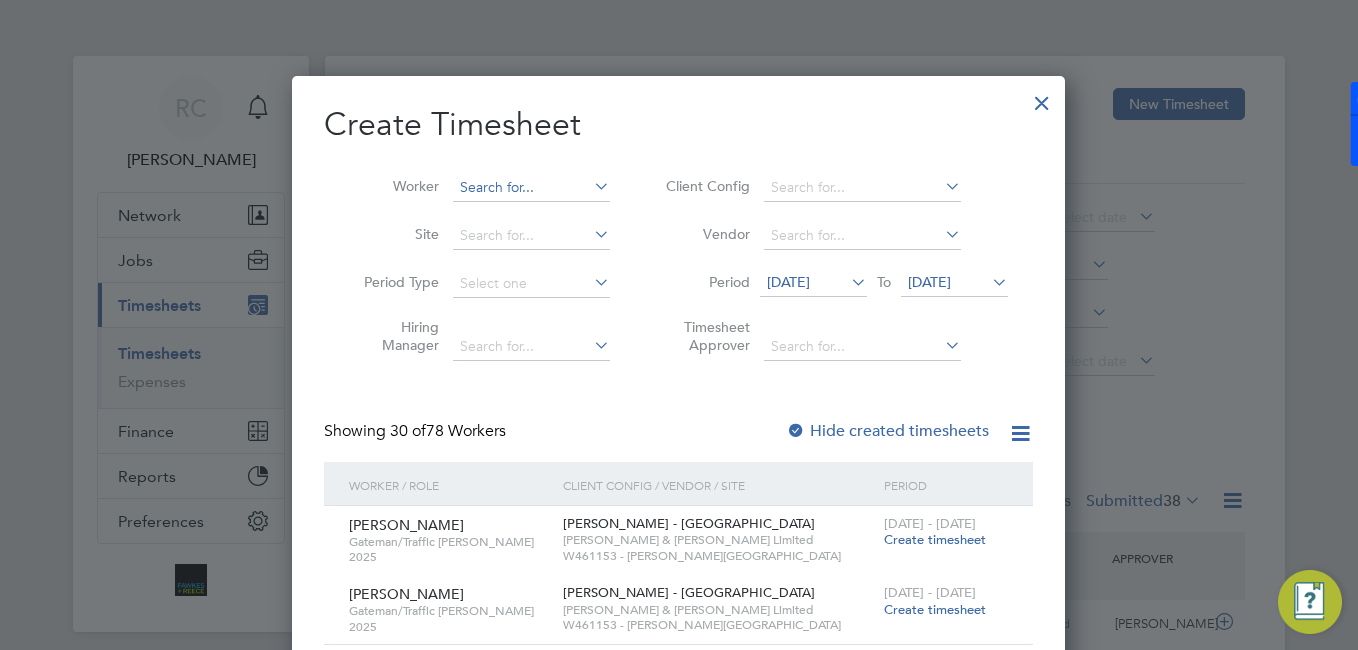 click at bounding box center (531, 188) 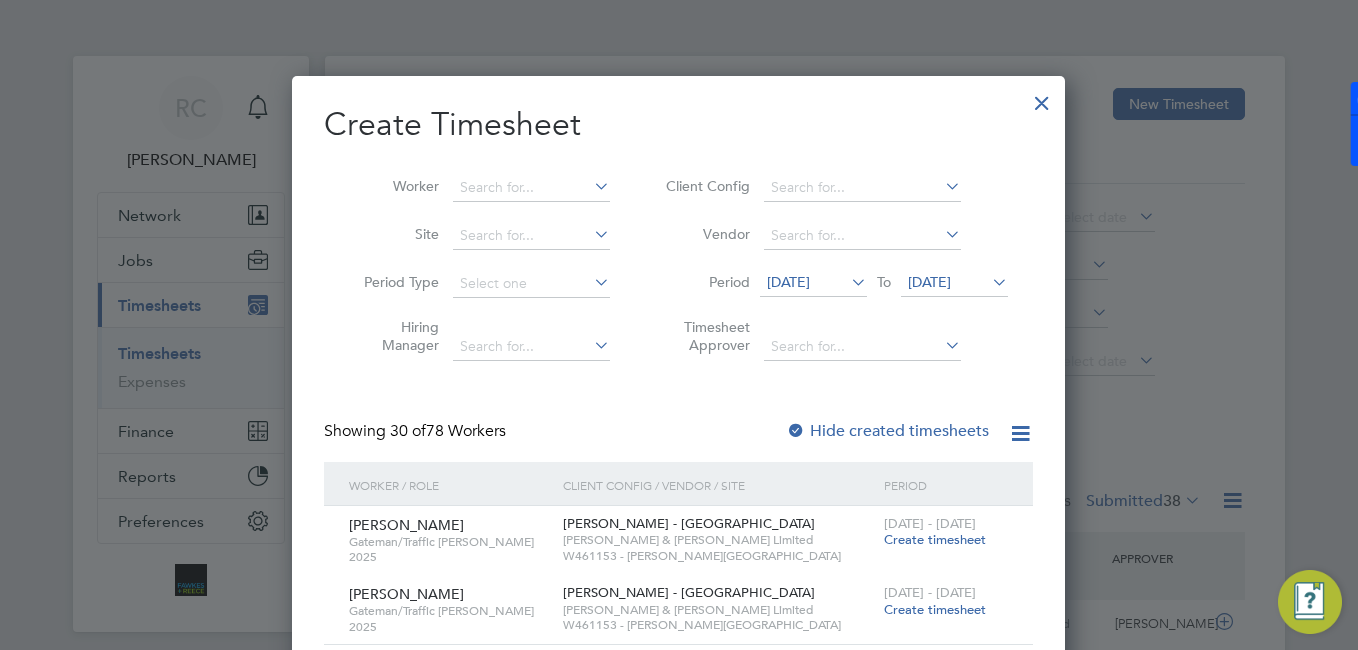 drag, startPoint x: 1039, startPoint y: 108, endPoint x: 696, endPoint y: 326, distance: 406.41483 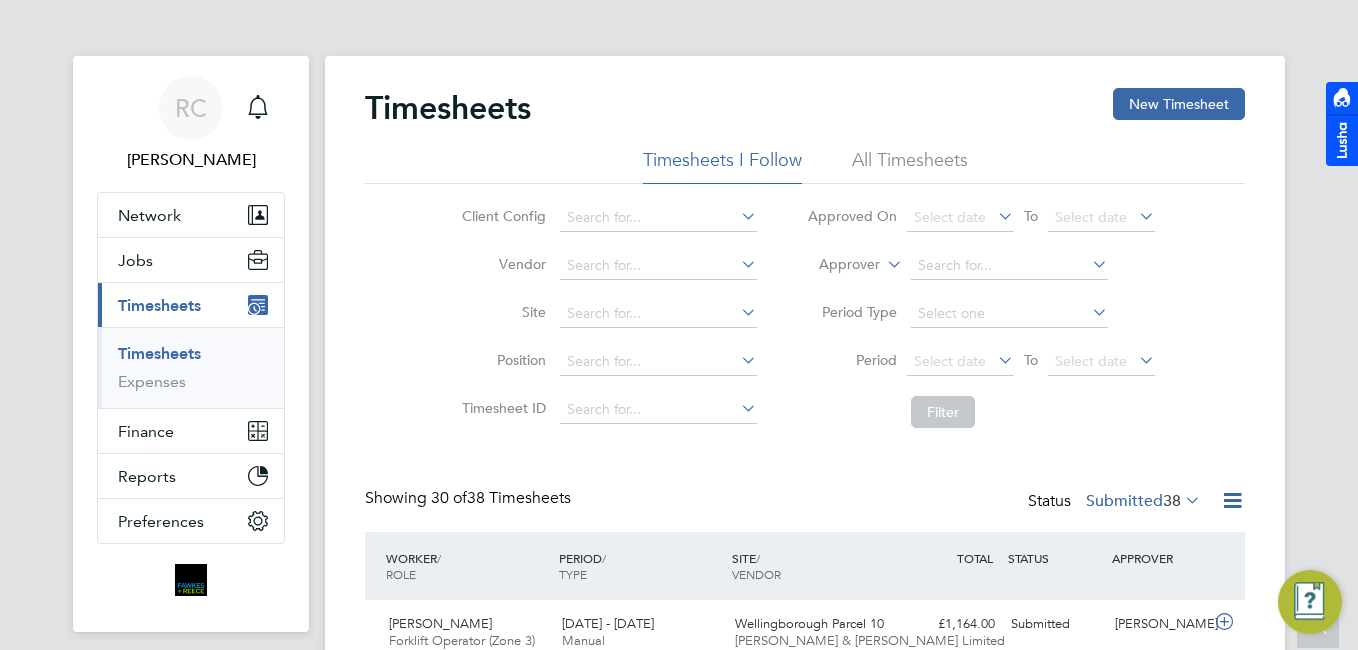scroll, scrollTop: 100, scrollLeft: 0, axis: vertical 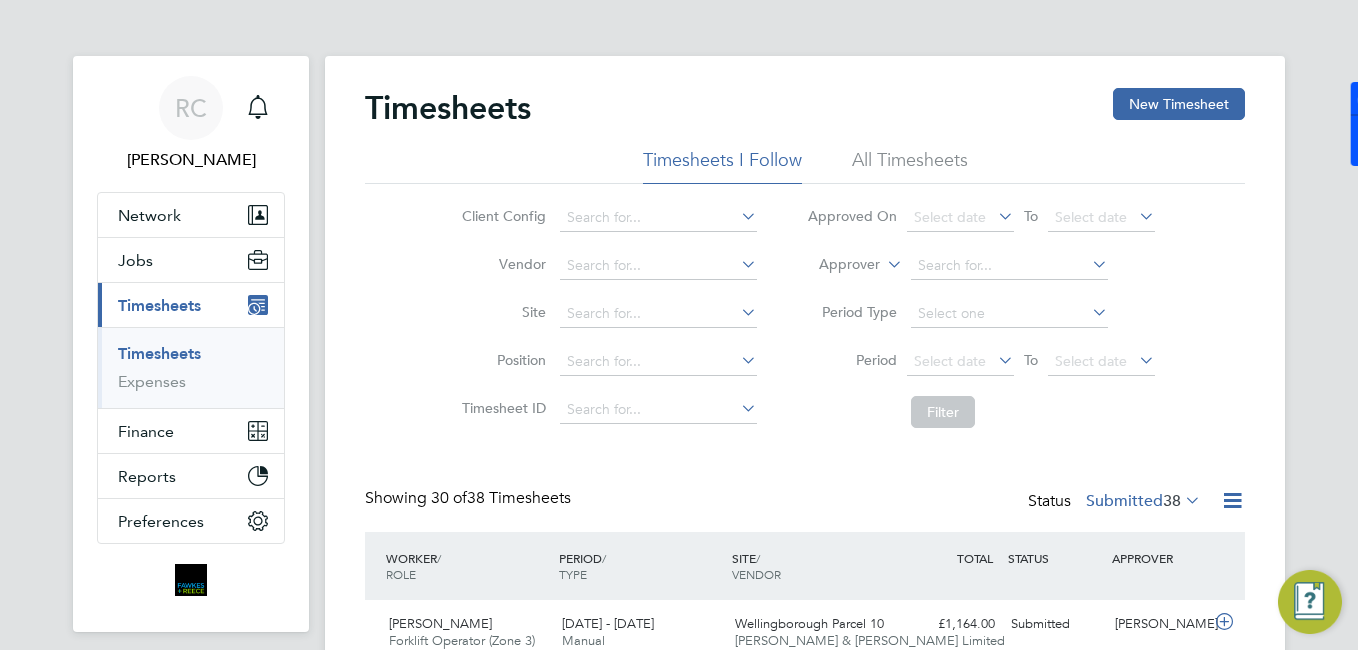 click on "Timesheets" at bounding box center [159, 305] 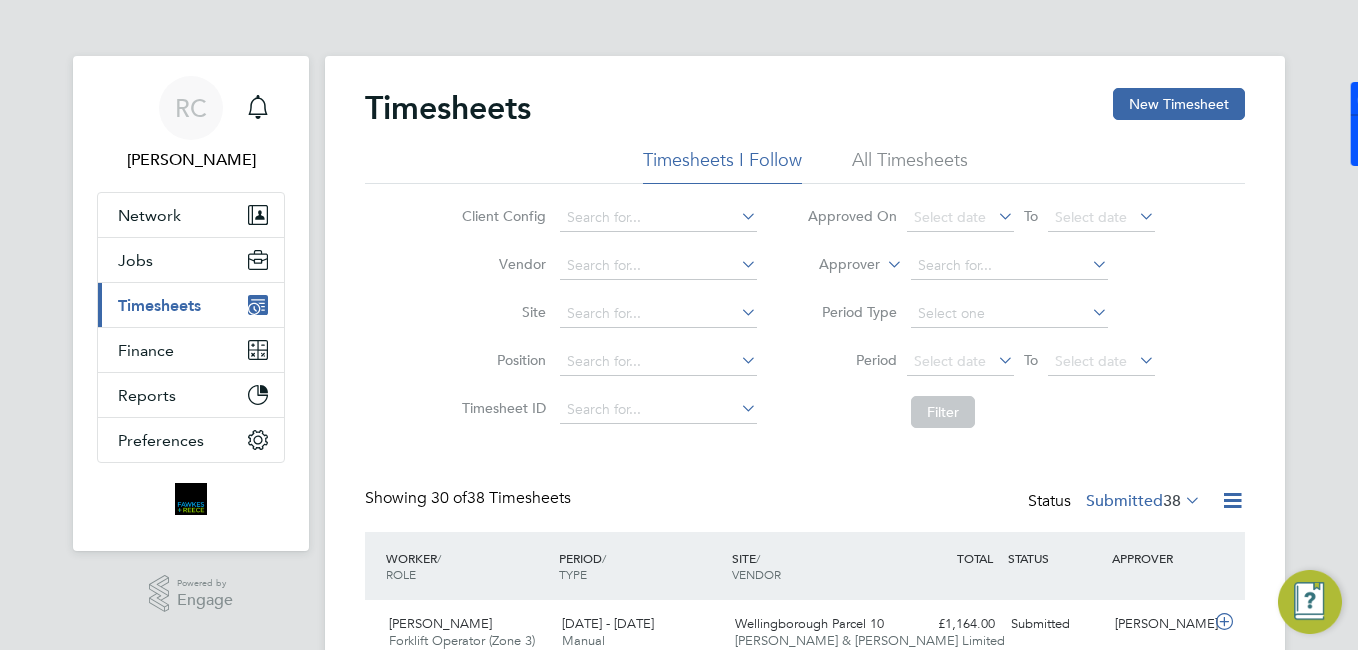 click on "Current page:   Timesheets" at bounding box center (191, 305) 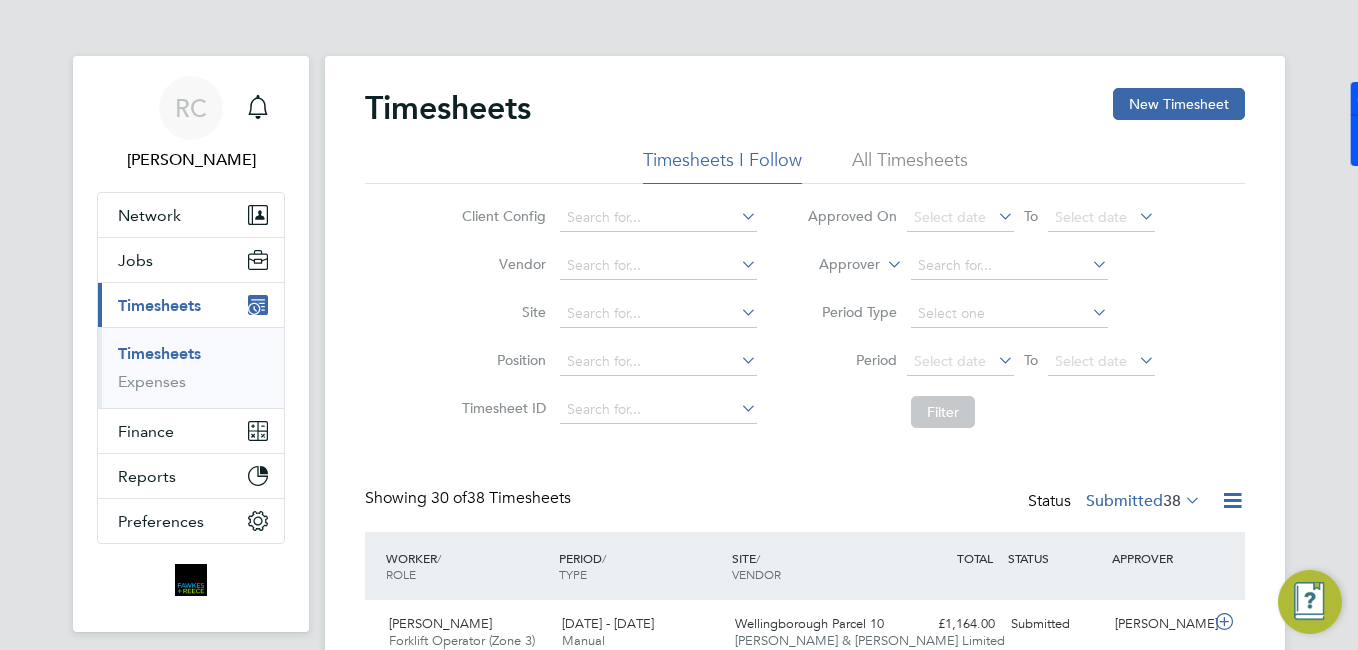 click on "Timesheets" at bounding box center (159, 353) 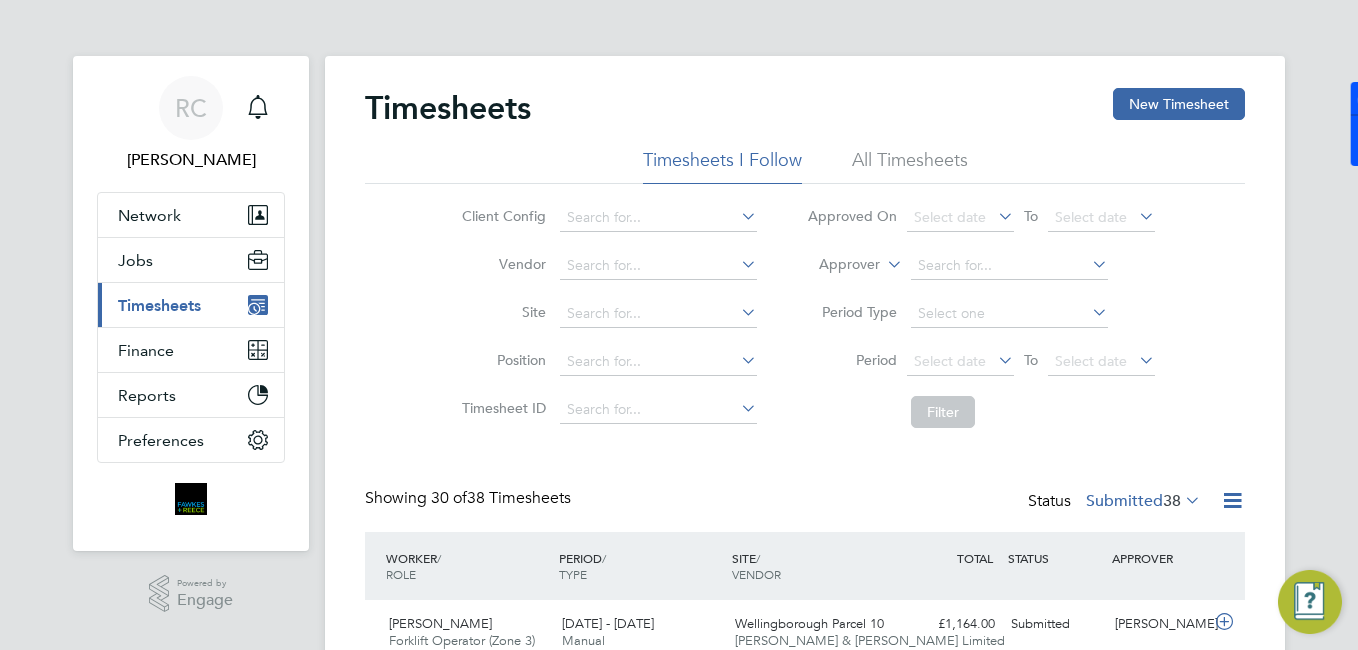drag, startPoint x: 188, startPoint y: 316, endPoint x: 505, endPoint y: 206, distance: 335.54285 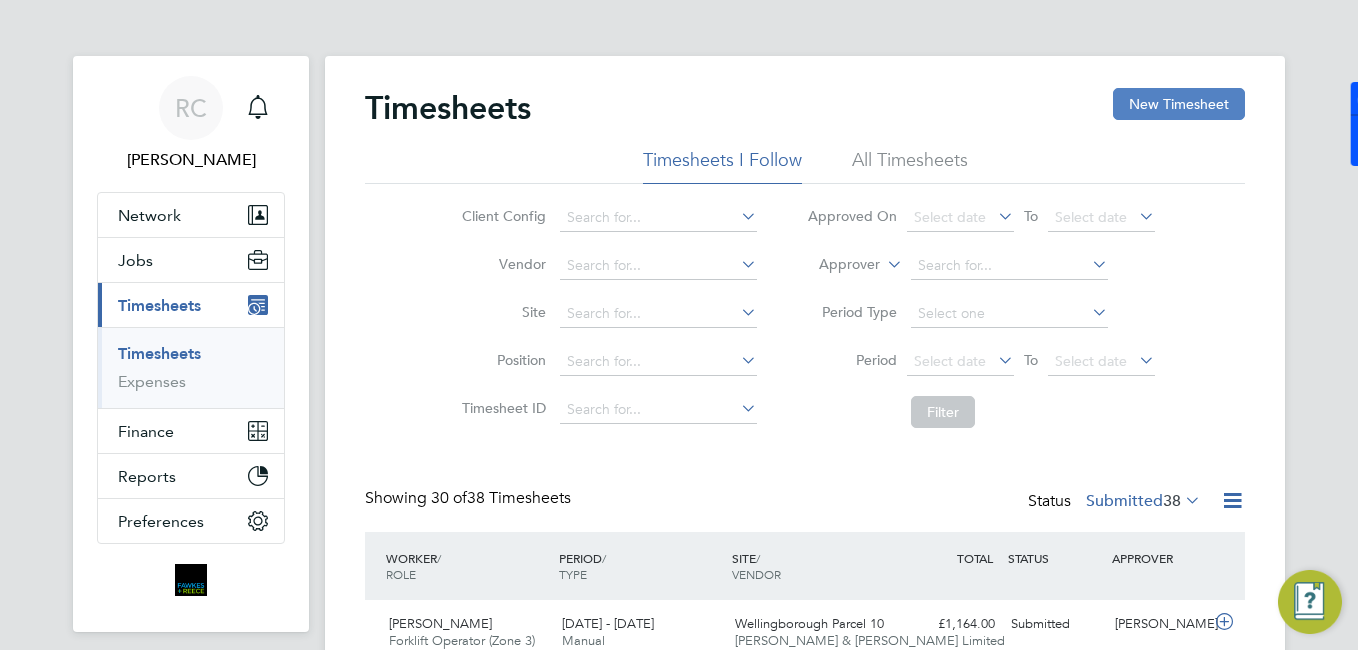 click on "New Timesheet" 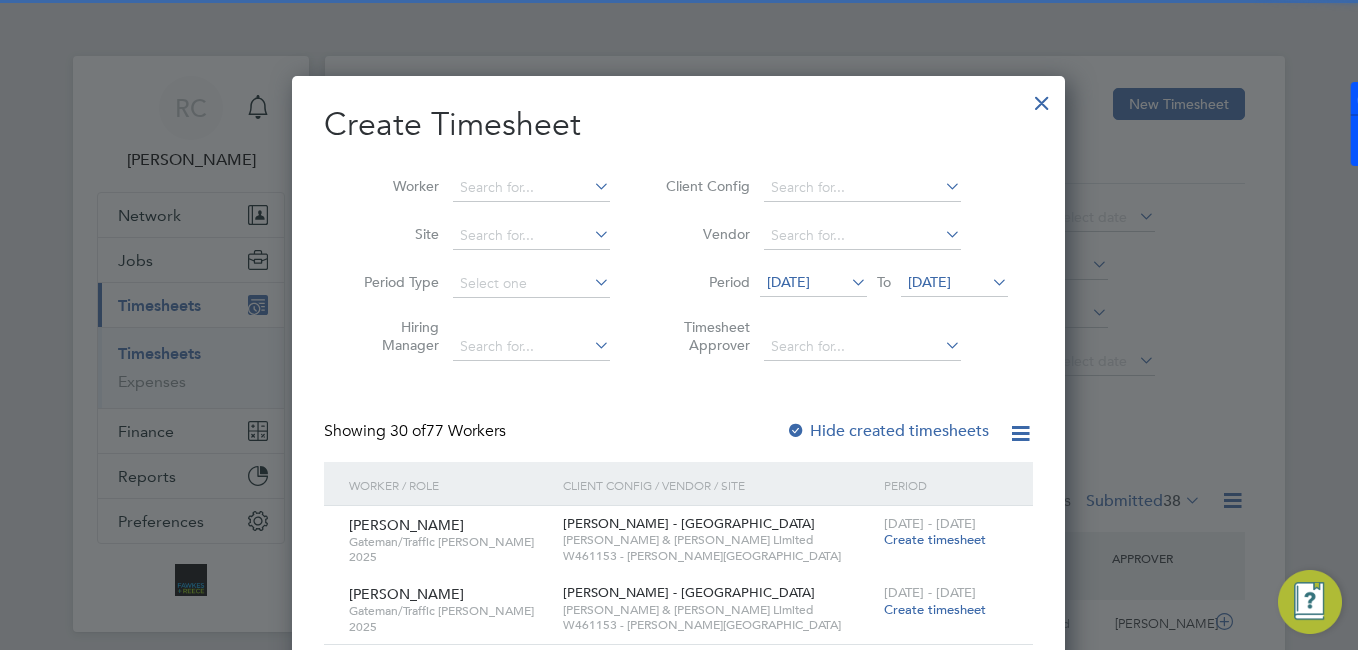 click at bounding box center [590, 186] 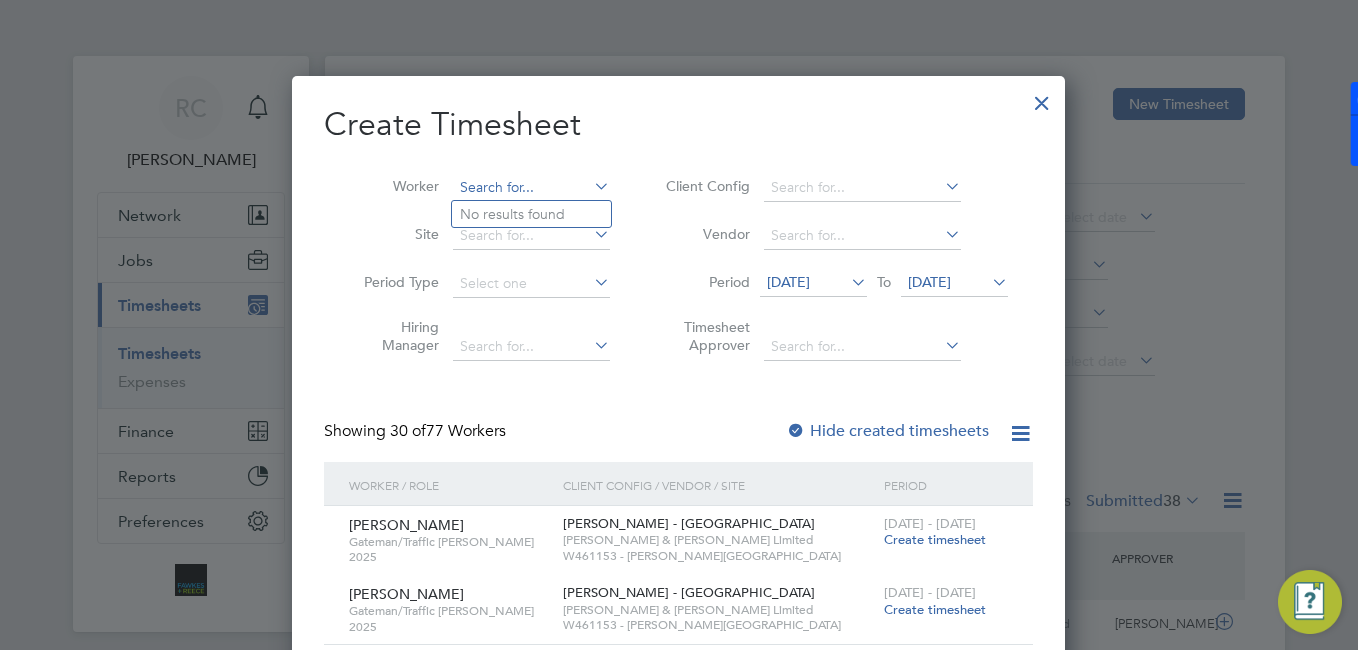 click at bounding box center (531, 188) 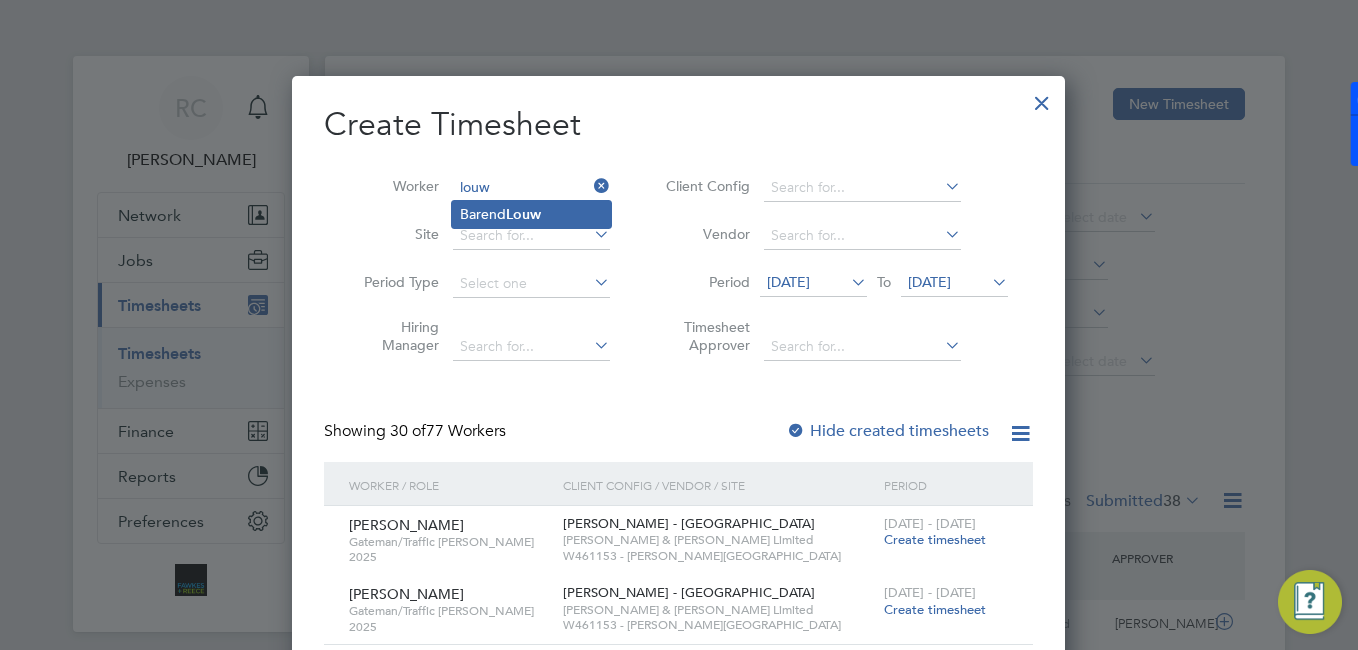 click on "Louw" 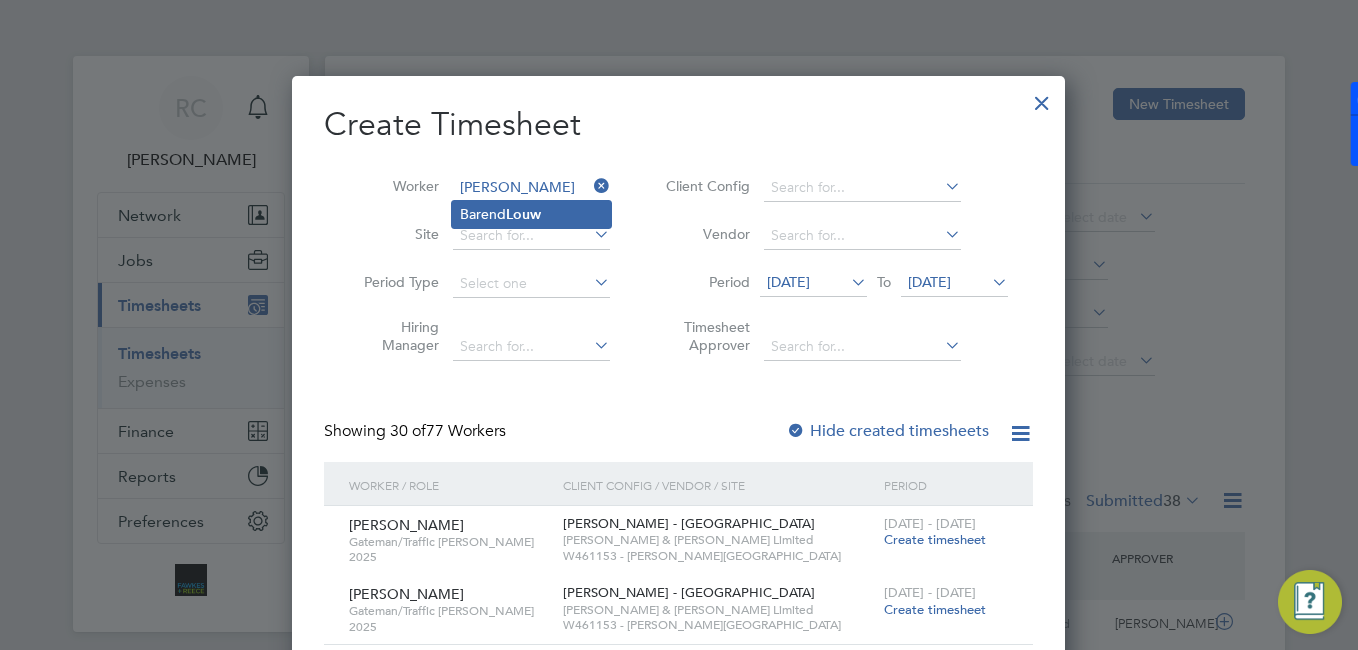 scroll, scrollTop: 10, scrollLeft: 10, axis: both 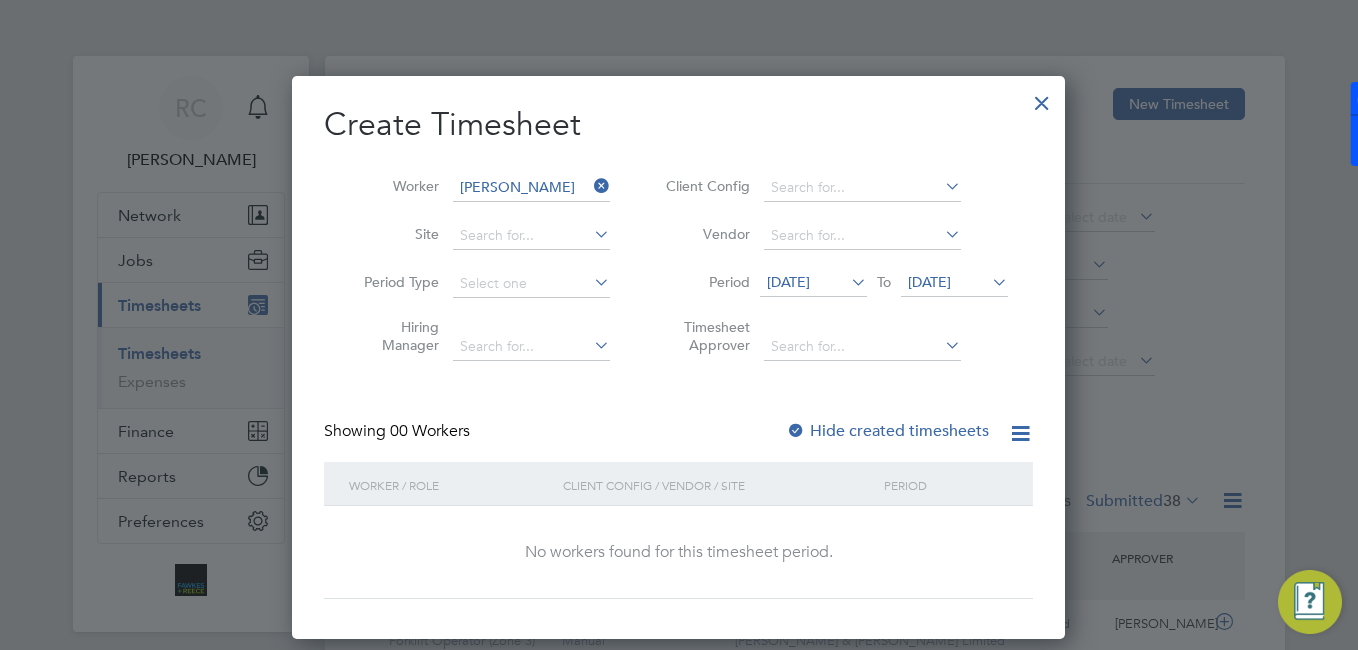 click on "Hide created timesheets" at bounding box center (887, 431) 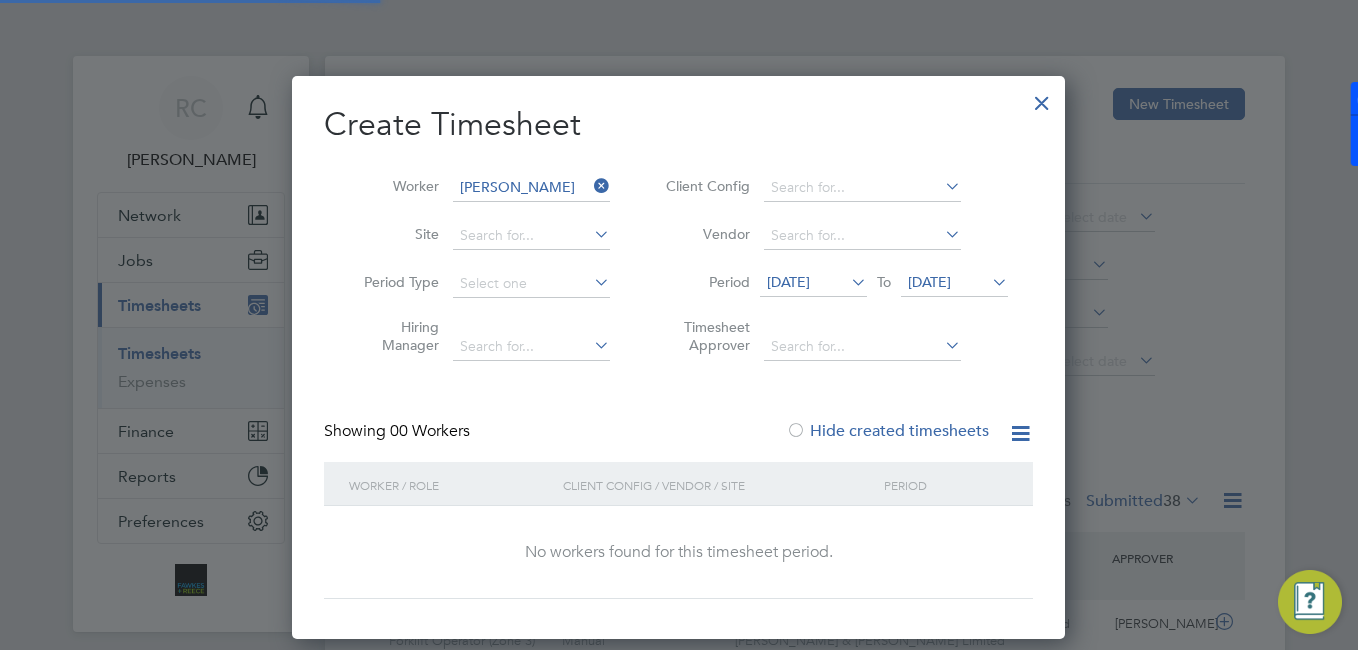 scroll, scrollTop: 10, scrollLeft: 10, axis: both 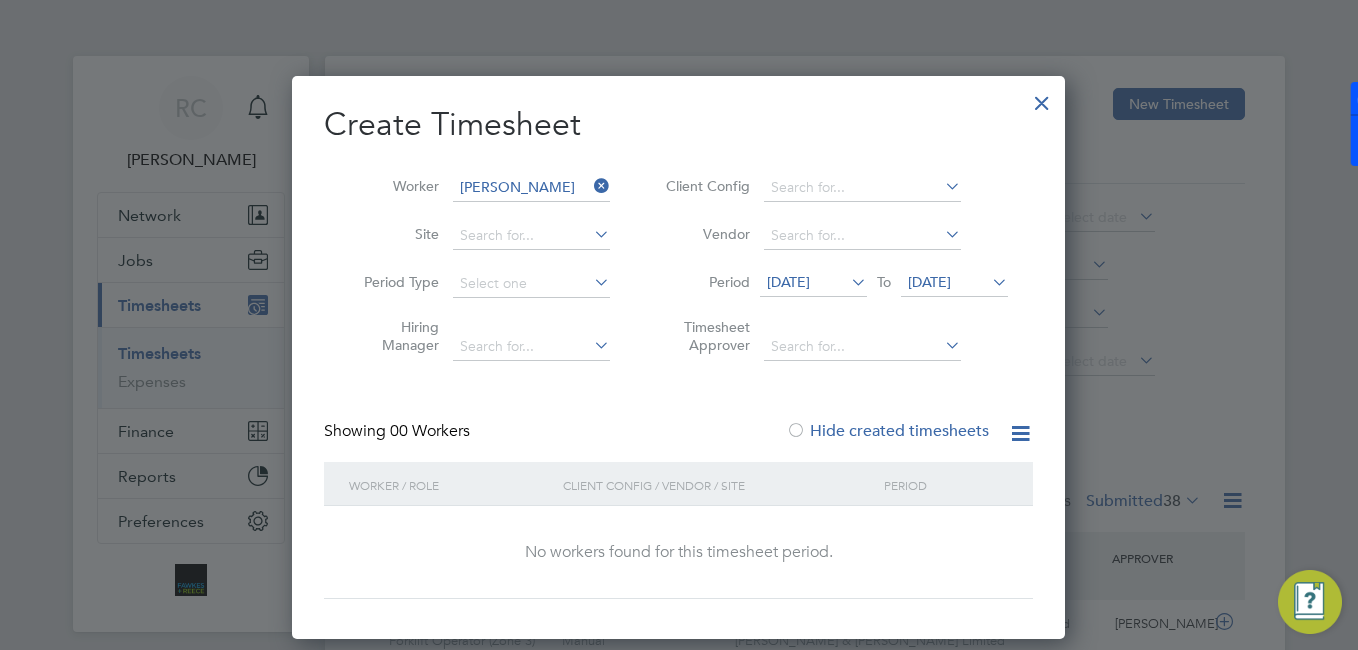 click on "[DATE]" at bounding box center [813, 283] 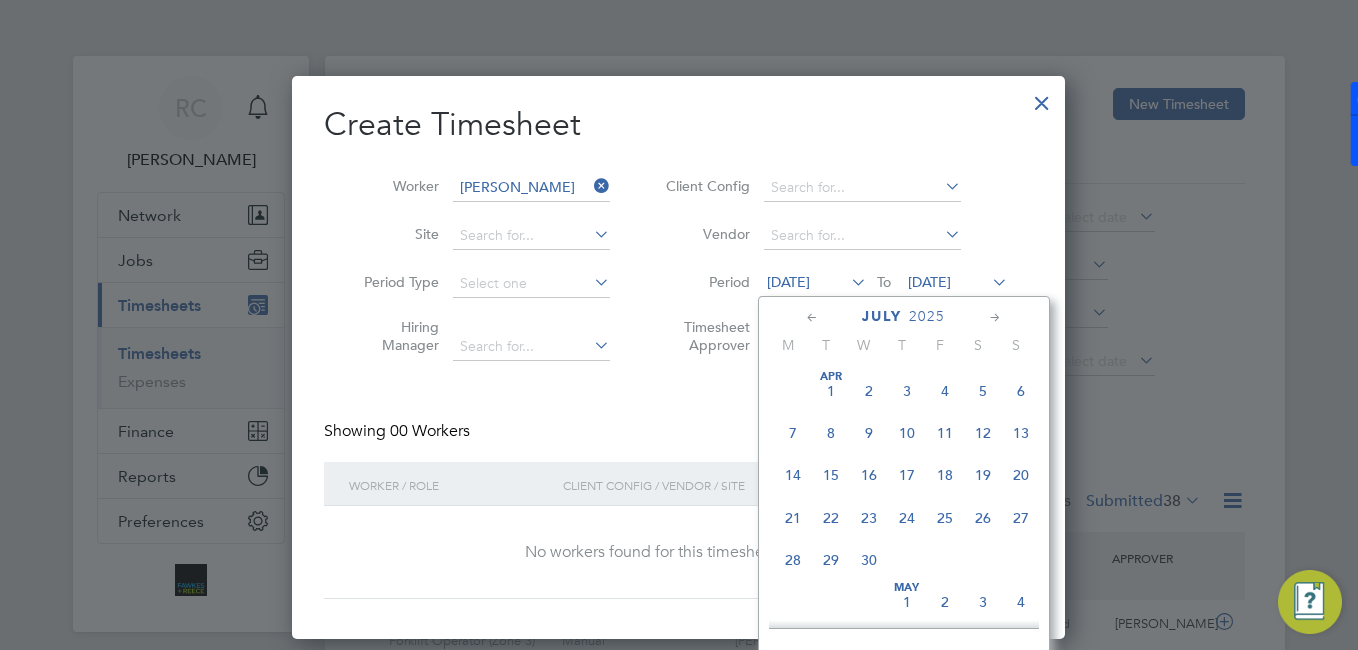 scroll, scrollTop: 692, scrollLeft: 0, axis: vertical 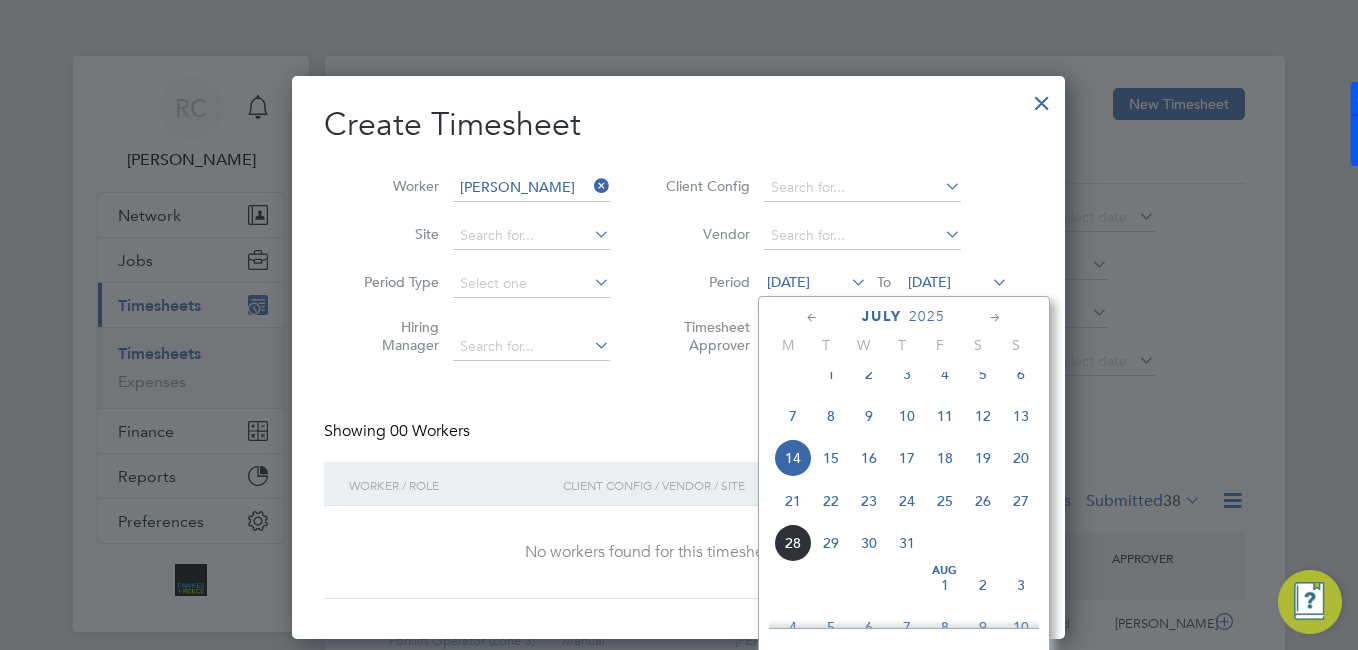 click on "21" 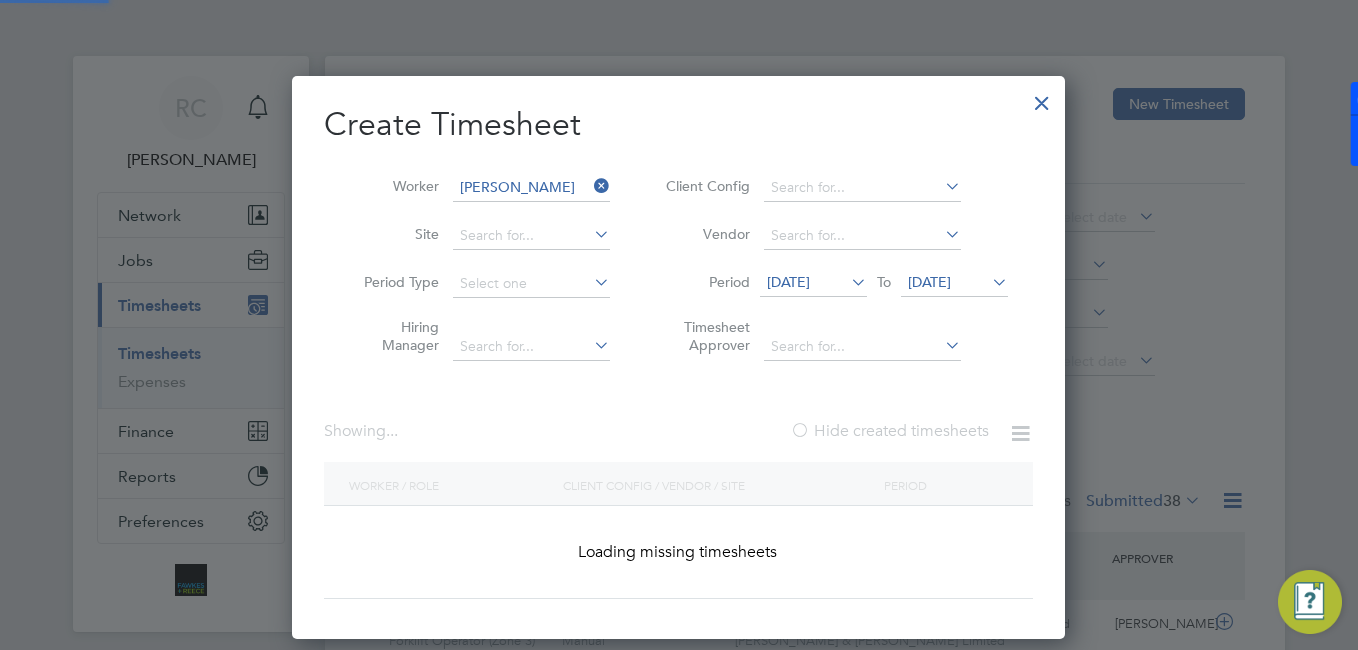 scroll, scrollTop: 10, scrollLeft: 10, axis: both 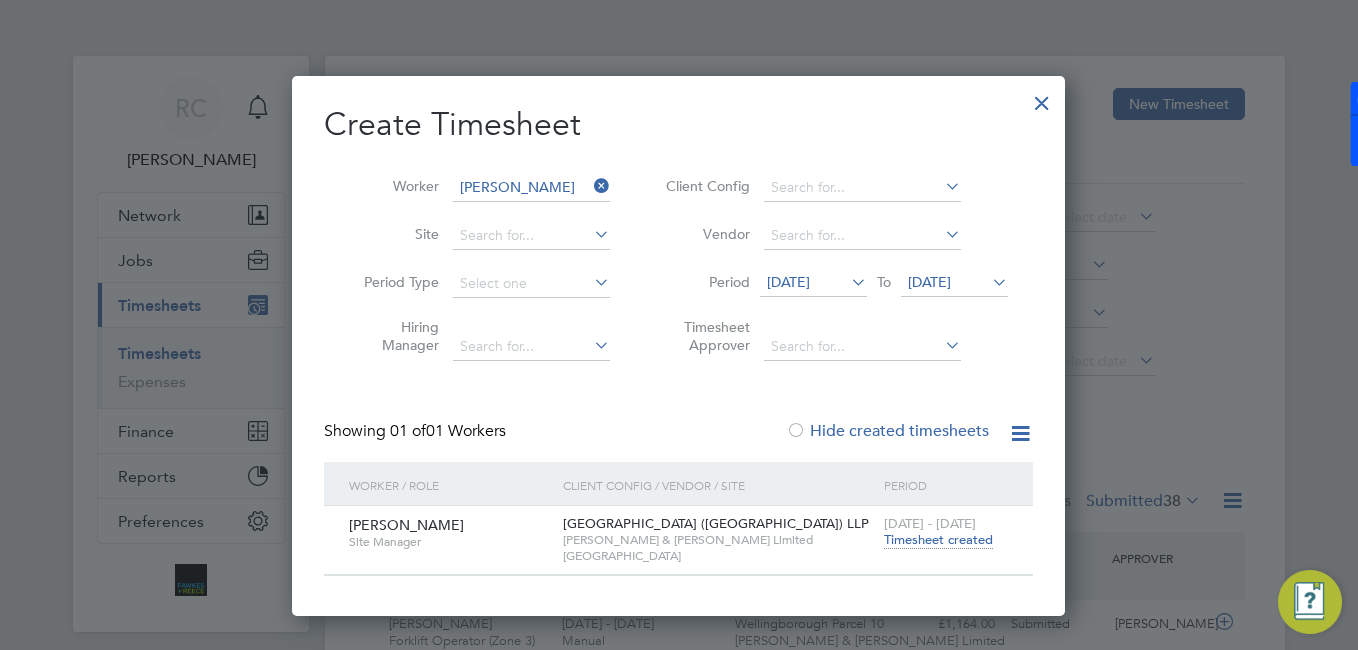 click on "21 - 27 Jul 2025 Timesheet created" at bounding box center (946, 533) 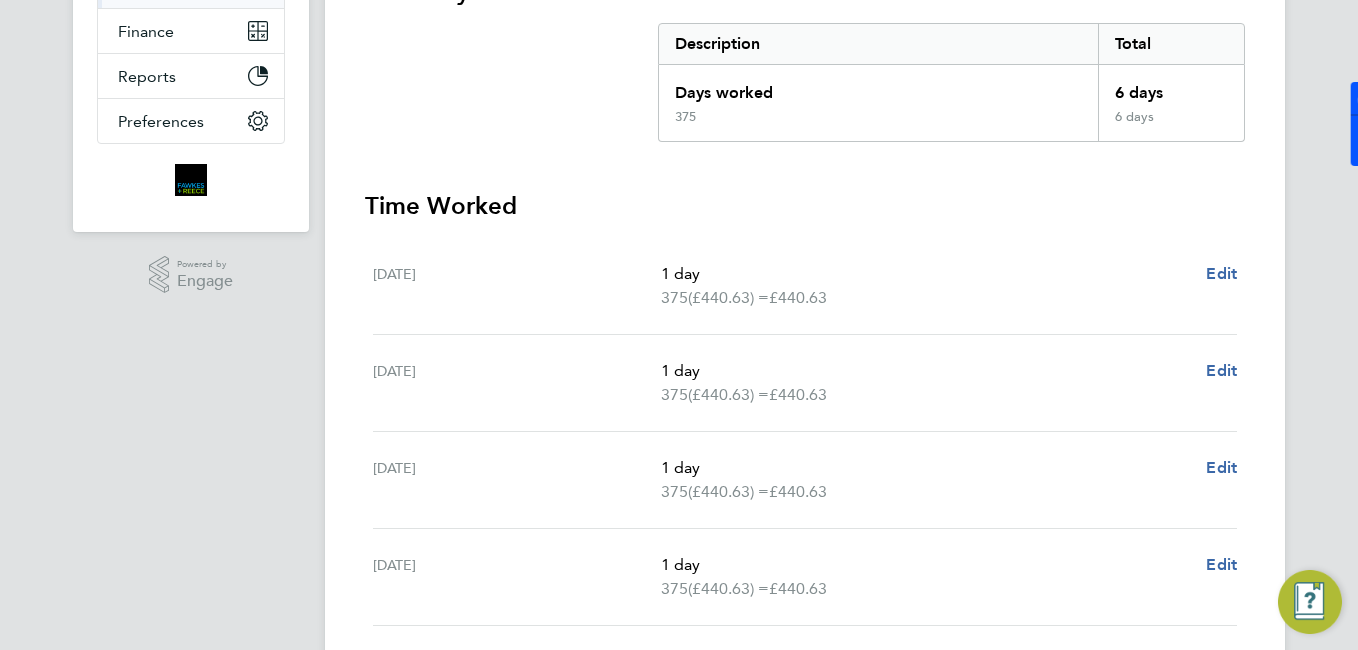 scroll, scrollTop: 800, scrollLeft: 0, axis: vertical 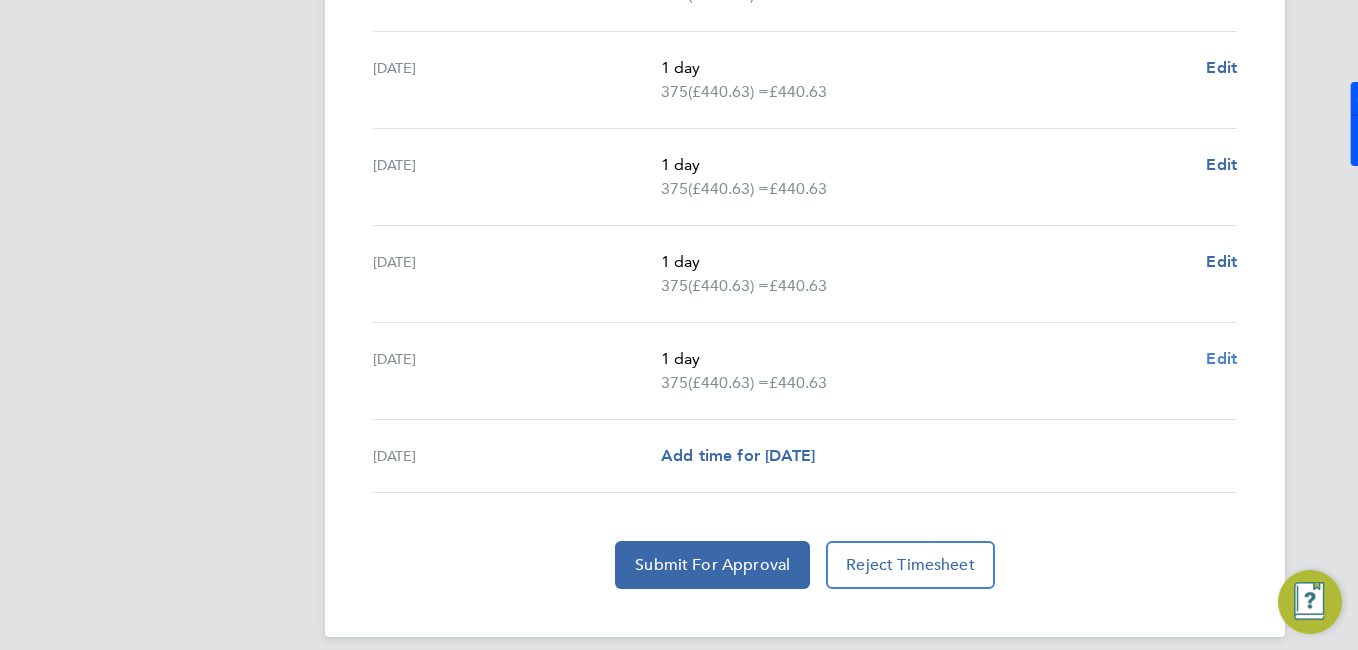 click on "Edit" at bounding box center (1221, 358) 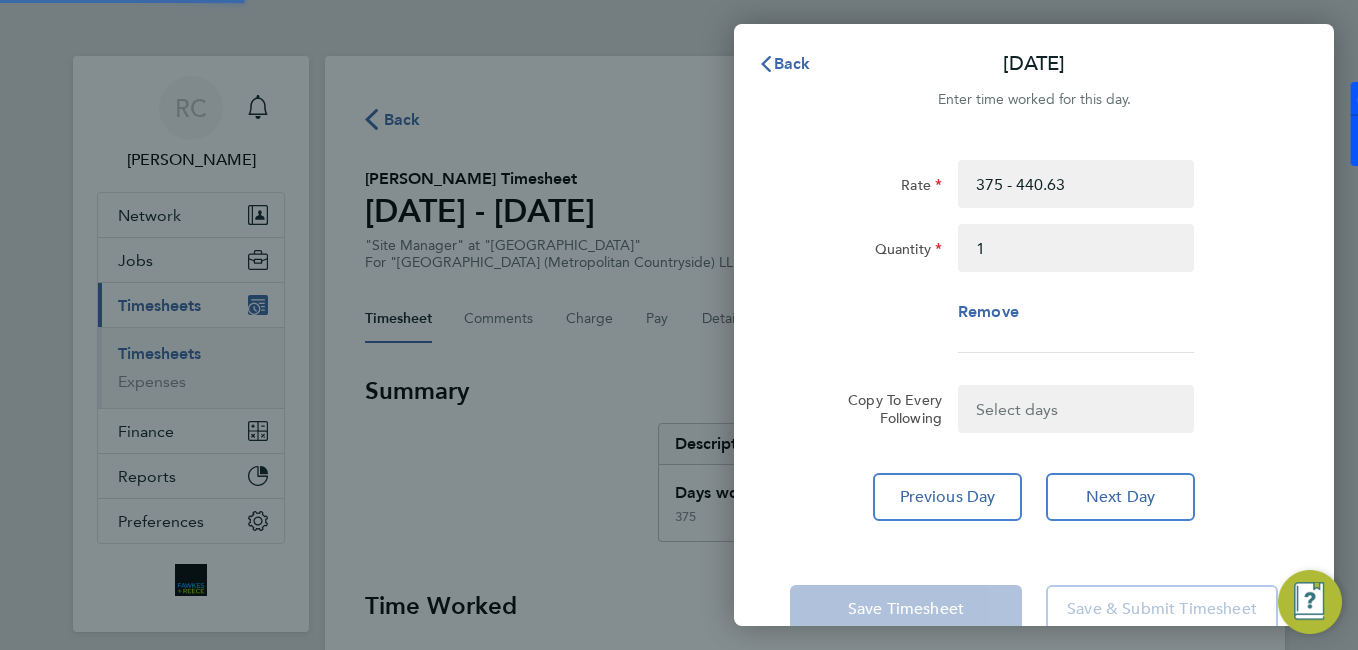 scroll, scrollTop: 0, scrollLeft: 0, axis: both 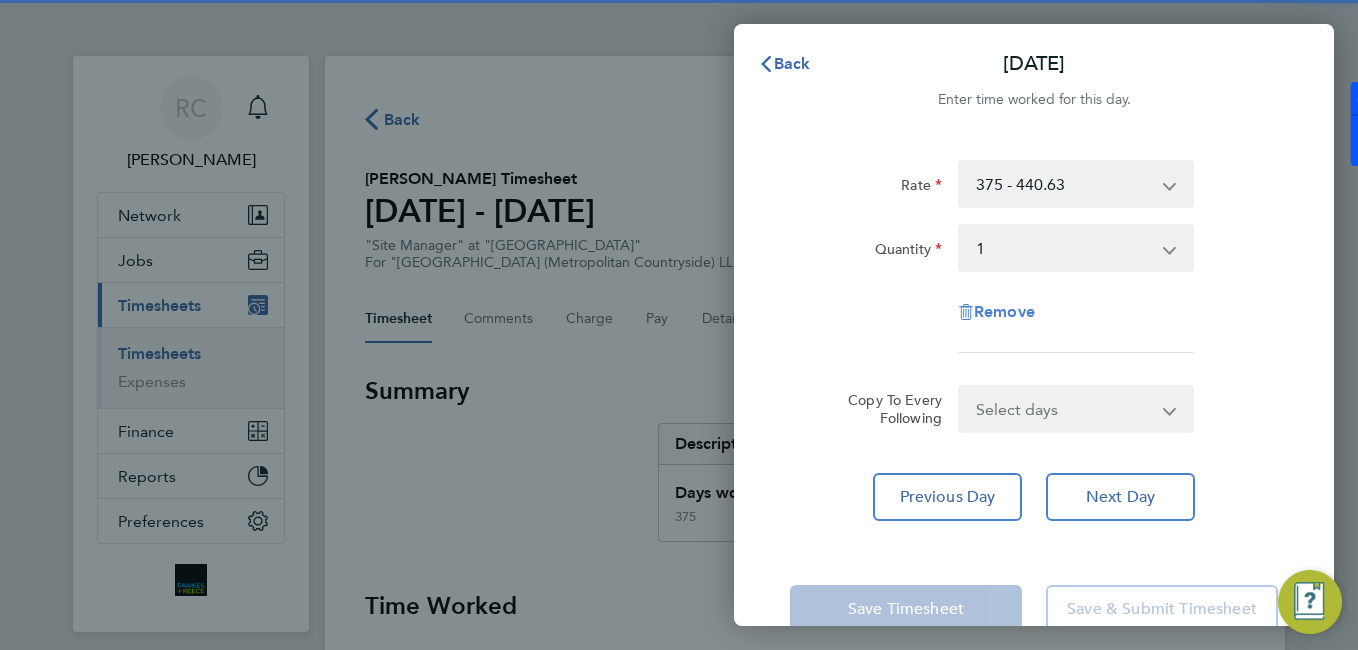 click on "Remove" 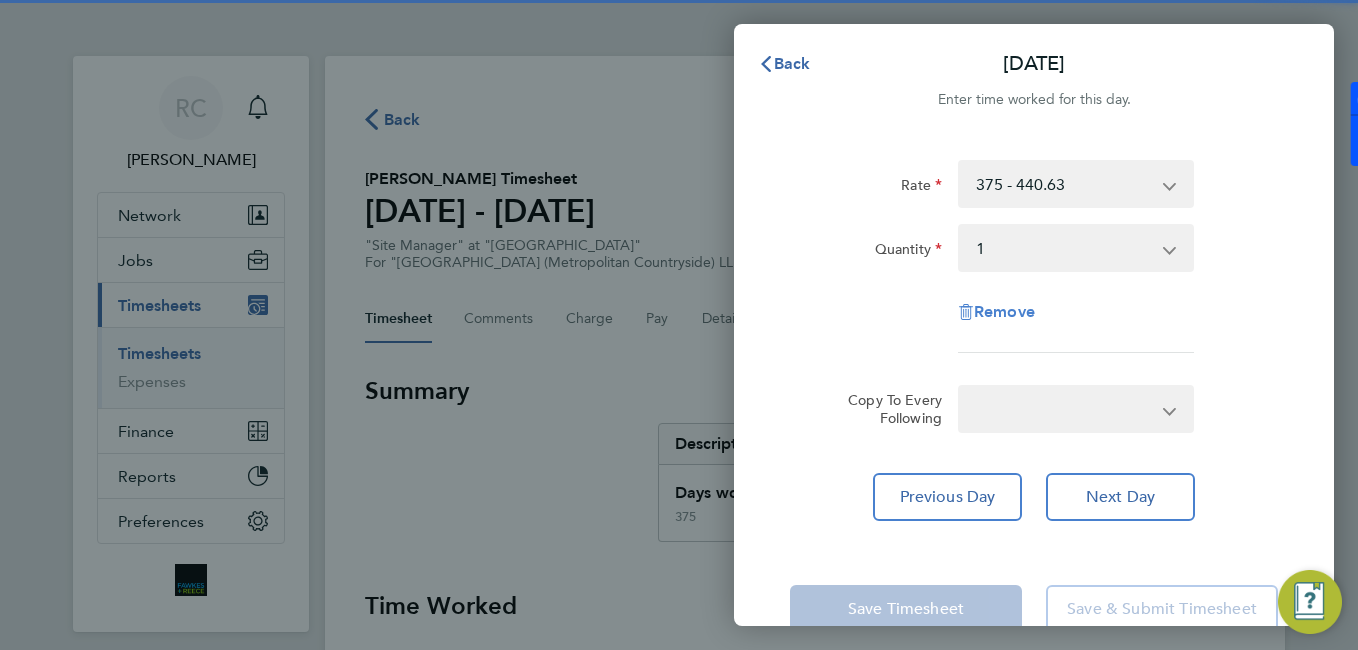 select on "null" 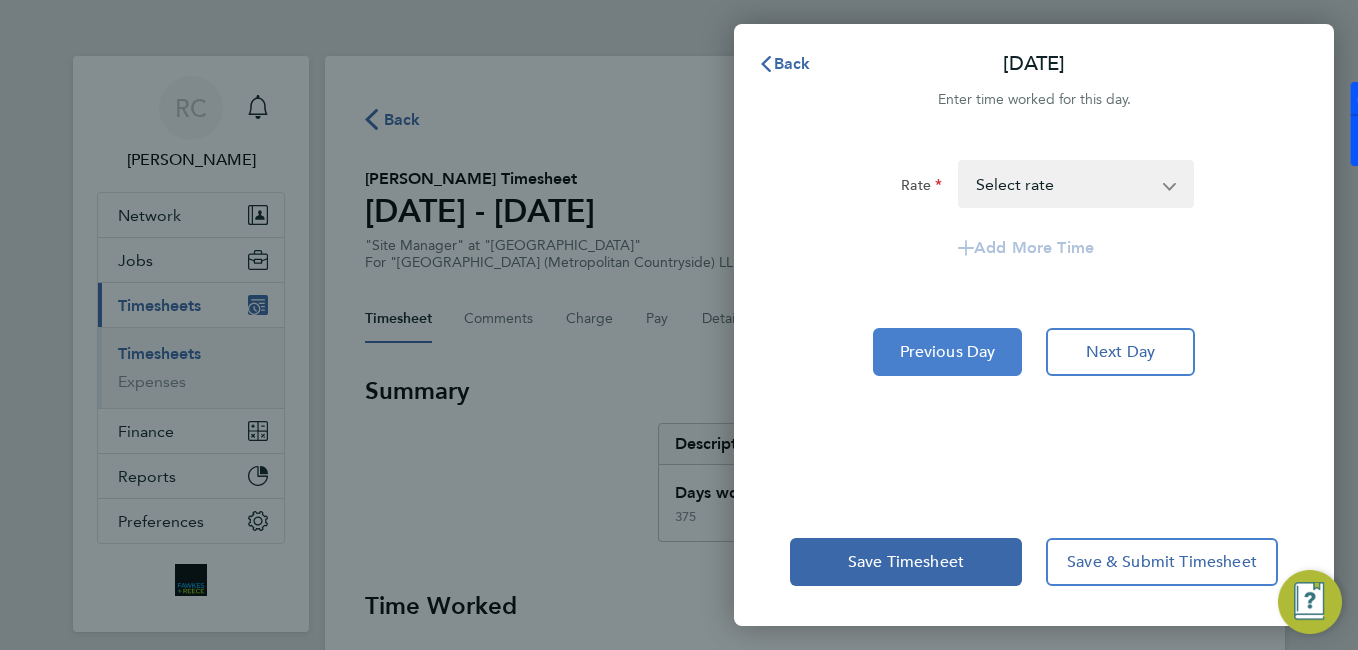 click on "Previous Day" 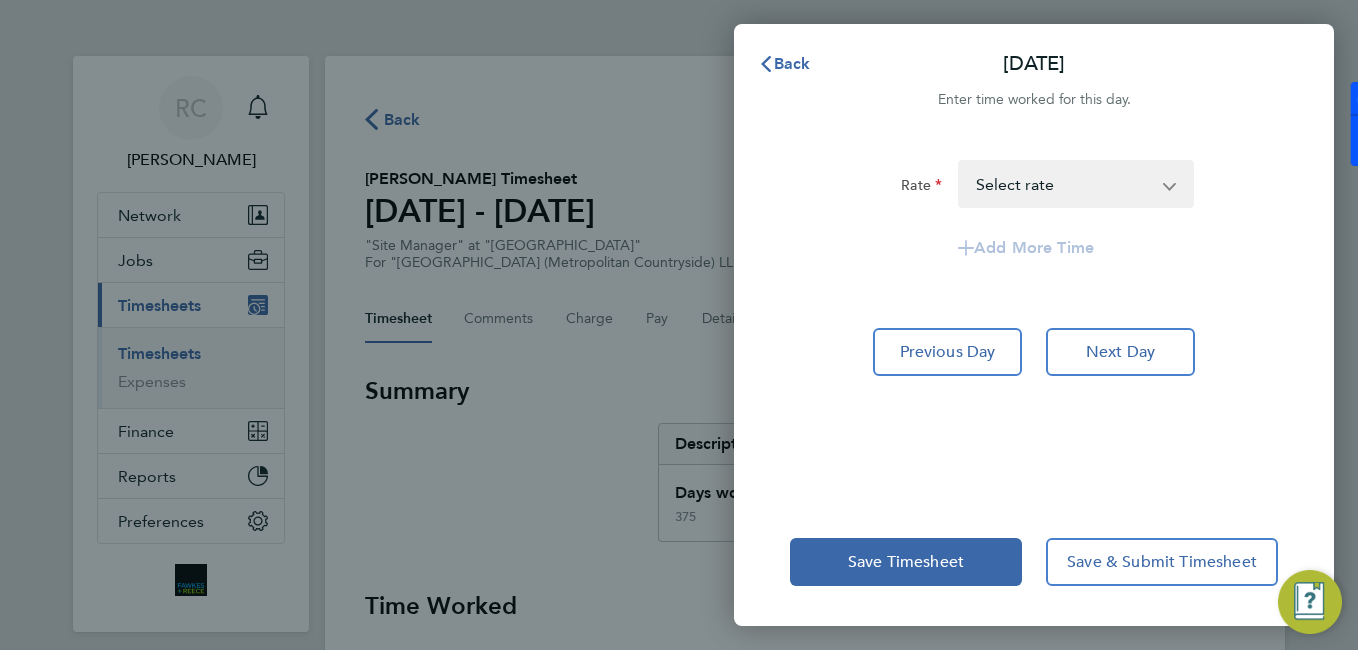 select on "1" 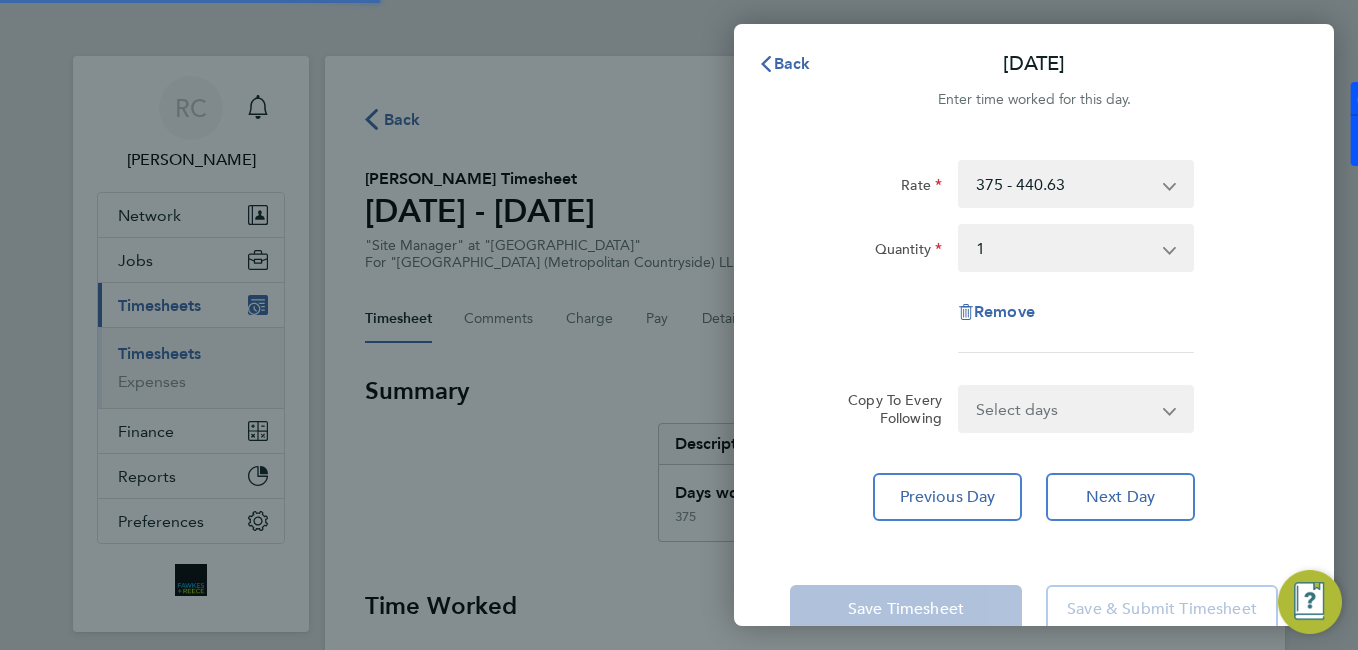 click on "Back  Fri 25 Jul" 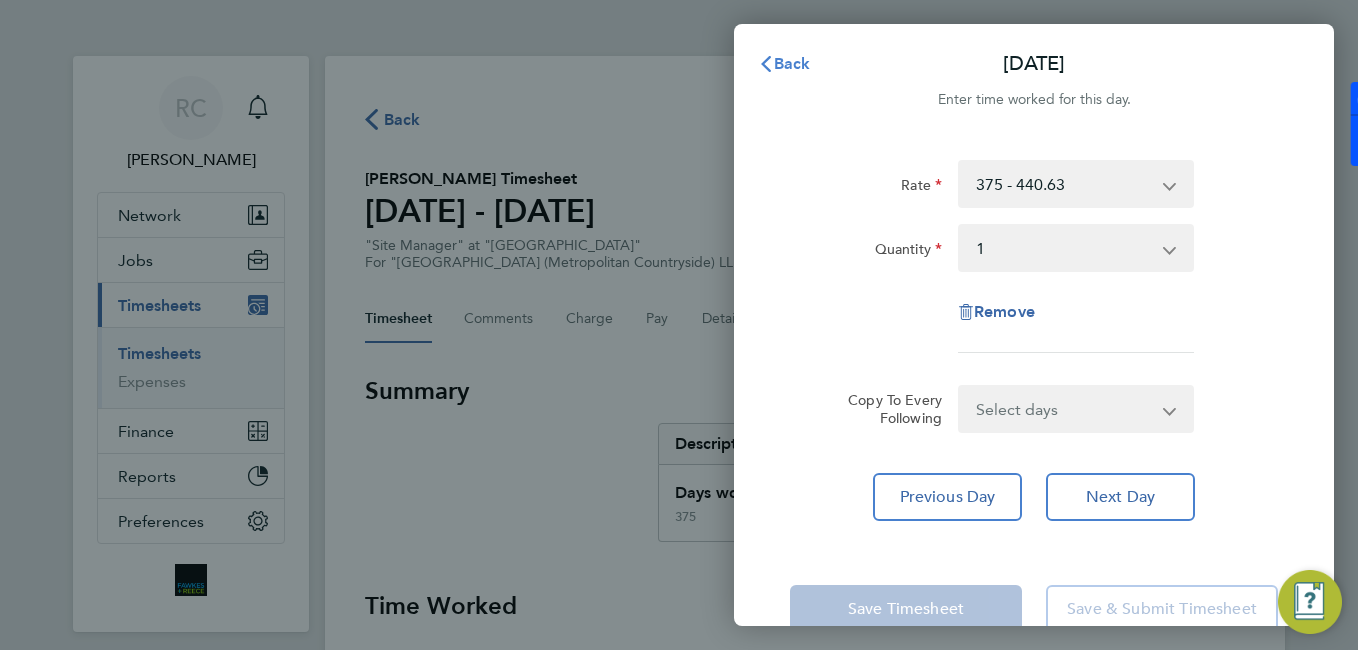 click on "Back" 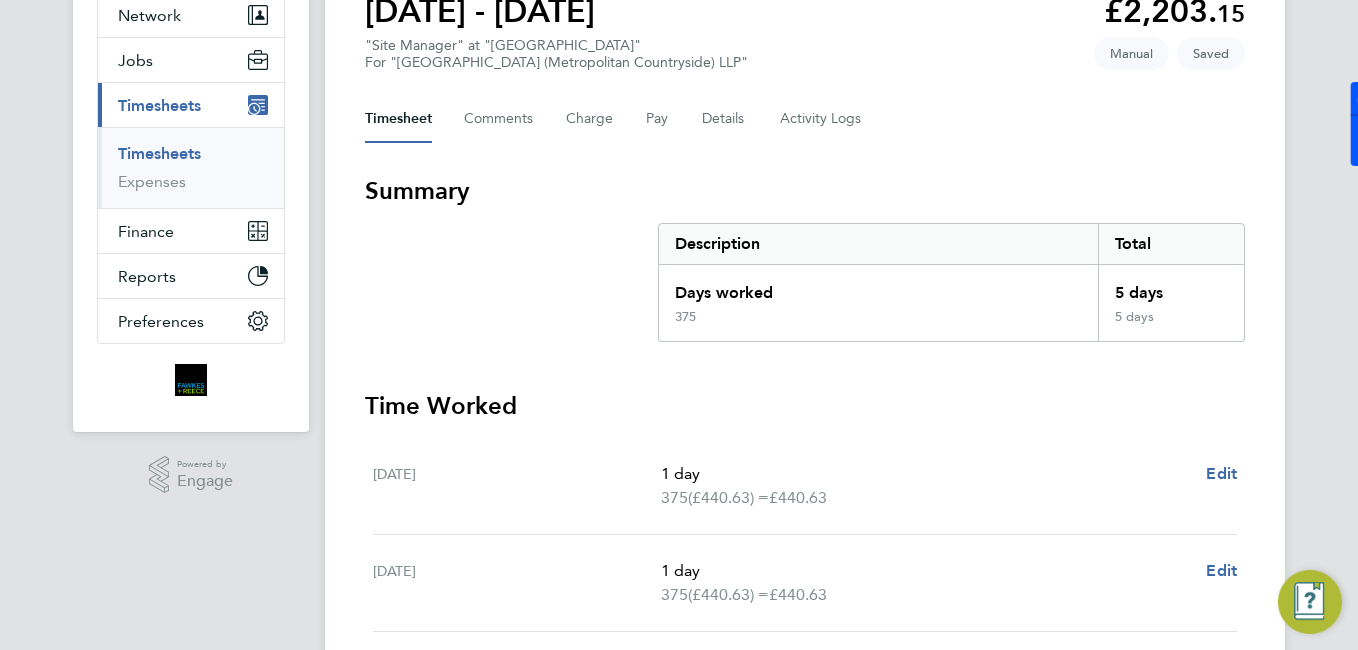 scroll, scrollTop: 0, scrollLeft: 0, axis: both 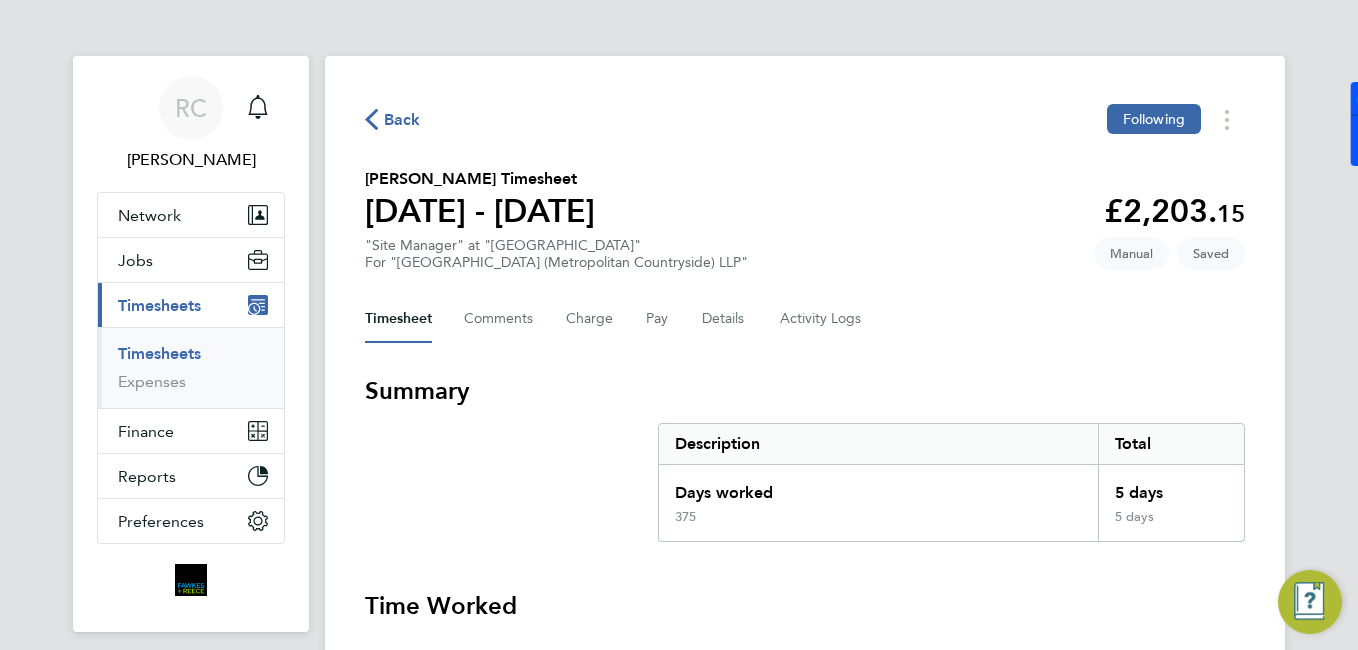 click on "Timesheet   Comments   Charge   Pay   Details   Activity Logs" 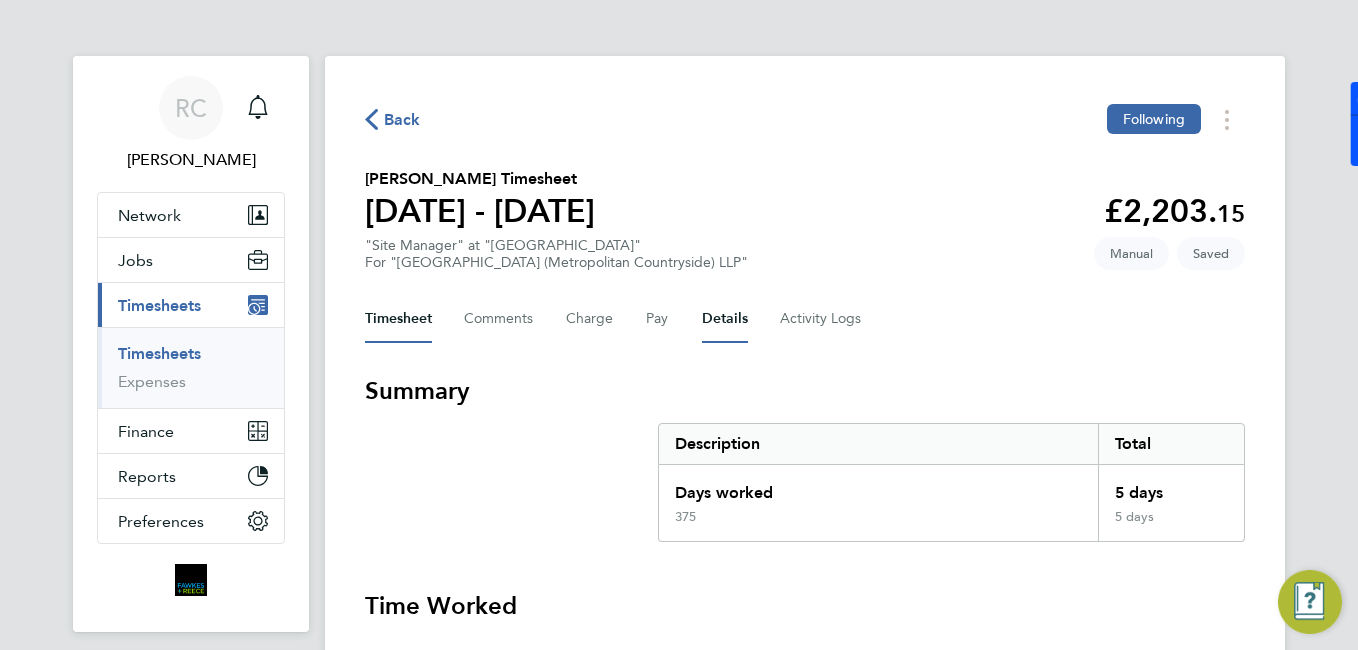 click on "Details" at bounding box center (725, 319) 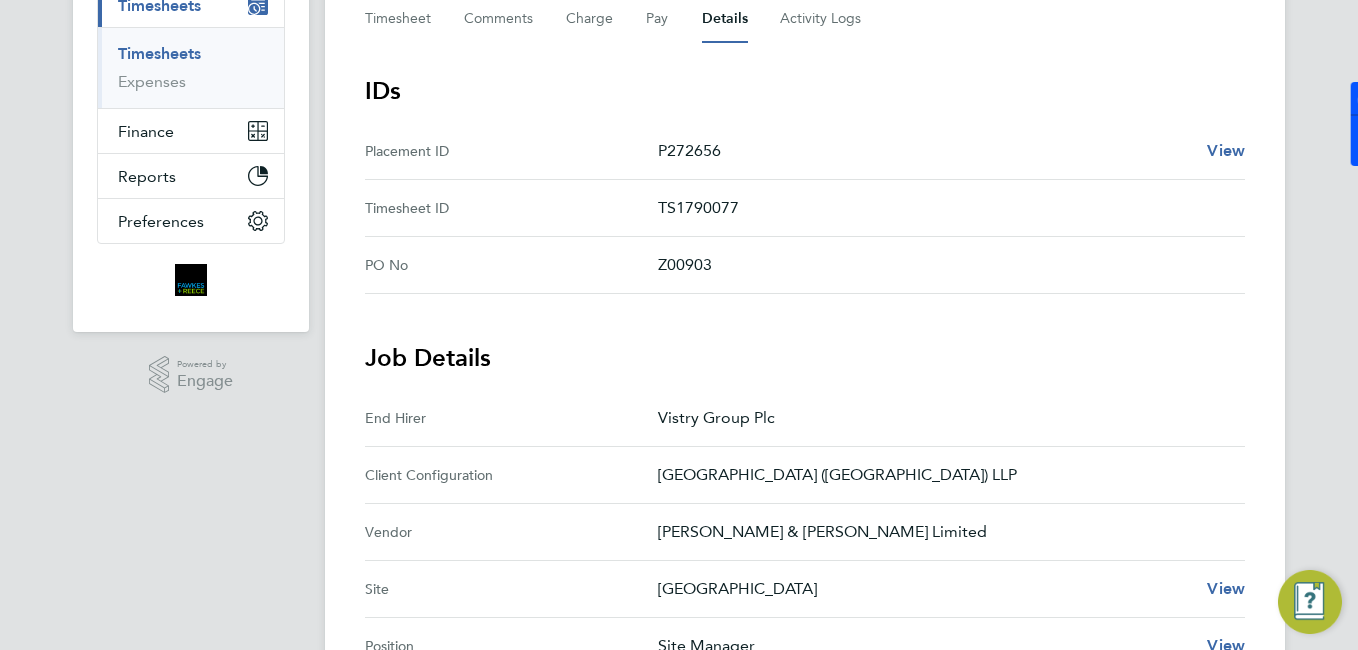 scroll, scrollTop: 0, scrollLeft: 0, axis: both 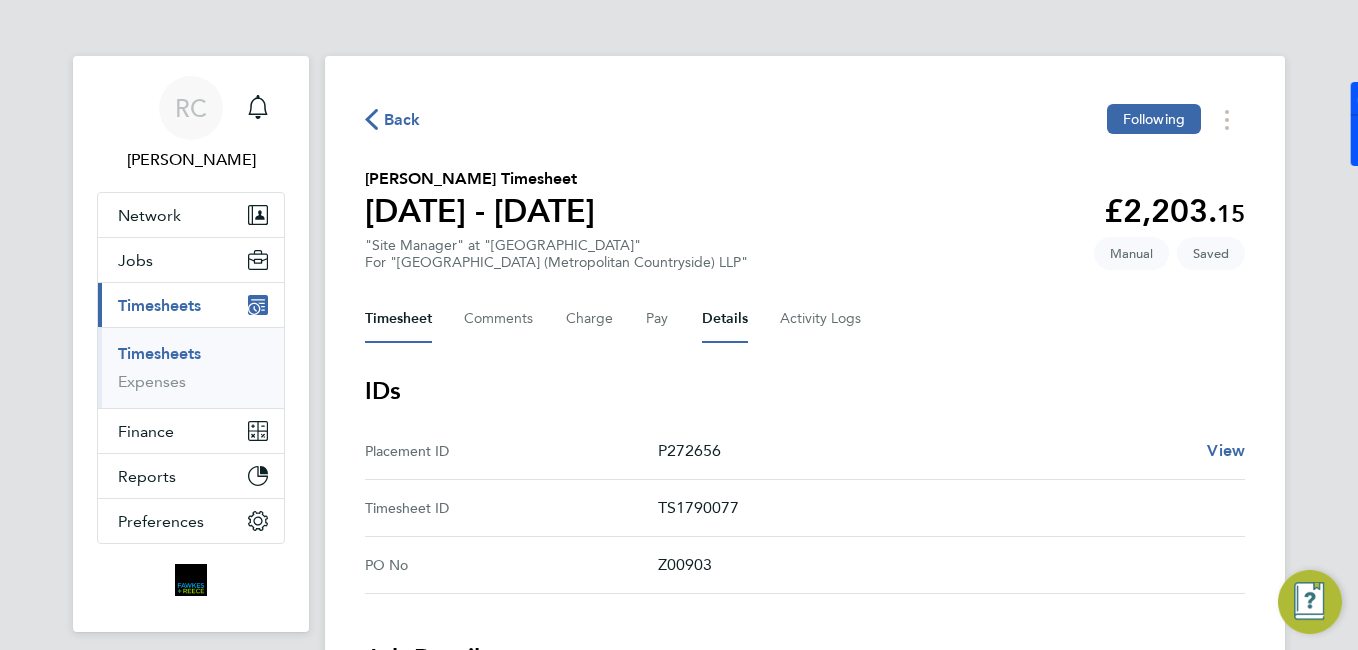 click on "Timesheet" at bounding box center [398, 319] 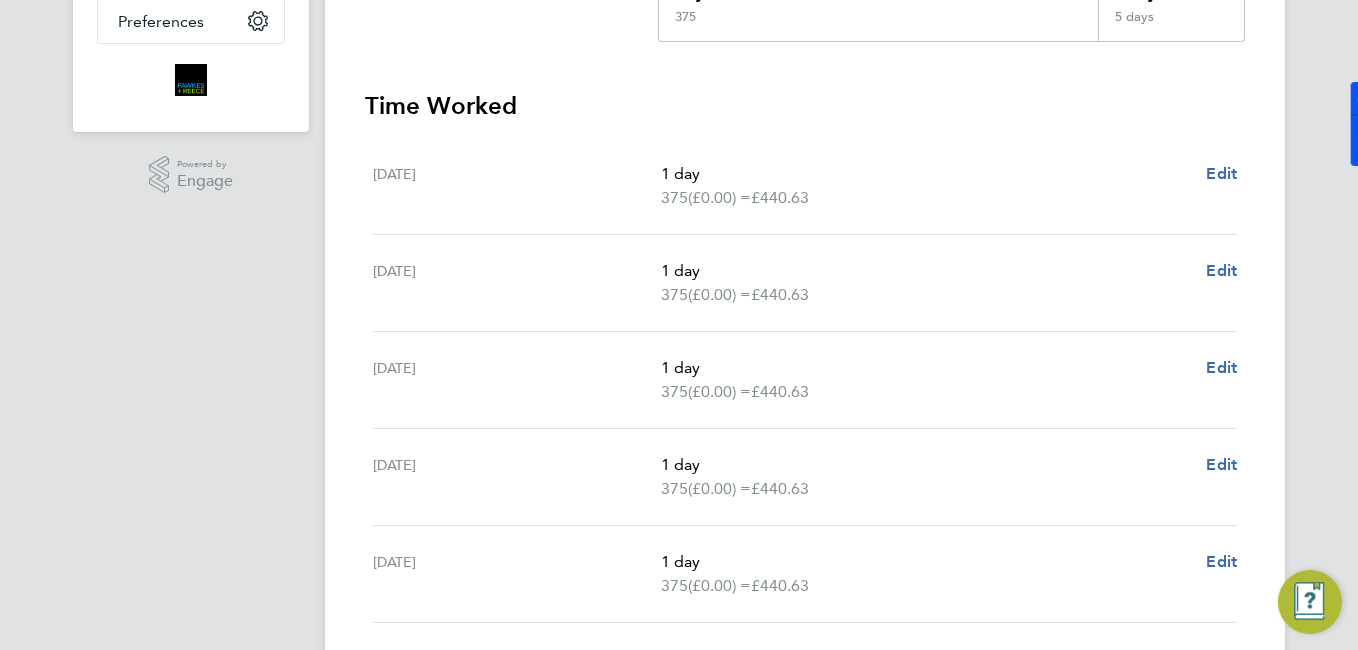 scroll, scrollTop: 795, scrollLeft: 0, axis: vertical 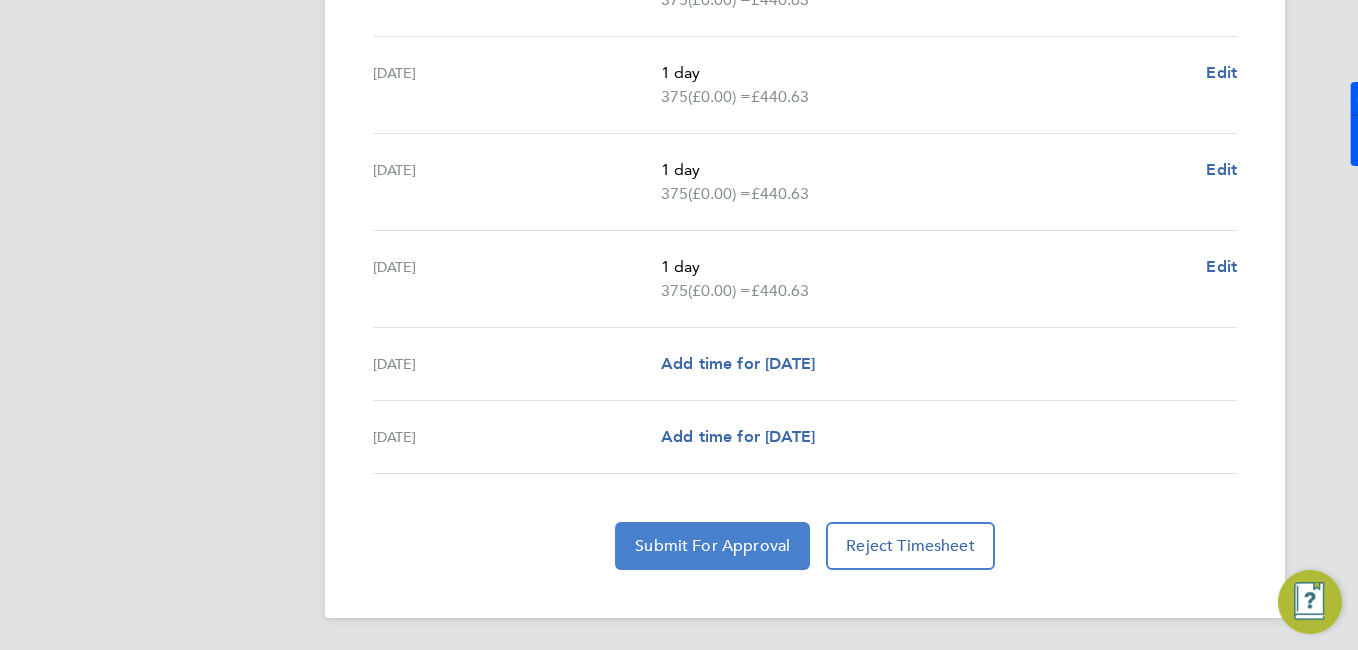 click on "Submit For Approval" 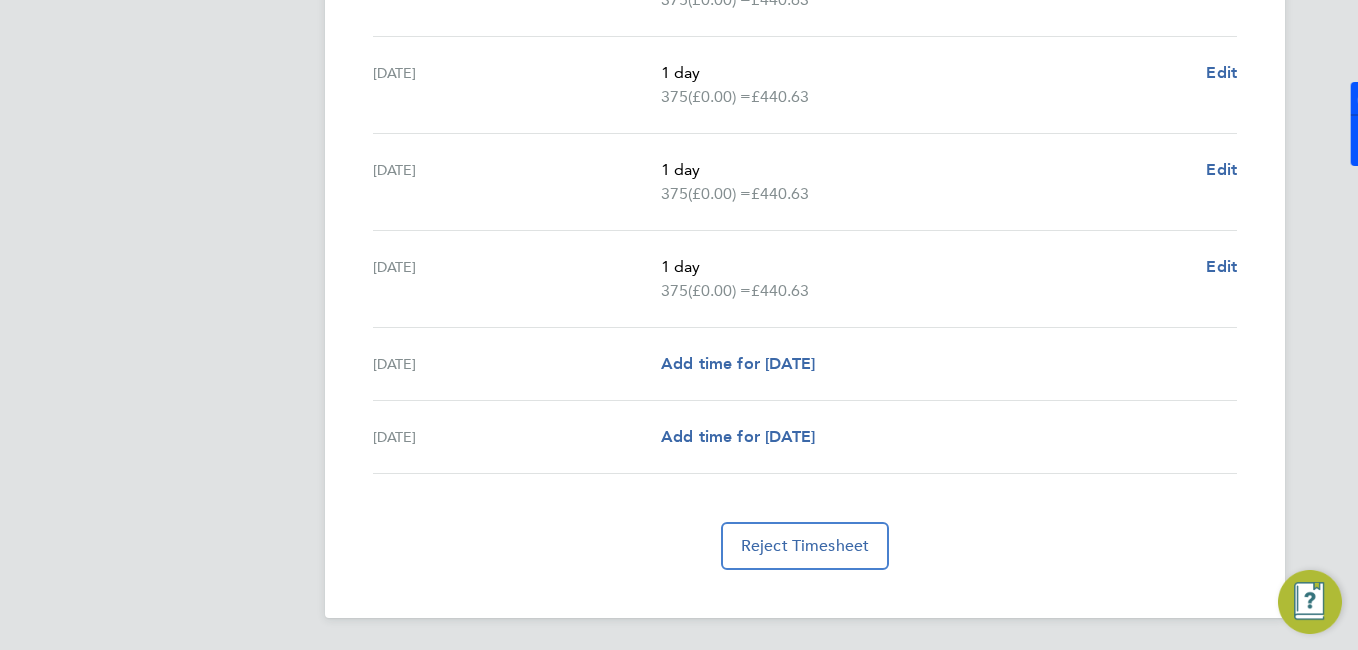 drag, startPoint x: 843, startPoint y: 484, endPoint x: 876, endPoint y: 438, distance: 56.61272 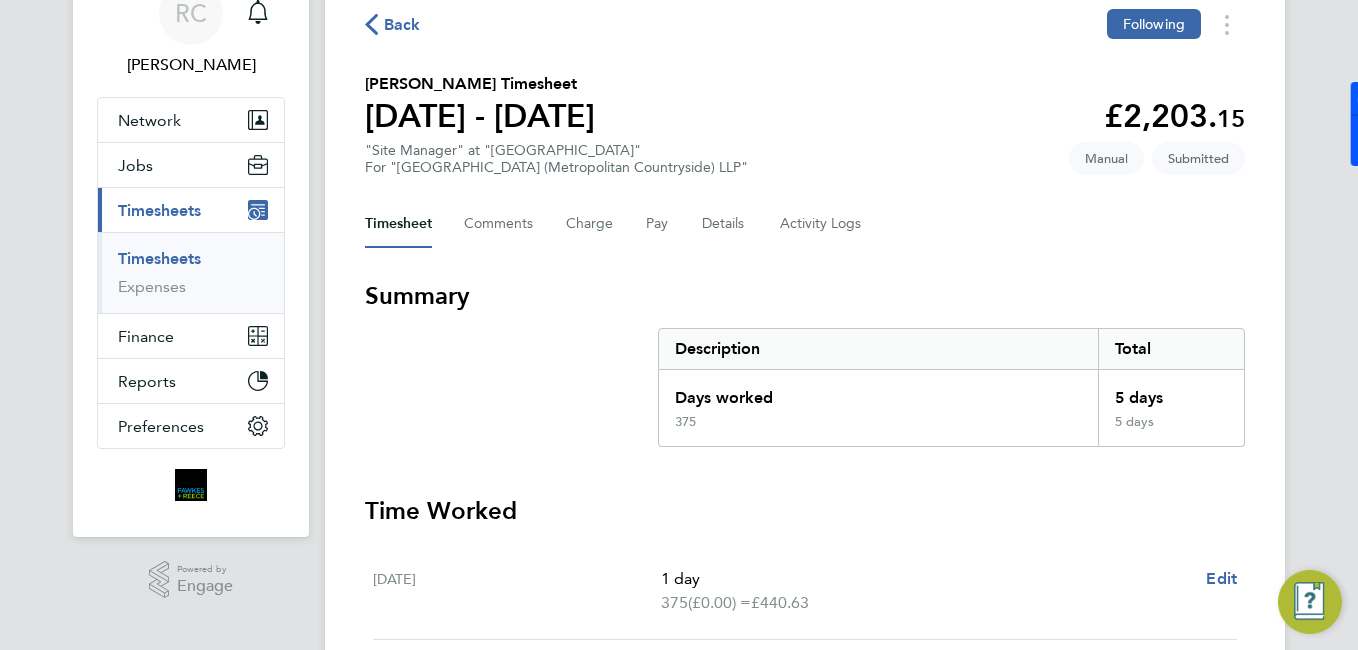 scroll, scrollTop: 0, scrollLeft: 0, axis: both 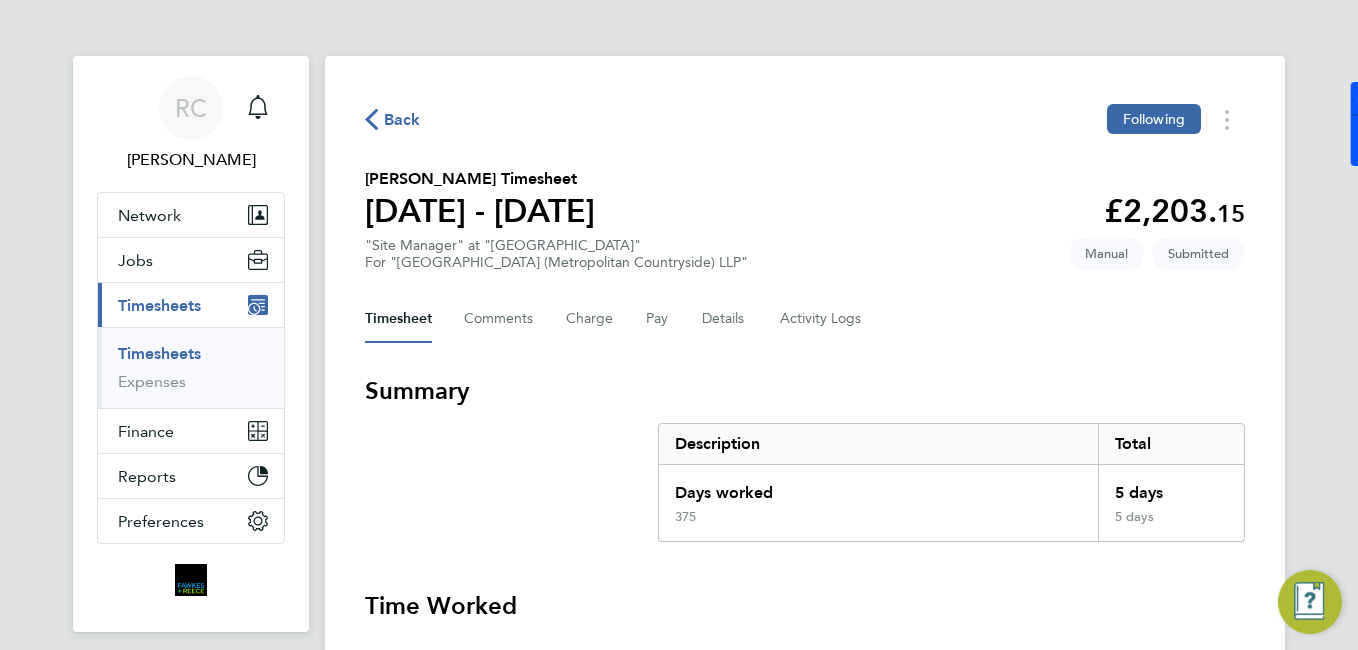 click on "Timesheets" at bounding box center [159, 353] 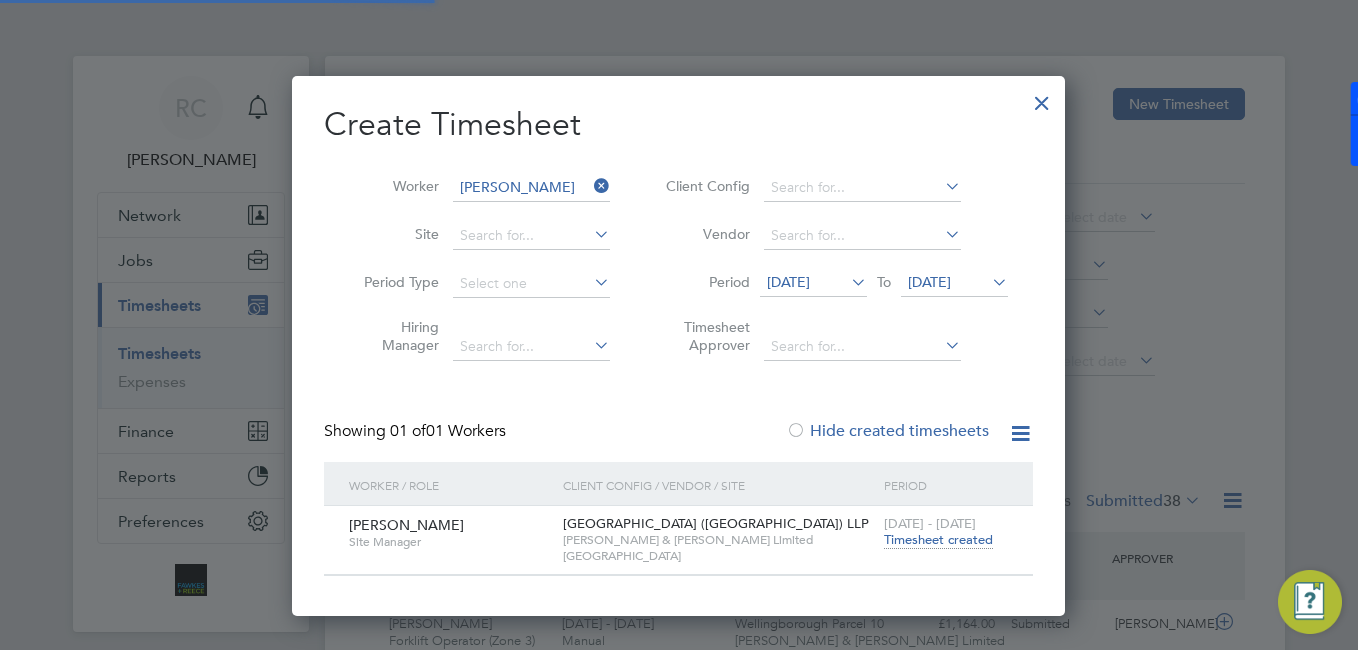 scroll, scrollTop: 10, scrollLeft: 10, axis: both 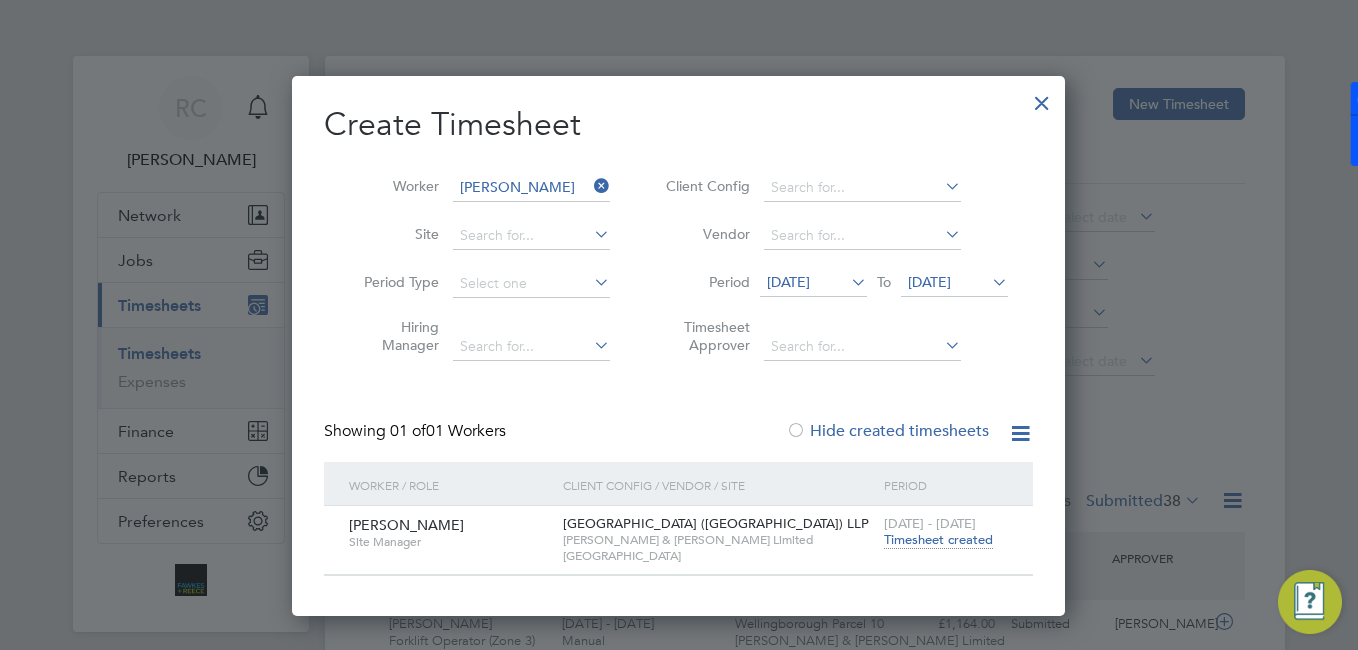 click at bounding box center [590, 186] 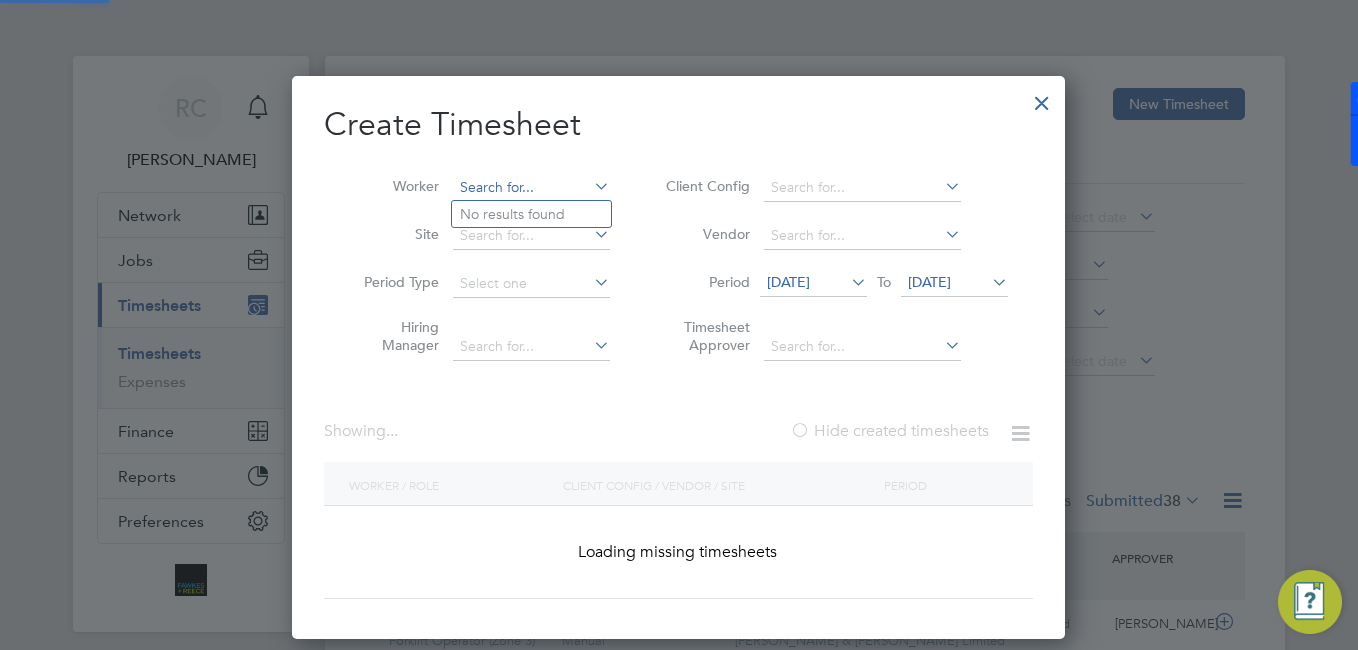 click at bounding box center (531, 188) 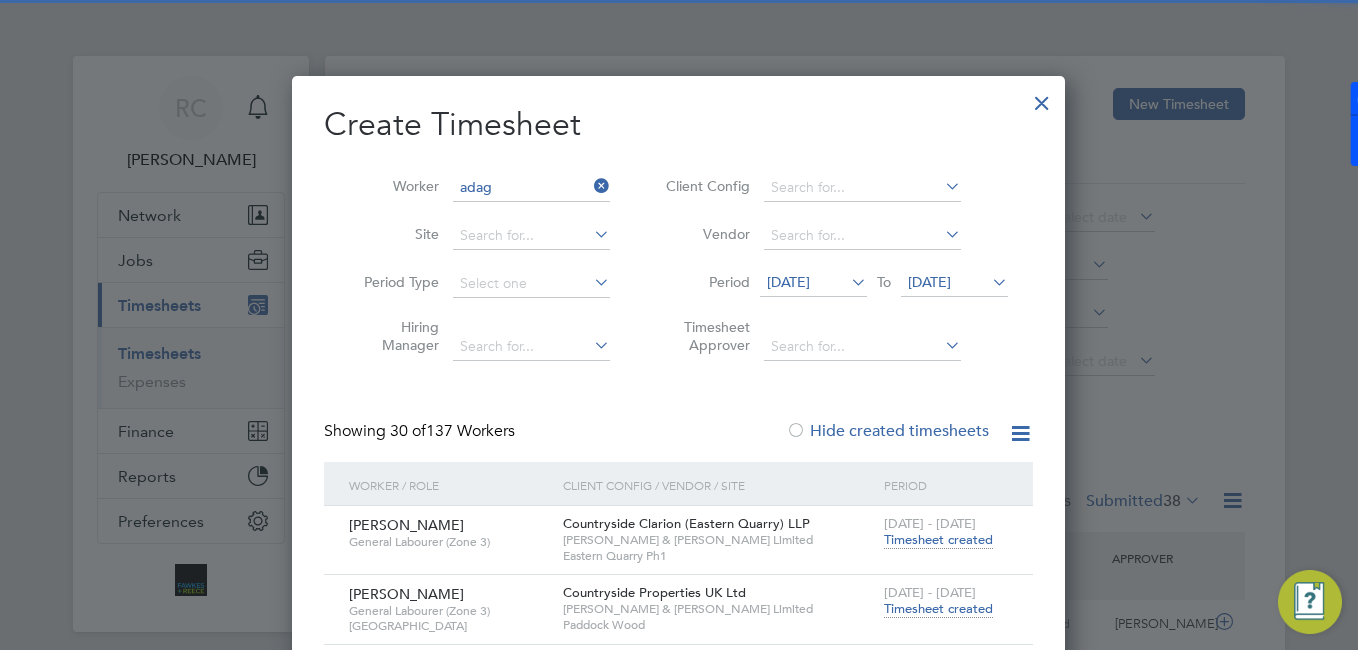drag, startPoint x: 550, startPoint y: 215, endPoint x: 540, endPoint y: 177, distance: 39.293766 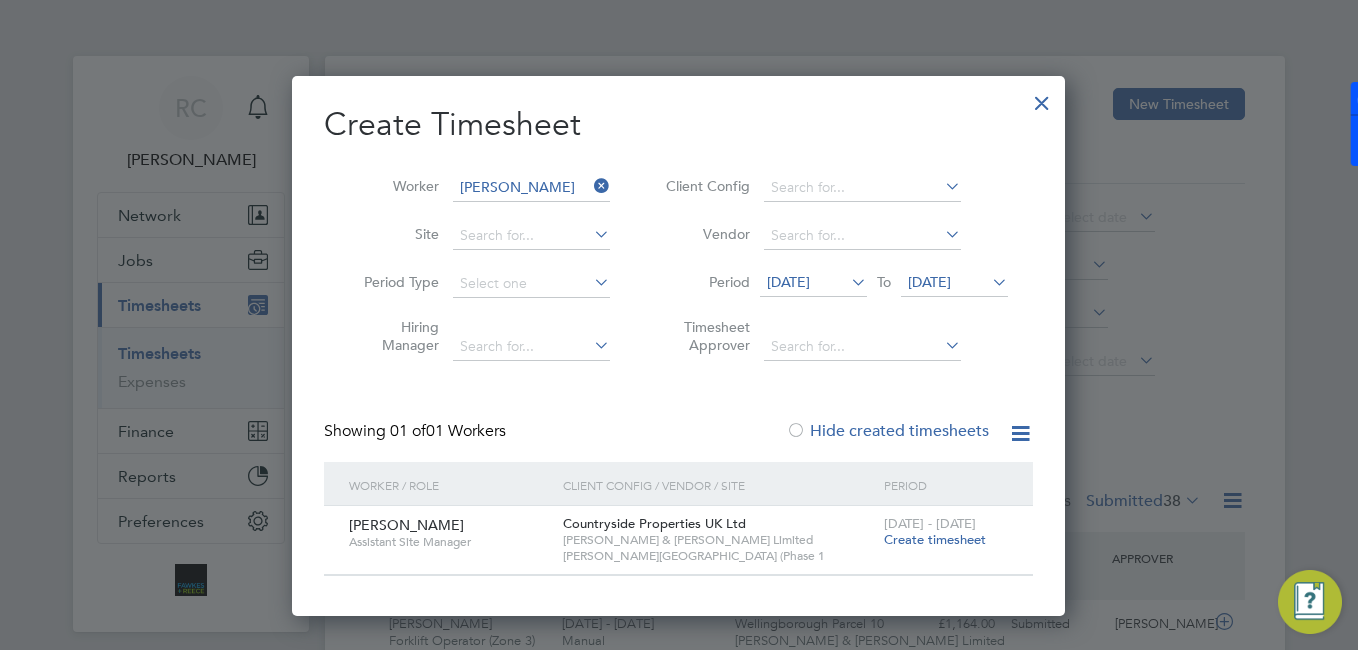 click on "Create timesheet" at bounding box center (935, 539) 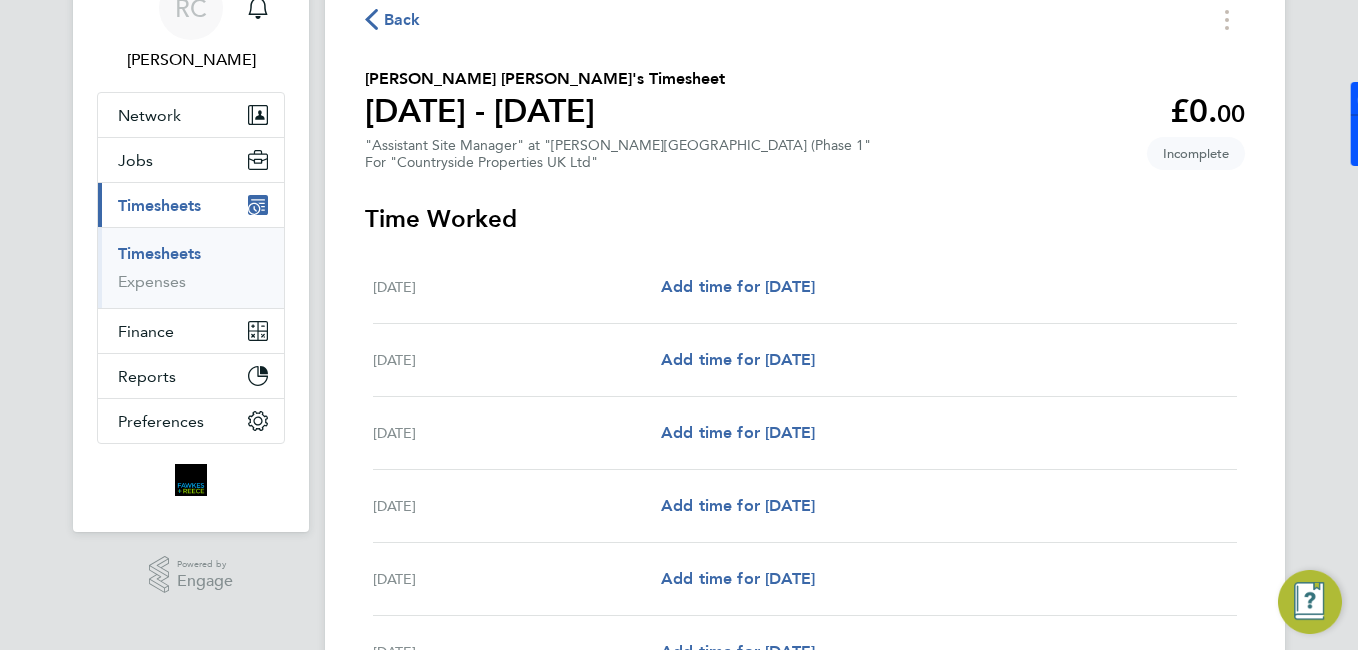 click on "Timesheets" at bounding box center [193, 258] 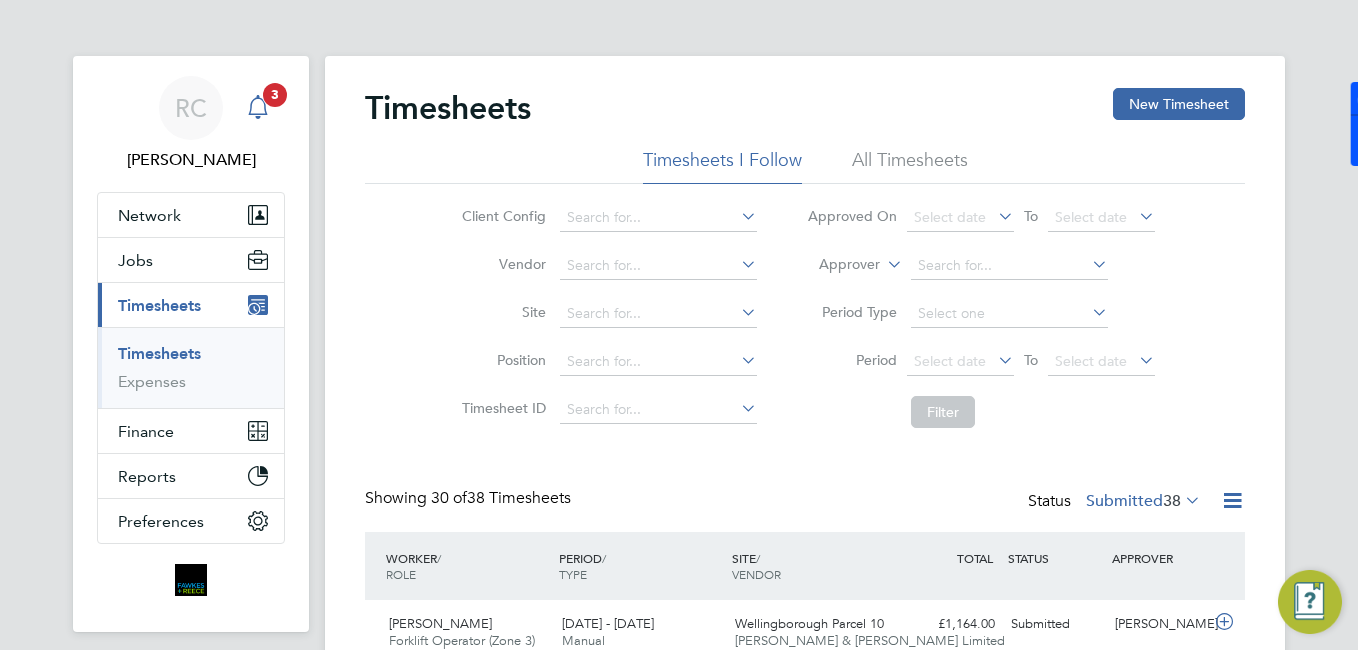 click 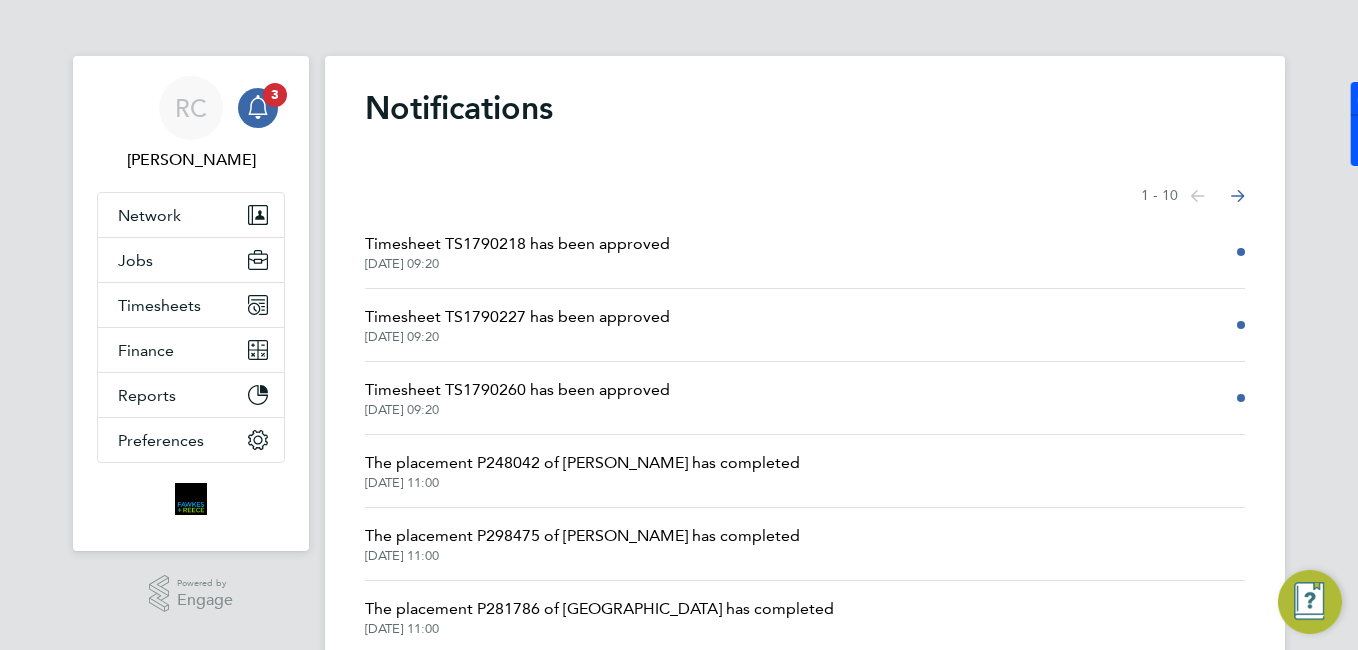 click on "Timesheet TS1790218 has been approved" 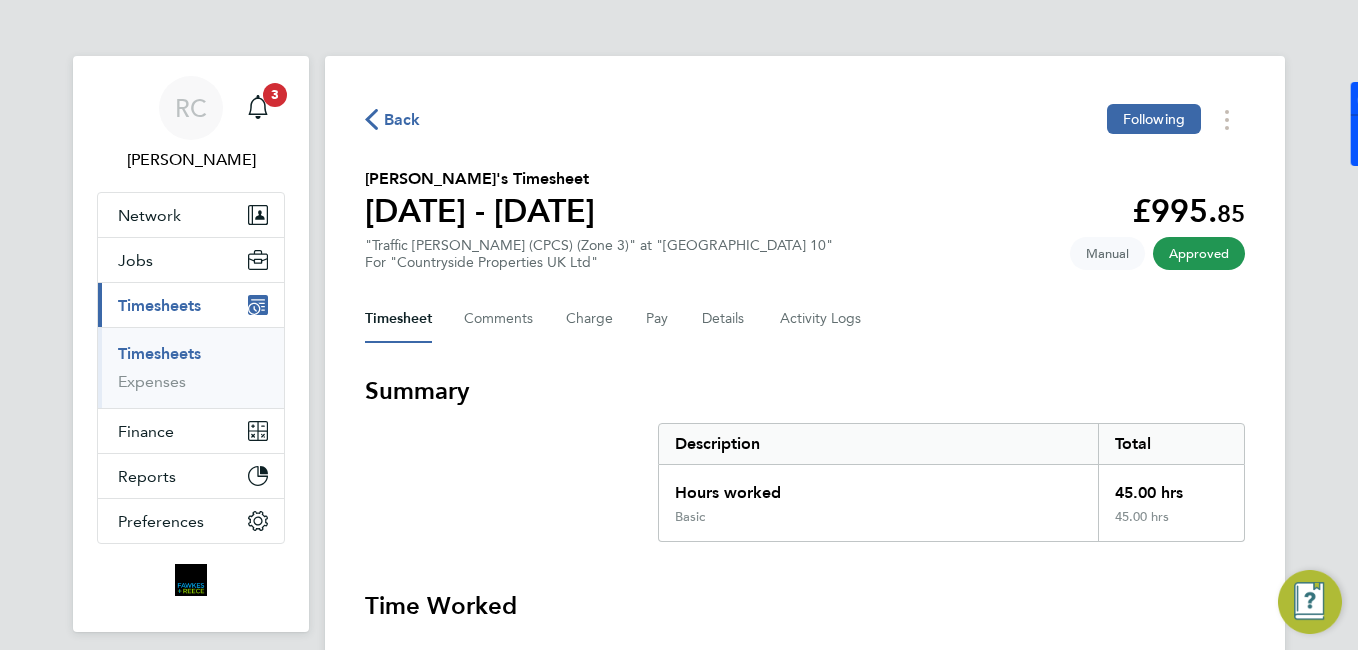 click on "RC   Robyn Clarke   Notifications
3   Applications:   Network
Team Members   Businesses   Sites   Workers   Contacts   Jobs
Positions   Vacancies   Placements   Current page:   Timesheets
Timesheets   Expenses   Finance
Invoices & Credit Notes   Statements   Payments   Reports
Margin Report   CIS Reports   Report Downloads   Preferences
My Business   Doc. Requirements   Notifications   VMS Configurations   Activity Logs" at bounding box center (191, 344) 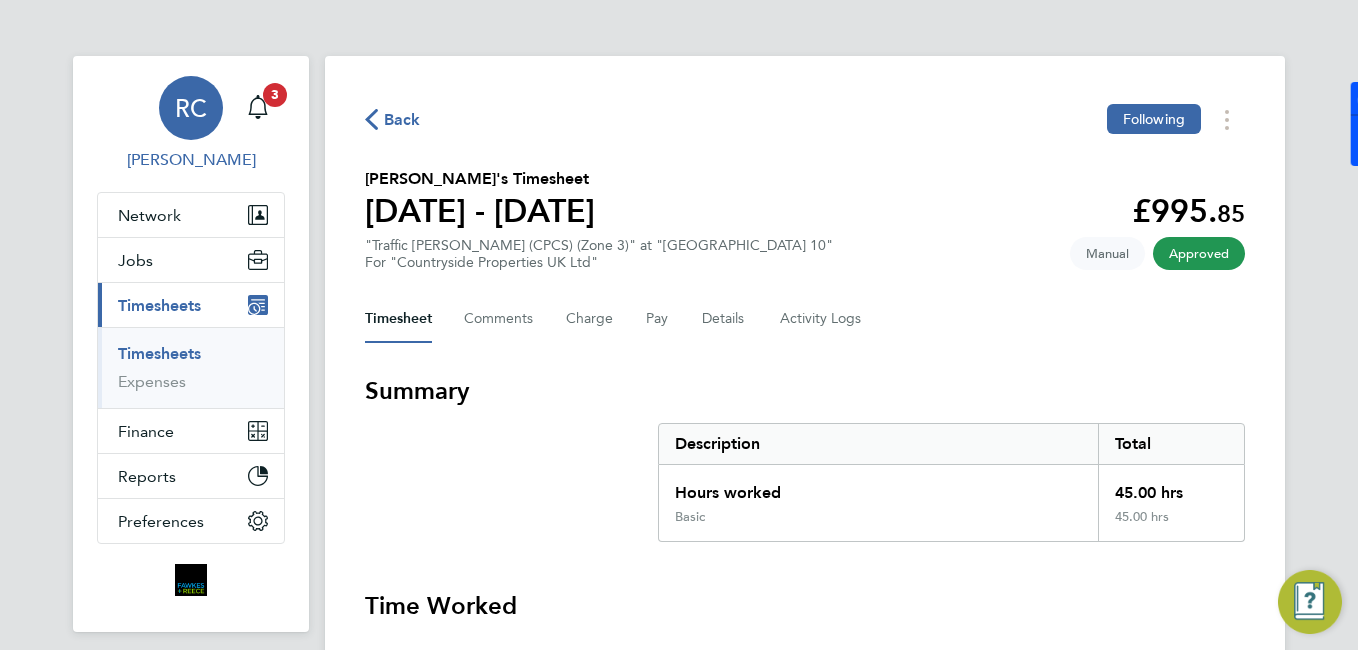 click on "RC   Robyn Clarke" at bounding box center (191, 124) 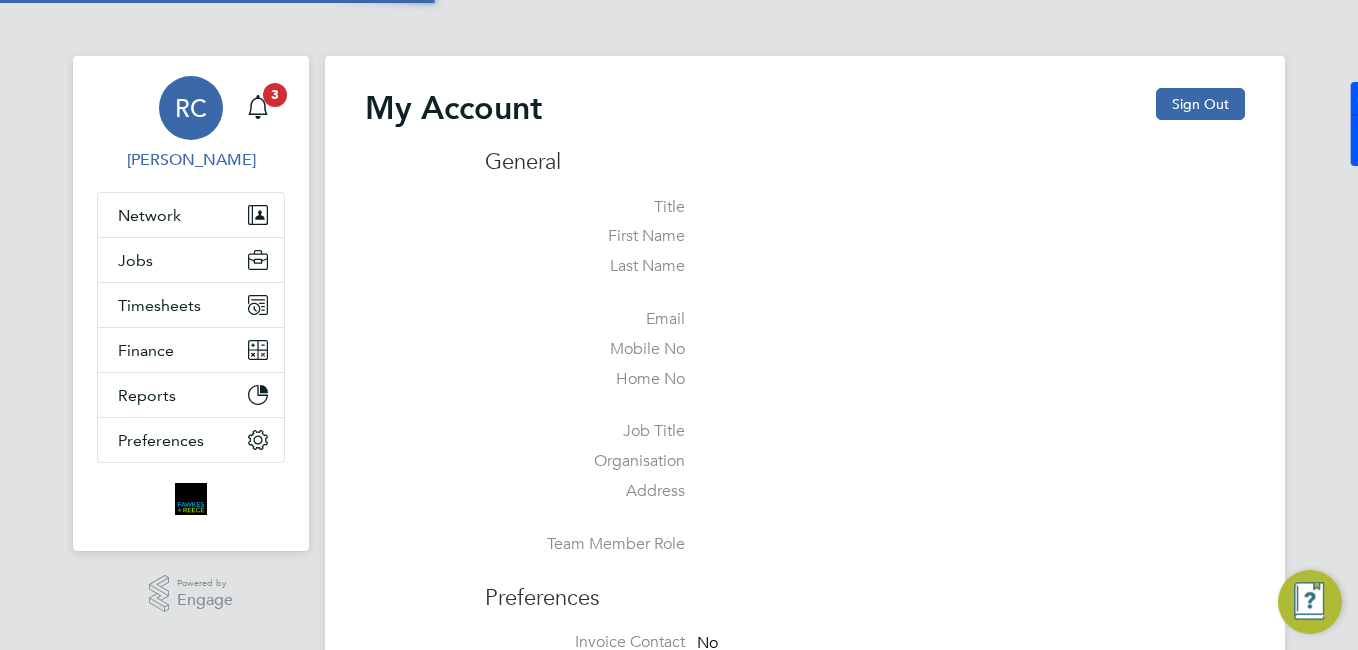 type on "rclarke@frlondon.co.uk" 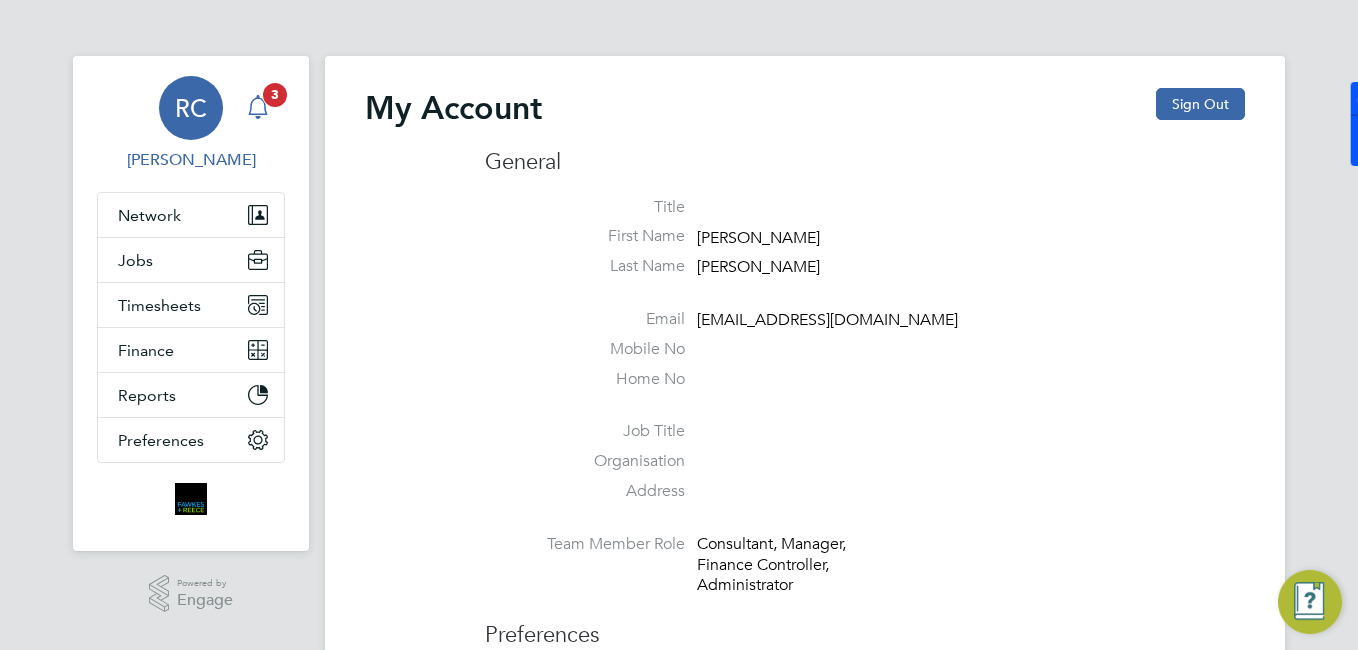 click on "3" at bounding box center [275, 95] 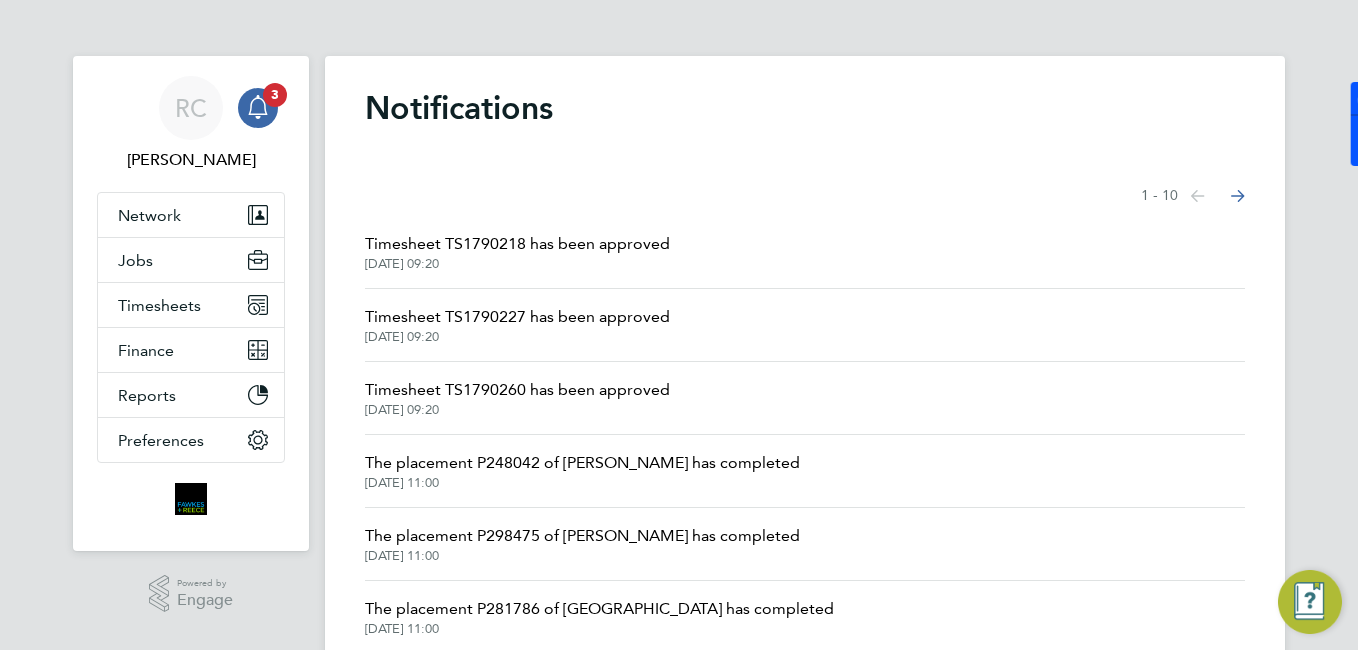 click on "Timesheet TS1790227 has been approved" 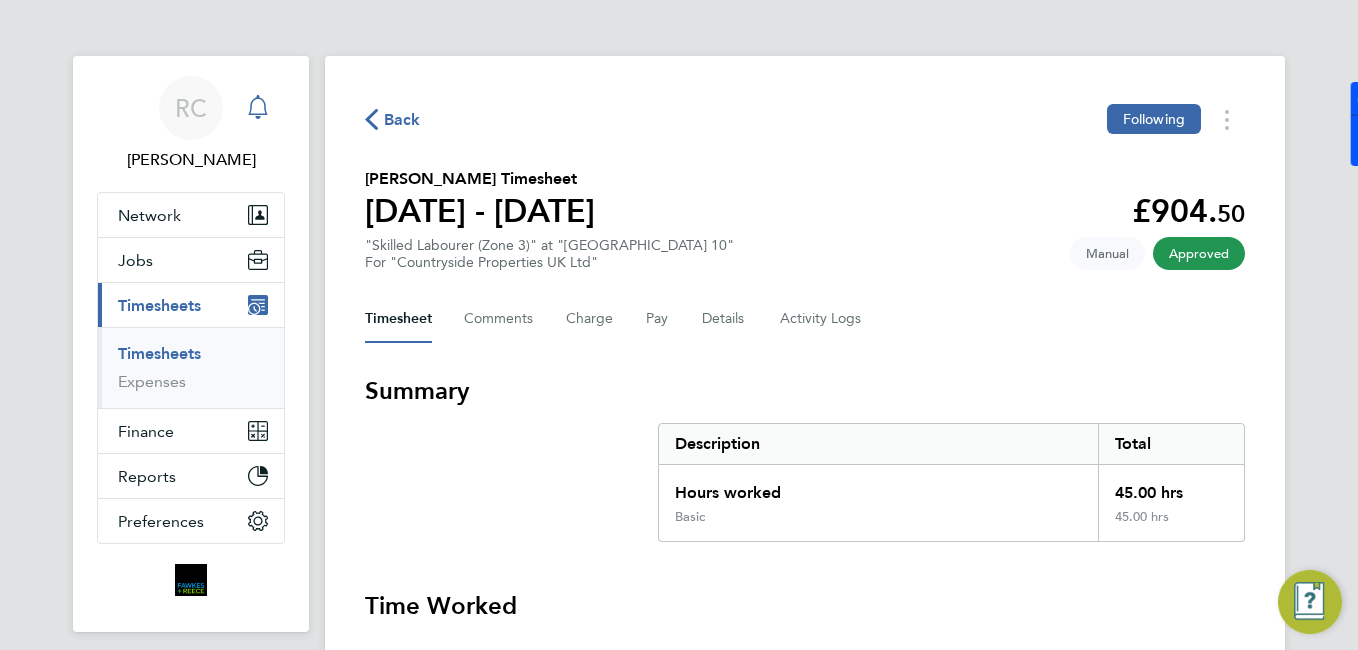 click at bounding box center [258, 108] 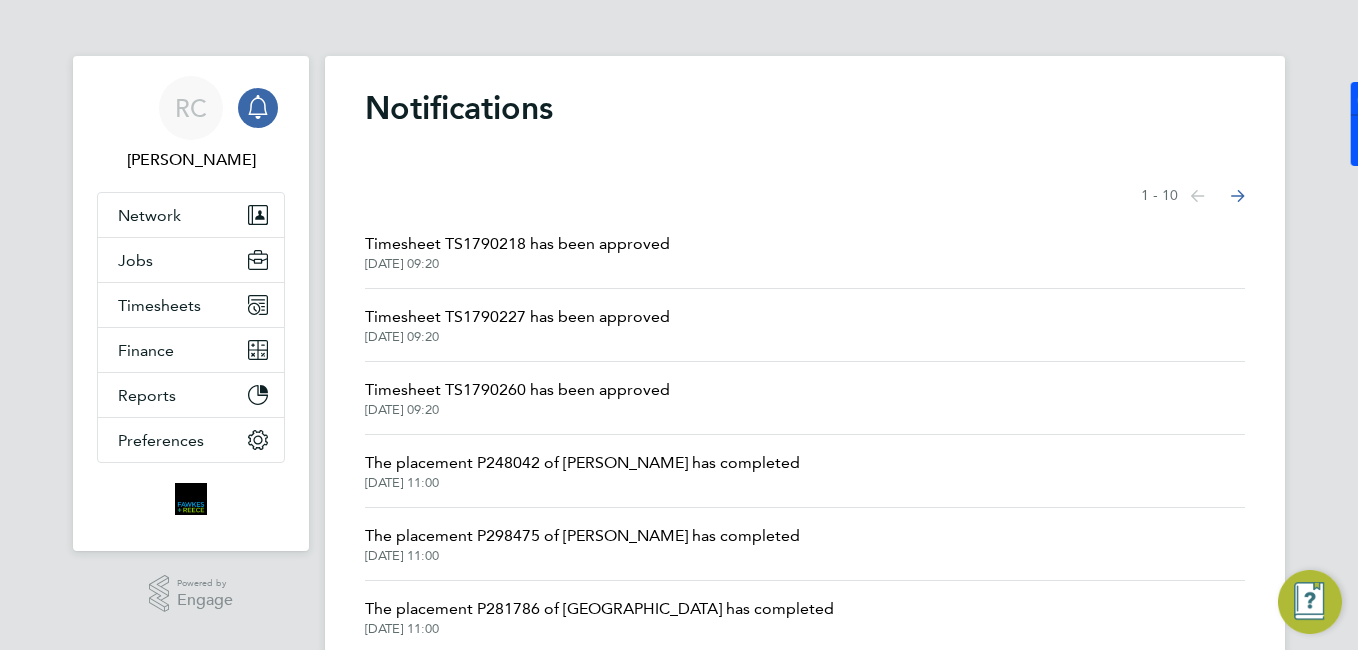 click on "28 Jul 2025, 09:20" 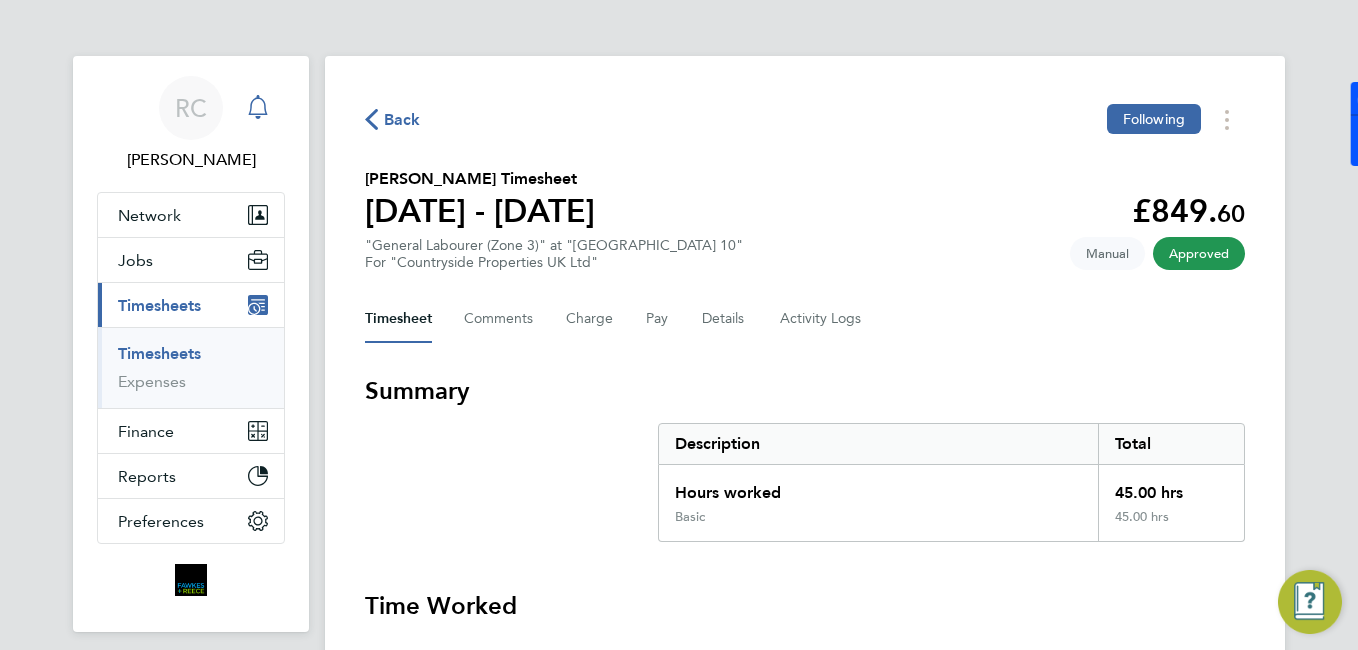 click 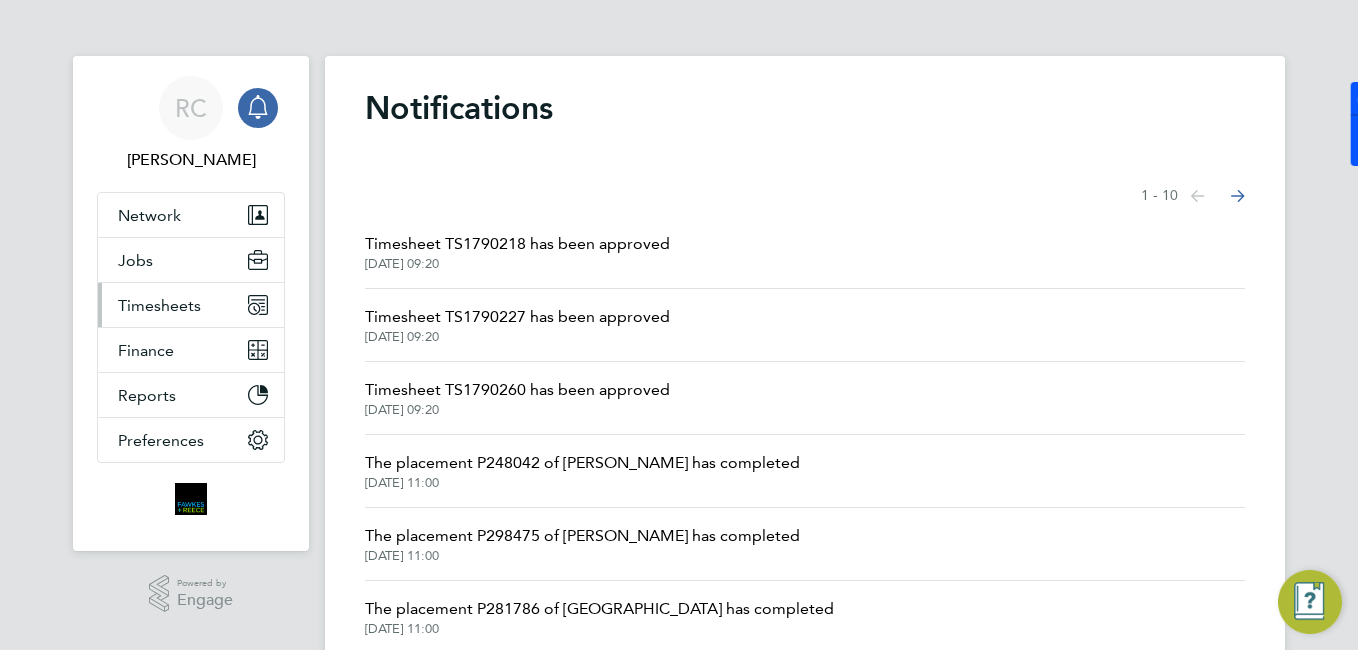 click on "Timesheets" at bounding box center [159, 305] 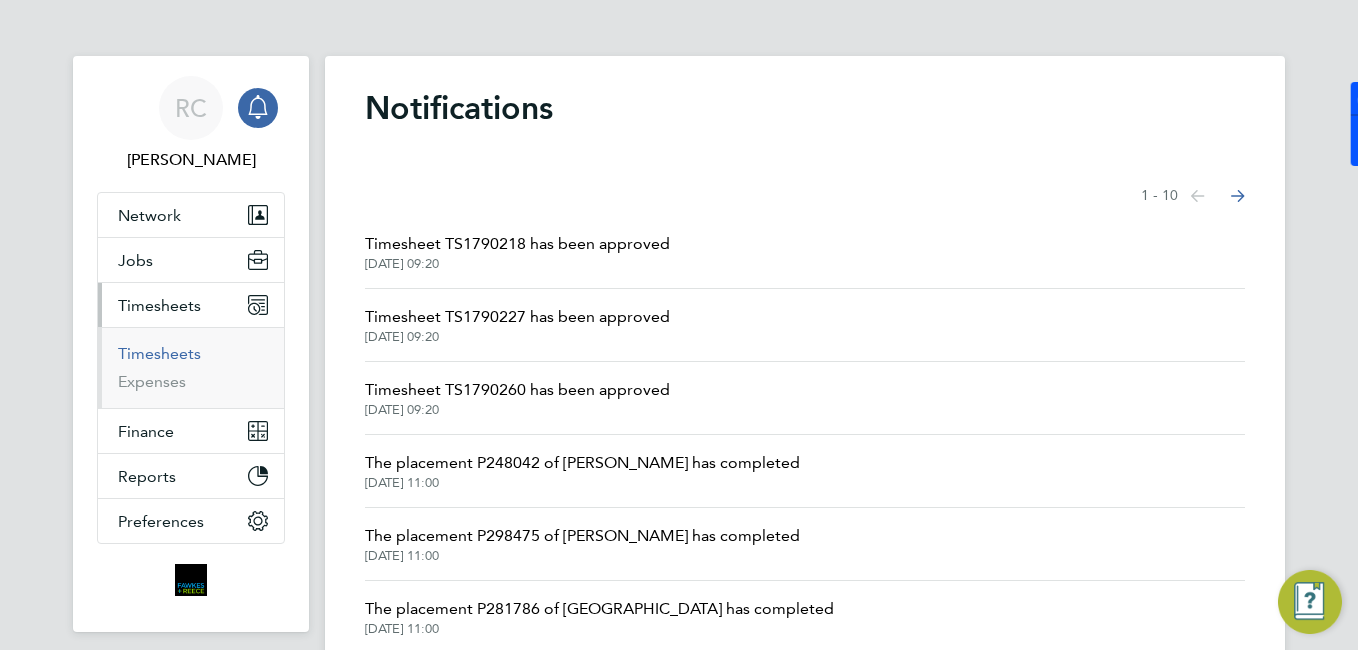 click on "Timesheets" at bounding box center (159, 353) 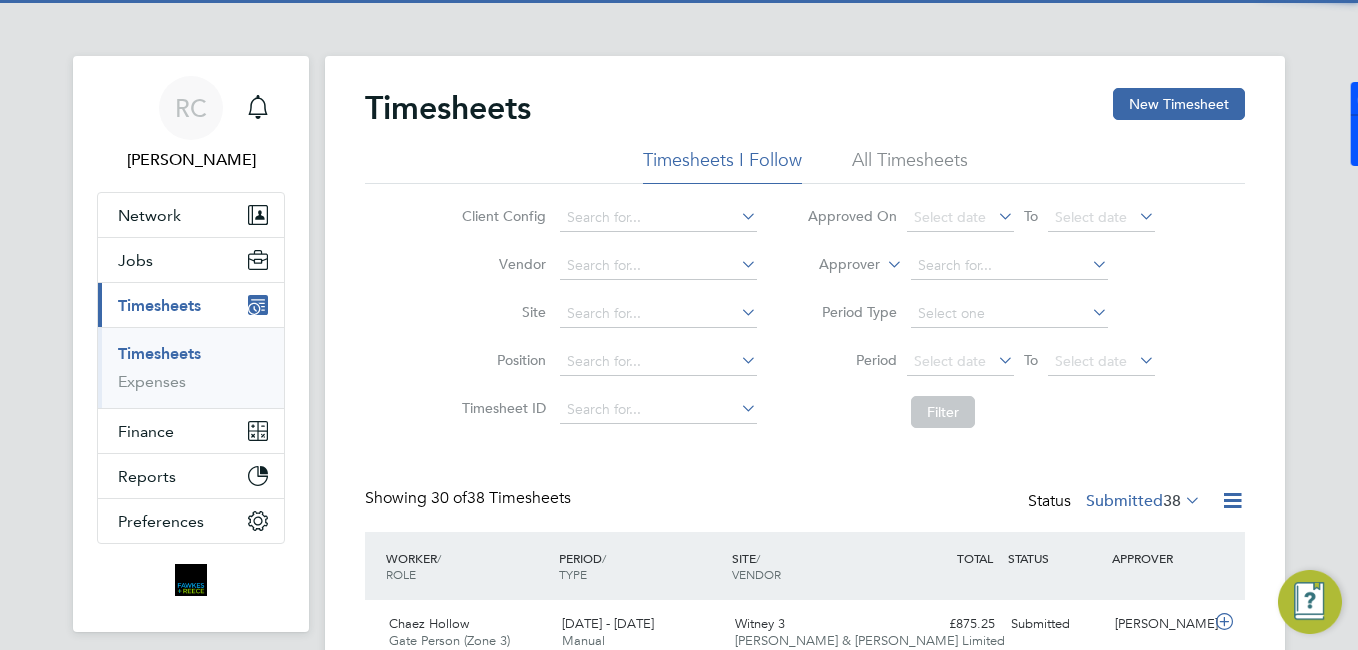 scroll, scrollTop: 10, scrollLeft: 10, axis: both 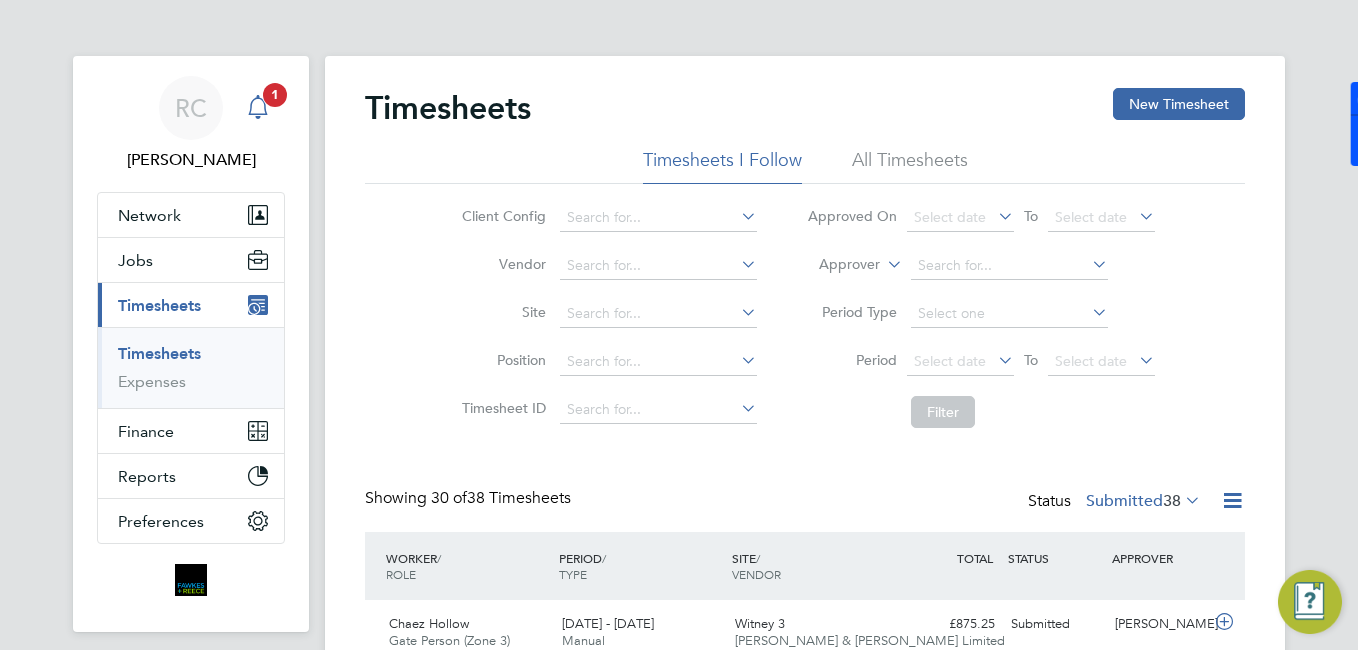 click 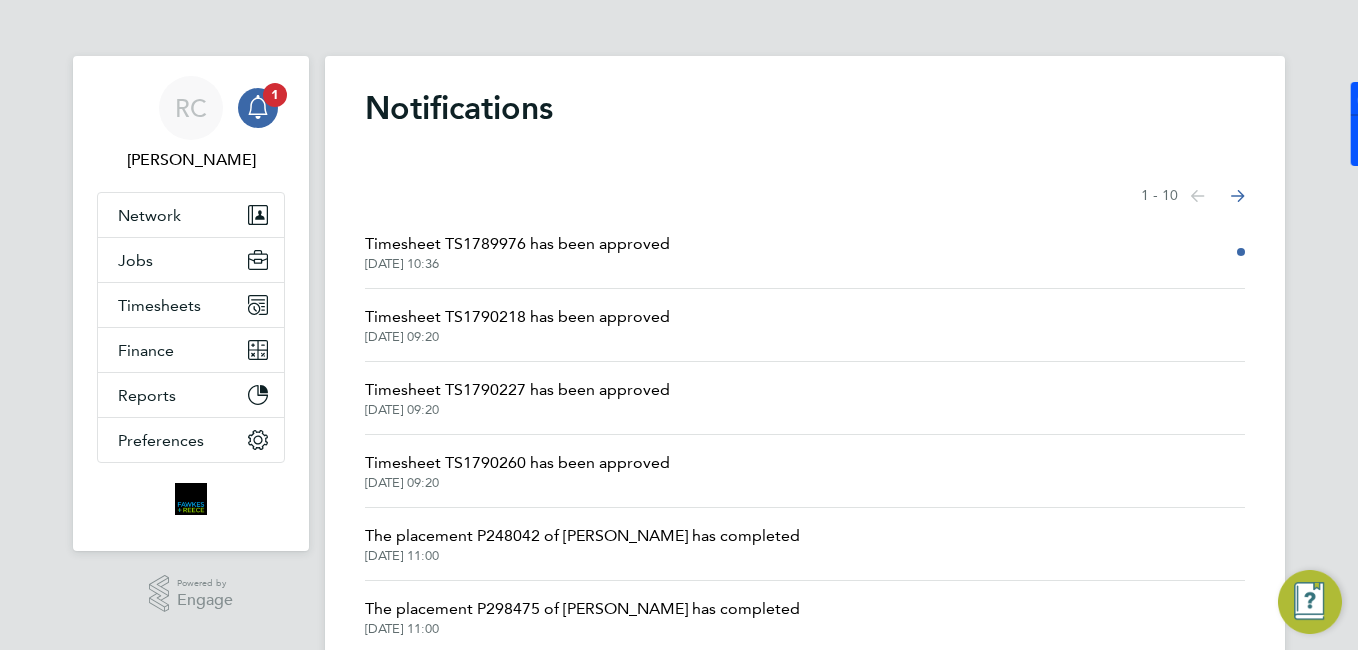 click on "Timesheet TS1789976 has been approved" 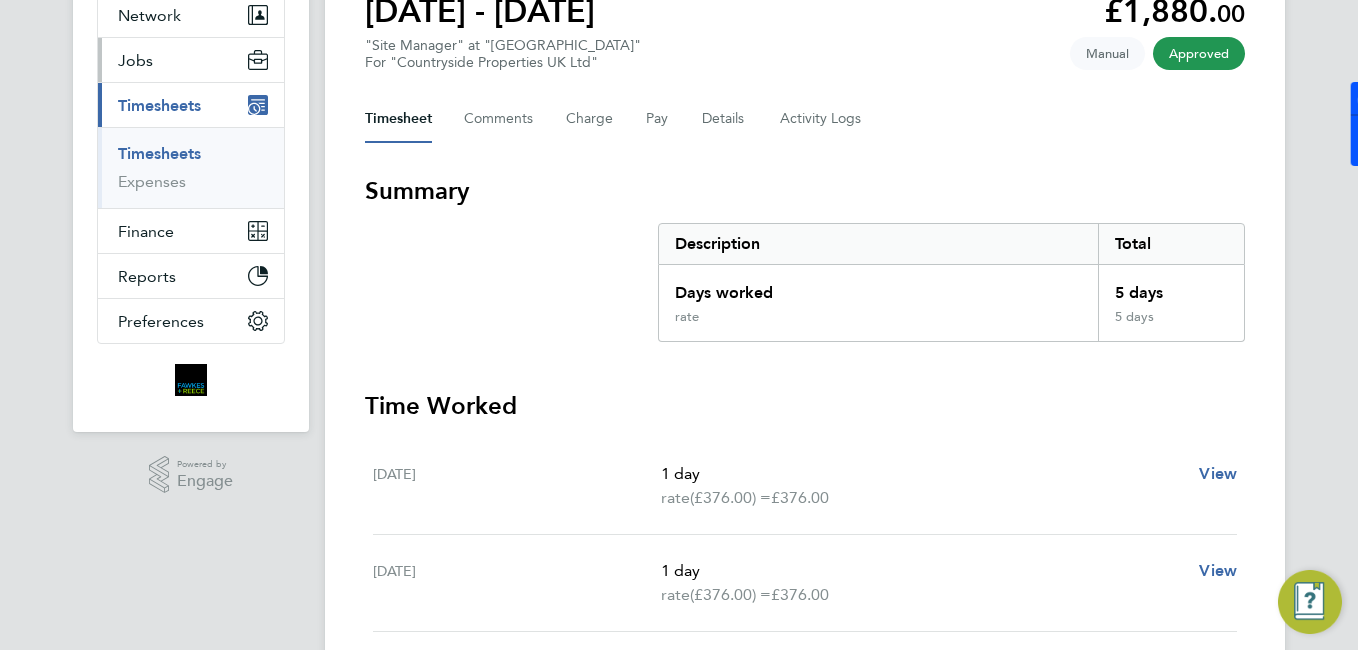 scroll, scrollTop: 100, scrollLeft: 0, axis: vertical 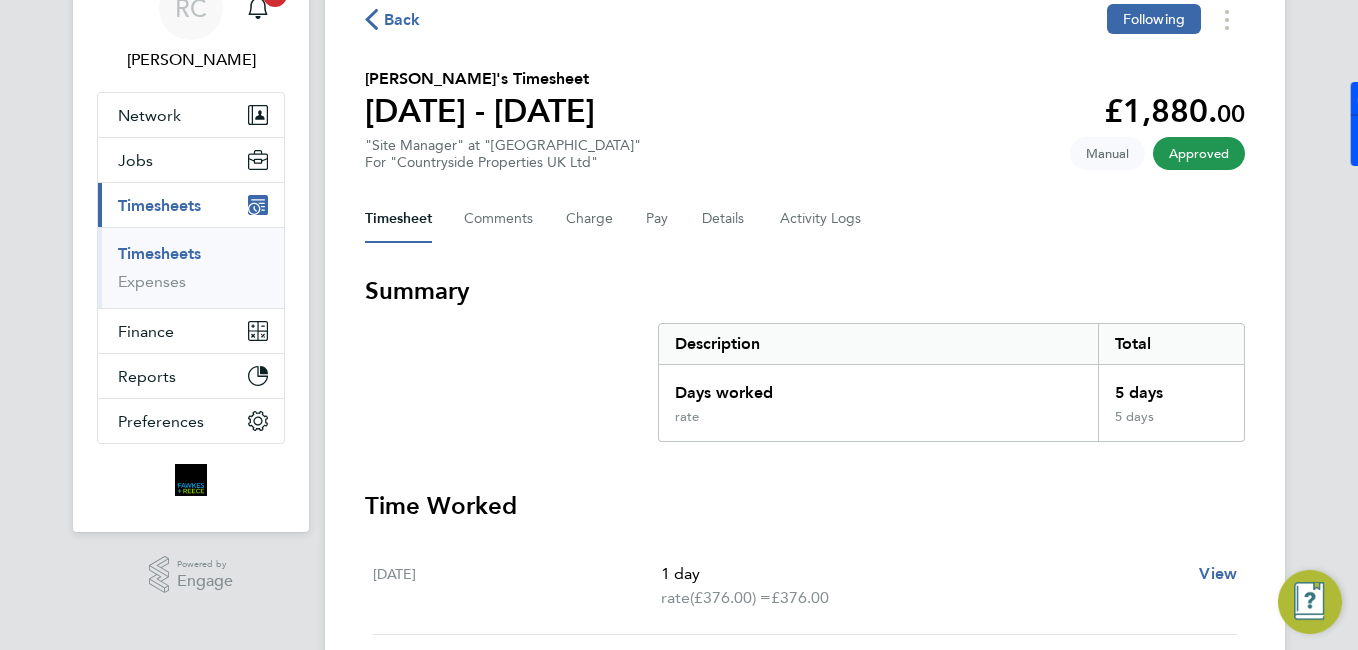 click on "Timesheets" at bounding box center (159, 253) 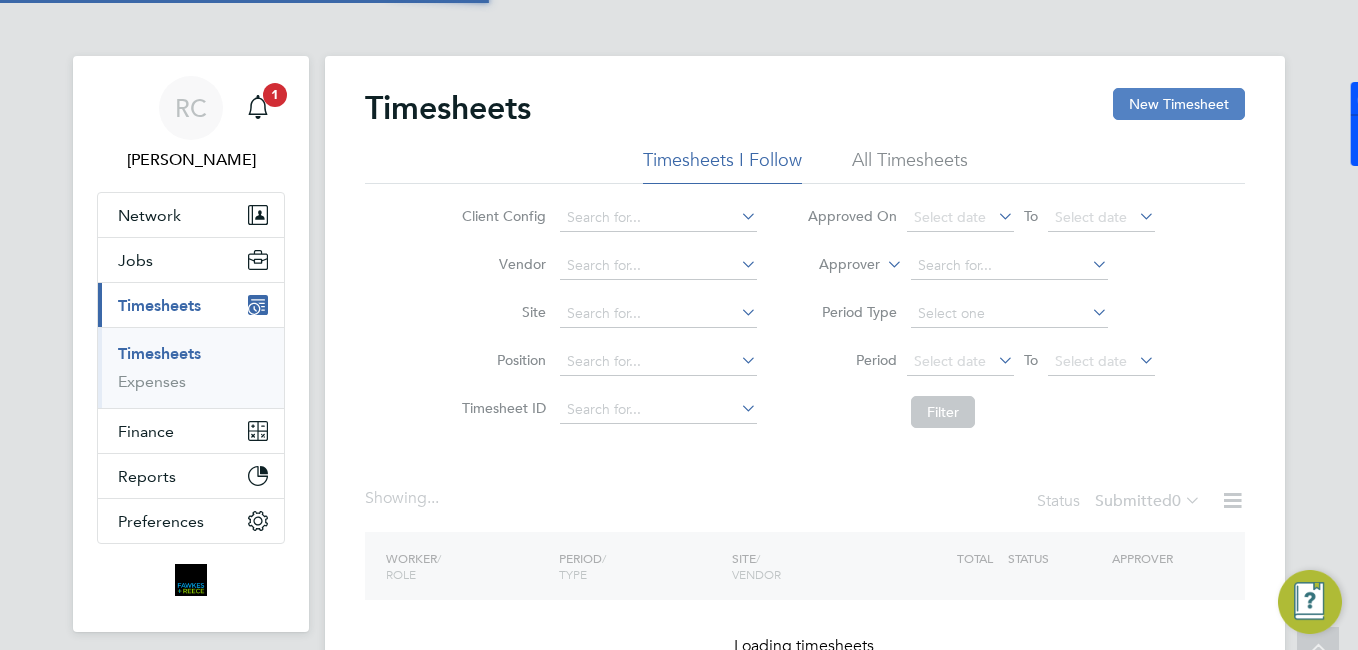 click on "New Timesheet" 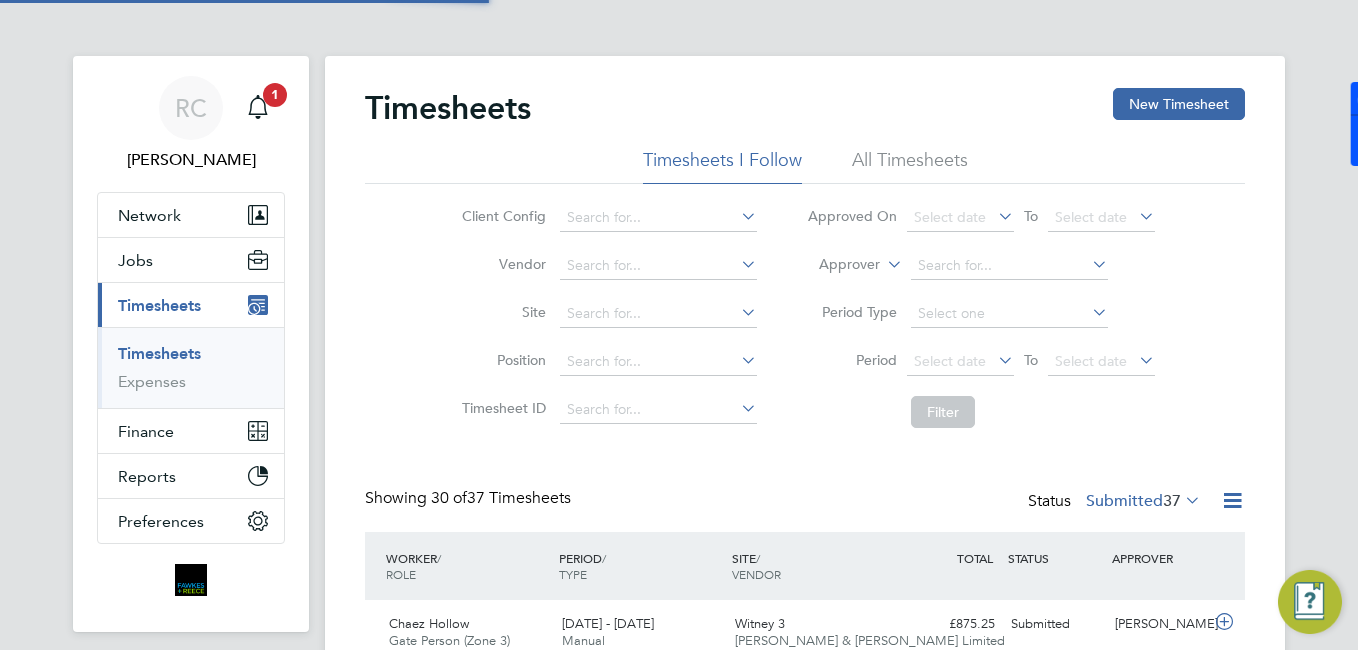 scroll, scrollTop: 10, scrollLeft: 10, axis: both 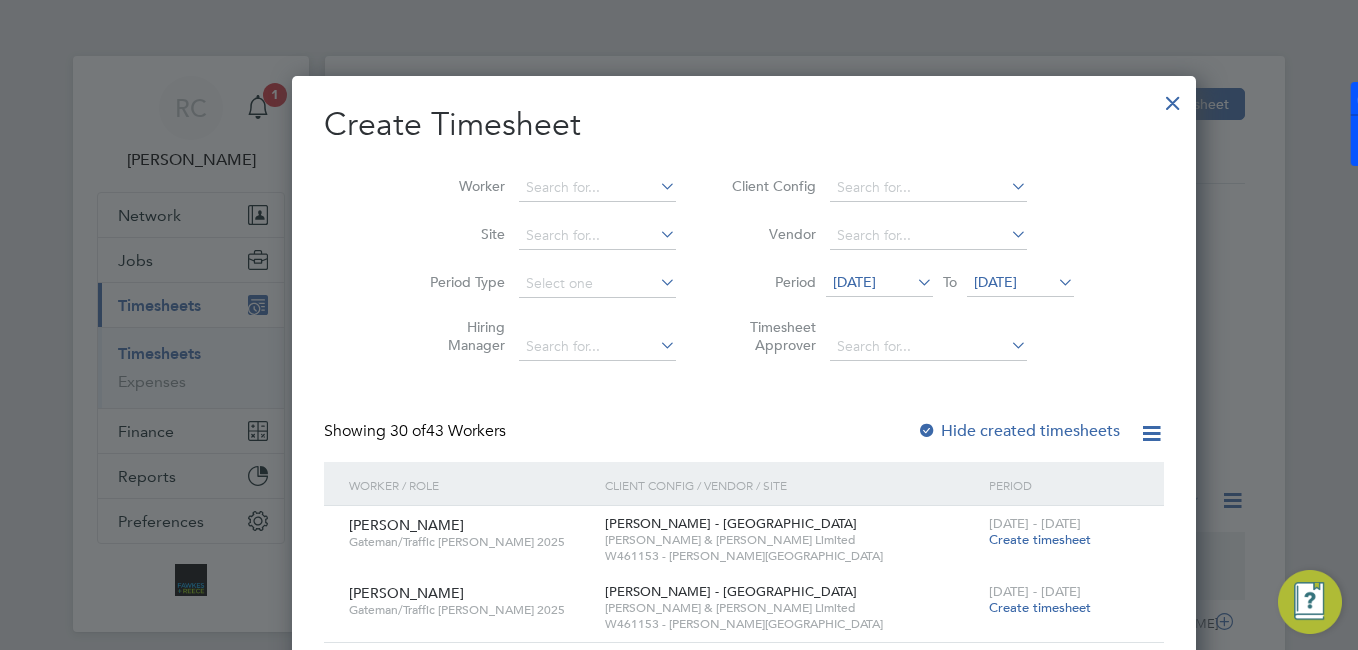 type 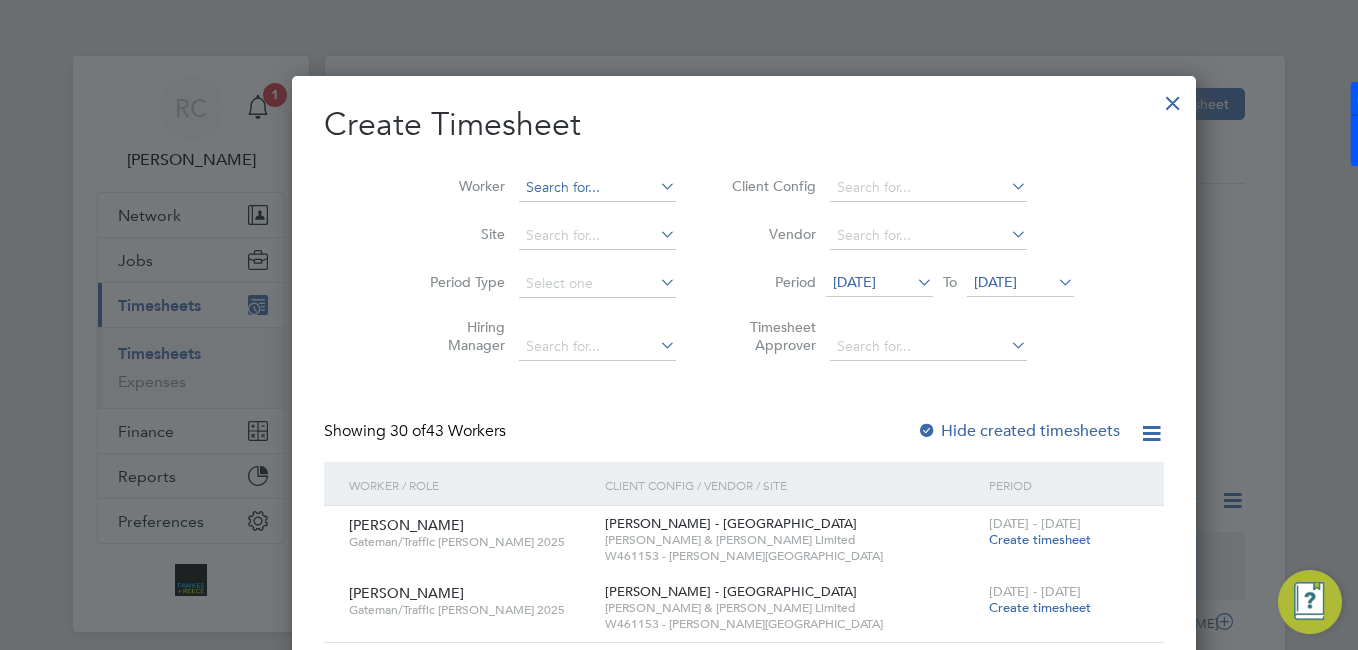 click at bounding box center [597, 188] 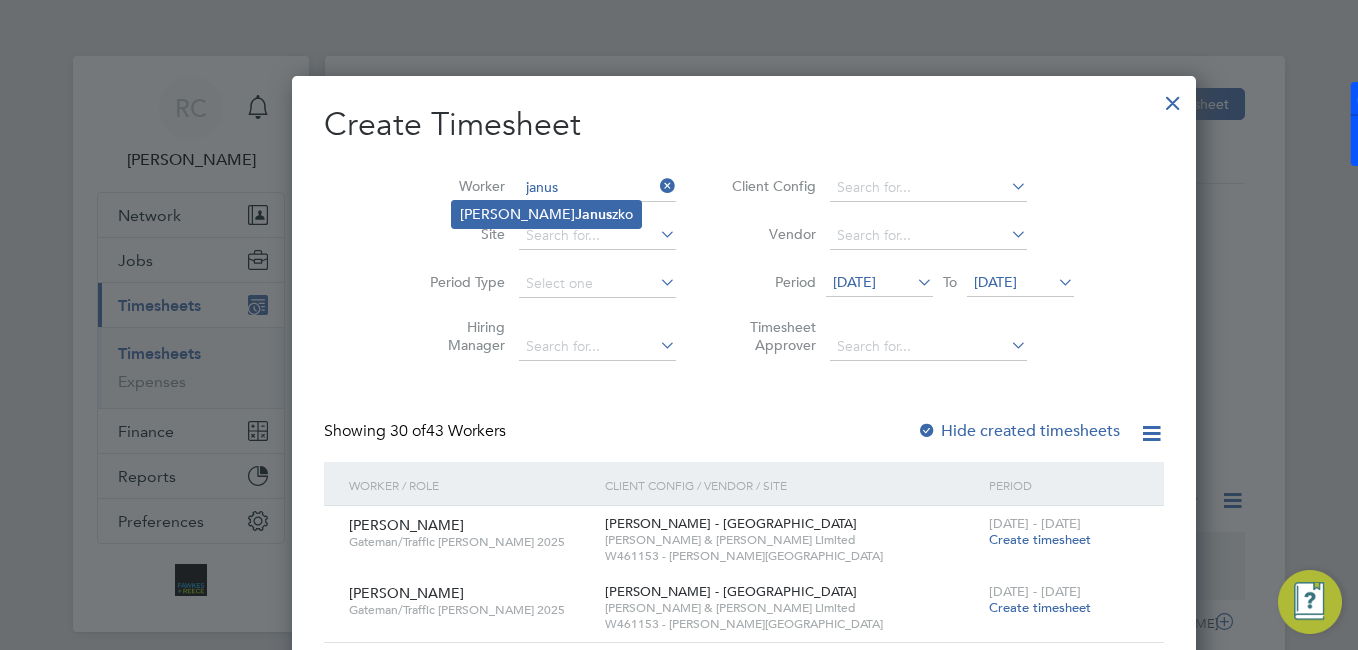 click on "Dariusz  Janus zko" 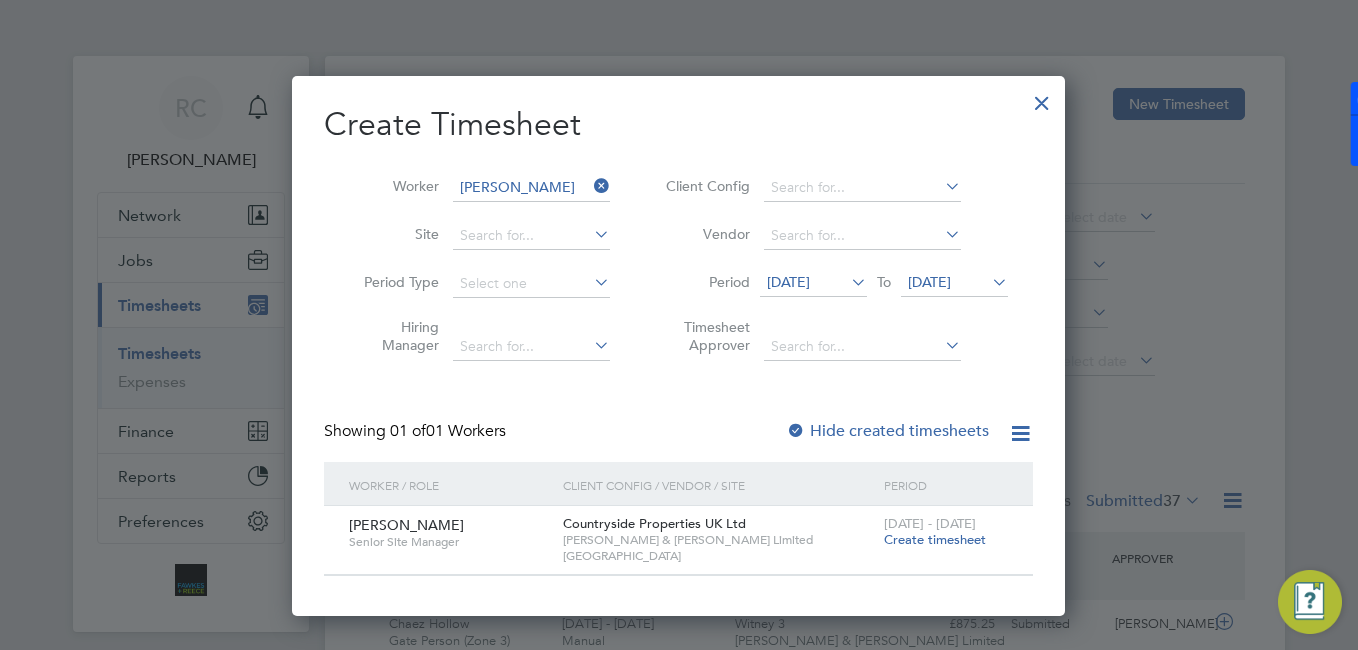 click on "Create timesheet" at bounding box center [935, 539] 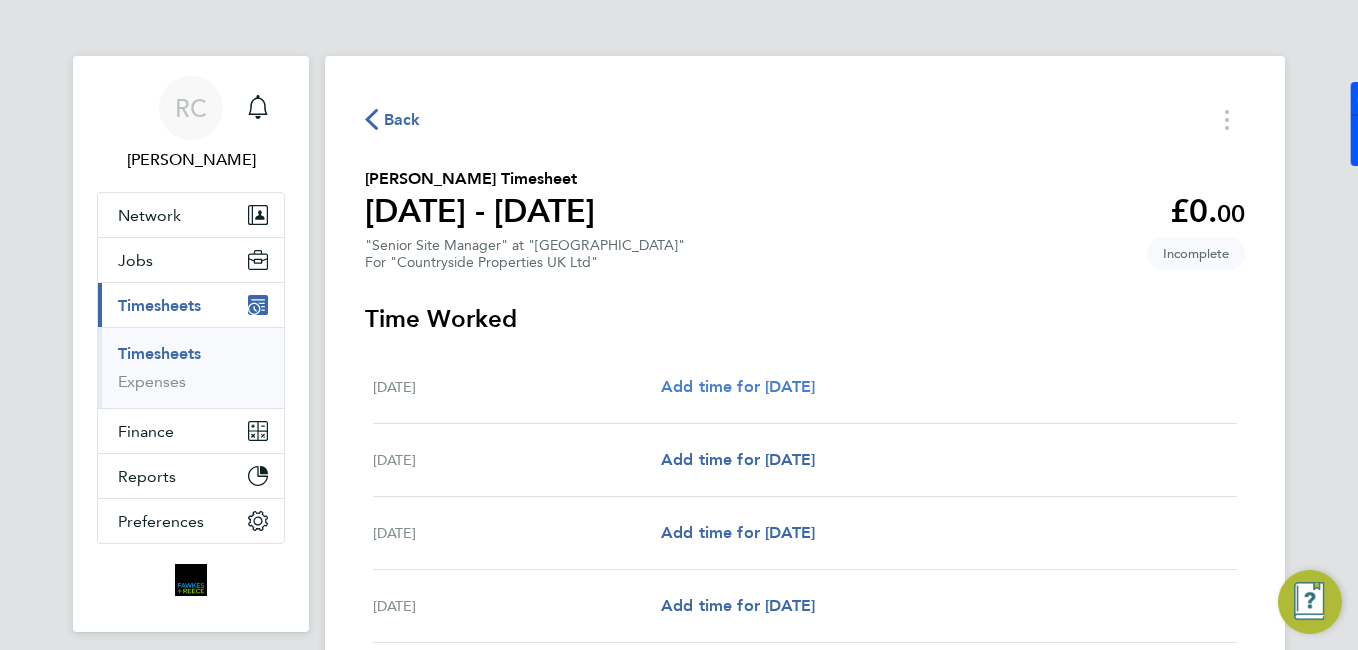 click on "Add time for [DATE]" at bounding box center [738, 386] 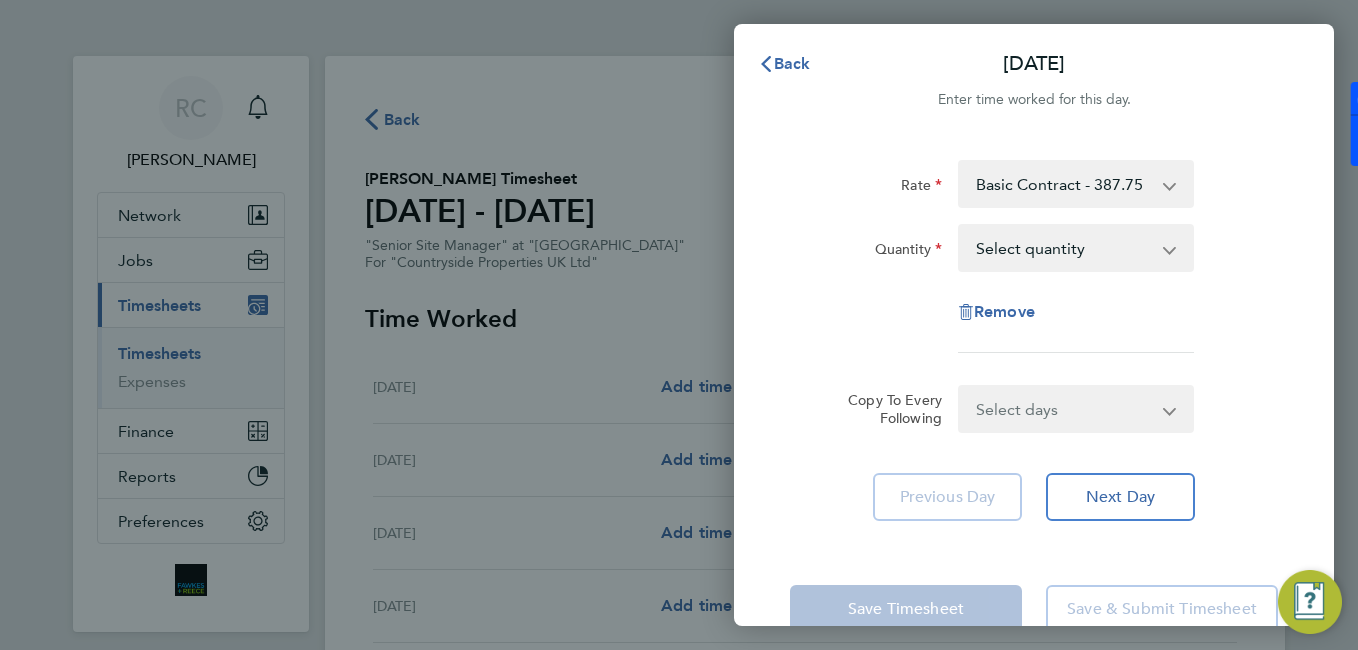 click on "Select quantity   0.5   1" at bounding box center (1064, 248) 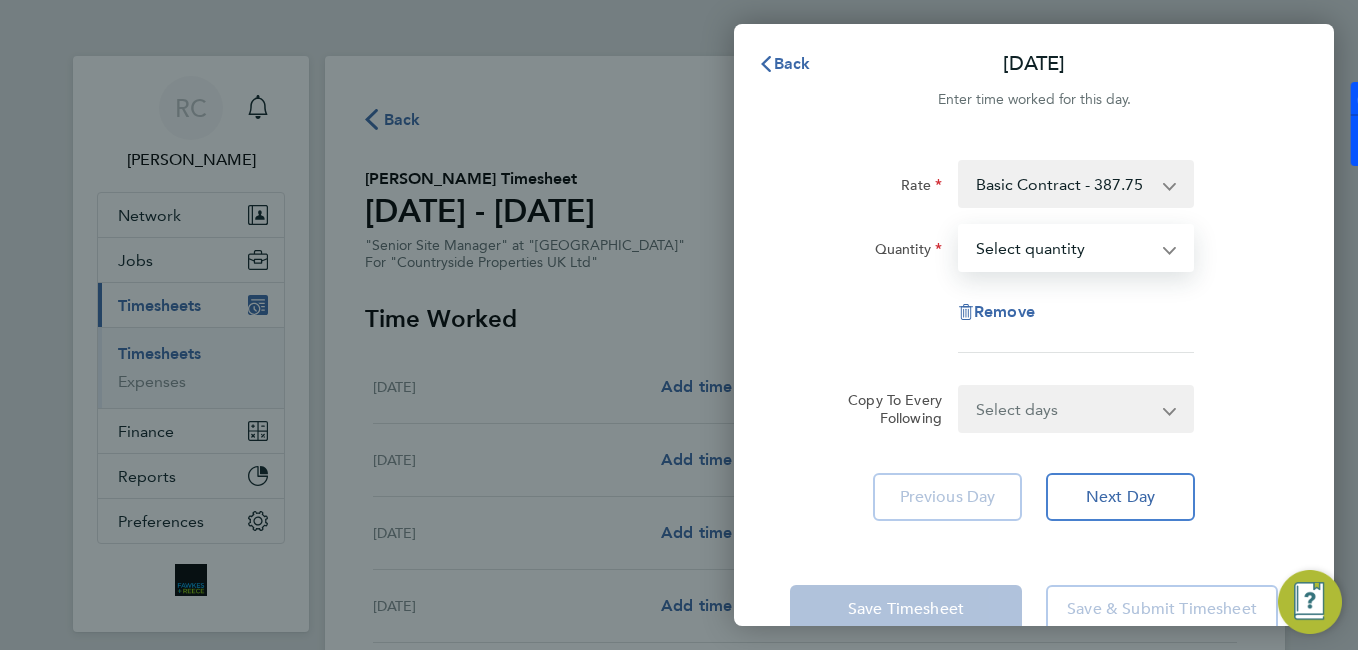 select on "1" 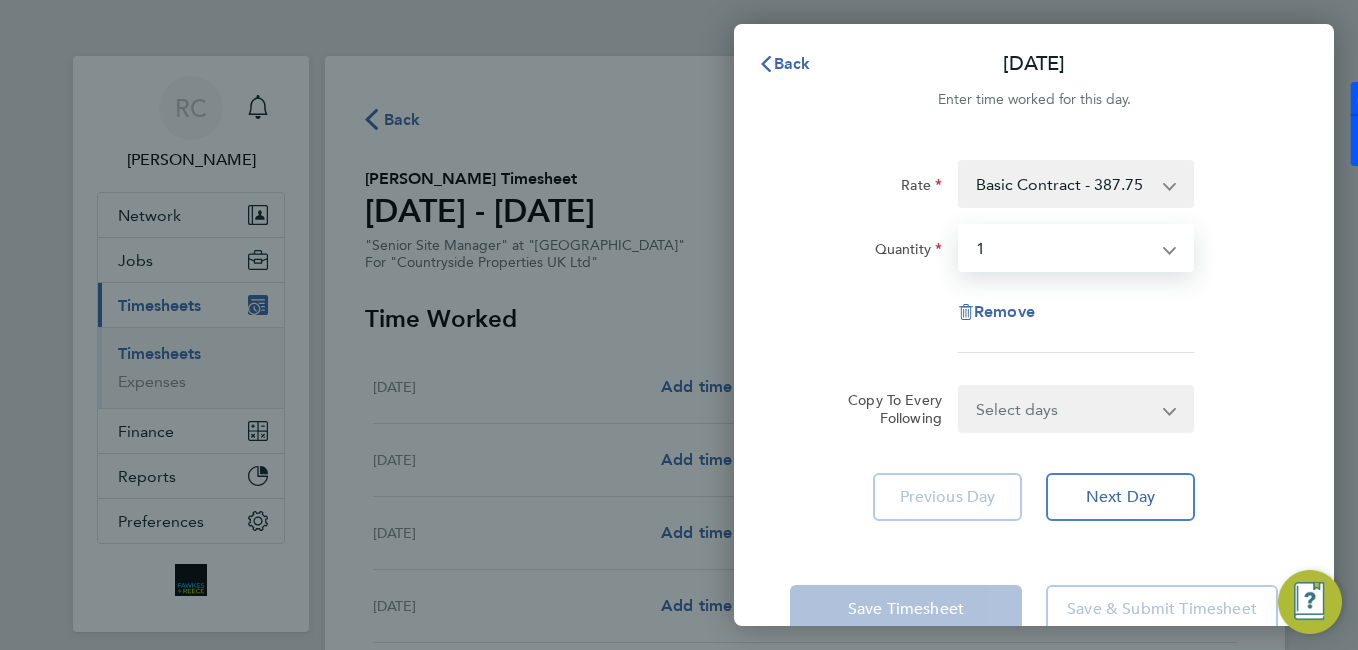 click on "Select quantity   0.5   1" at bounding box center [1064, 248] 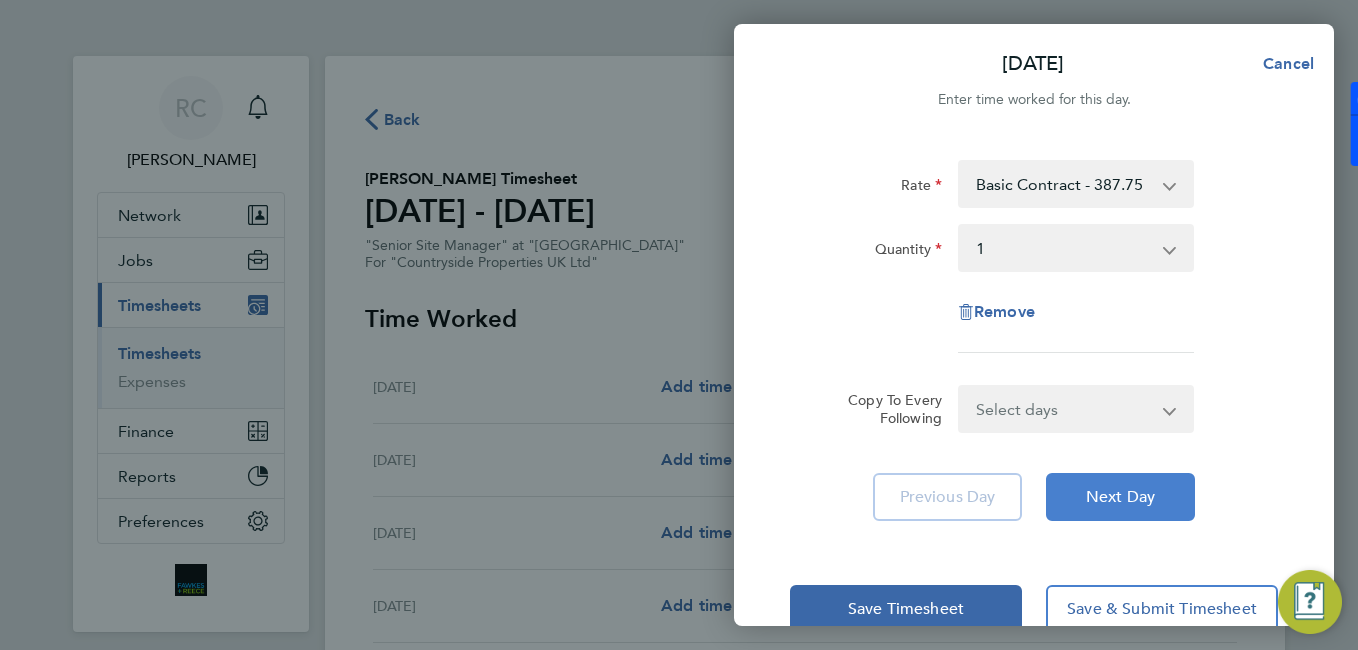 click on "Next Day" 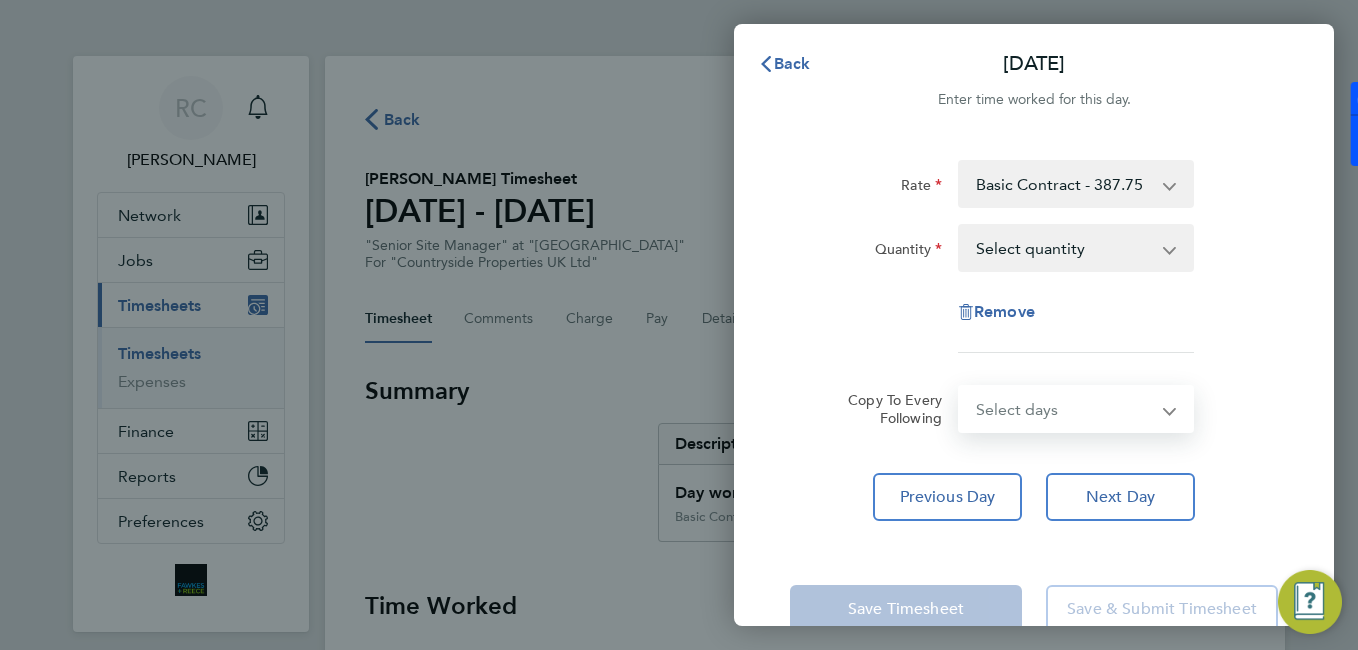 click on "Select days   Day   Weekday (Mon-Fri)   Weekend (Sat-Sun)   Wednesday   Thursday   Friday   Saturday   Sunday" at bounding box center (1065, 409) 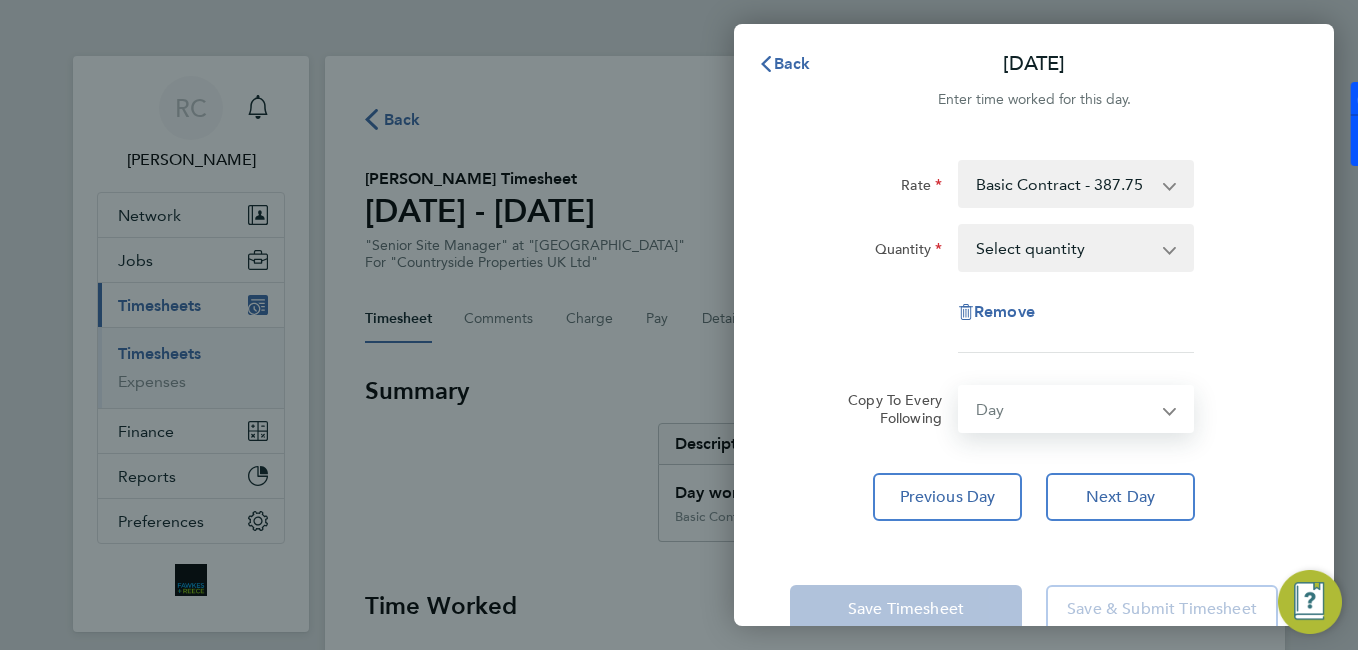 click on "Select days   Day   Weekday (Mon-Fri)   Weekend (Sat-Sun)   Wednesday   Thursday   Friday   Saturday   Sunday" at bounding box center (1065, 409) 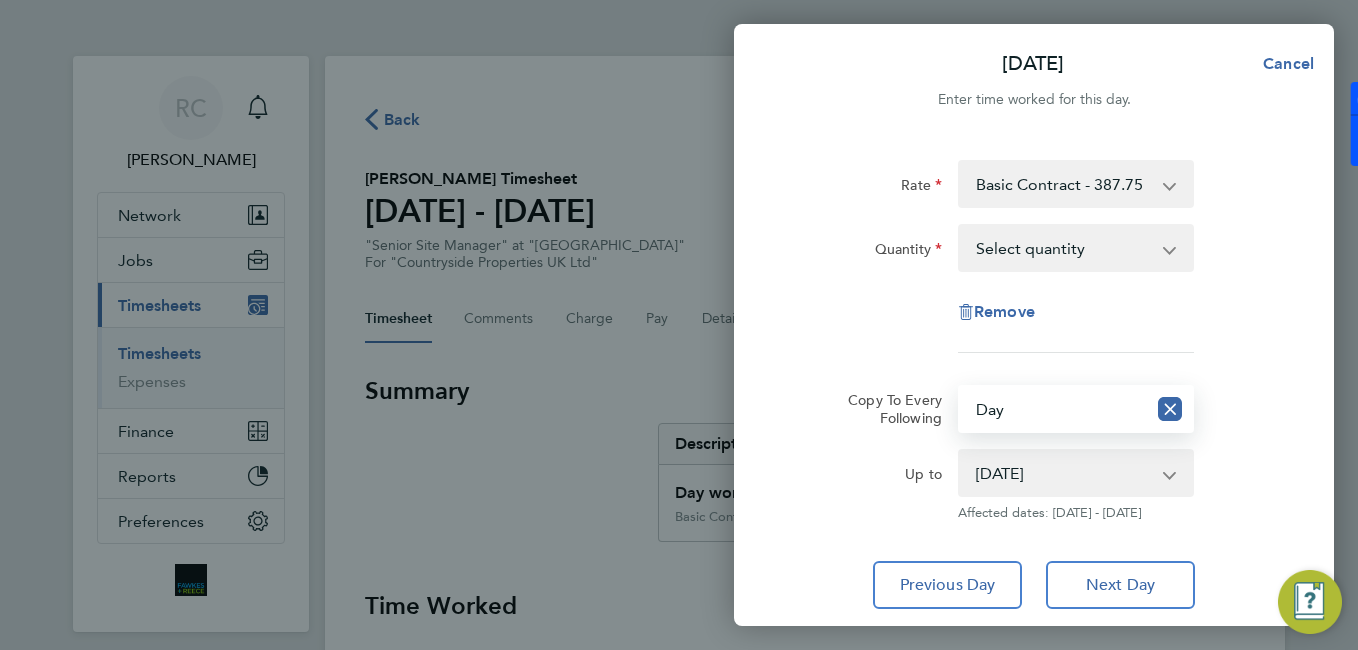 click on "Rate  Basic Contract - 387.75
Quantity  Select quantity   0.5   1
Remove  Copy To Every Following  Select days   Day   Weekday (Mon-Fri)   Weekend (Sat-Sun)   Wednesday   Thursday   Friday   Saturday   Sunday
Up to  23 Jul 2025   24 Jul 2025   25 Jul 2025   26 Jul 2025   27 Jul 2025
Affected dates: 23 - 27 Jul 2025   Previous Day   Next Day" 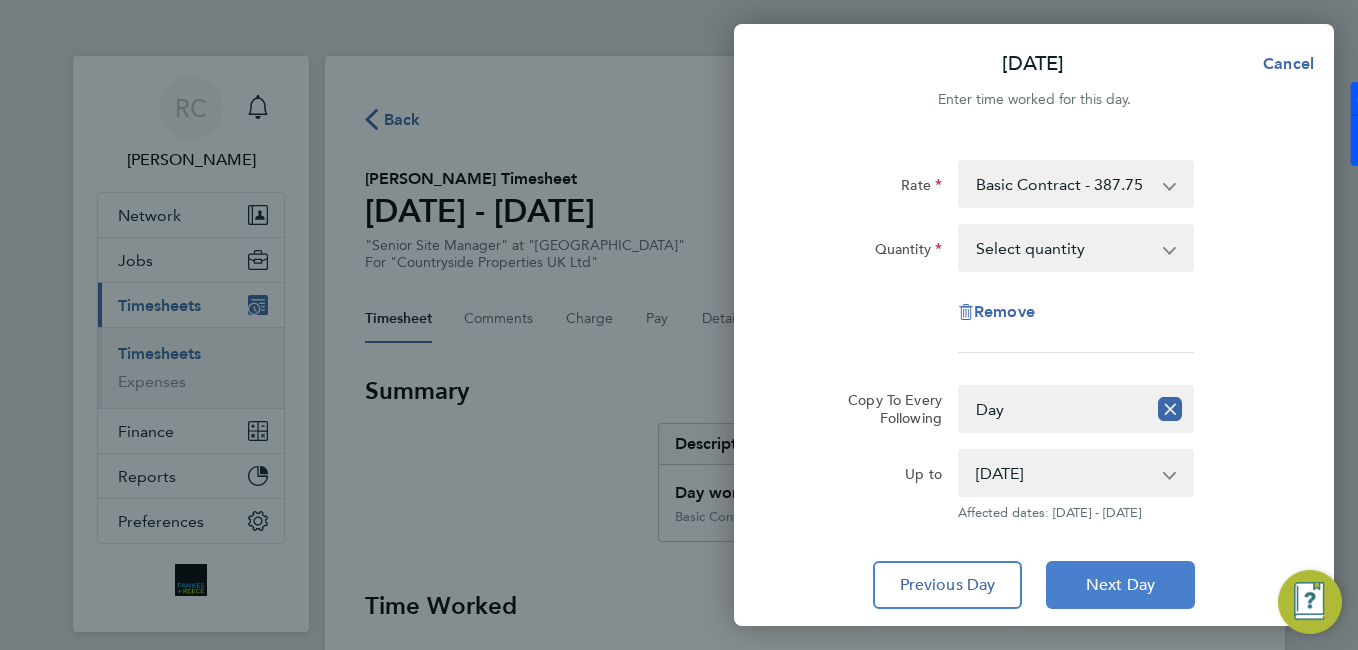 click on "Next Day" 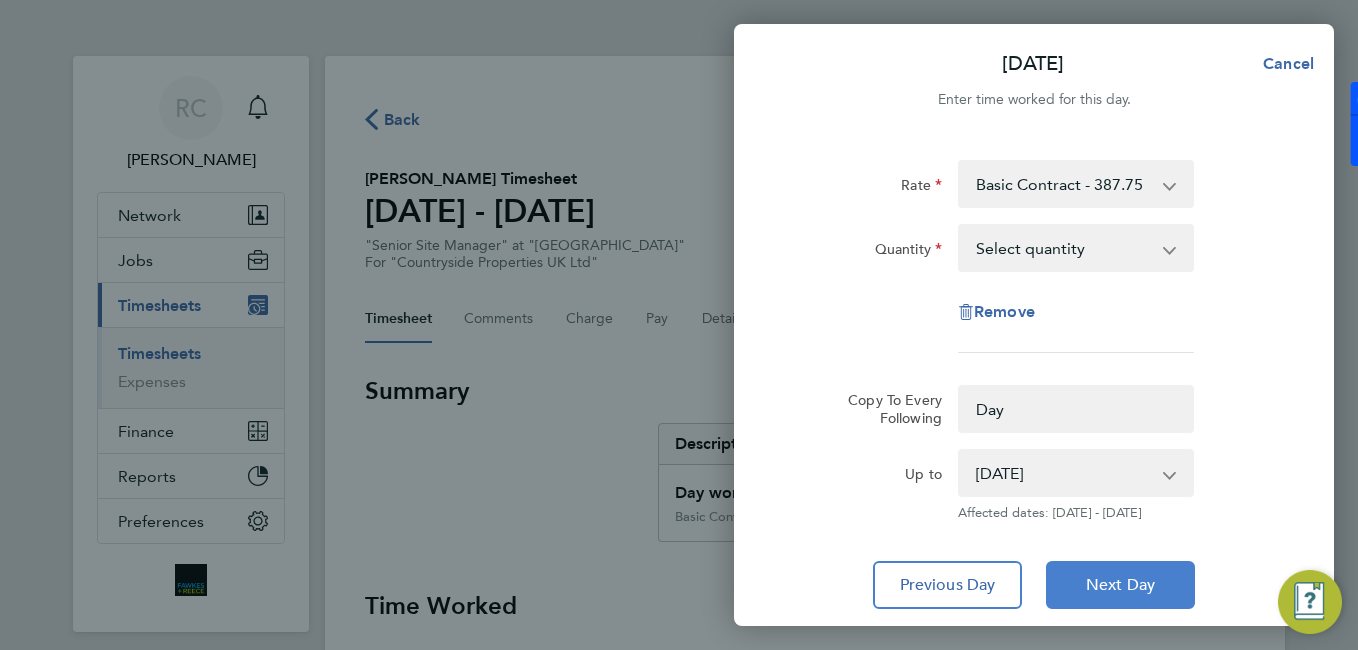 select on "0: null" 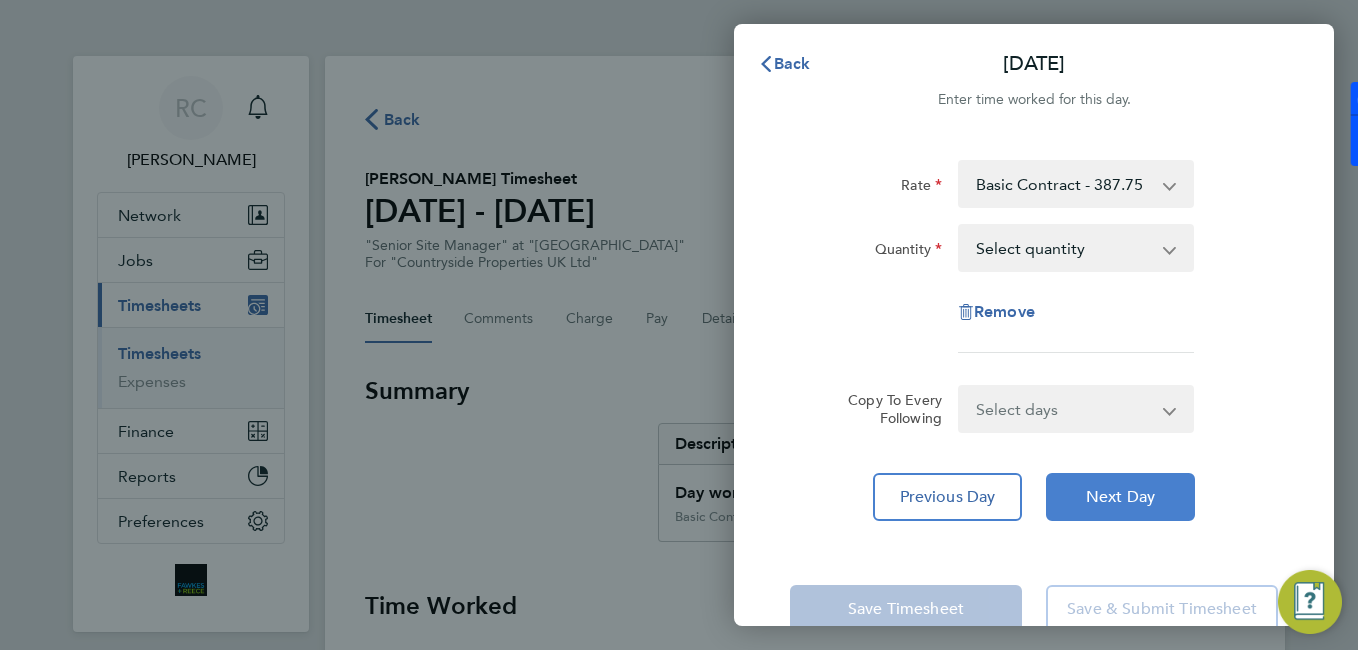 click on "Next Day" 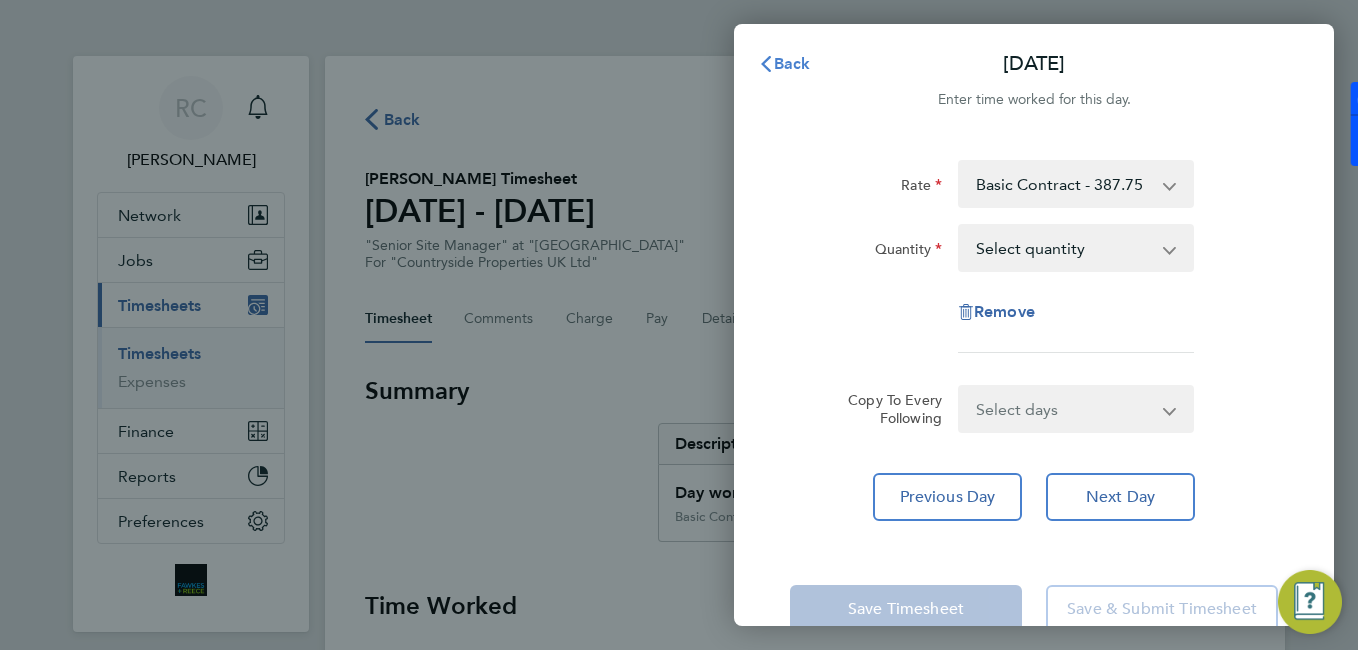 click on "Back" 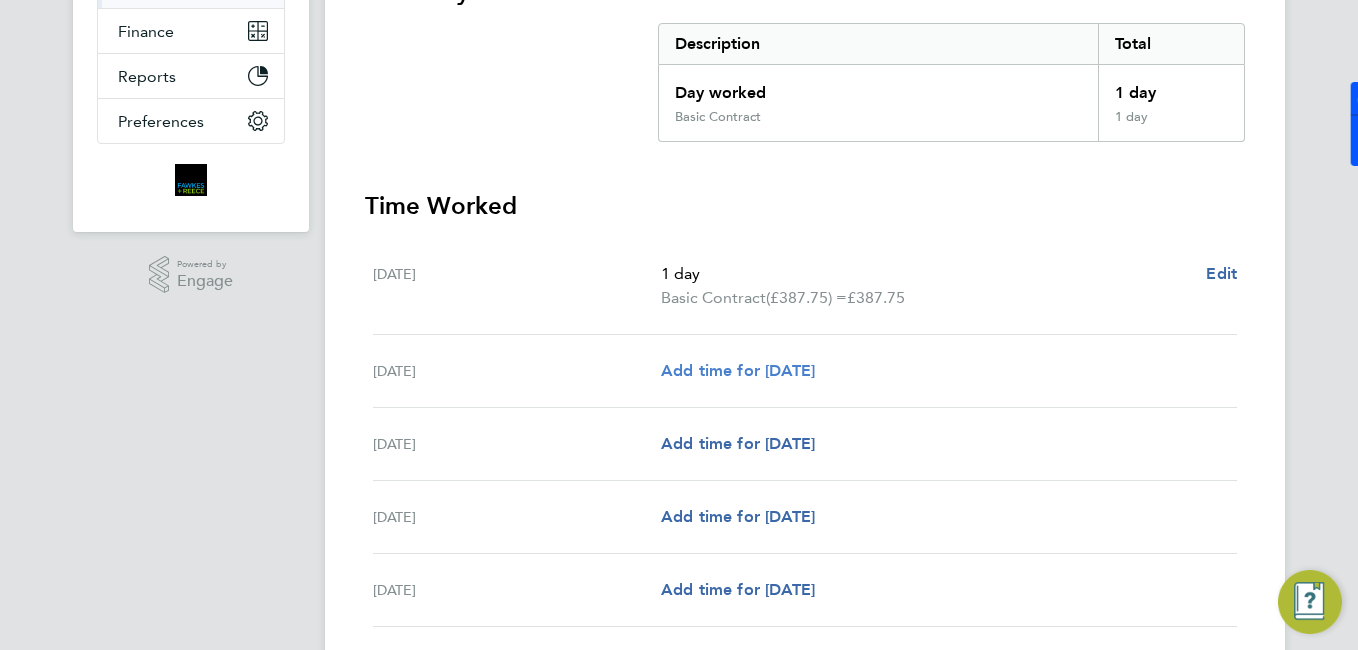 click on "Add time for [DATE]" at bounding box center [738, 370] 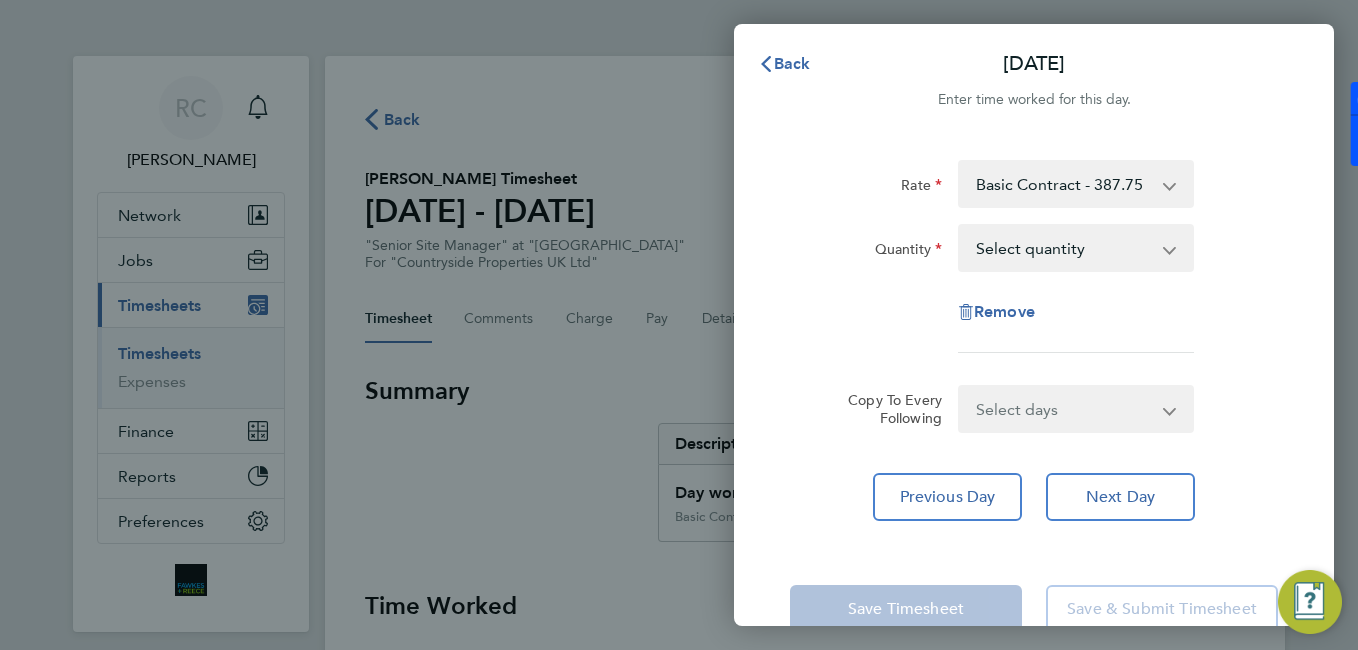 click on "Rate  Basic Contract - 387.75
Quantity  Select quantity   0.5   1
Remove" 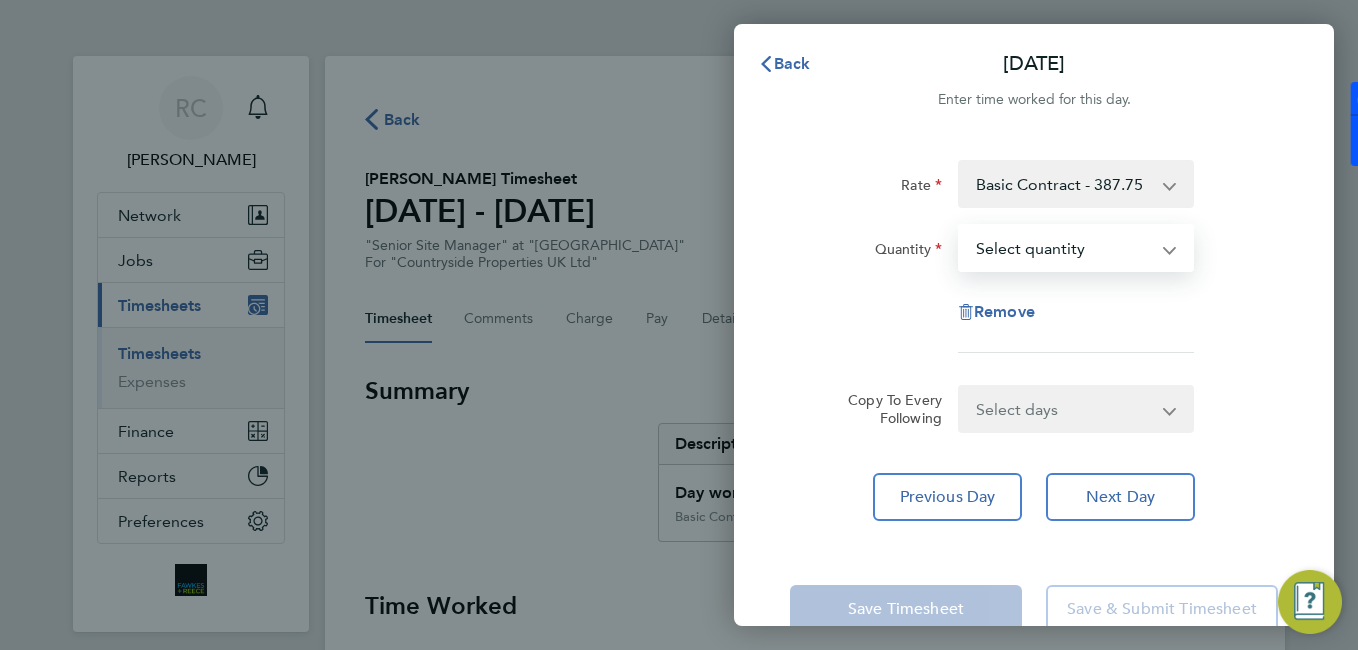 select on "1" 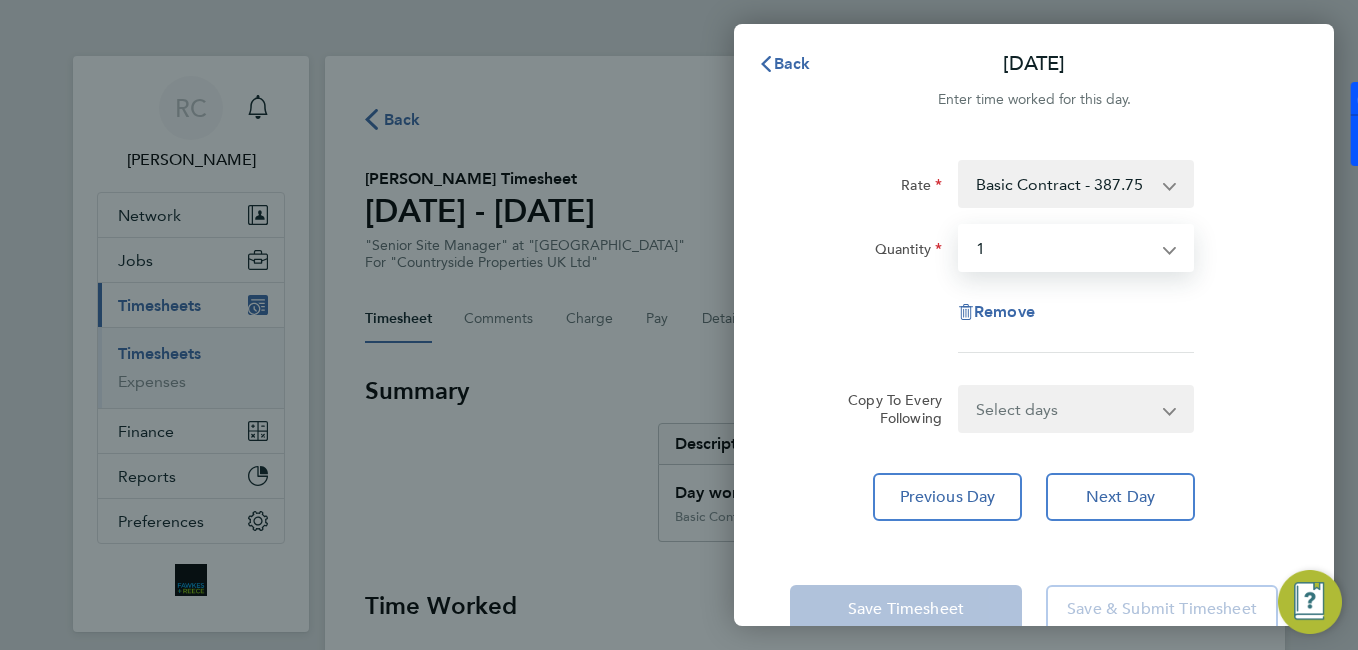 click on "Select quantity   0.5   1" at bounding box center [1064, 248] 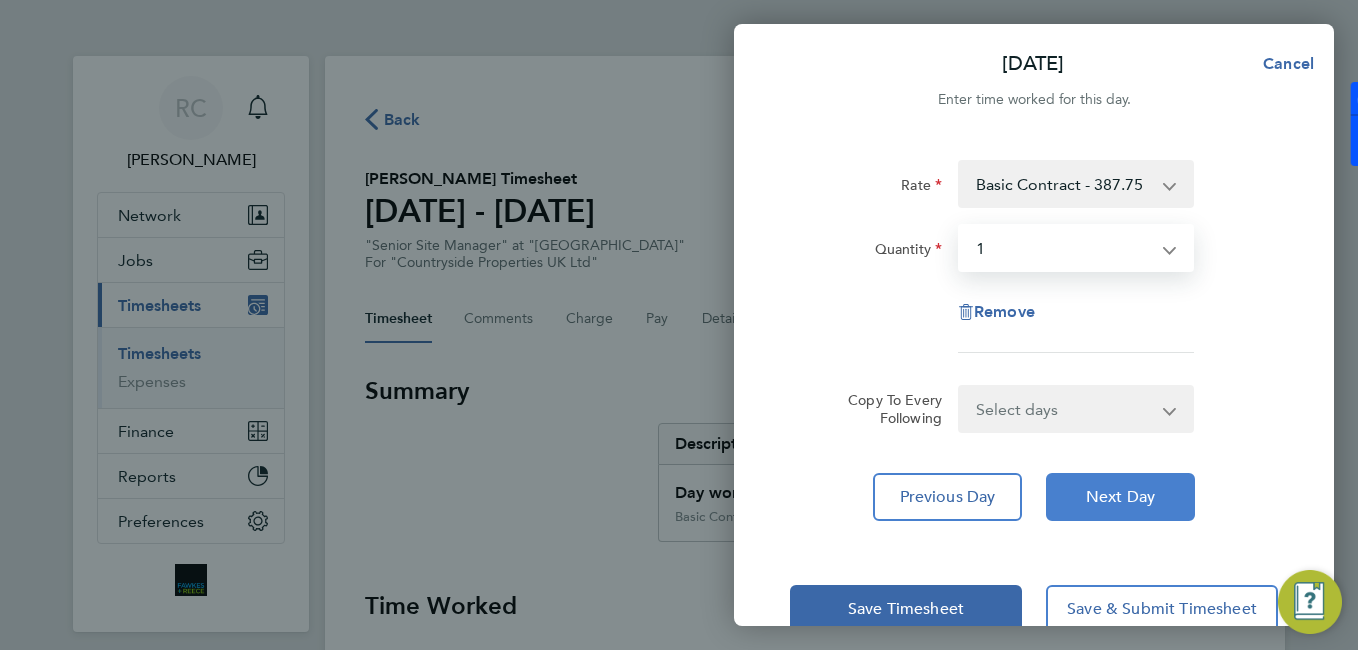 click on "Next Day" 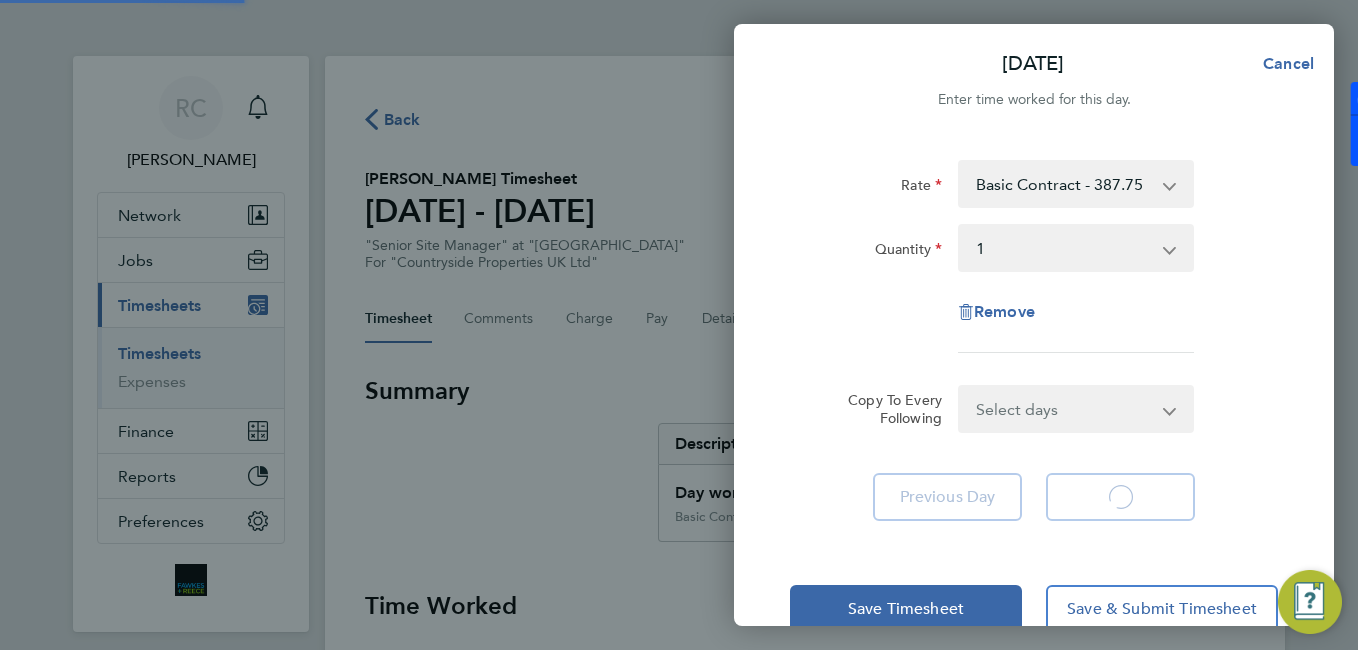 click on "Select days   Day   Weekday (Mon-Fri)   Weekend (Sat-Sun)   Wednesday   Thursday   Friday   Saturday   Sunday" at bounding box center (1065, 409) 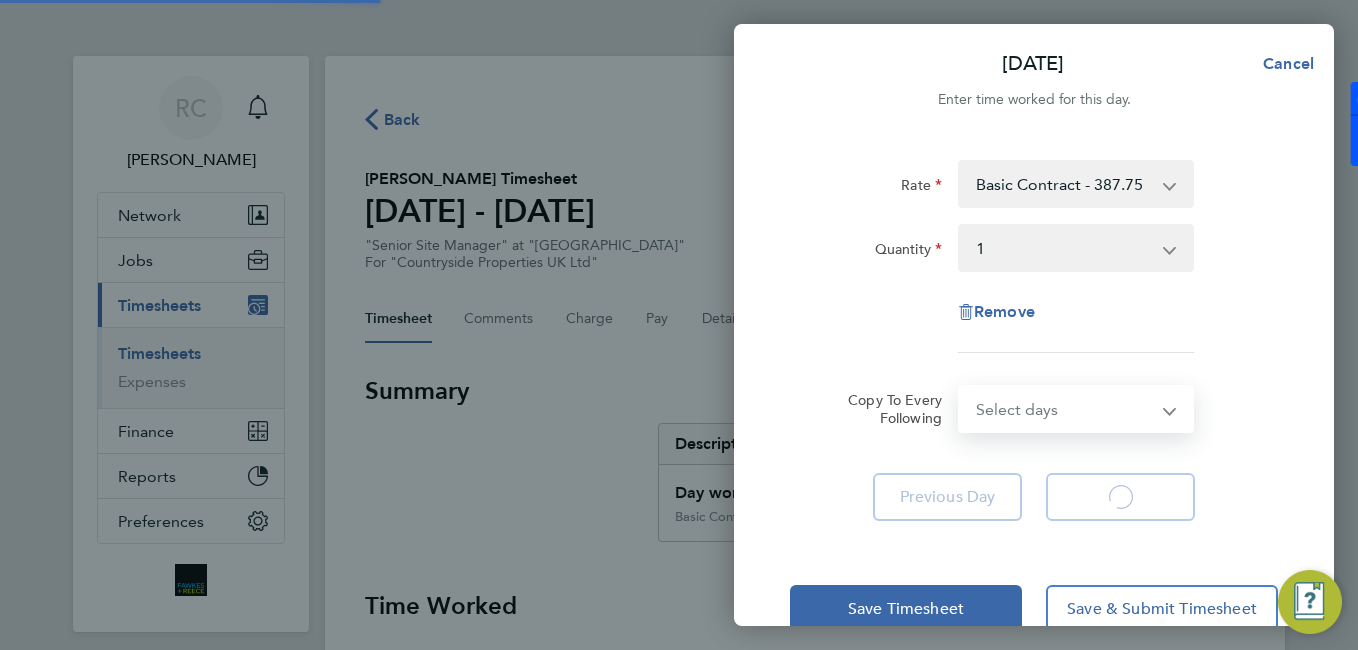 select on "WEEKDAY" 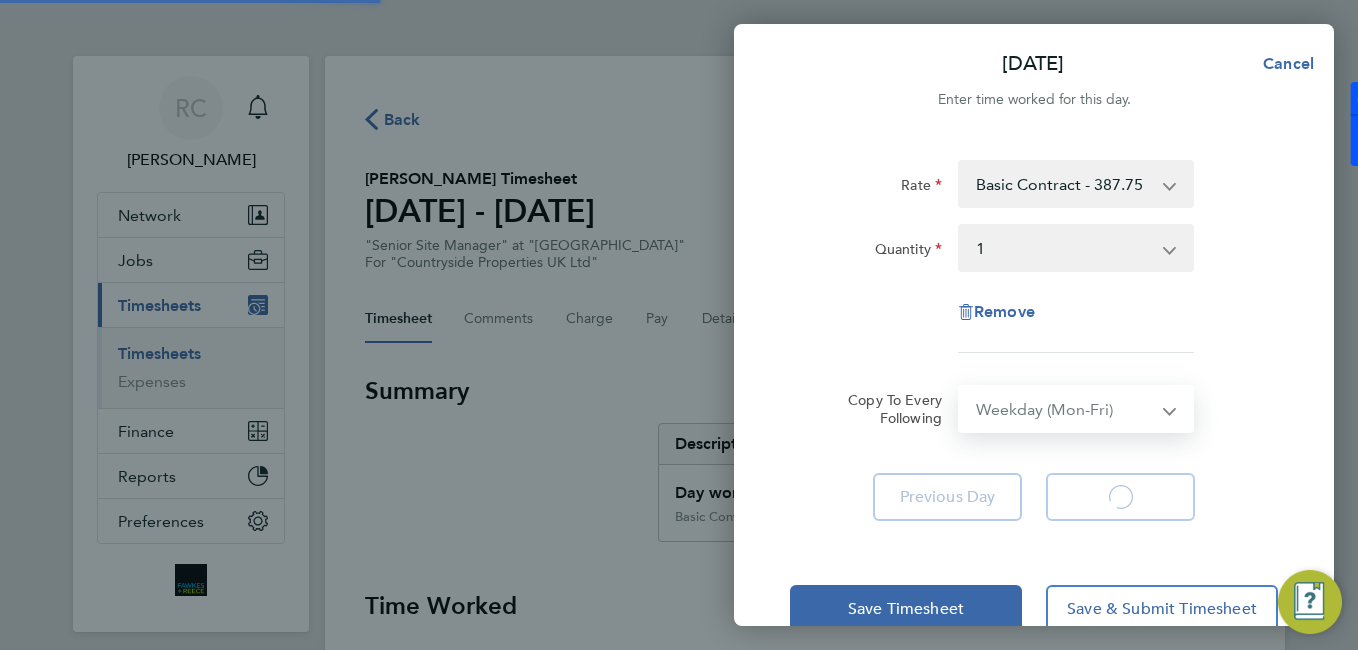 click on "Select days   Day   Weekday (Mon-Fri)   Weekend (Sat-Sun)   Wednesday   Thursday   Friday   Saturday   Sunday" at bounding box center [1065, 409] 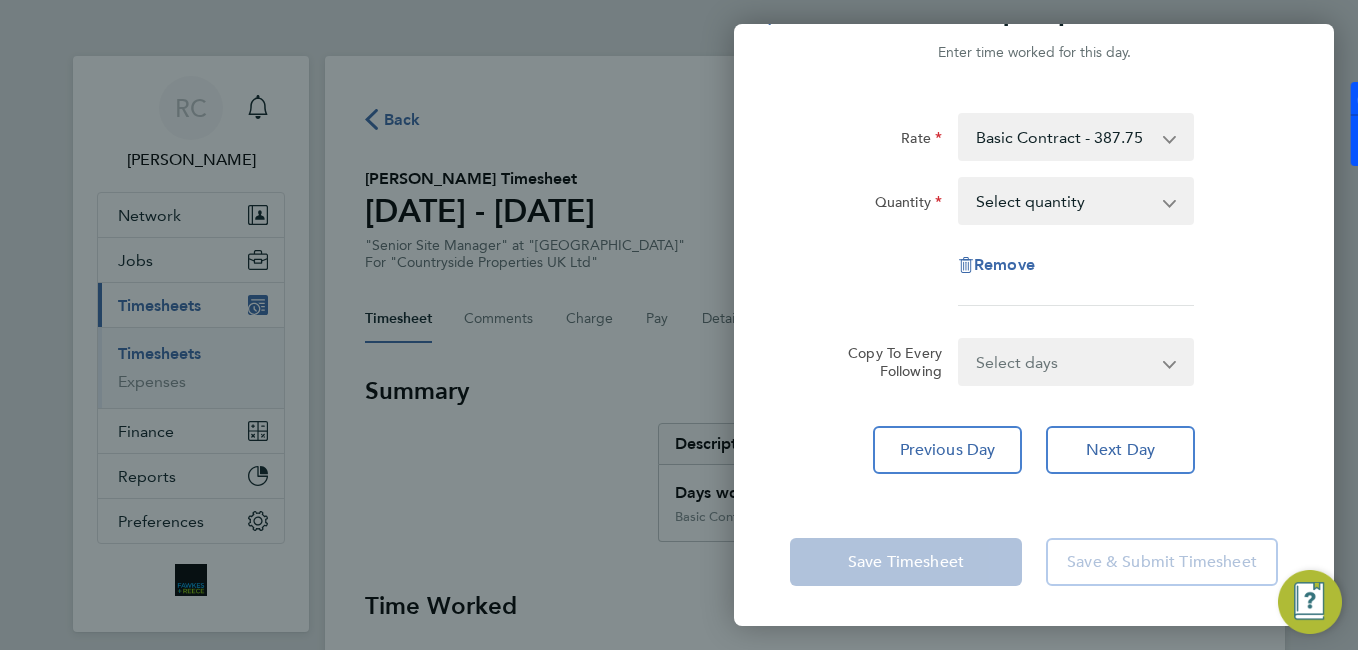click on "Select days   Day   Weekday (Mon-Fri)   Weekend (Sat-Sun)   Thursday   Friday   Saturday   Sunday" at bounding box center [1065, 362] 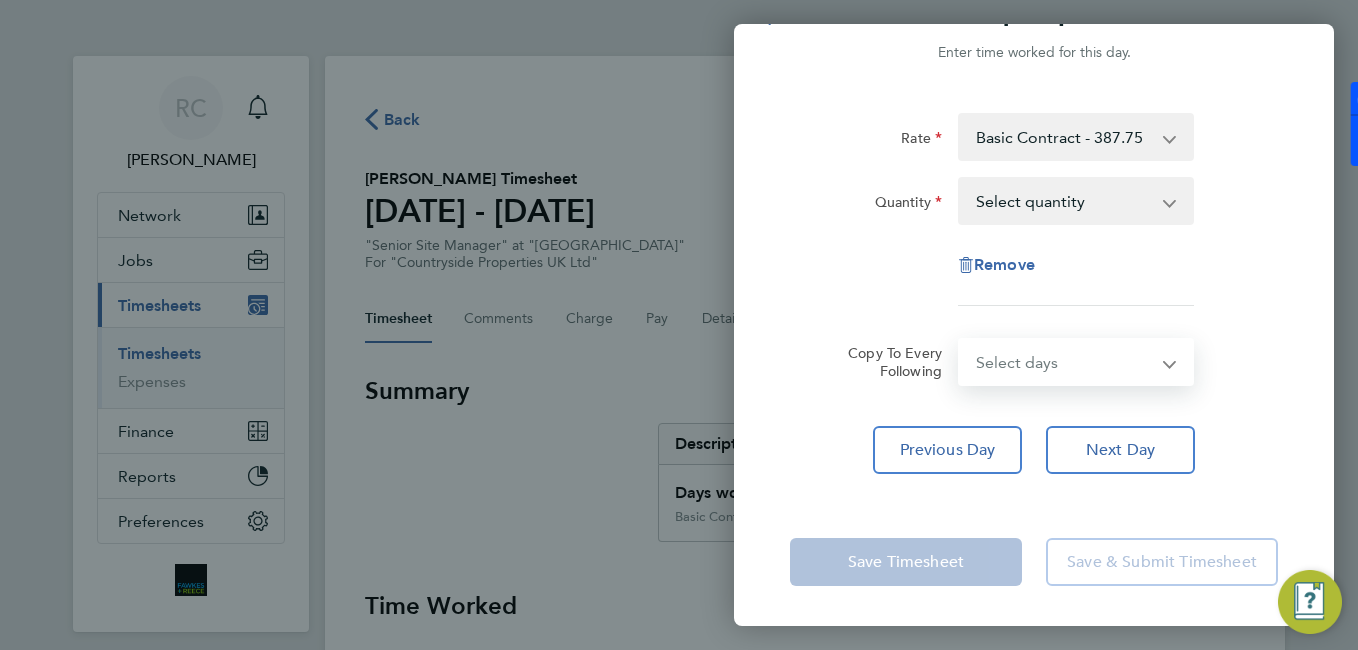 select on "WEEKDAY" 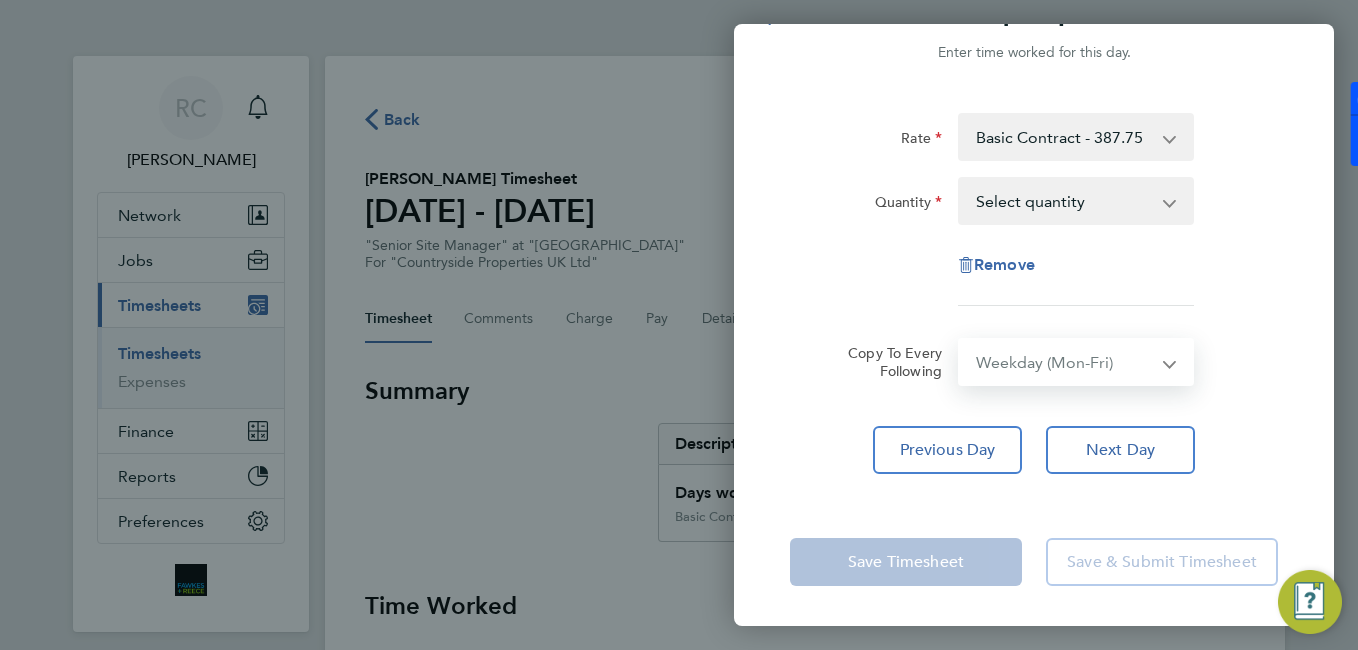 click on "Select days   Day   Weekday (Mon-Fri)   Weekend (Sat-Sun)   Thursday   Friday   Saturday   Sunday" at bounding box center [1065, 362] 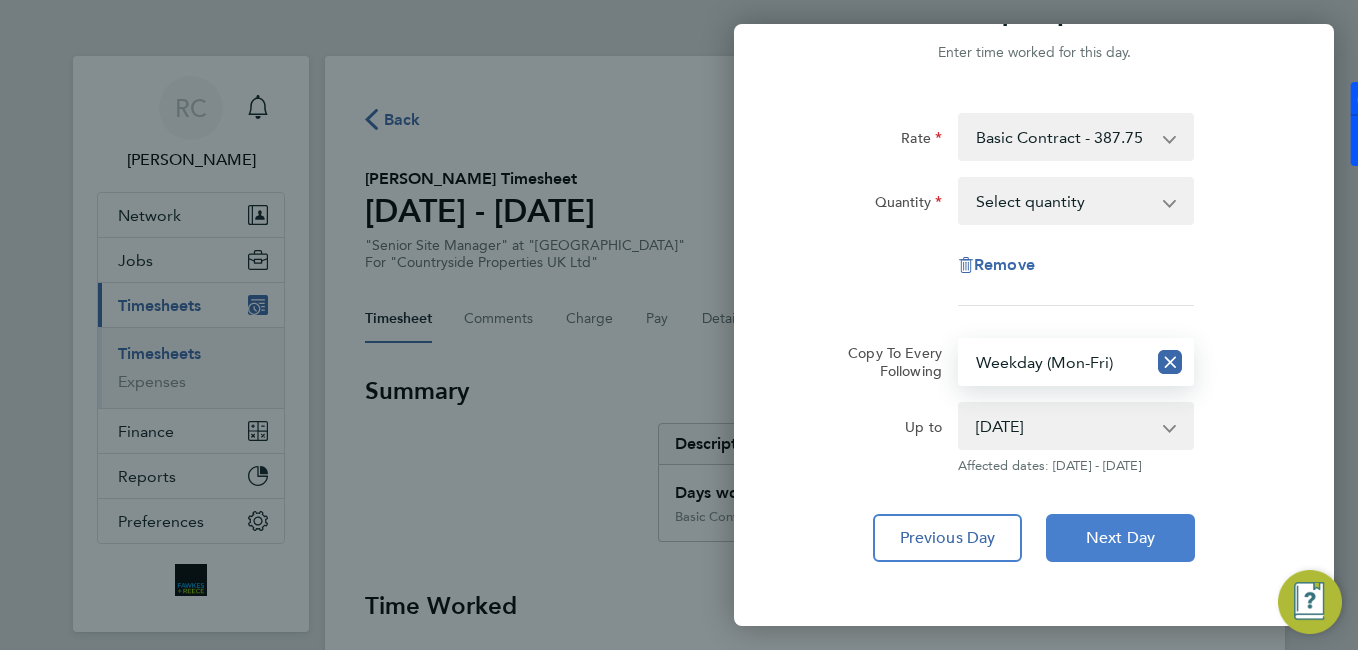 click on "Next Day" 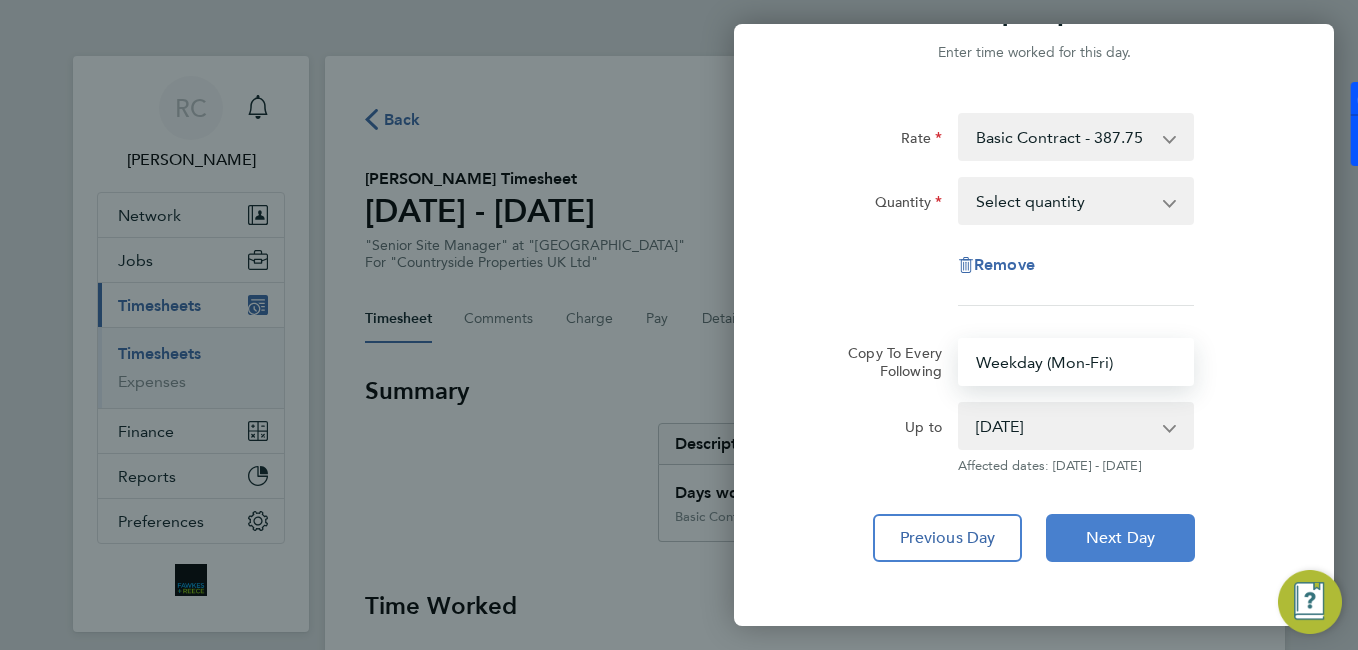 select on "0: null" 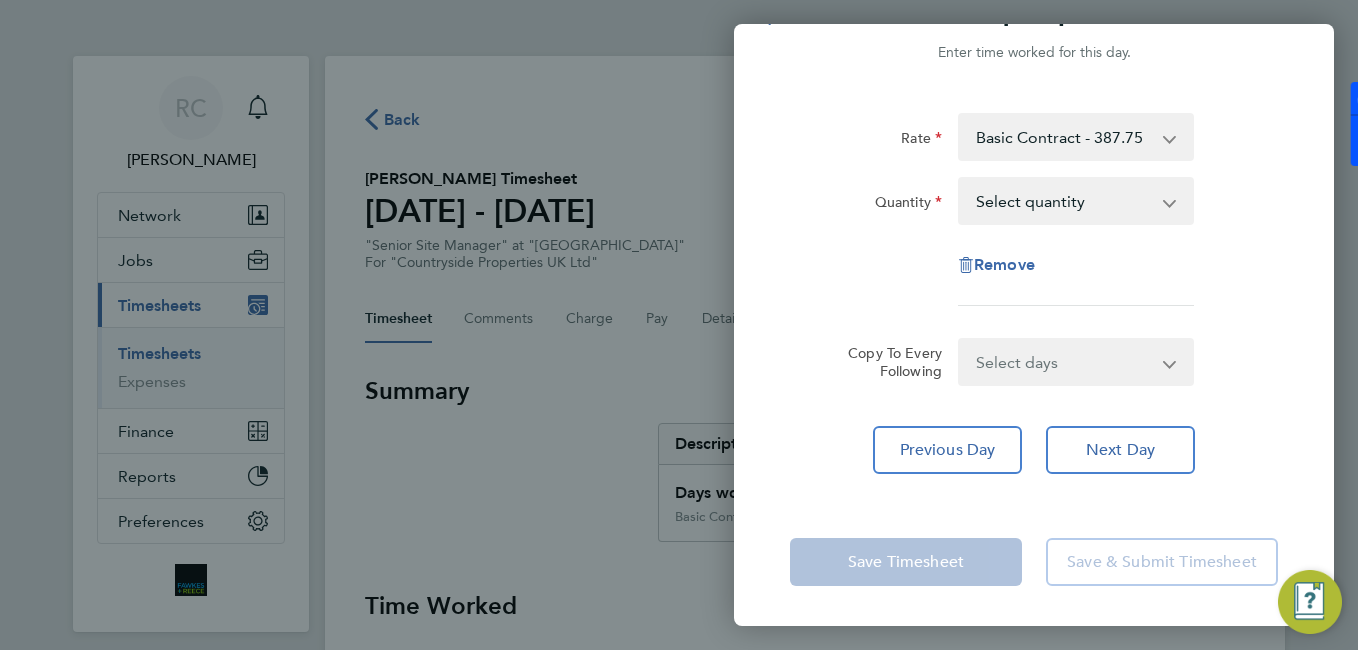 click on "Select quantity   0.5   1" at bounding box center [1064, 201] 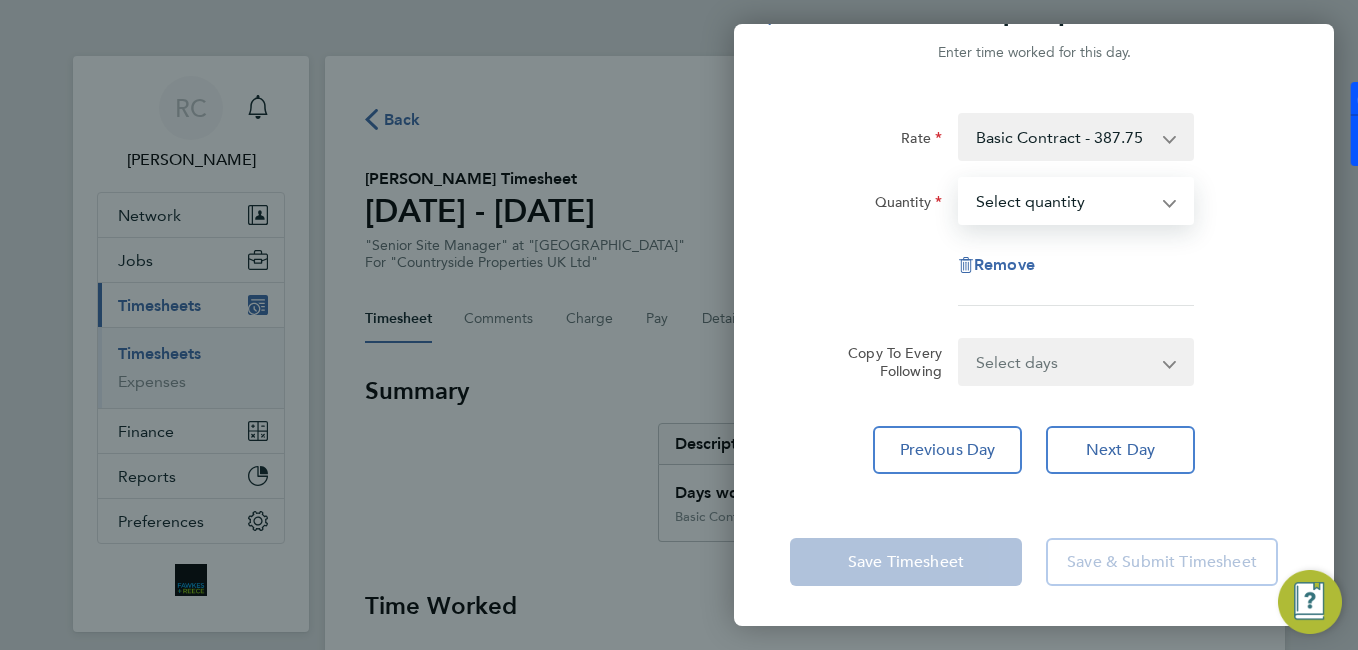 select on "1" 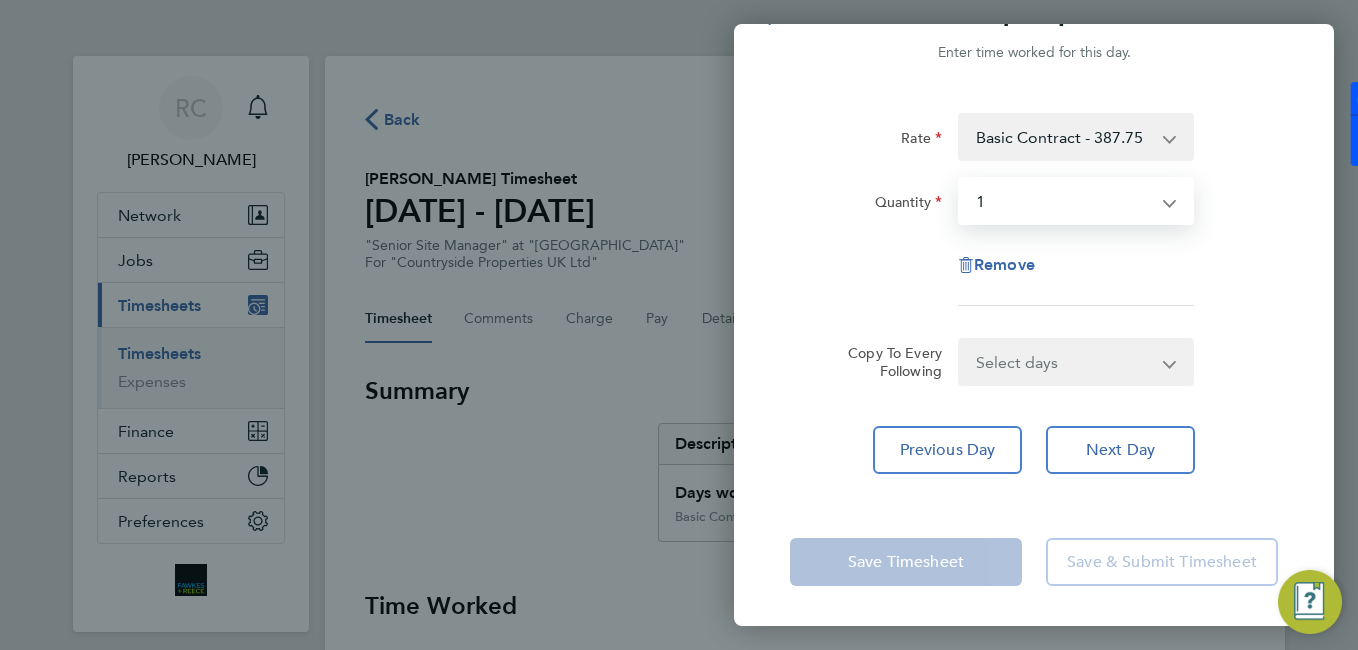 click on "Select quantity   0.5   1" at bounding box center (1064, 201) 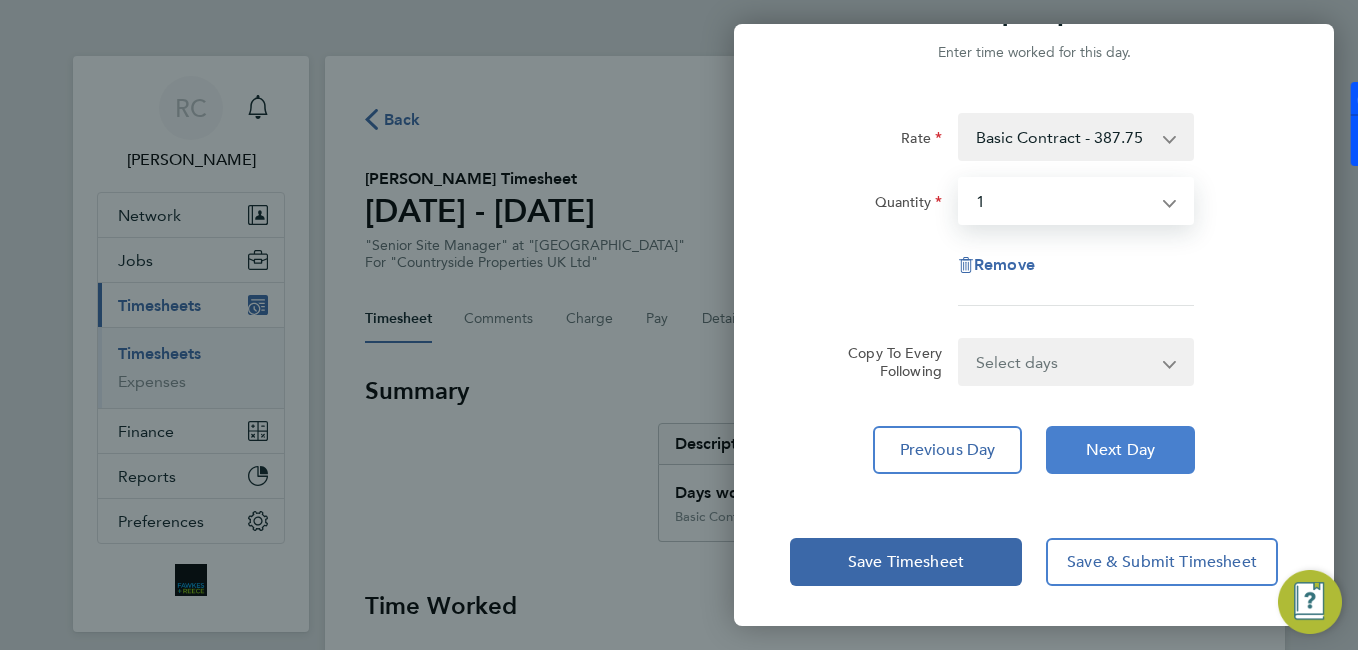 click on "Next Day" 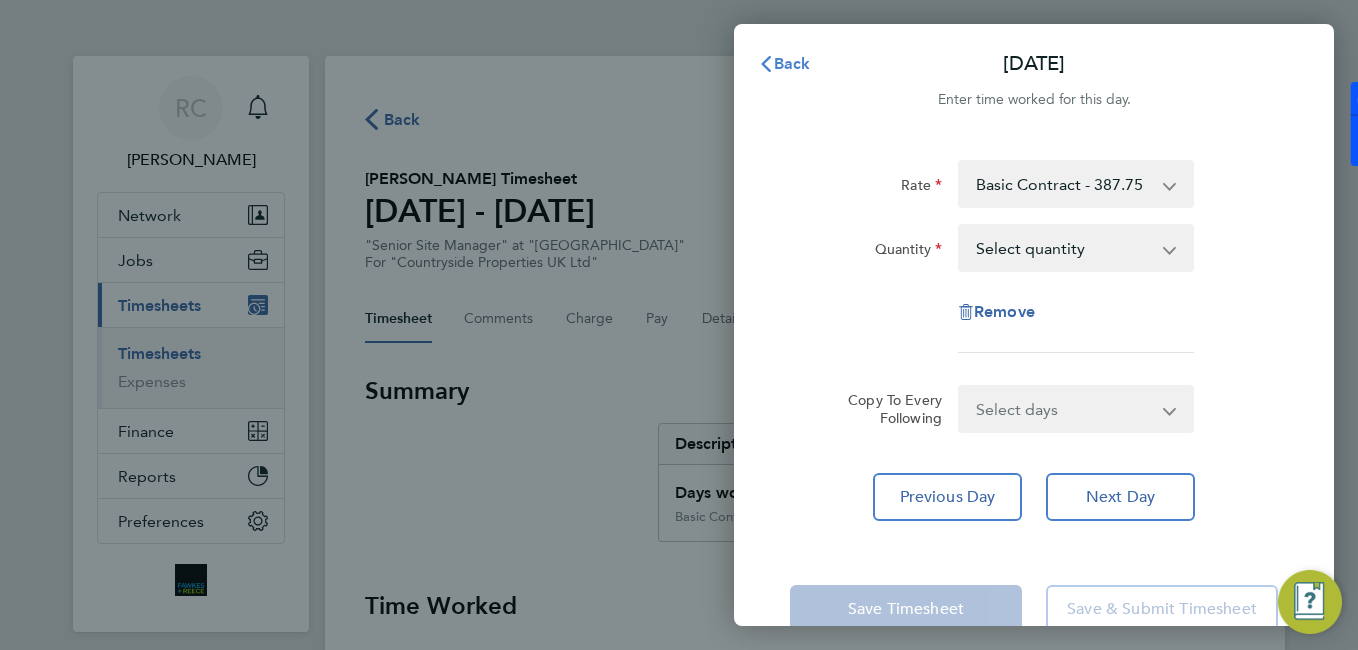 click on "Back" 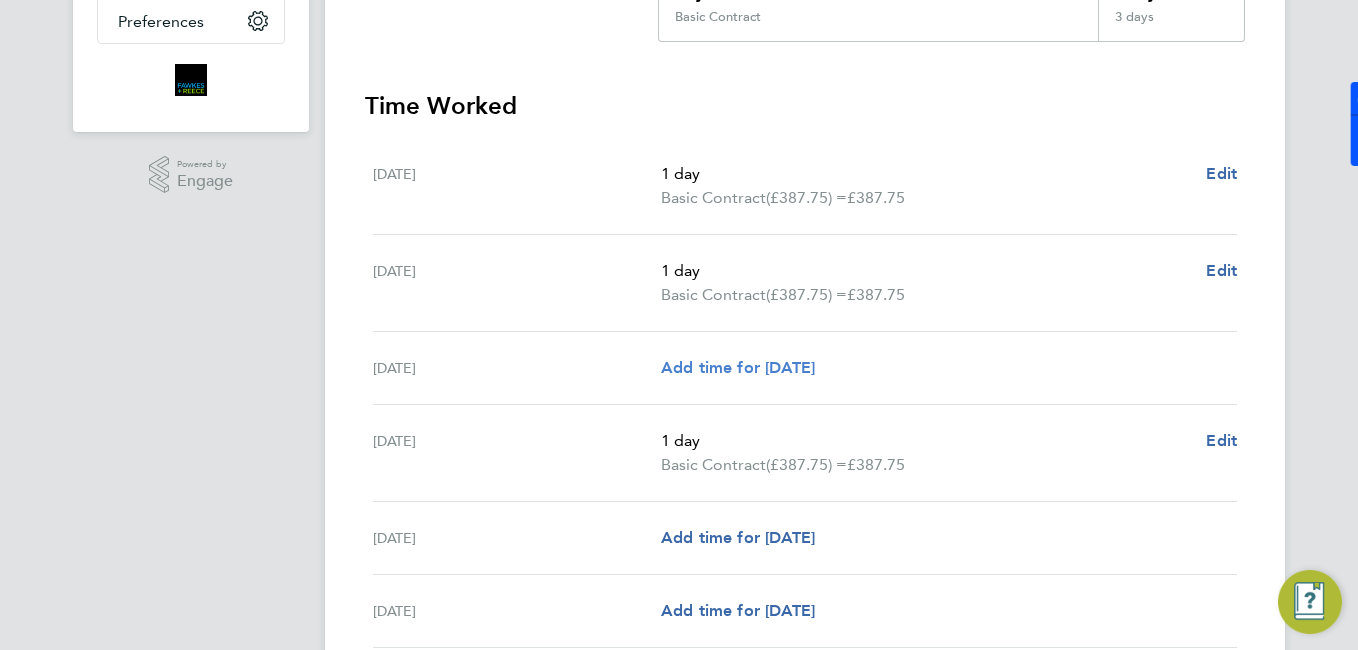 click on "Add time for [DATE]" at bounding box center [738, 367] 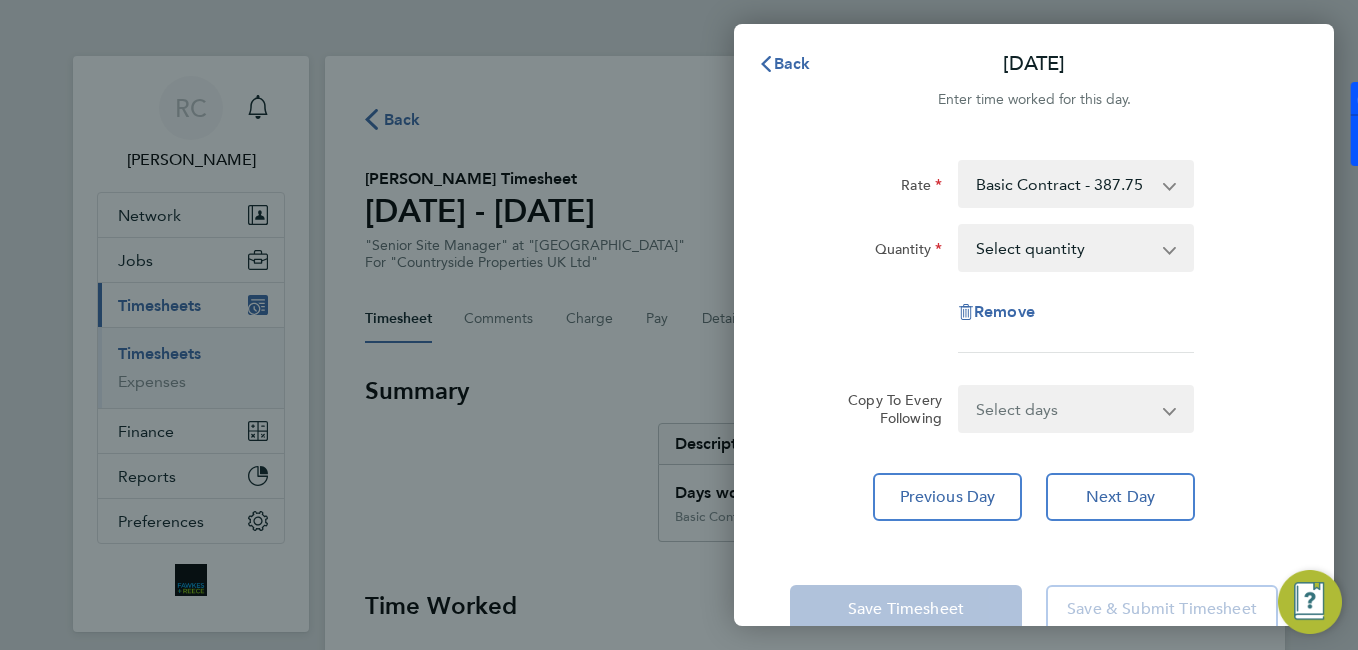 drag, startPoint x: 1038, startPoint y: 419, endPoint x: 1044, endPoint y: 432, distance: 14.3178215 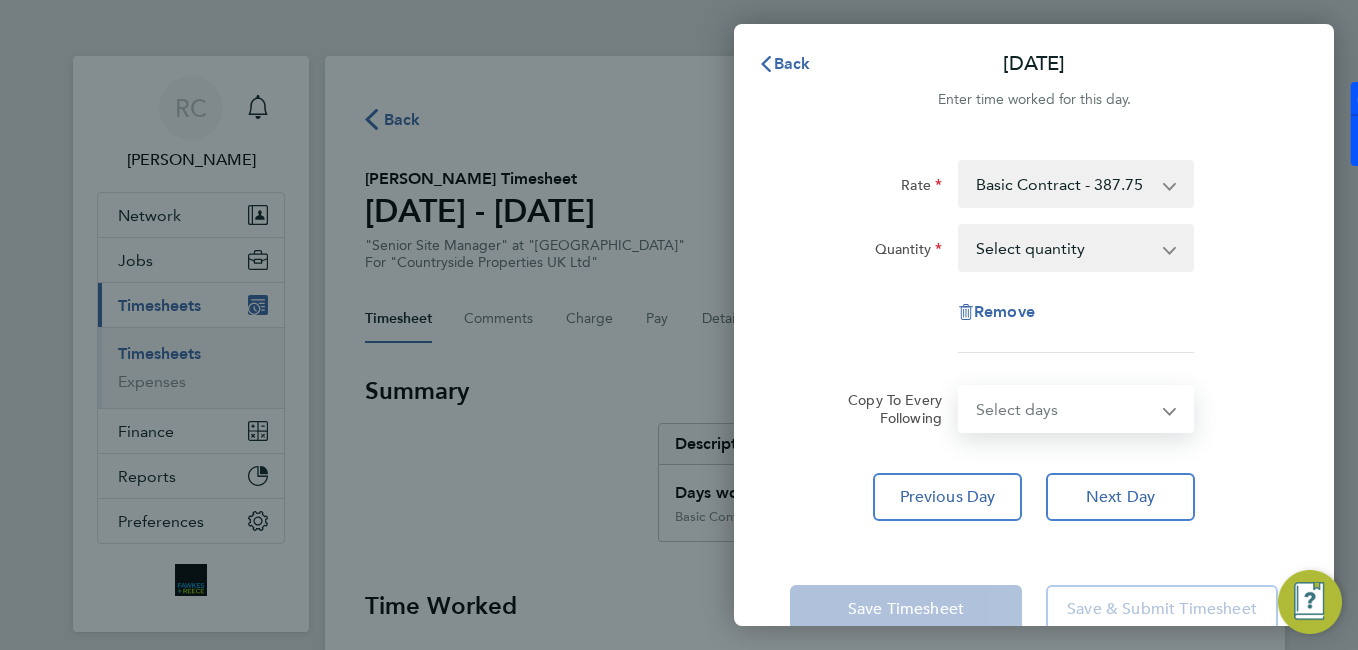 click on "Select quantity   0.5   1" at bounding box center [1064, 248] 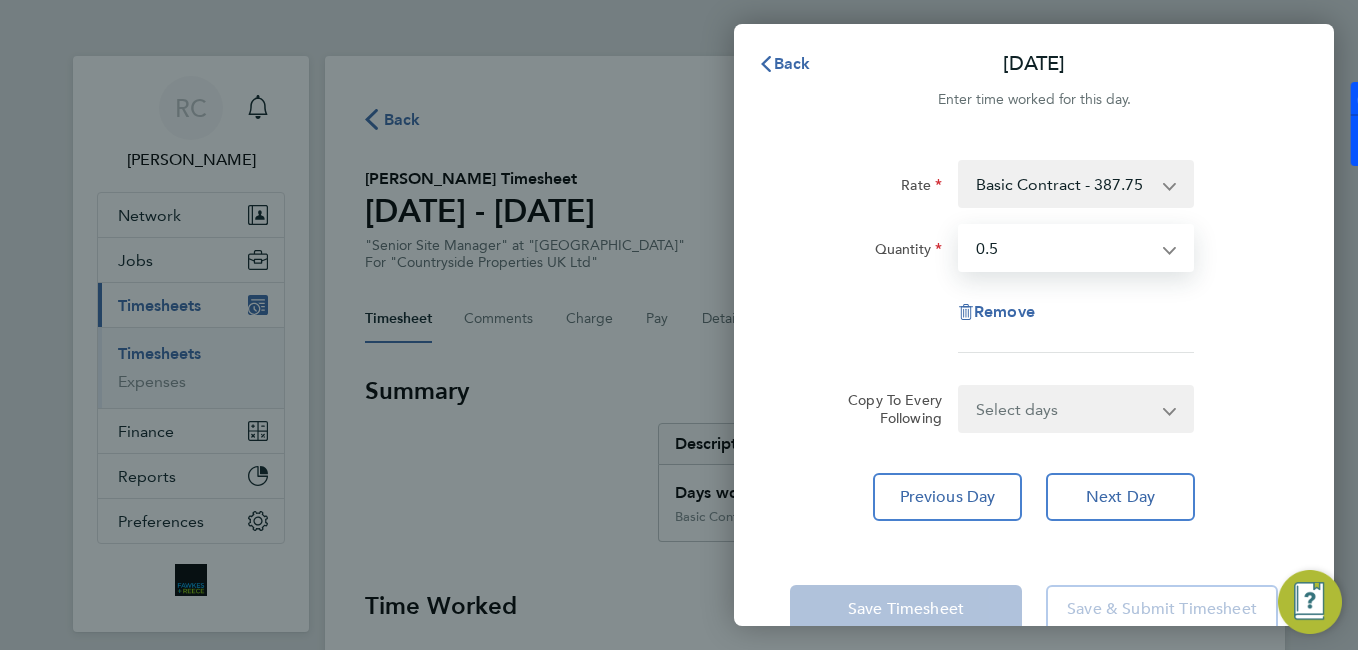 click on "Select quantity   0.5   1" at bounding box center [1064, 248] 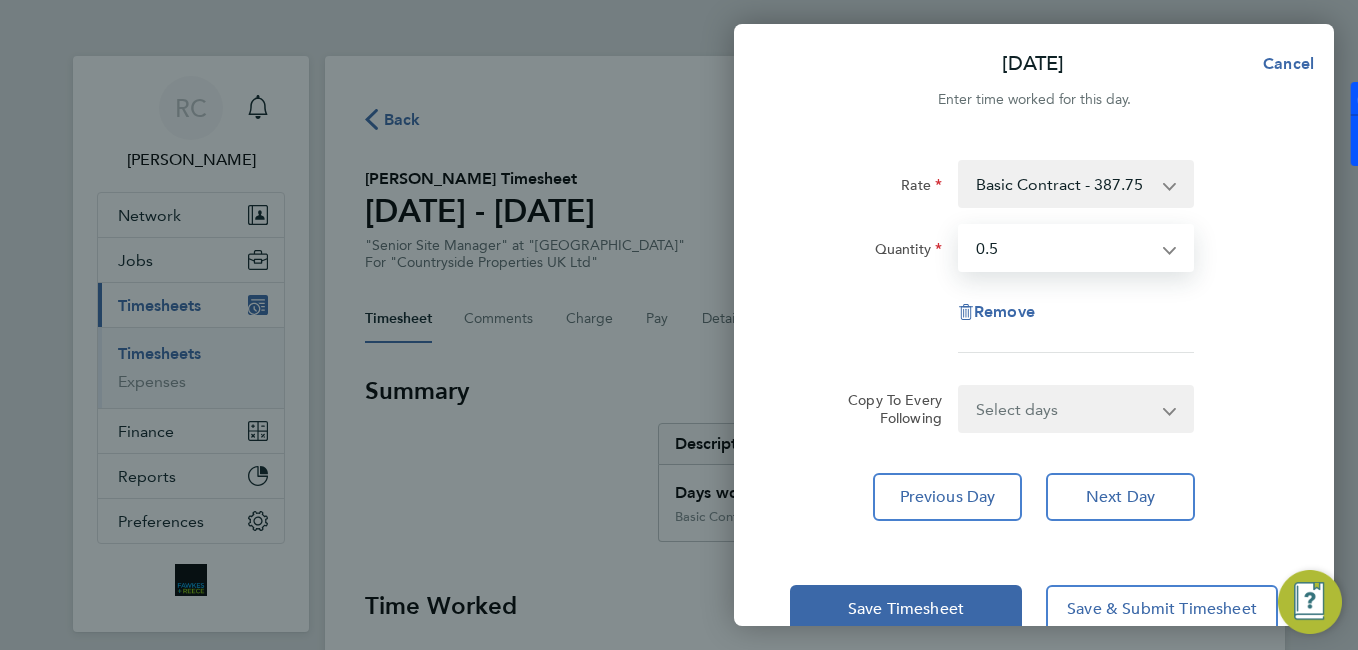 click on "Select quantity   0.5   1" at bounding box center [1064, 248] 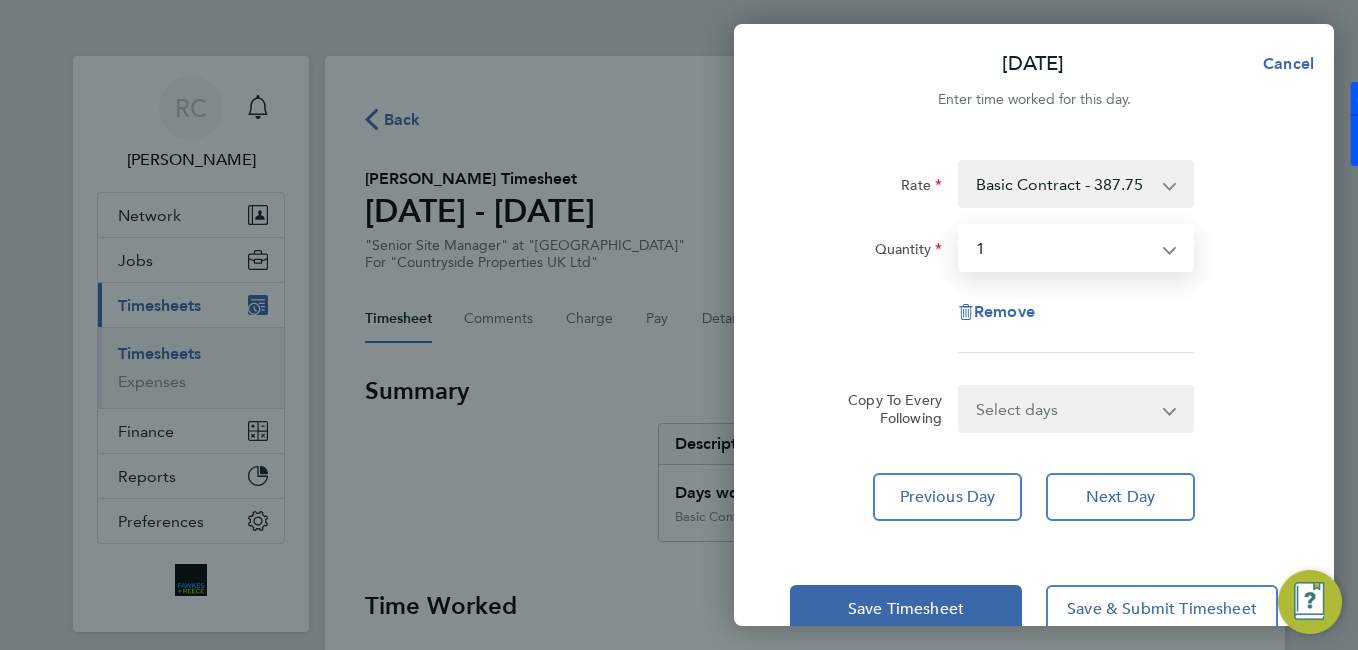 click on "Select quantity   0.5   1" at bounding box center (1064, 248) 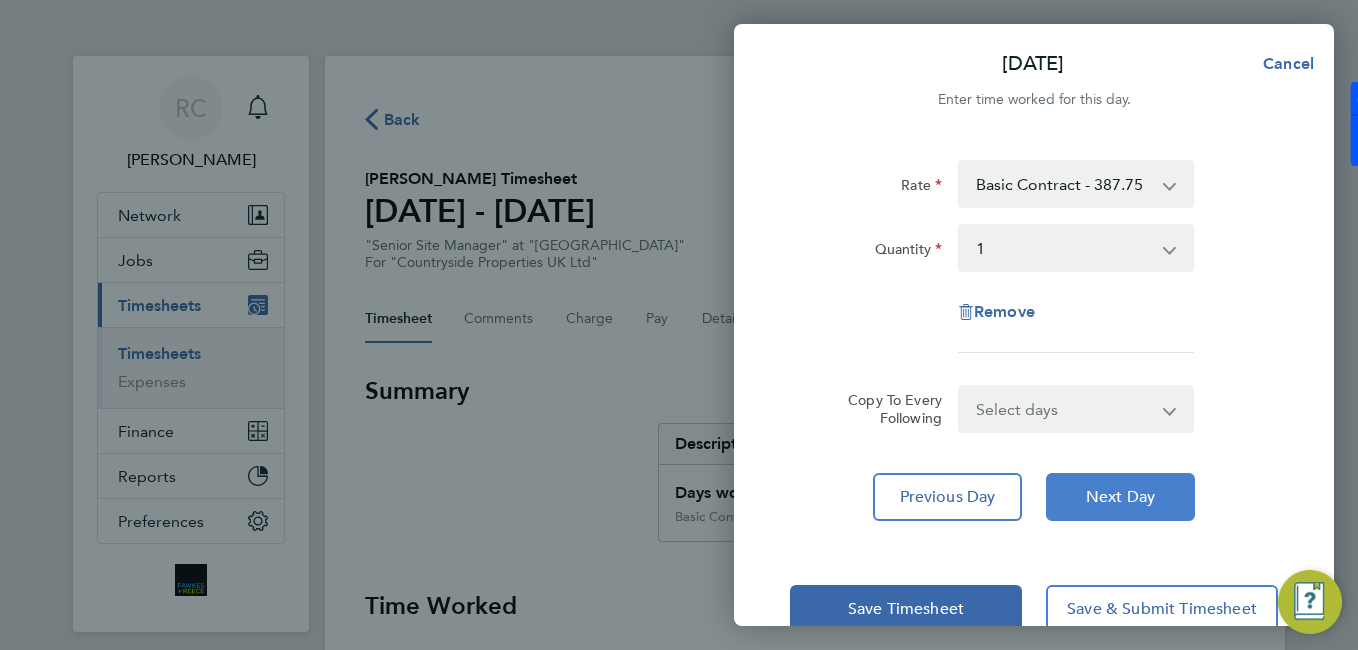 drag, startPoint x: 1112, startPoint y: 465, endPoint x: 1120, endPoint y: 478, distance: 15.264338 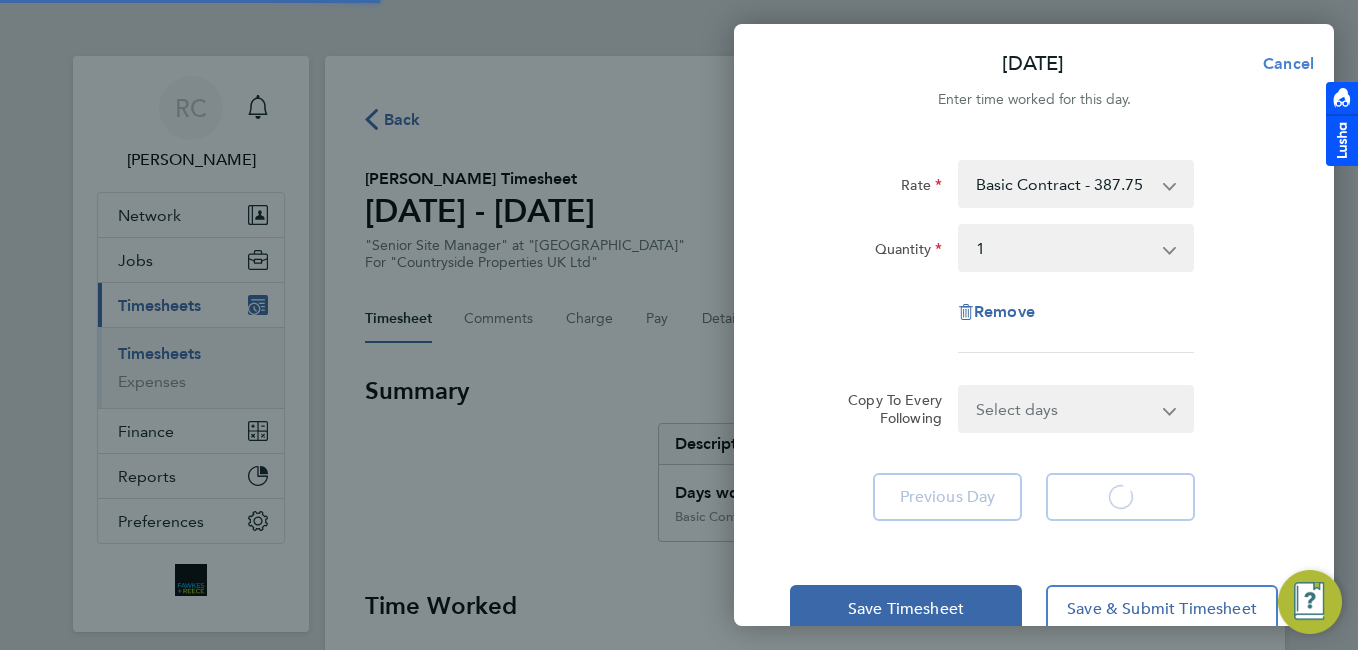 select on "1" 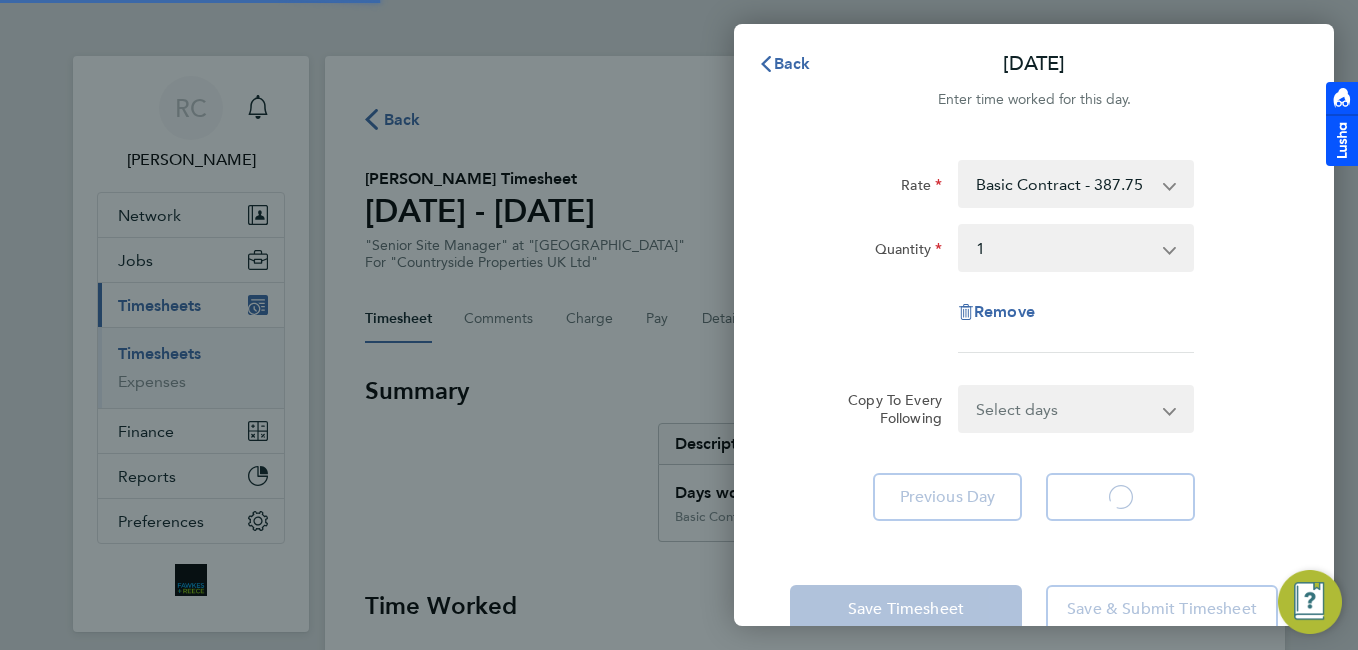 select on "1" 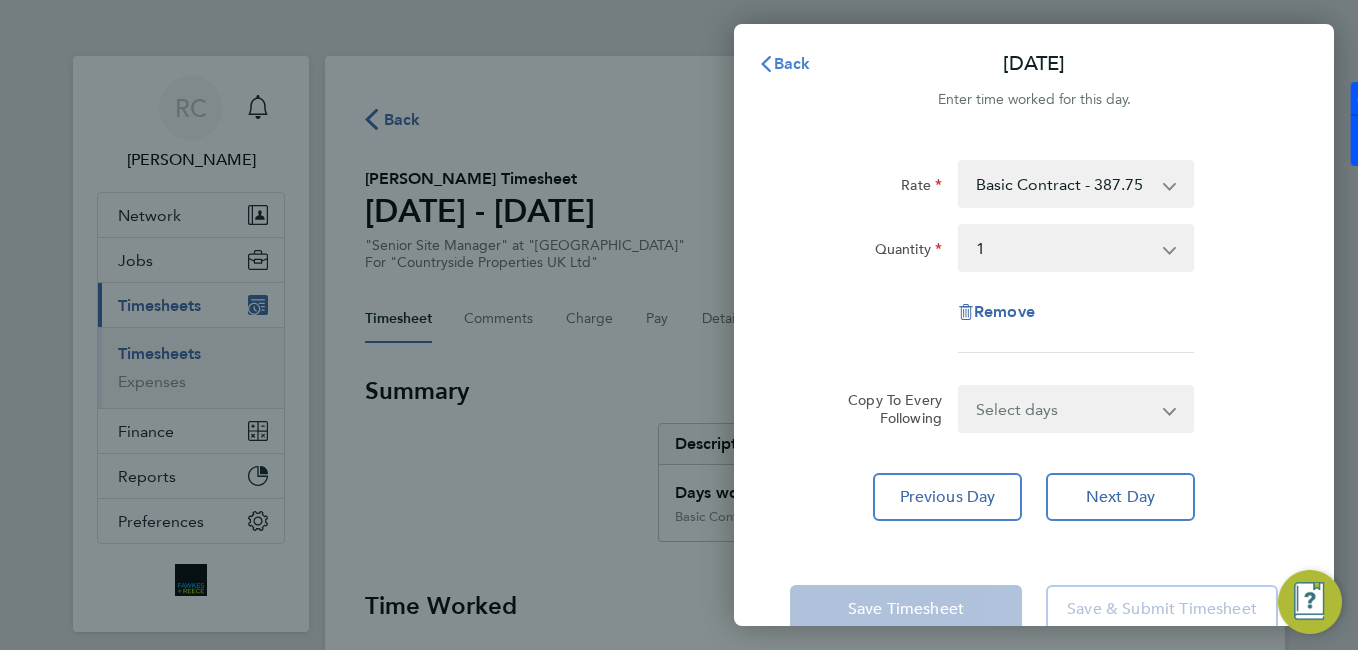 click on "Back" 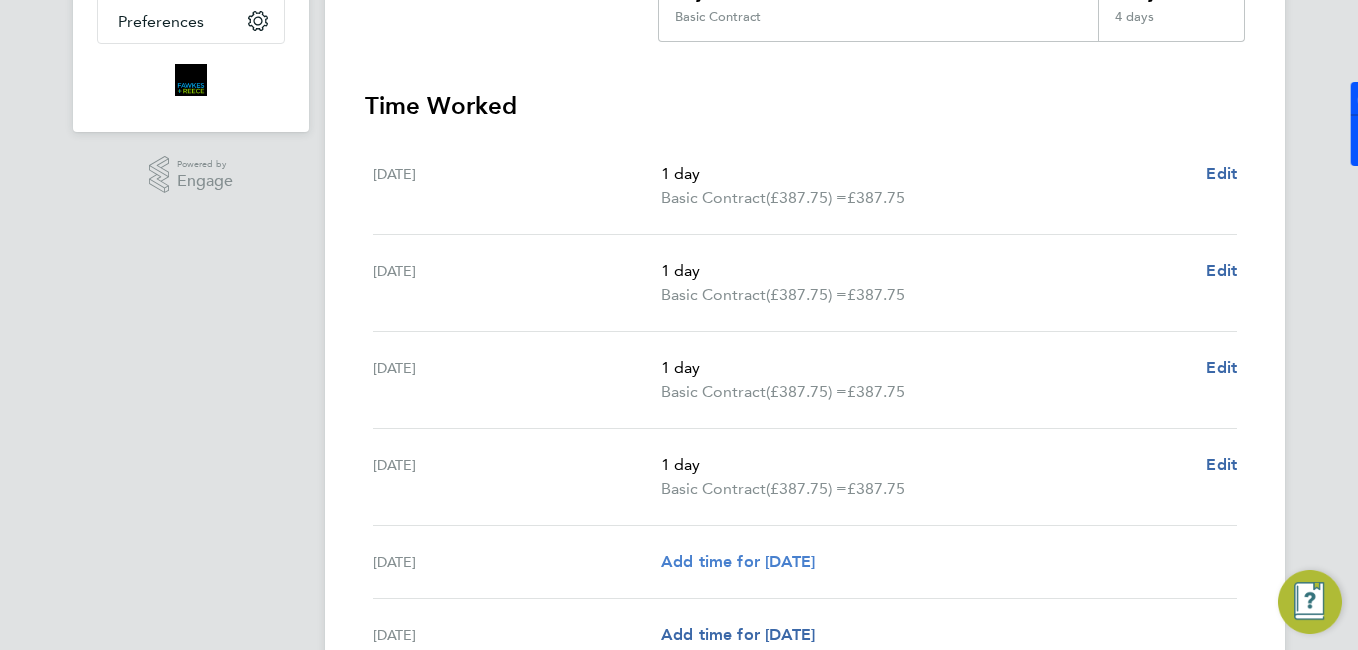 click on "Add time for [DATE]" at bounding box center (738, 561) 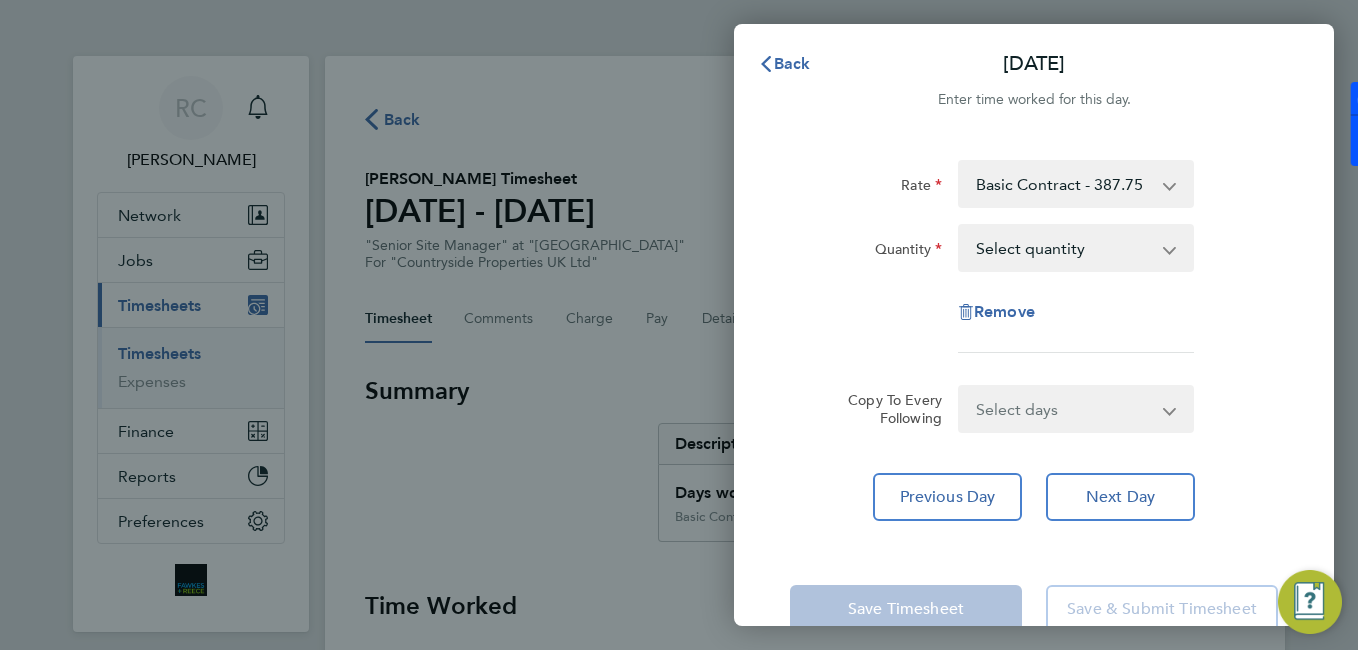 click on "Select quantity   0.5   1" at bounding box center (1064, 248) 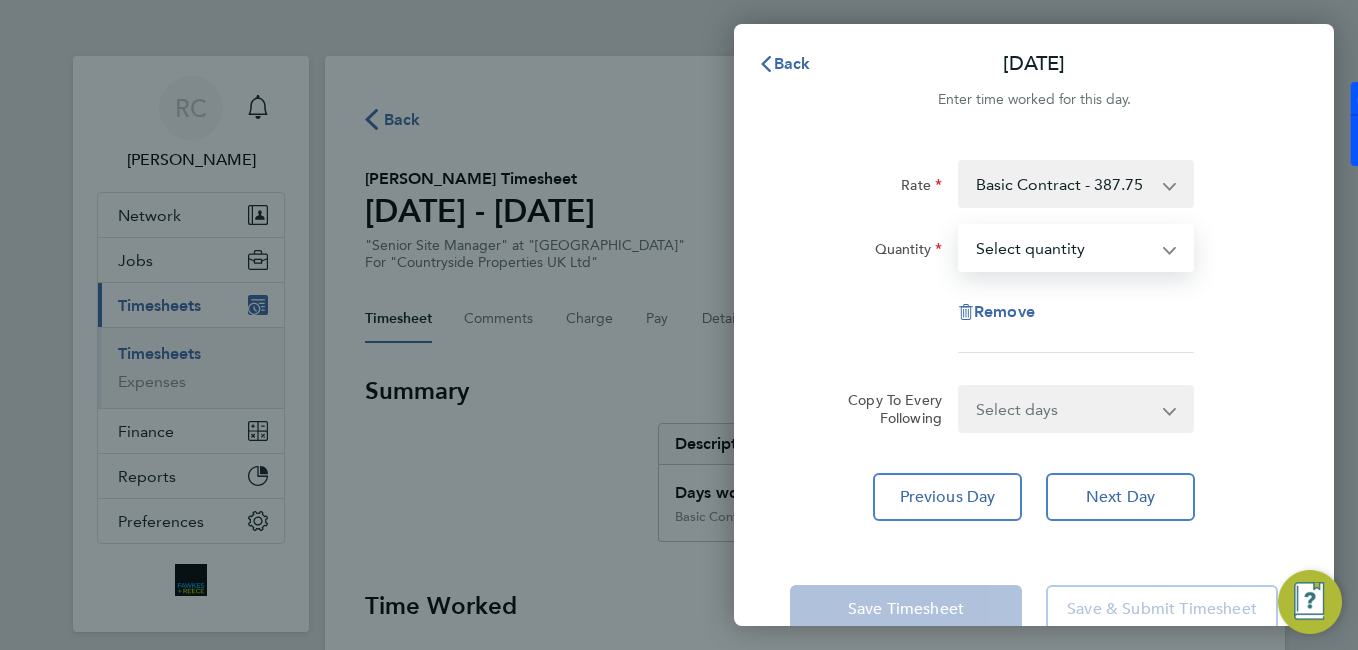 select on "1" 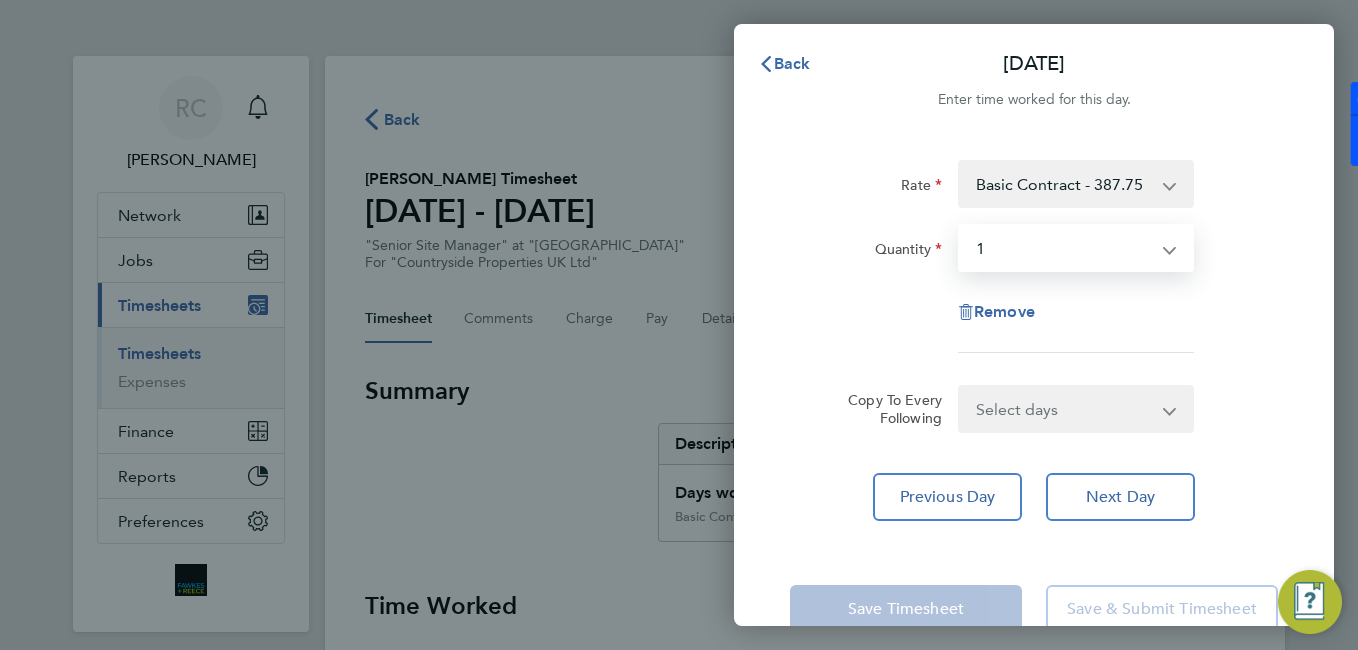 click on "Select quantity   0.5   1" at bounding box center (1064, 248) 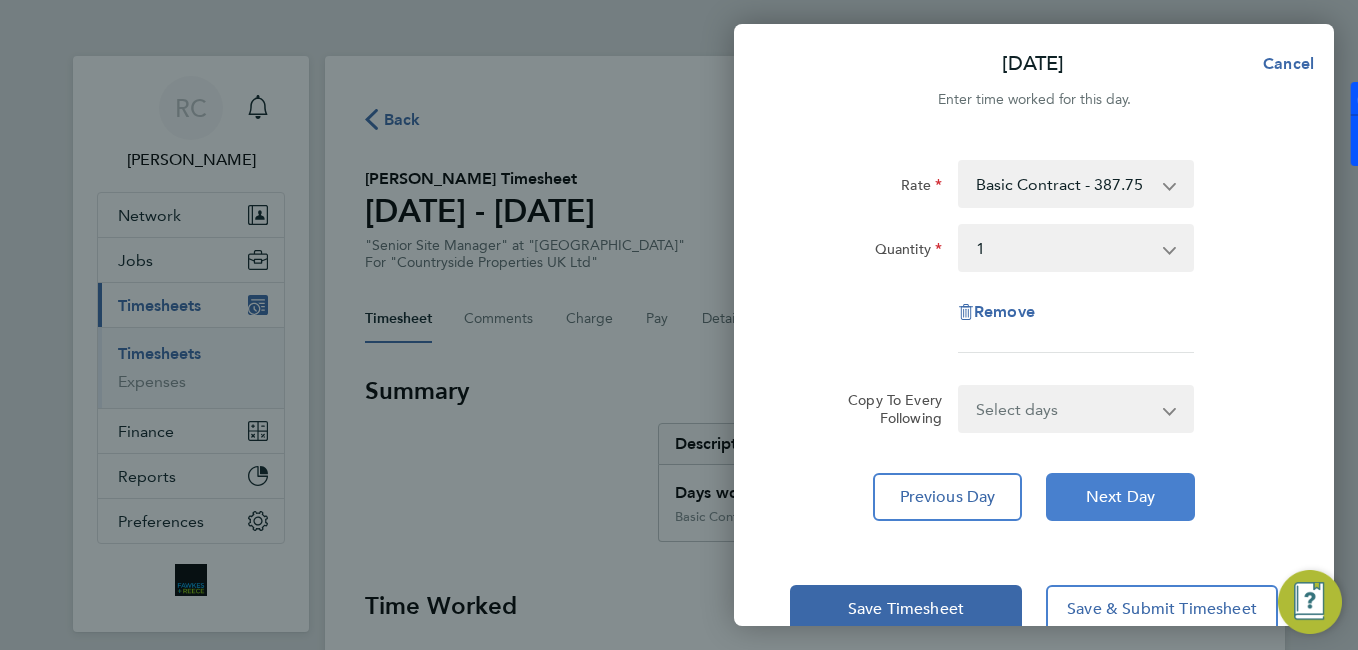 click on "Next Day" 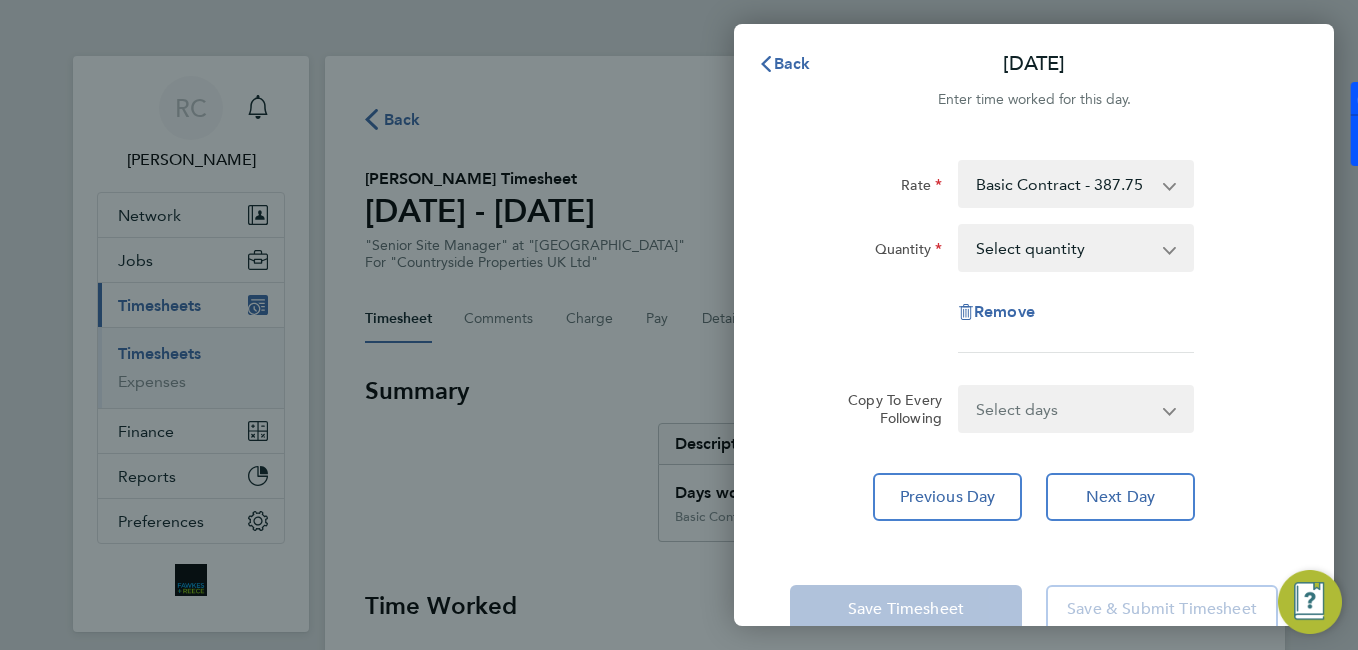 click on "Enter time worked for this day." 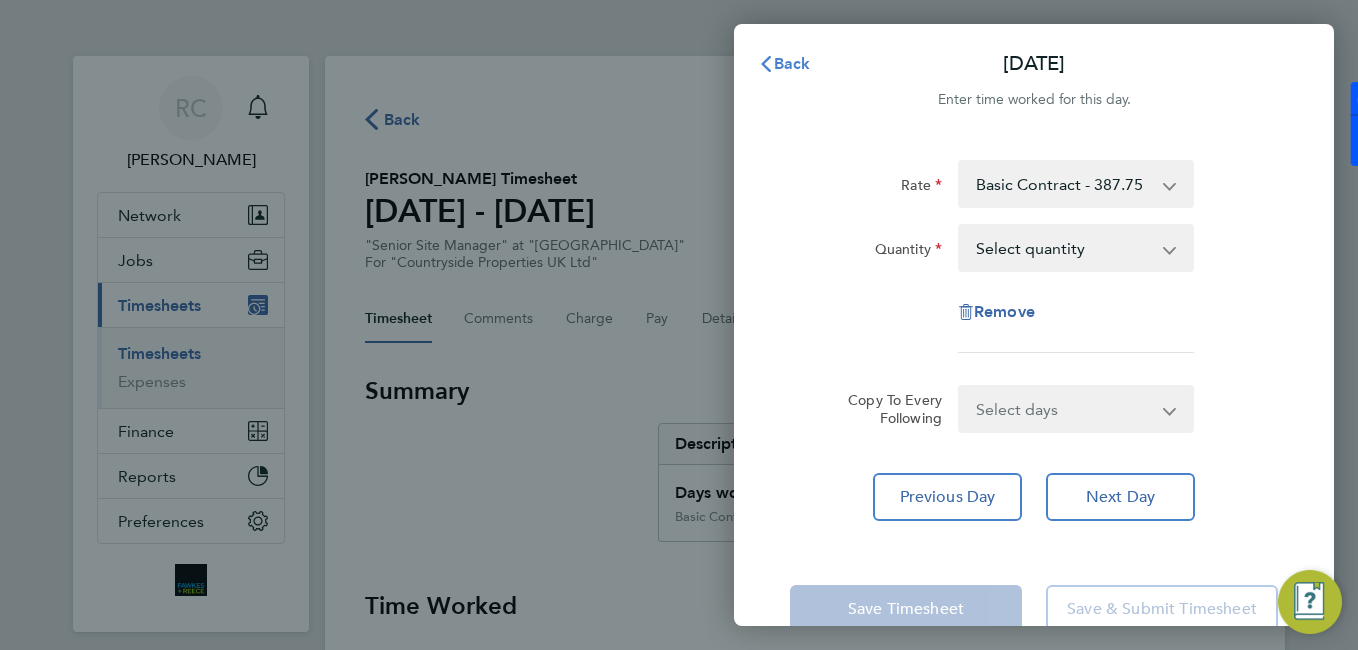 click on "Back" 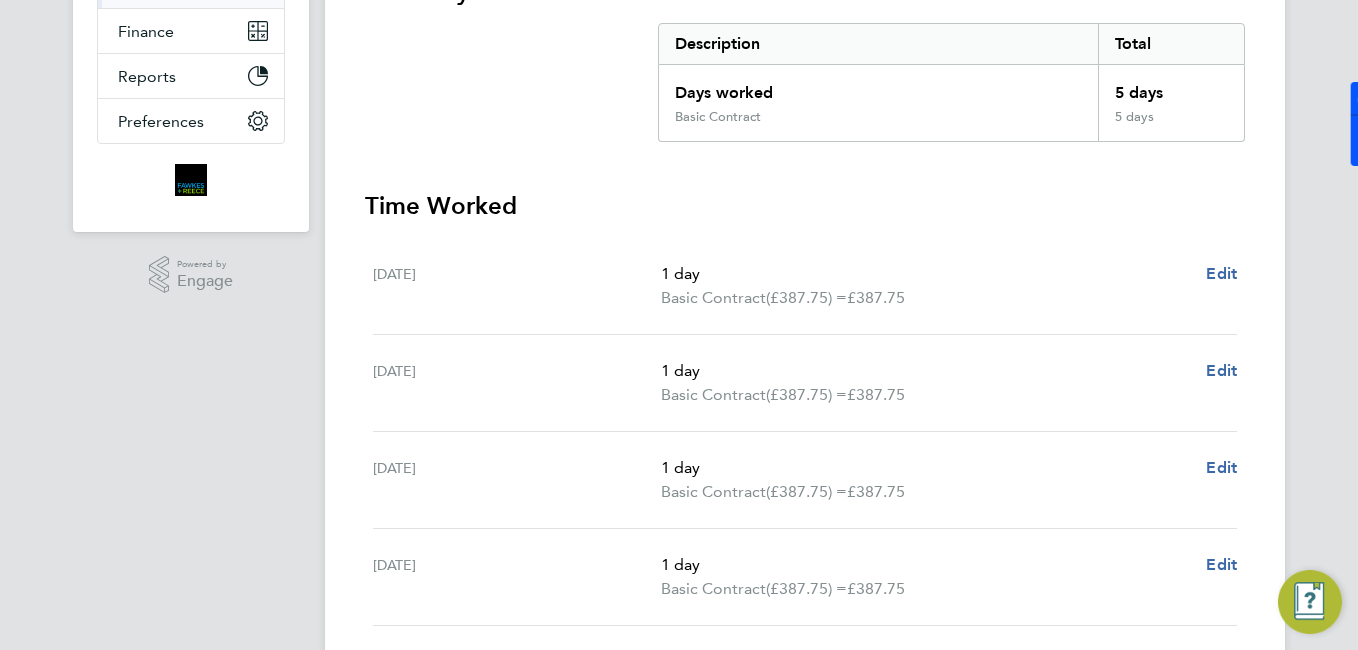 scroll, scrollTop: 600, scrollLeft: 0, axis: vertical 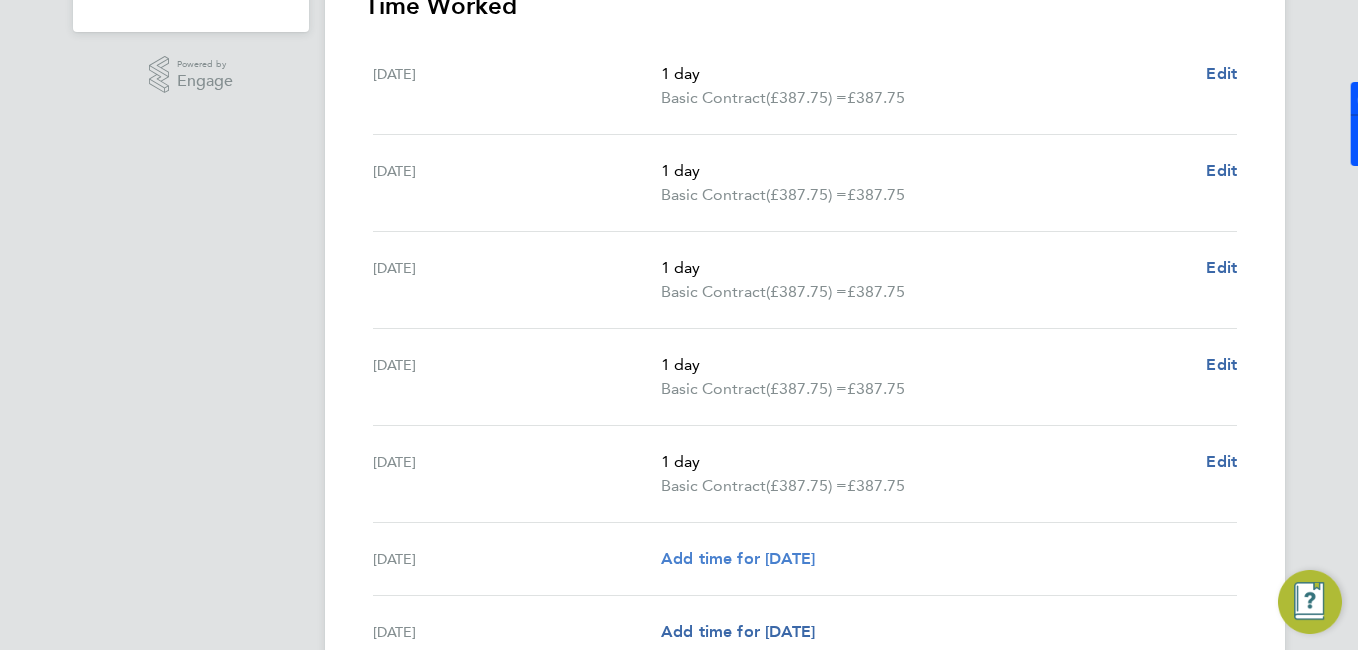 click on "Add time for [DATE]" at bounding box center [738, 558] 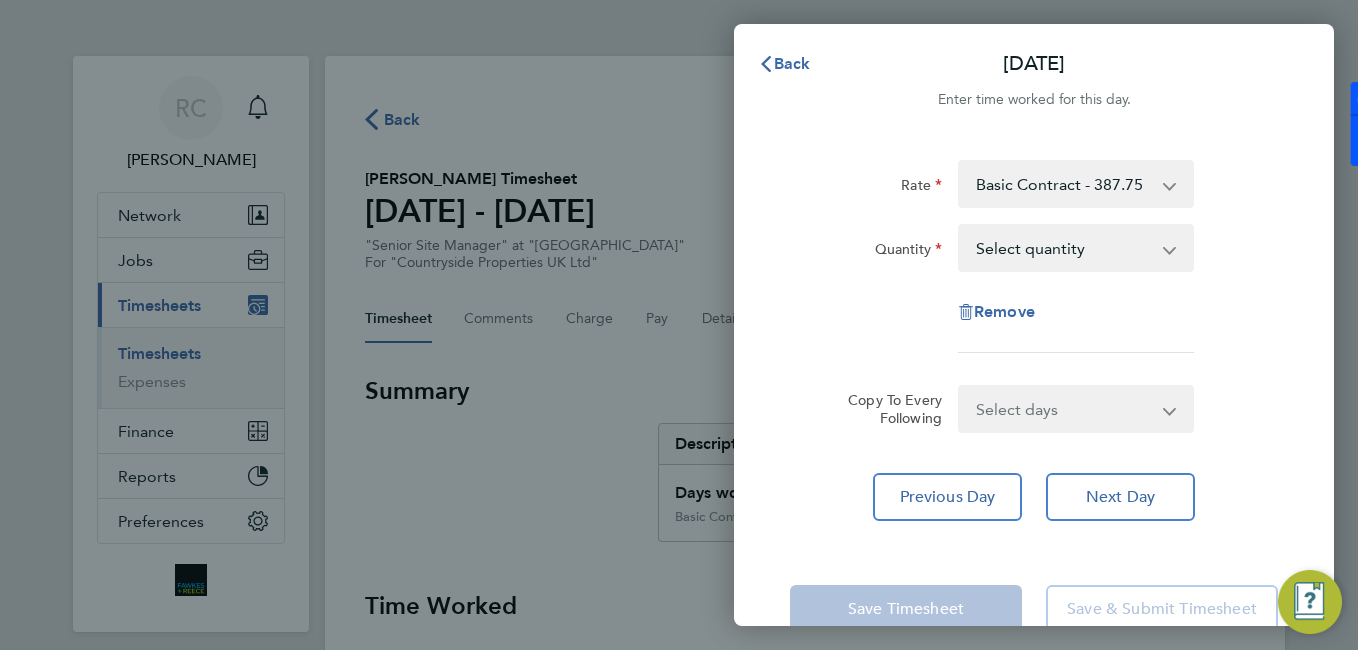 click on "Select quantity   0.5   1" at bounding box center (1064, 248) 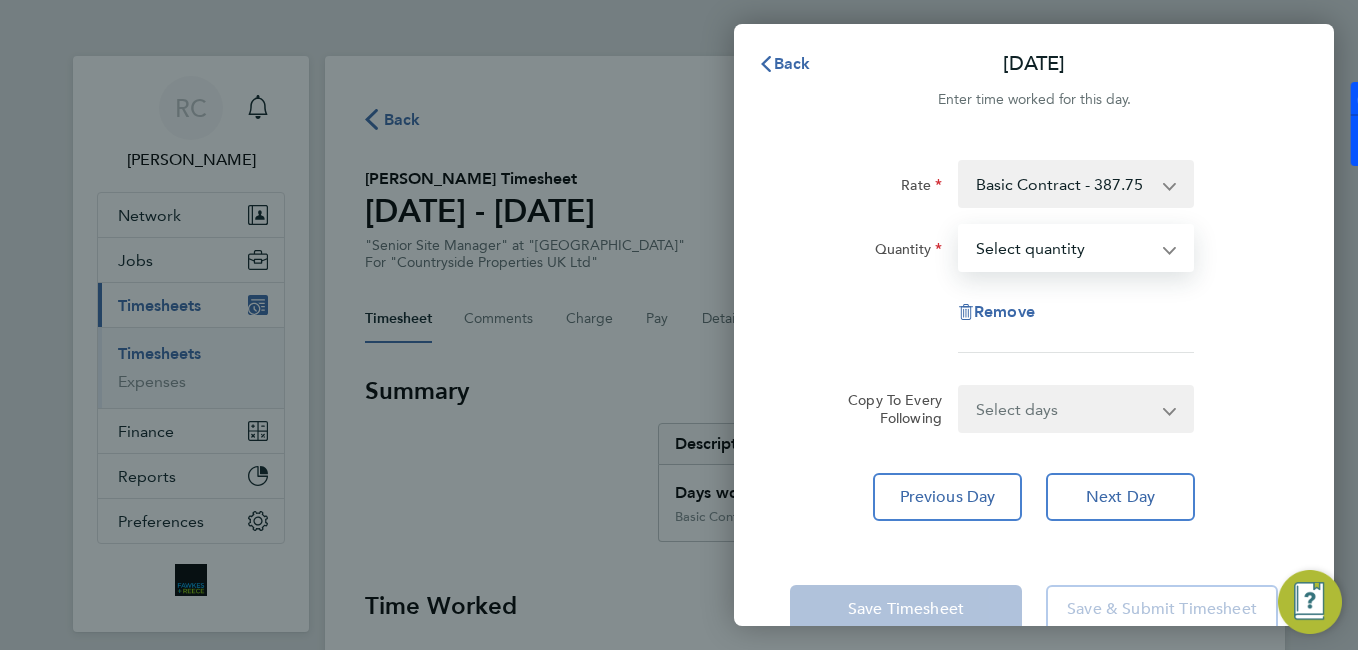 click on "Rate  Basic Contract - 387.75
Quantity  Select quantity   0.5   1
Remove" 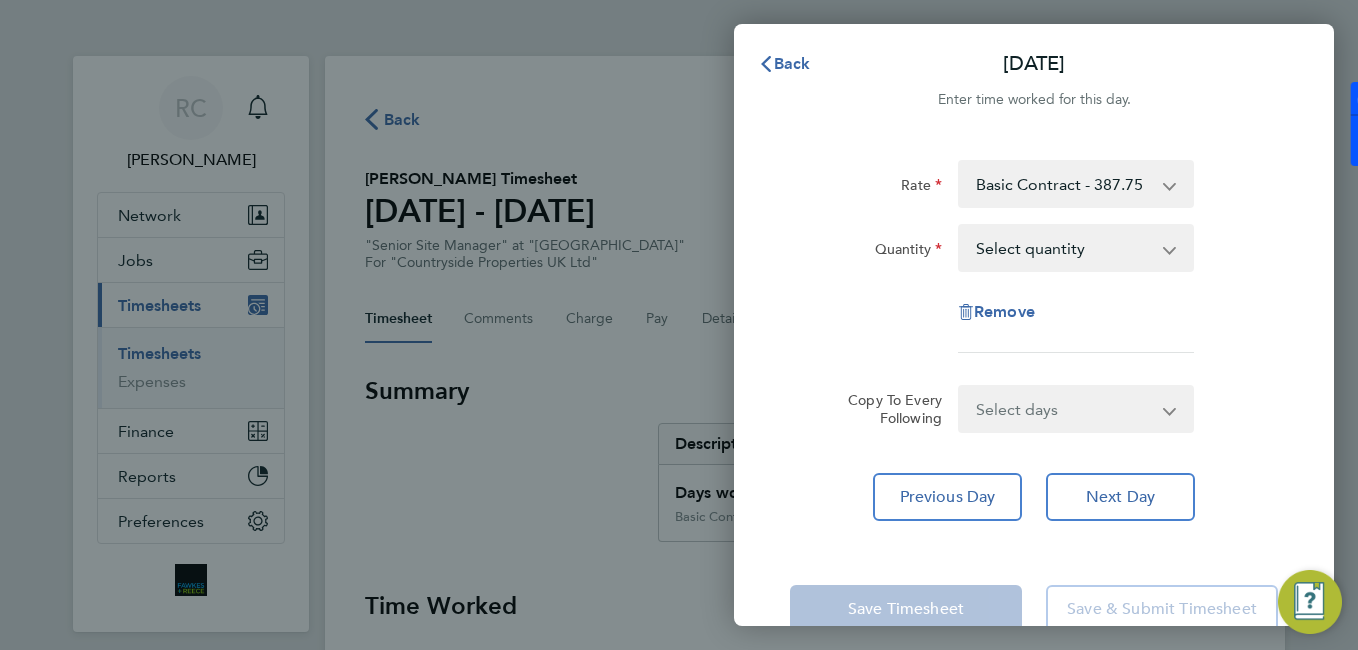 click on "Select quantity   0.5   1" at bounding box center (1064, 248) 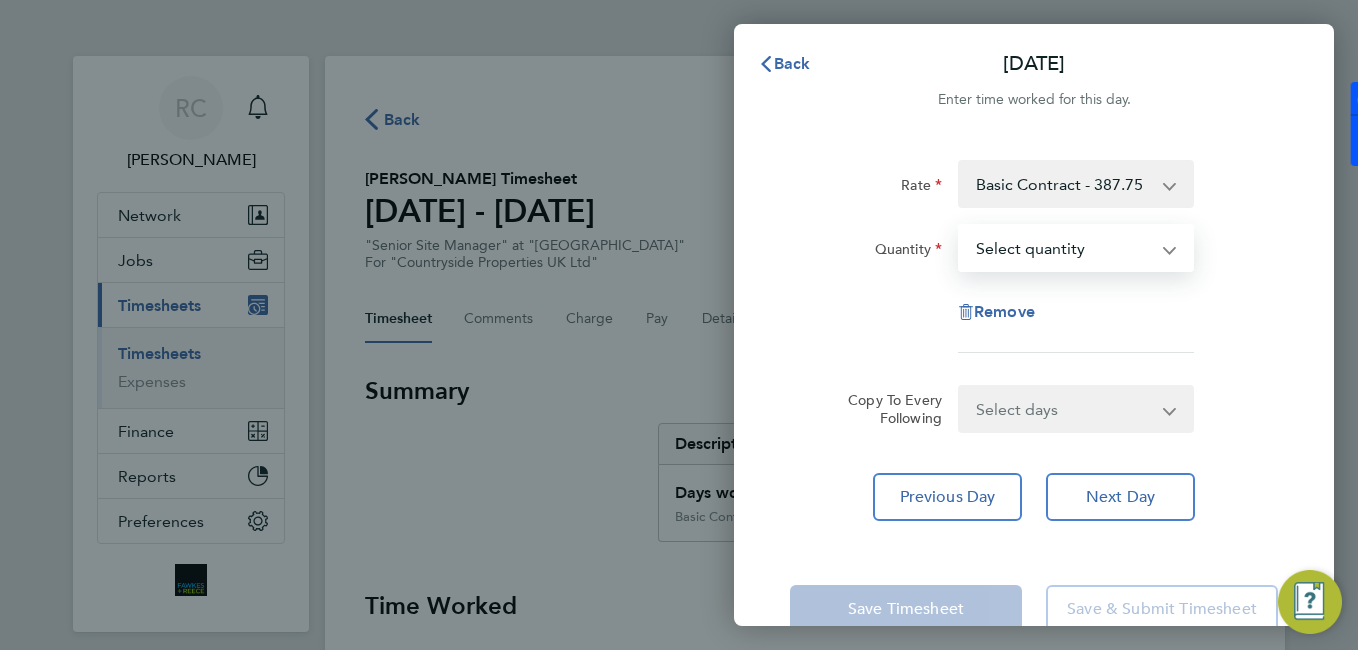 select on "1" 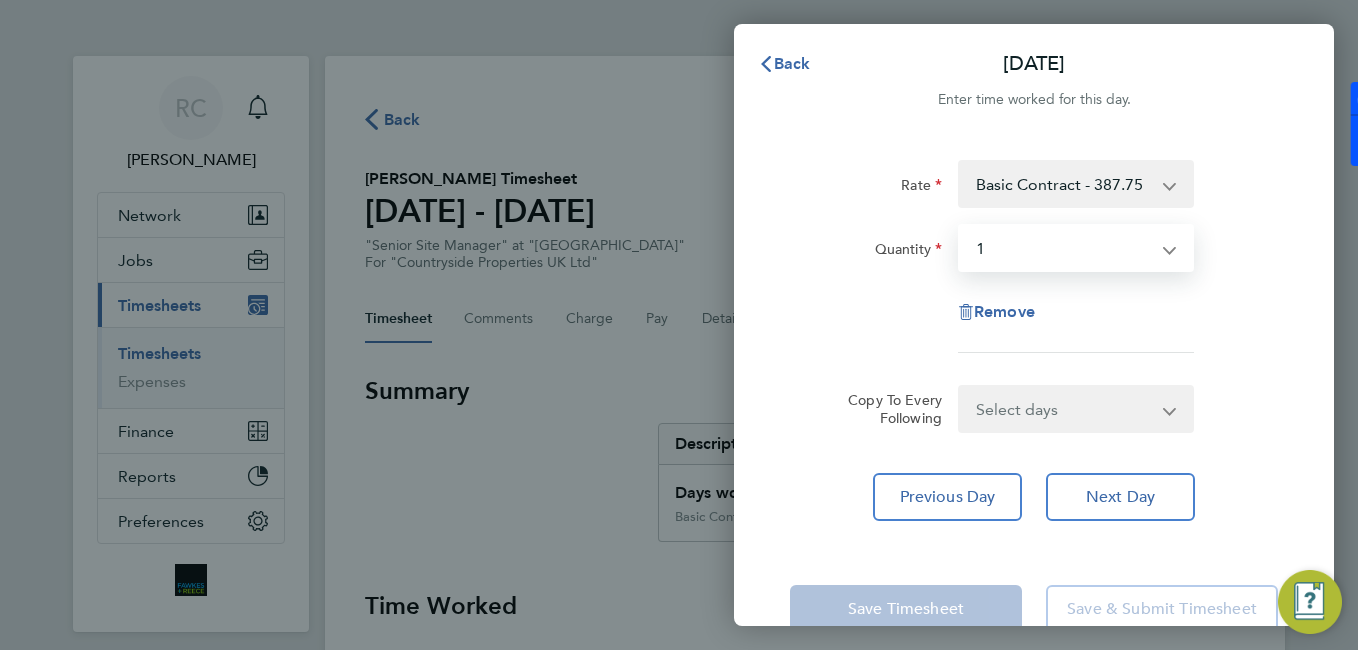 click on "Select quantity   0.5   1" at bounding box center (1064, 248) 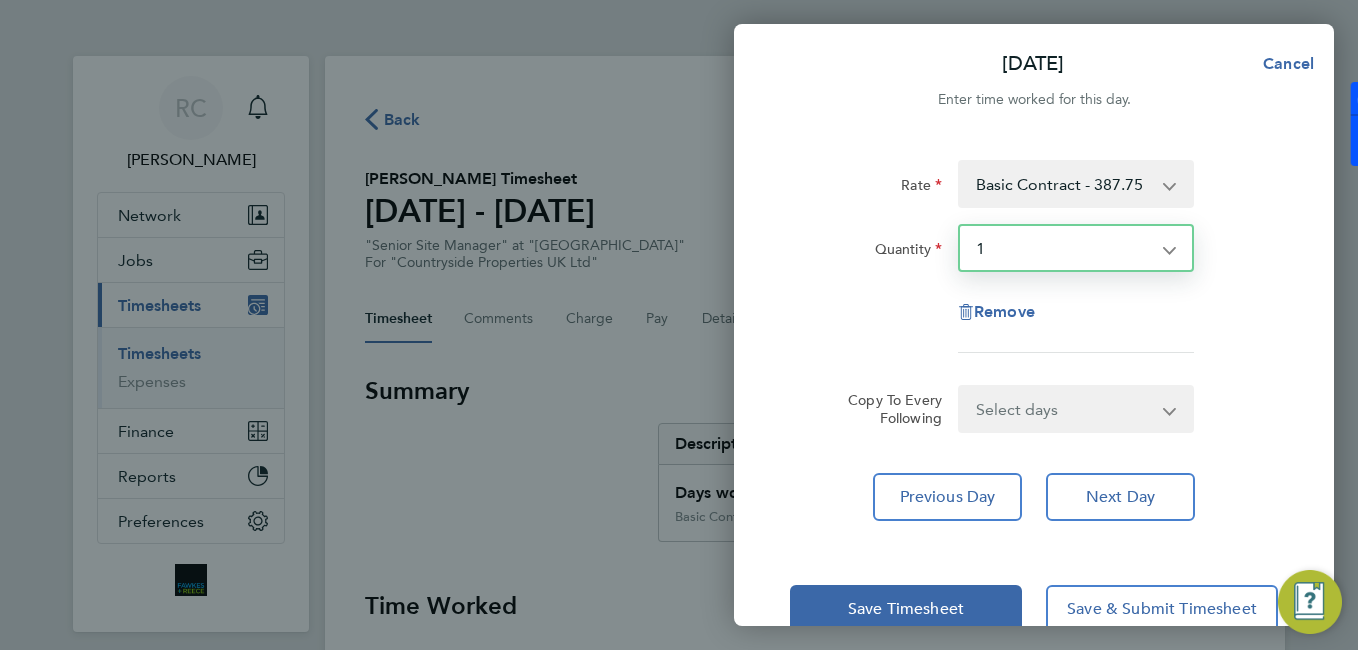 drag, startPoint x: 1079, startPoint y: 399, endPoint x: 1081, endPoint y: 415, distance: 16.124516 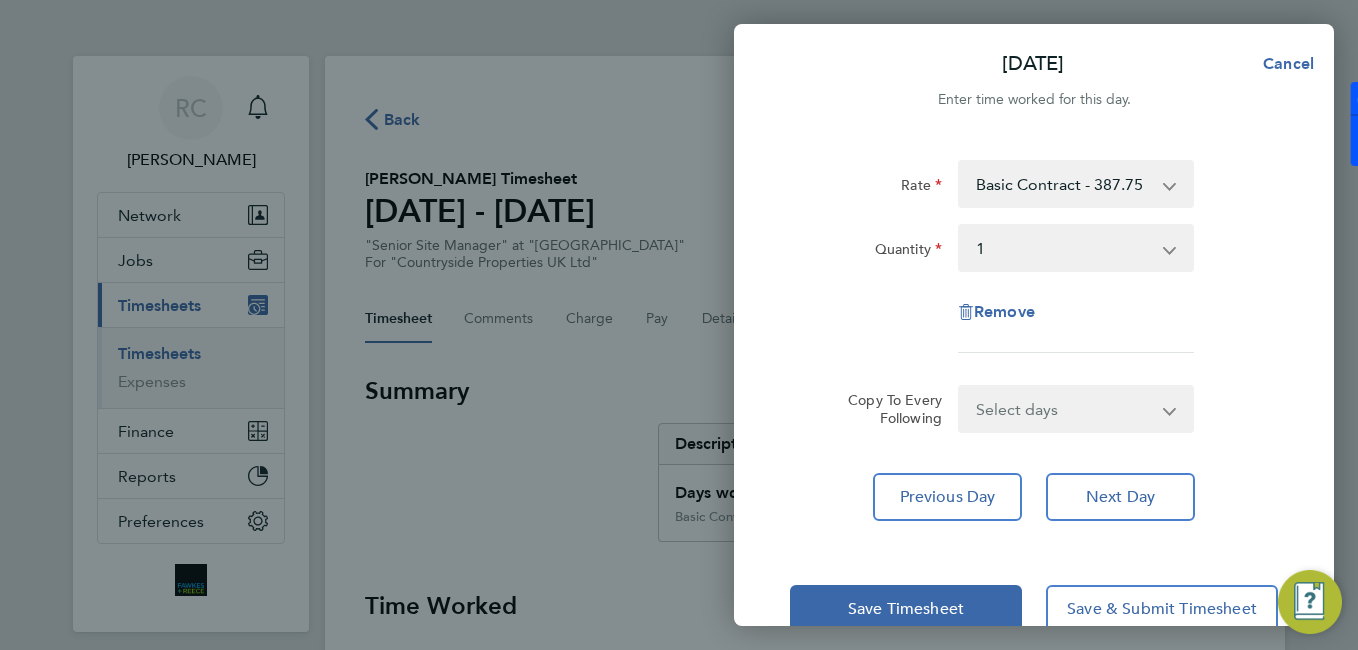 drag, startPoint x: 1230, startPoint y: 344, endPoint x: 1208, endPoint y: 468, distance: 125.93649 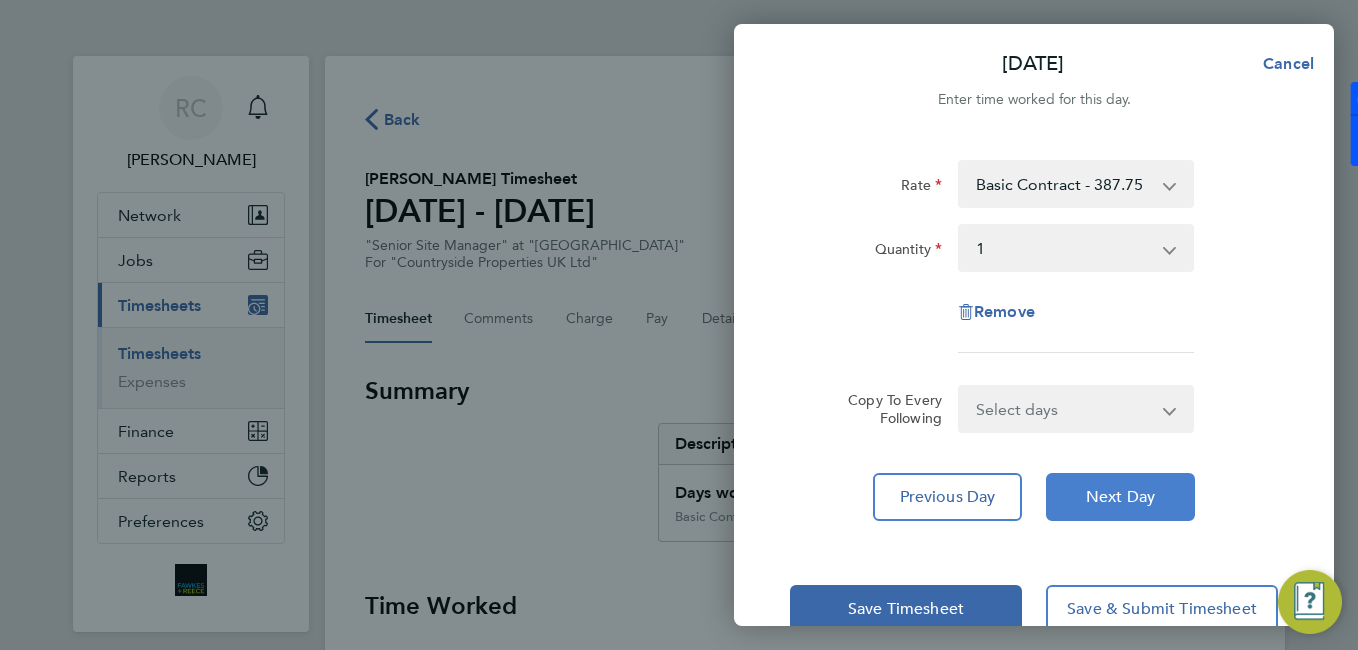 click on "Next Day" 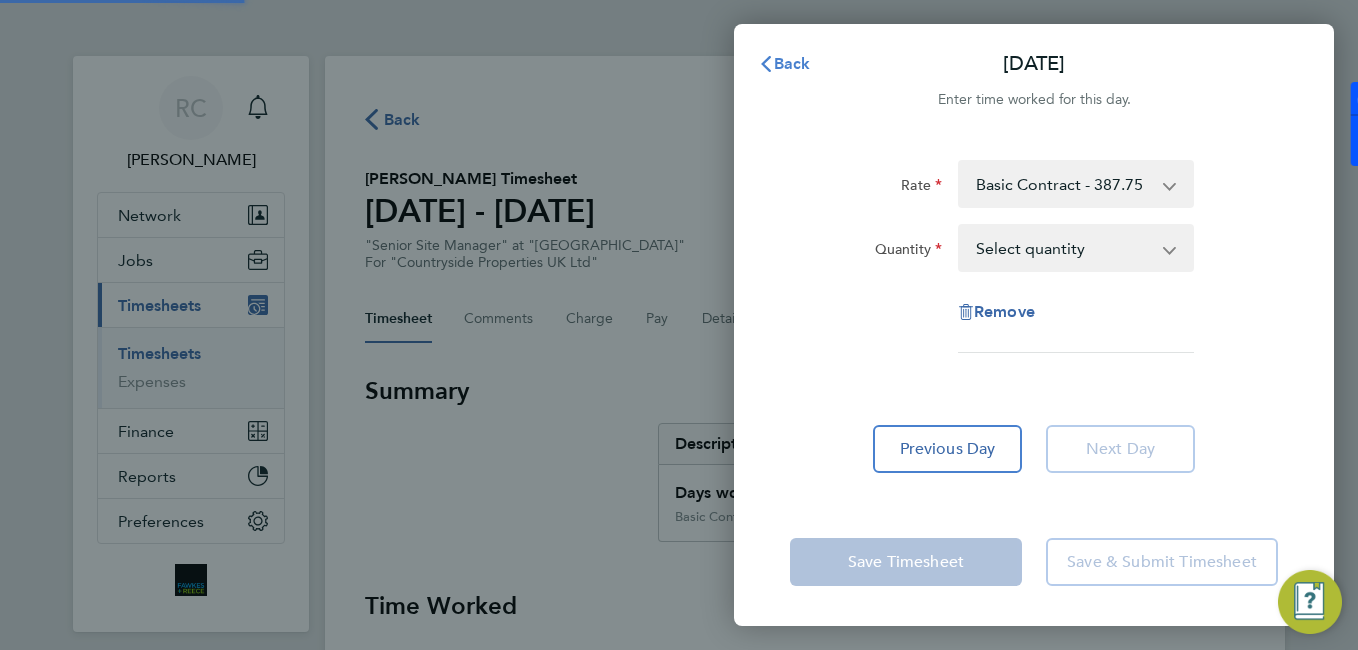 click on "Back" 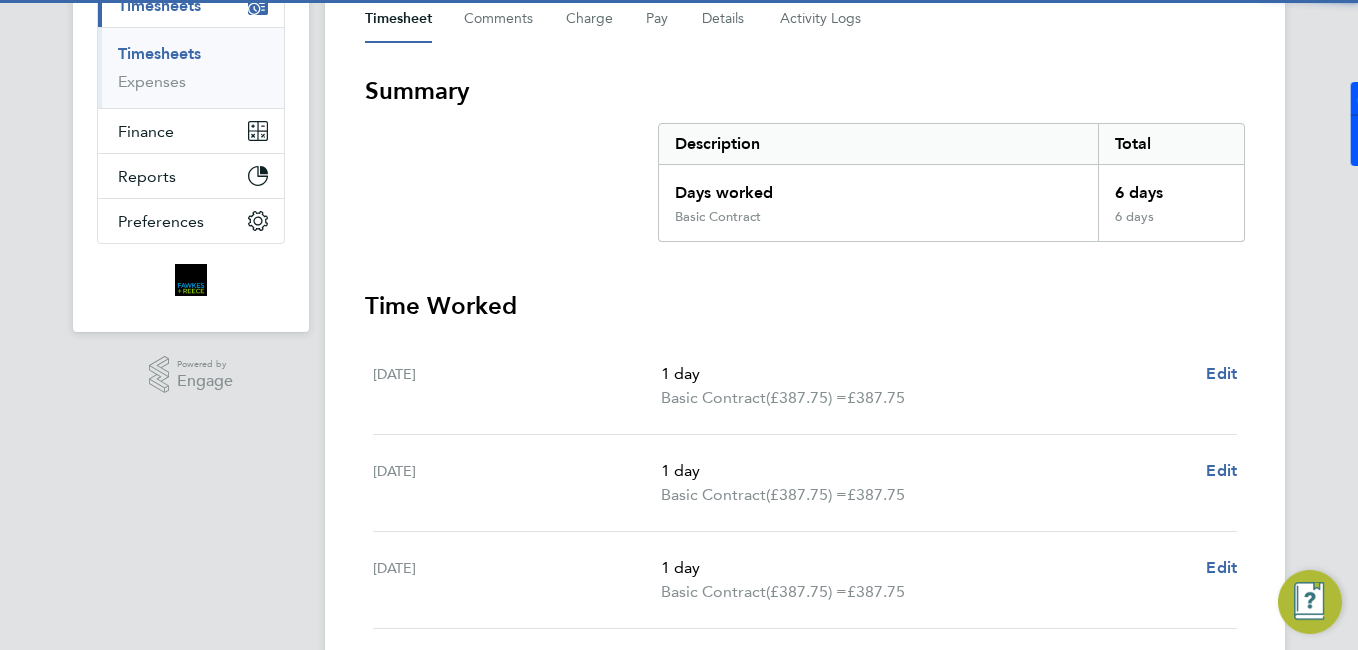 scroll, scrollTop: 500, scrollLeft: 0, axis: vertical 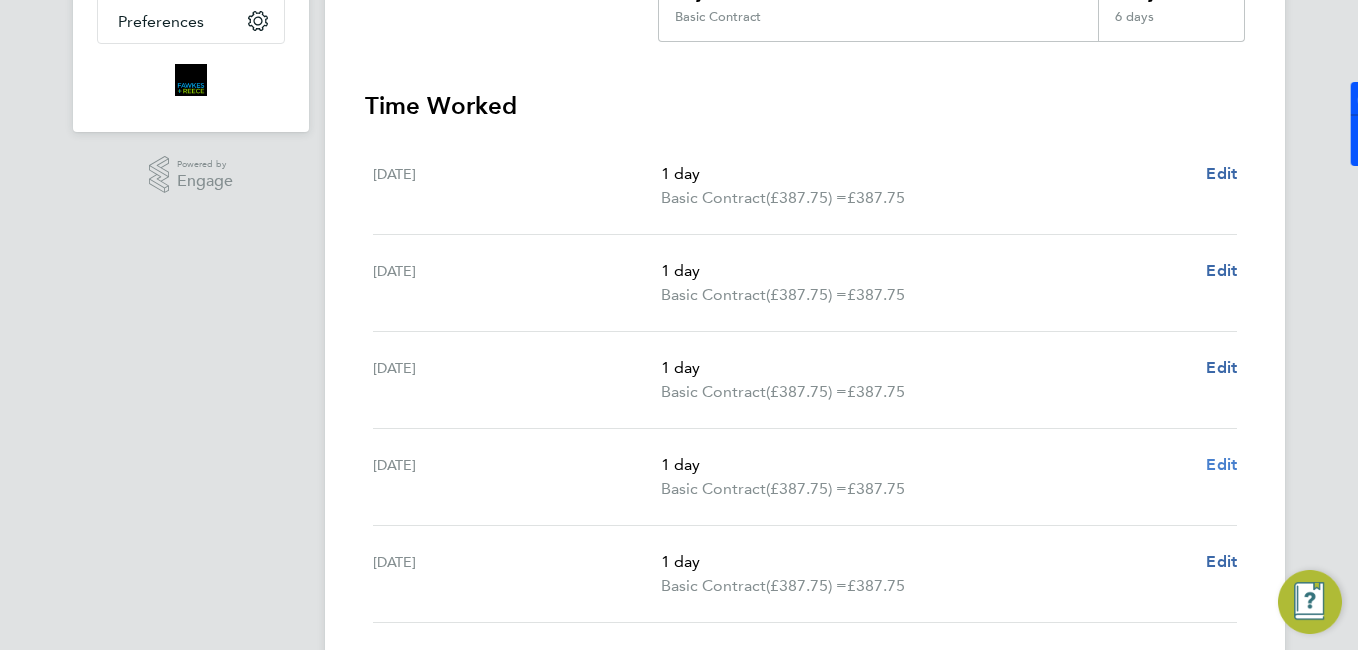 click on "Edit" at bounding box center [1221, 464] 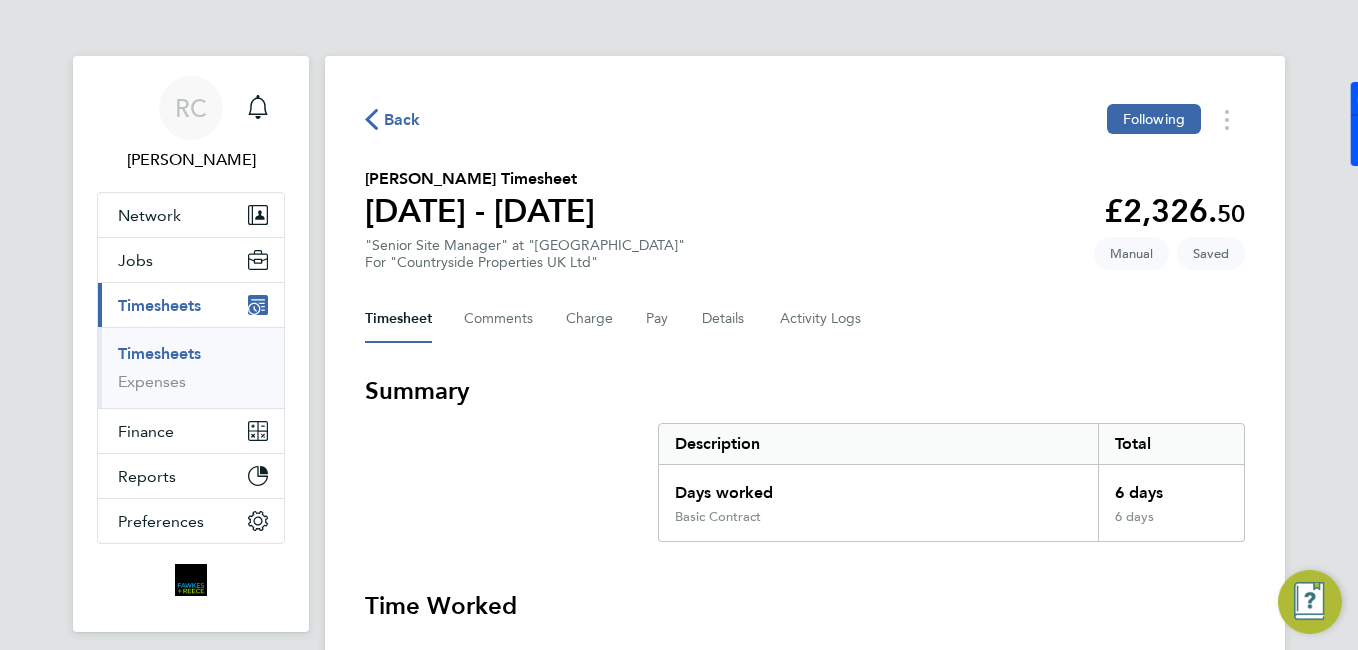 select on "1" 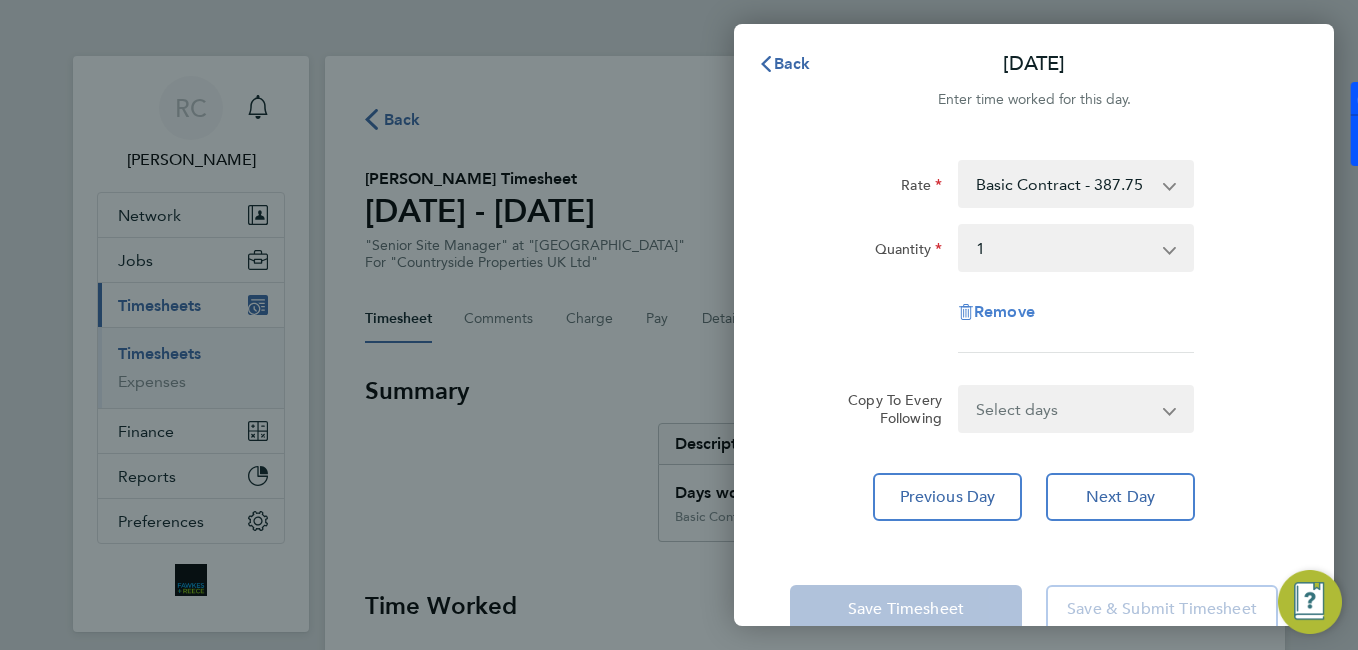 click on "Remove" 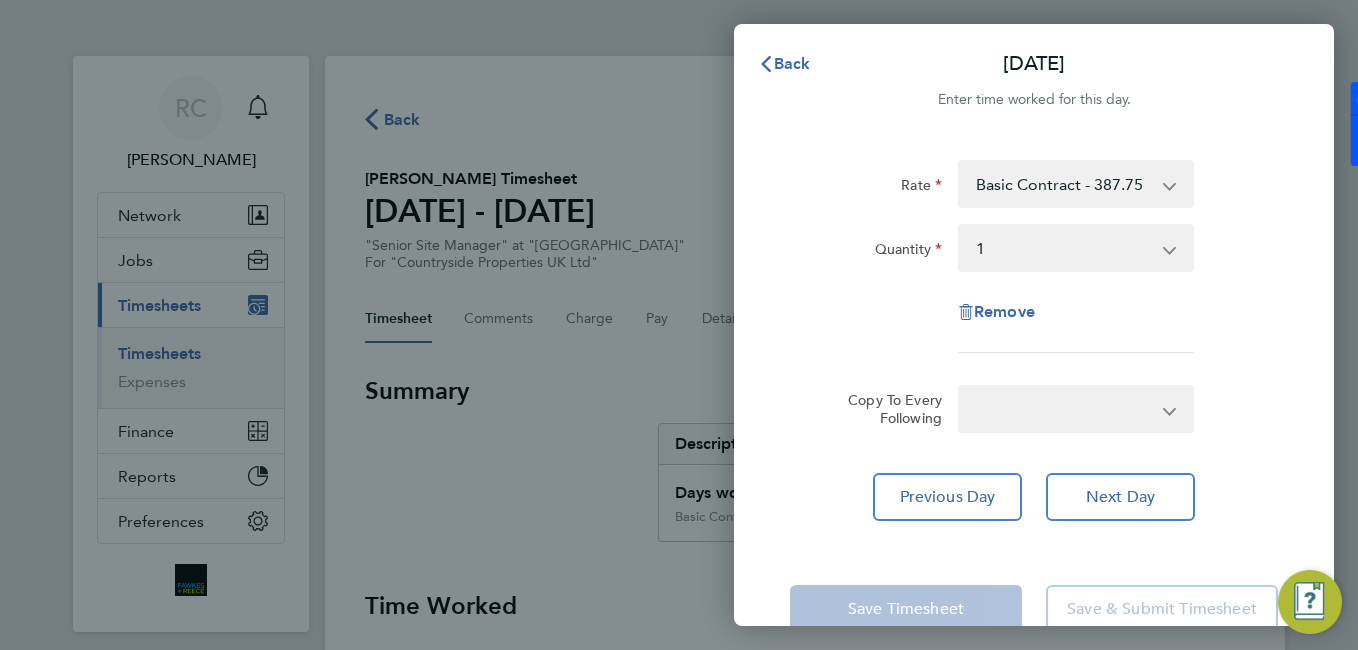 select on "null" 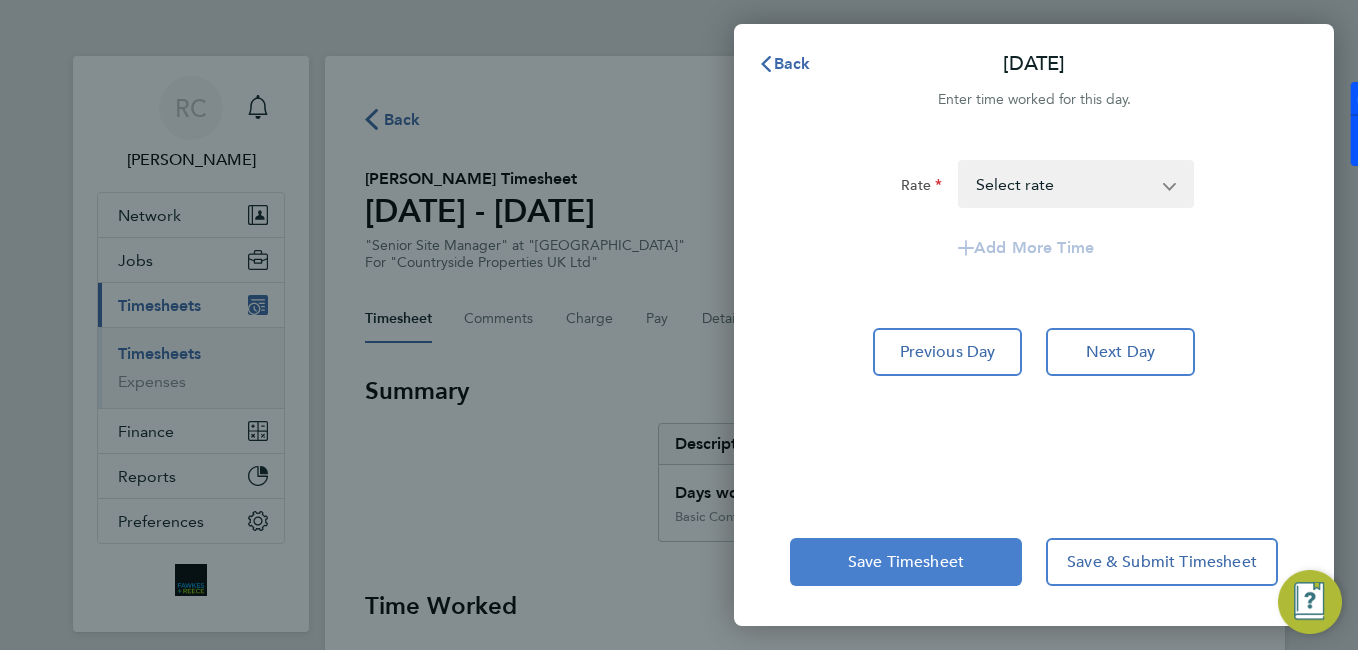 drag, startPoint x: 981, startPoint y: 538, endPoint x: 1012, endPoint y: 548, distance: 32.572994 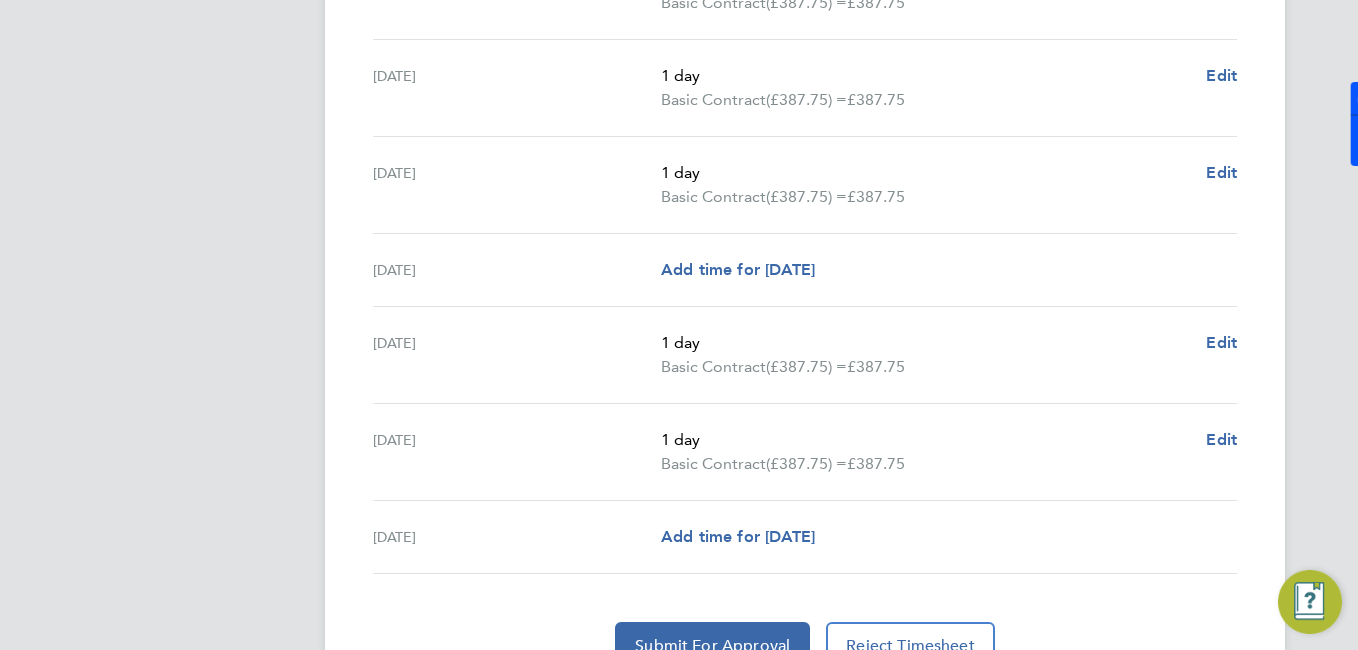 scroll, scrollTop: 795, scrollLeft: 0, axis: vertical 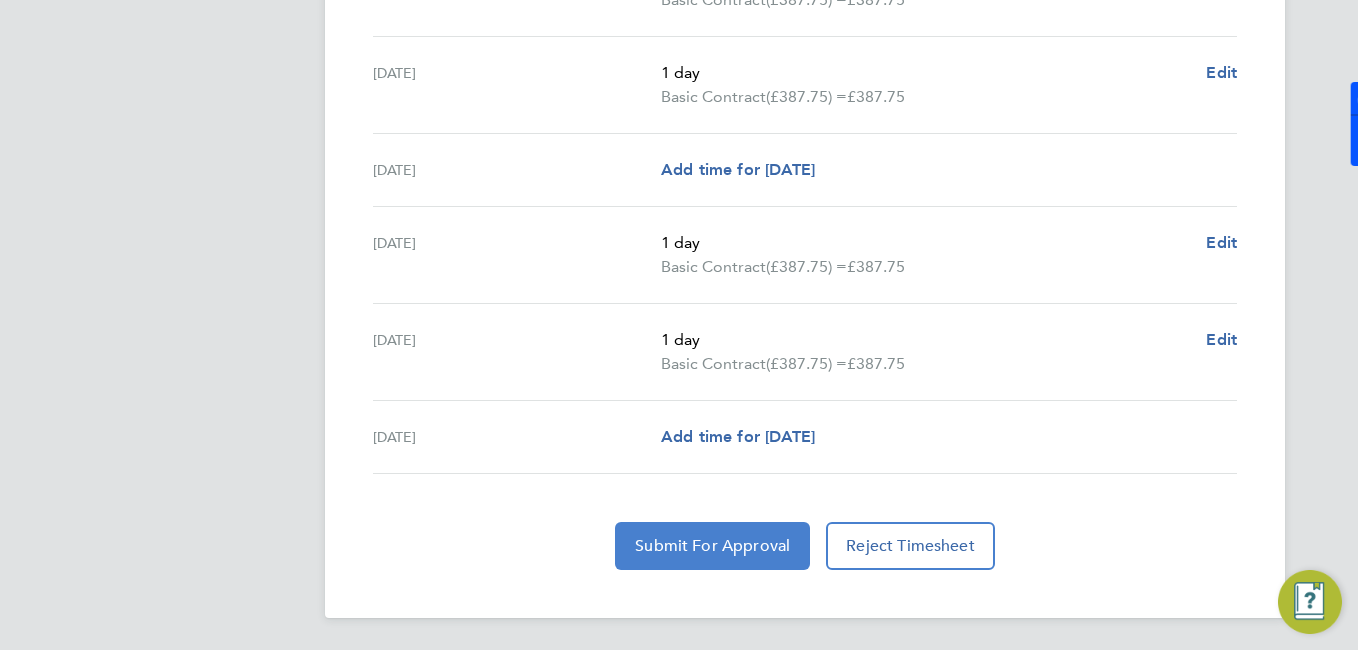 click on "Submit For Approval" 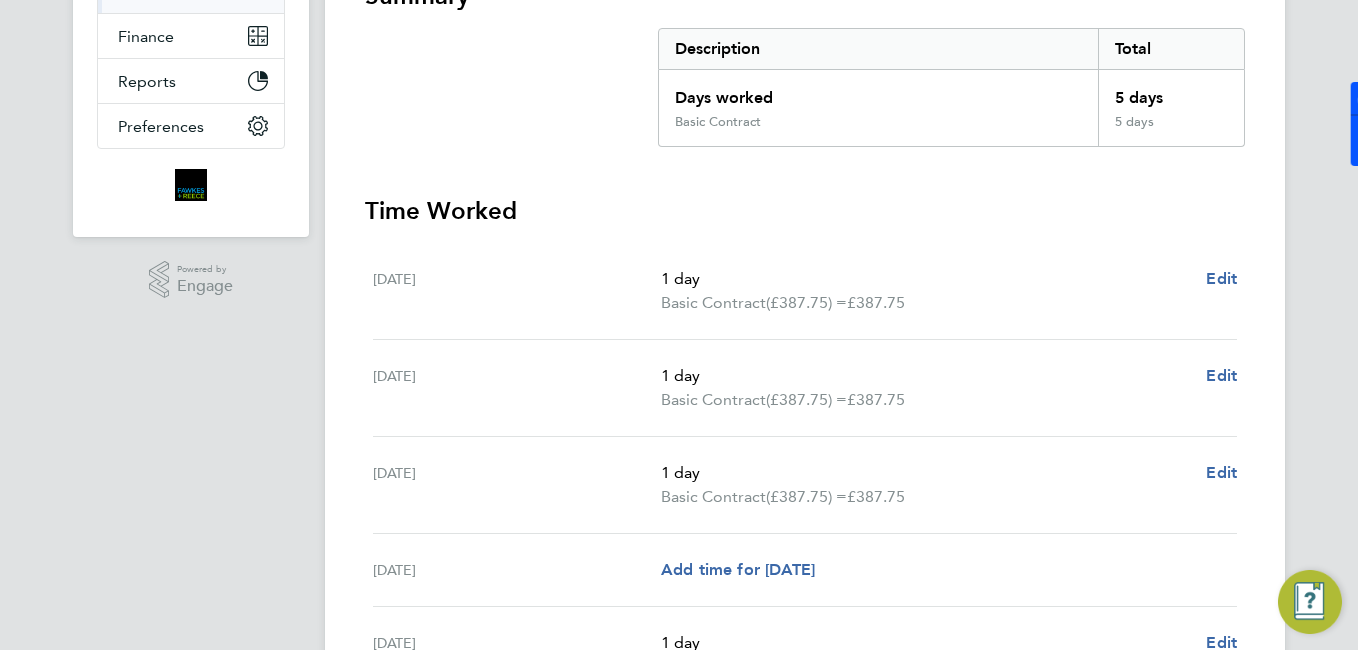 scroll, scrollTop: 0, scrollLeft: 0, axis: both 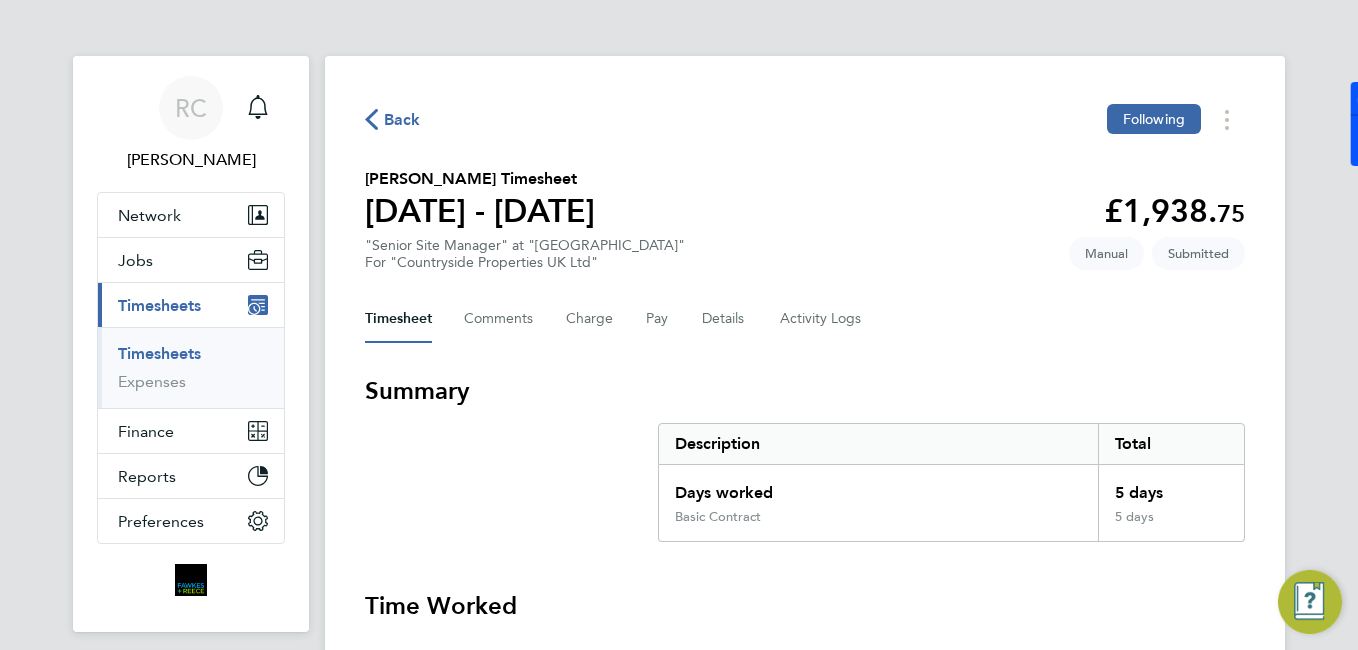click on "Timesheets" at bounding box center (159, 353) 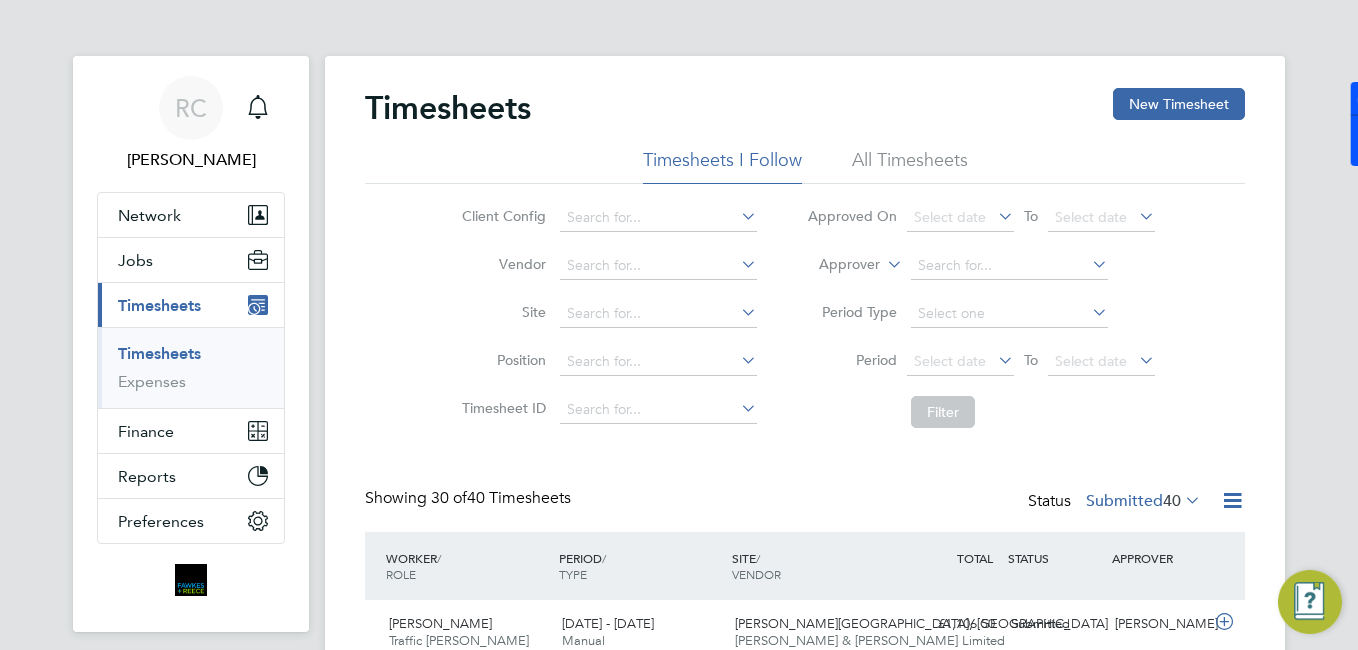 scroll, scrollTop: 10, scrollLeft: 10, axis: both 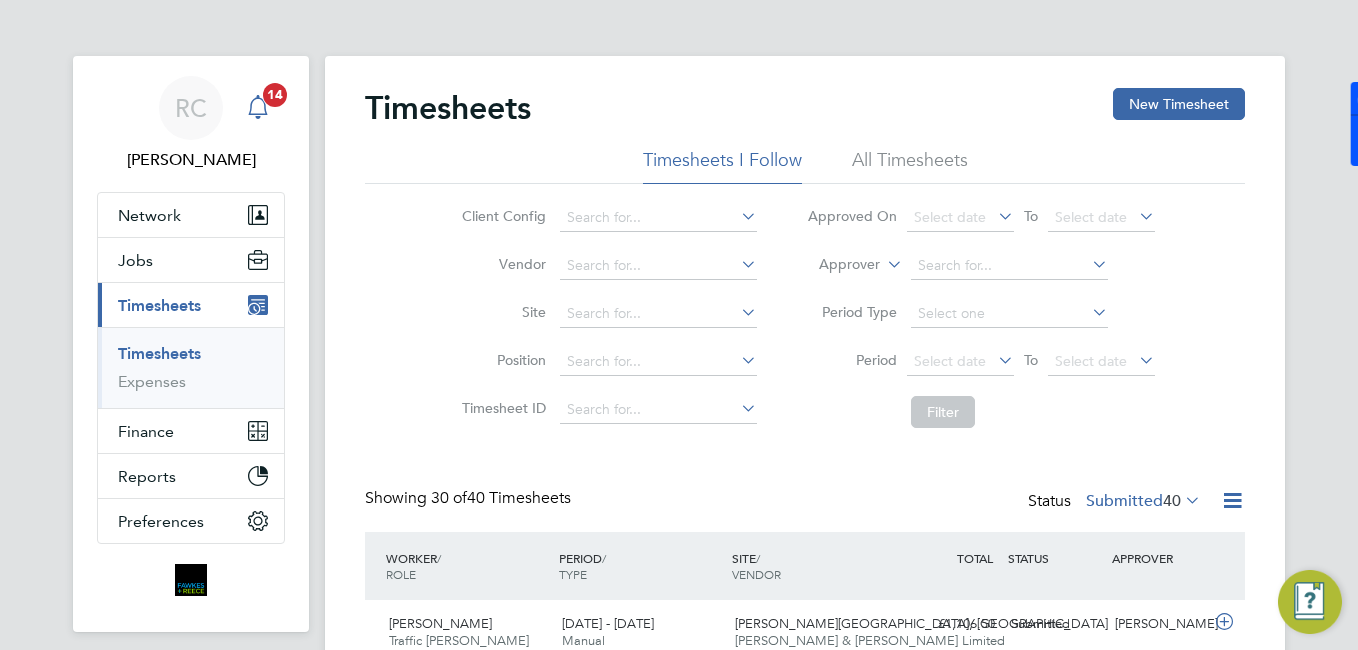 click 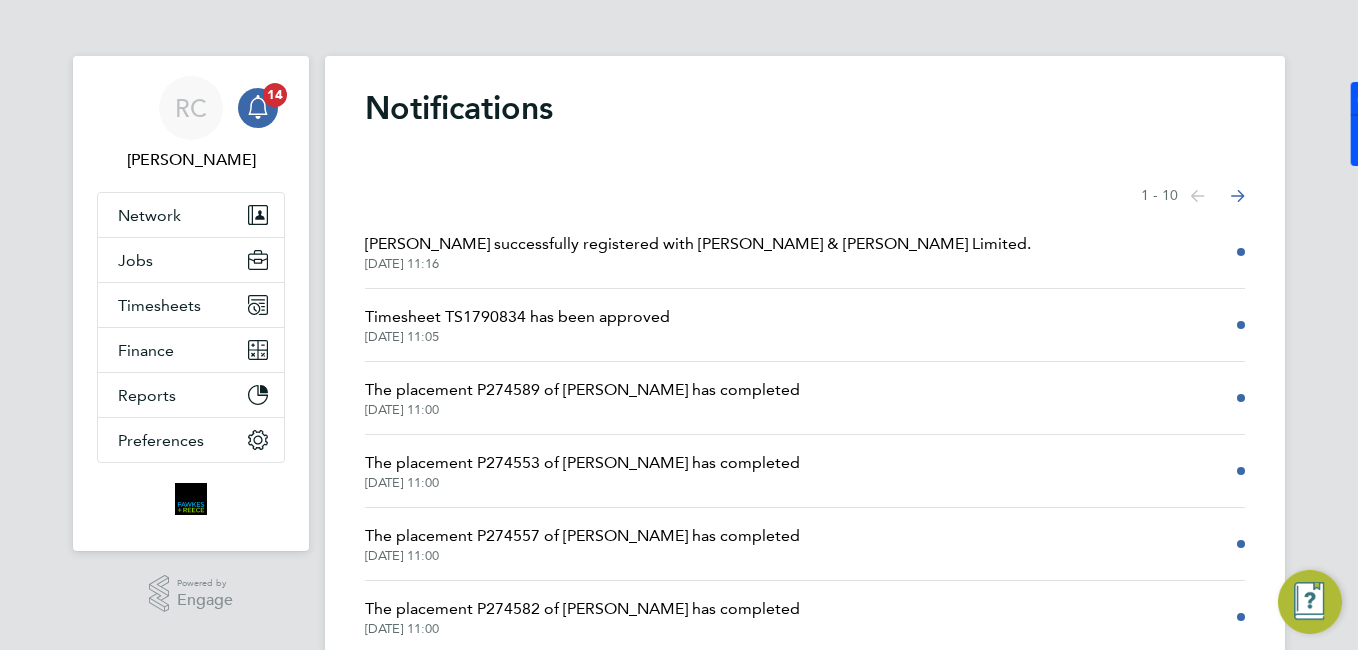 click on "28 Jul 2025, 11:05" 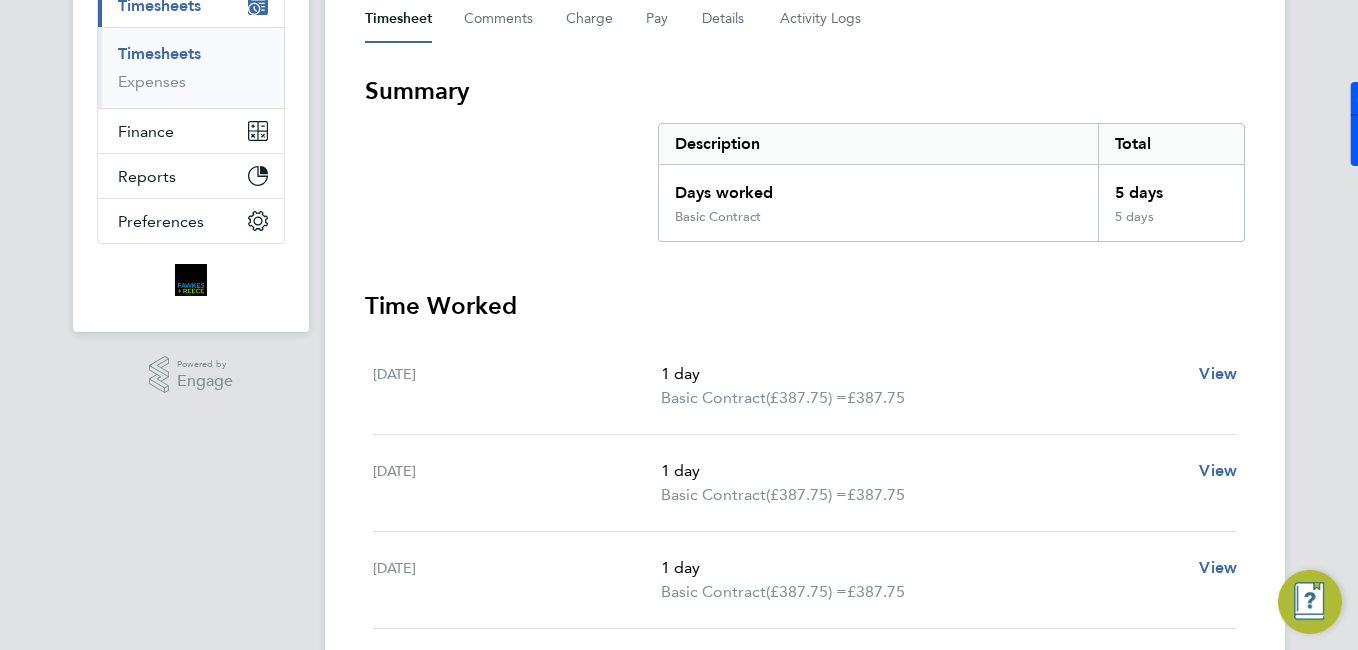 scroll, scrollTop: 0, scrollLeft: 0, axis: both 